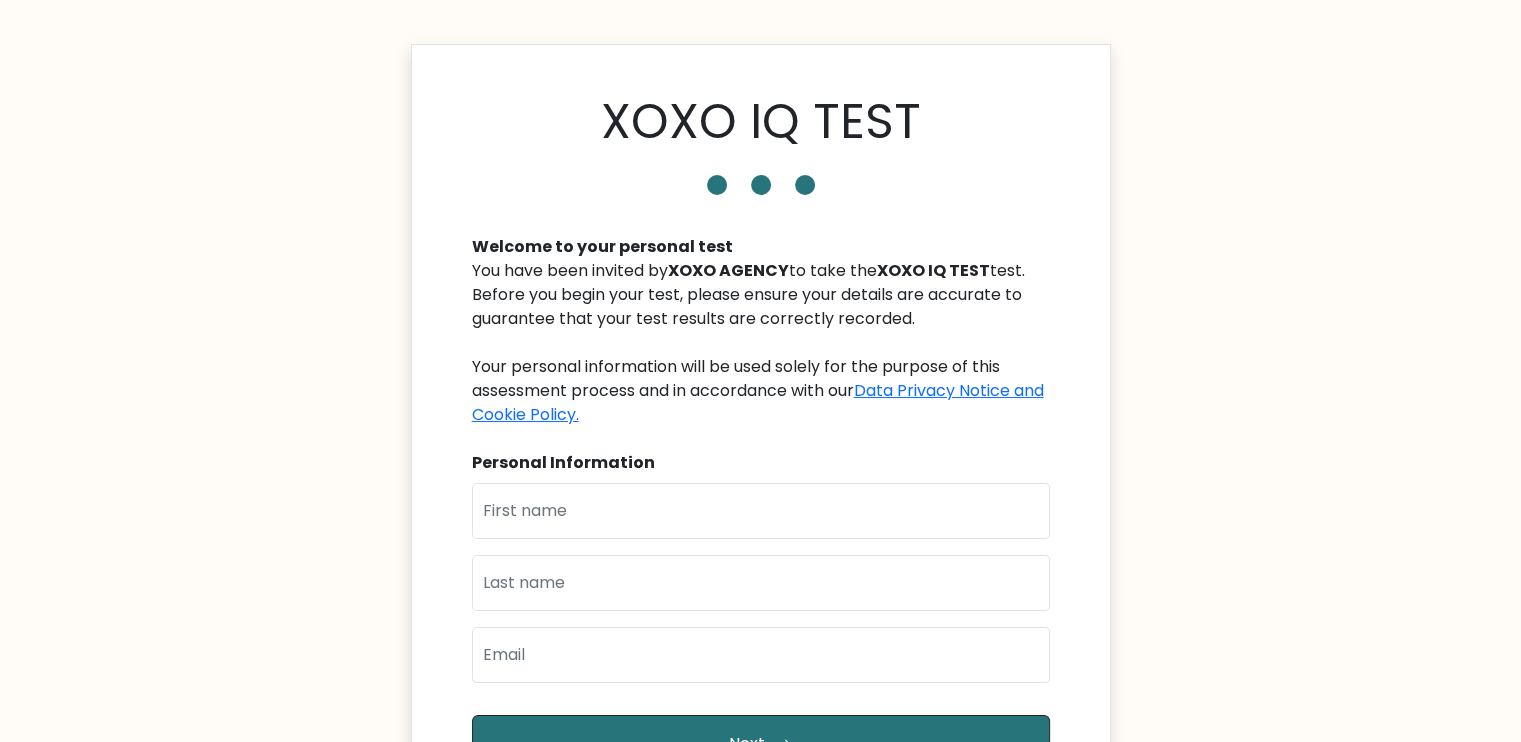 scroll, scrollTop: 0, scrollLeft: 0, axis: both 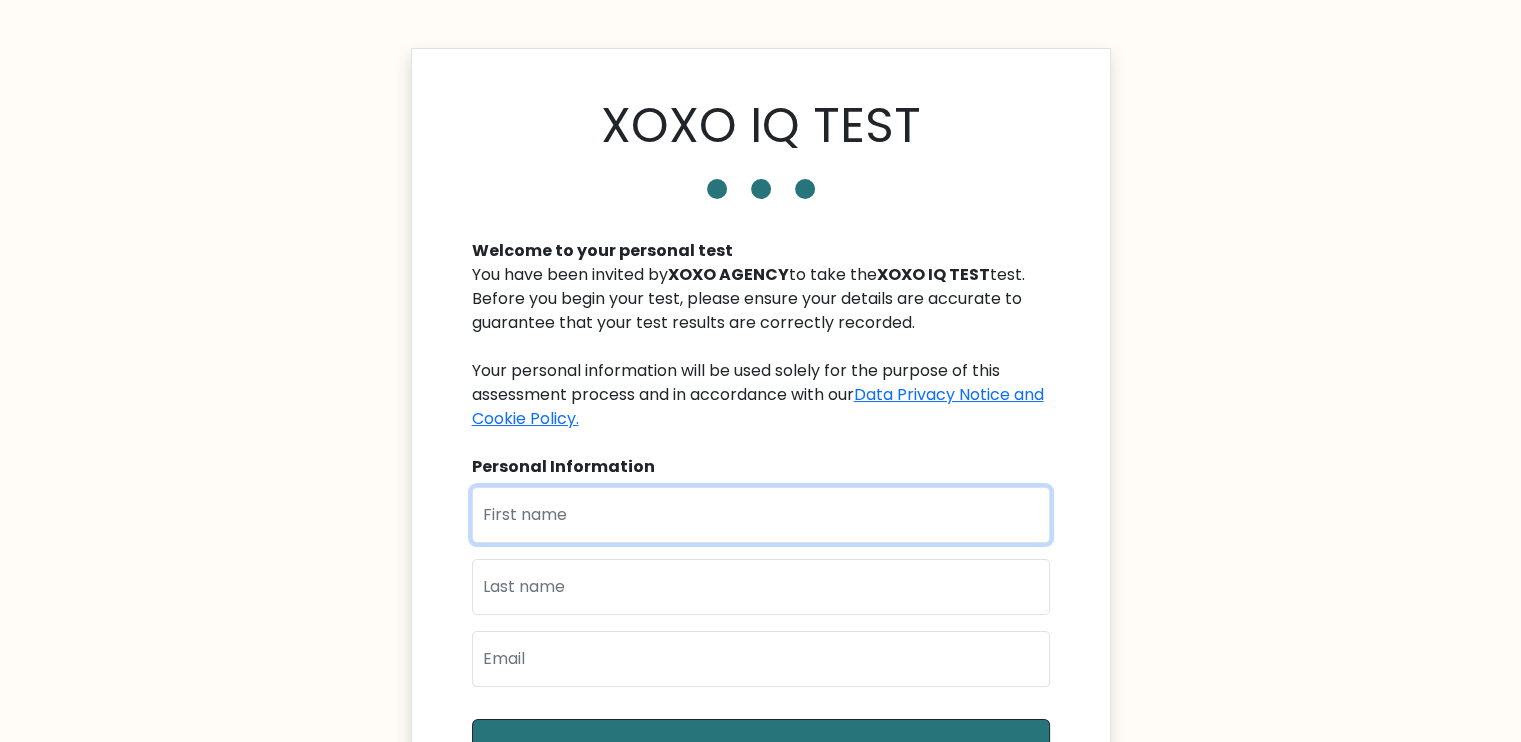 drag, startPoint x: 672, startPoint y: 310, endPoint x: 564, endPoint y: 516, distance: 232.59407 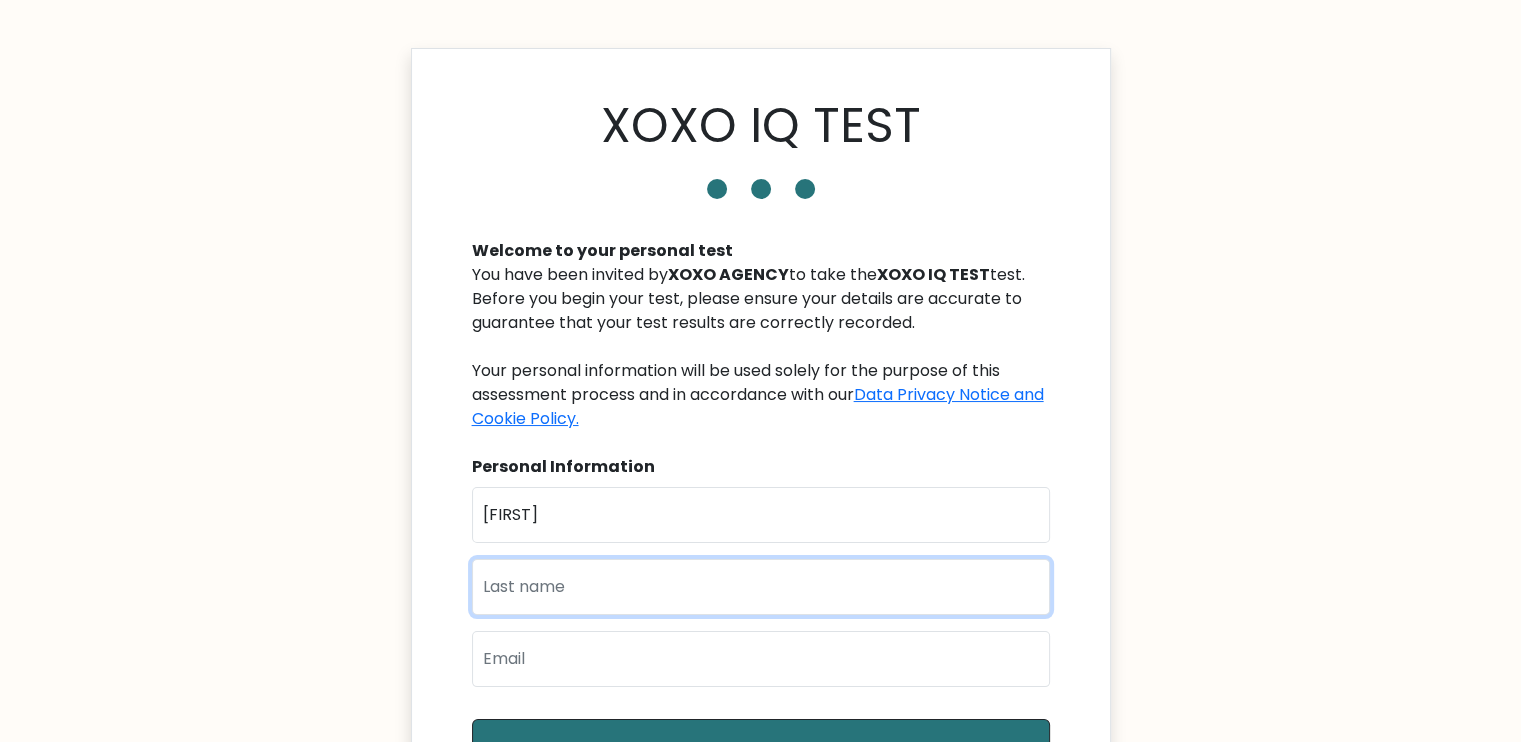 type on "Suleiman" 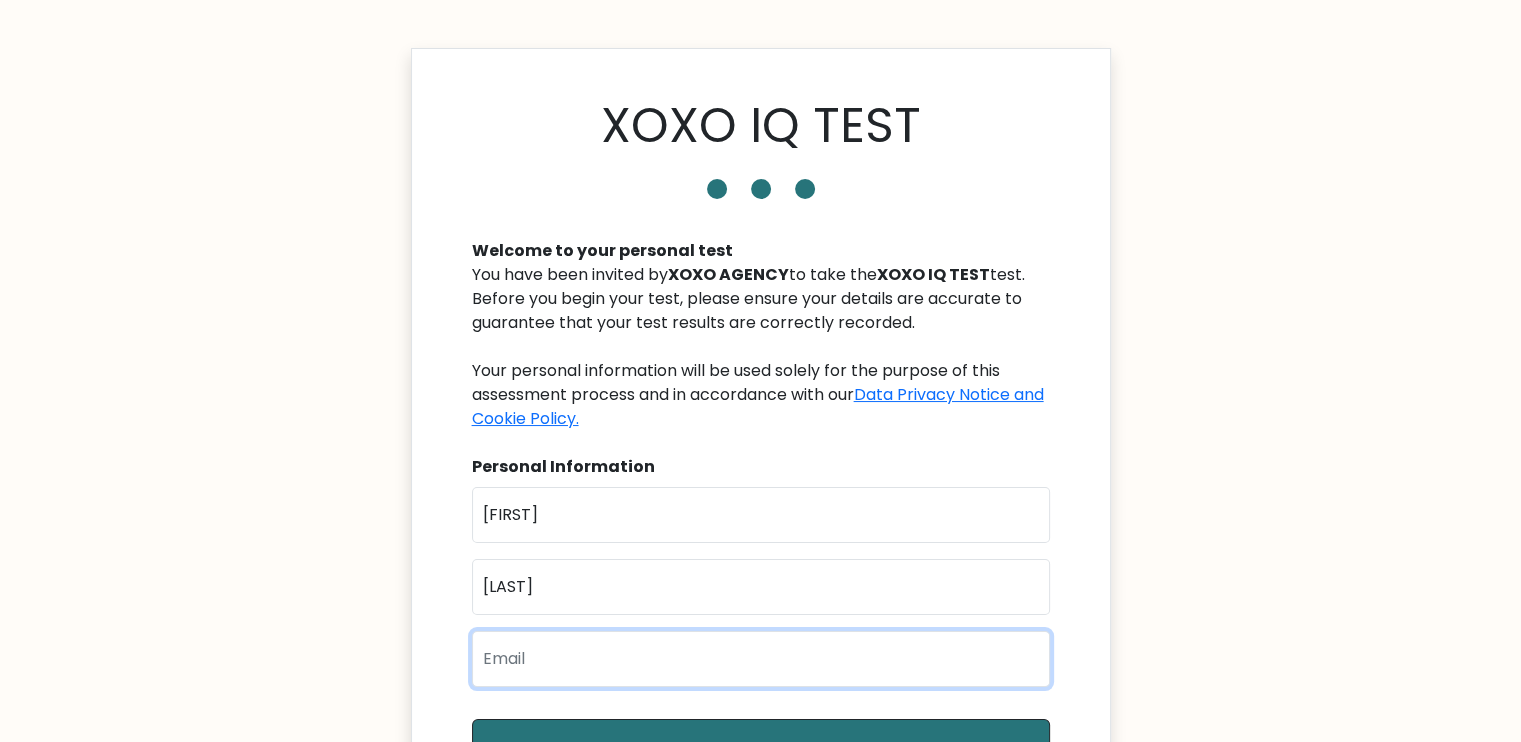 type on "nureinsuleiman@gmail.com" 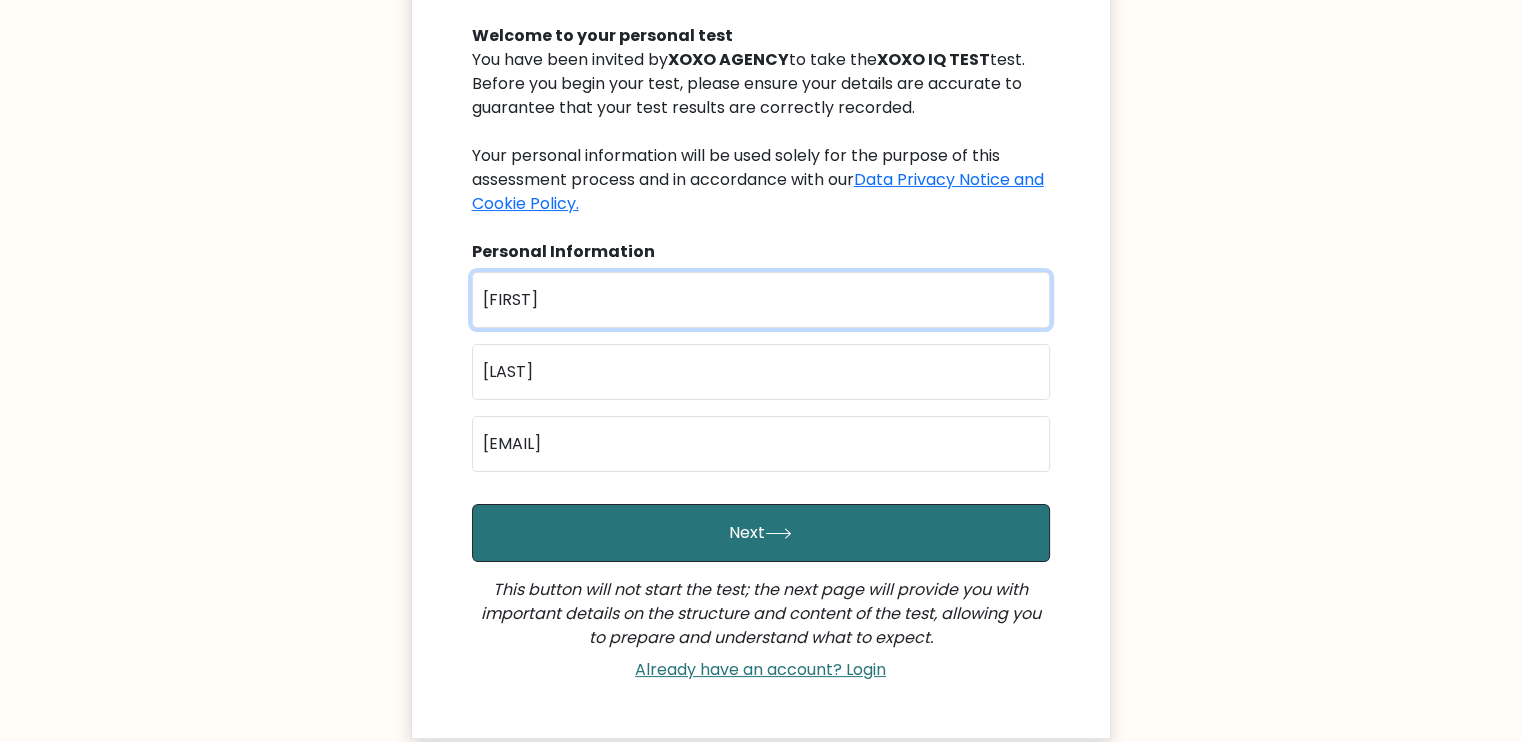 scroll, scrollTop: 216, scrollLeft: 0, axis: vertical 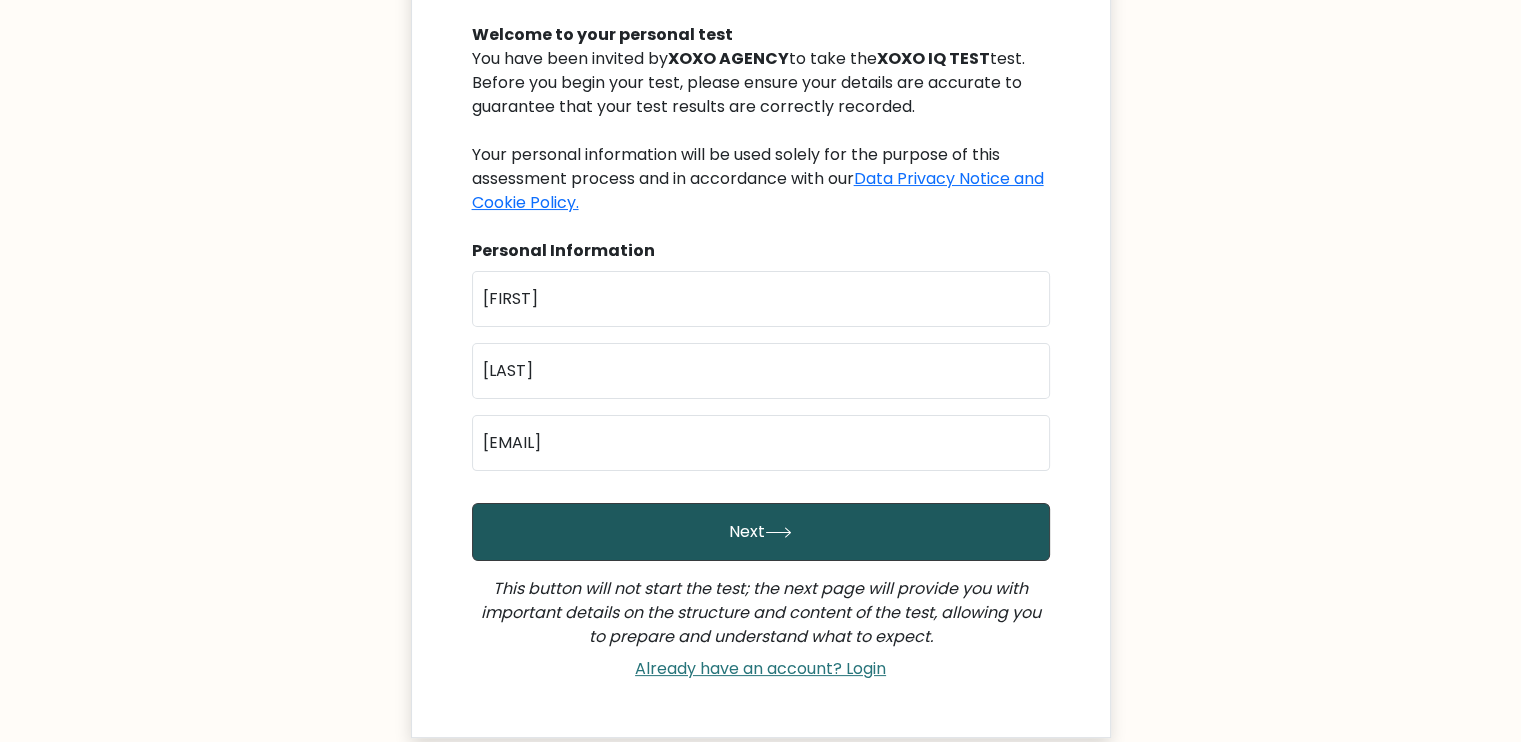click on "Next" at bounding box center (761, 532) 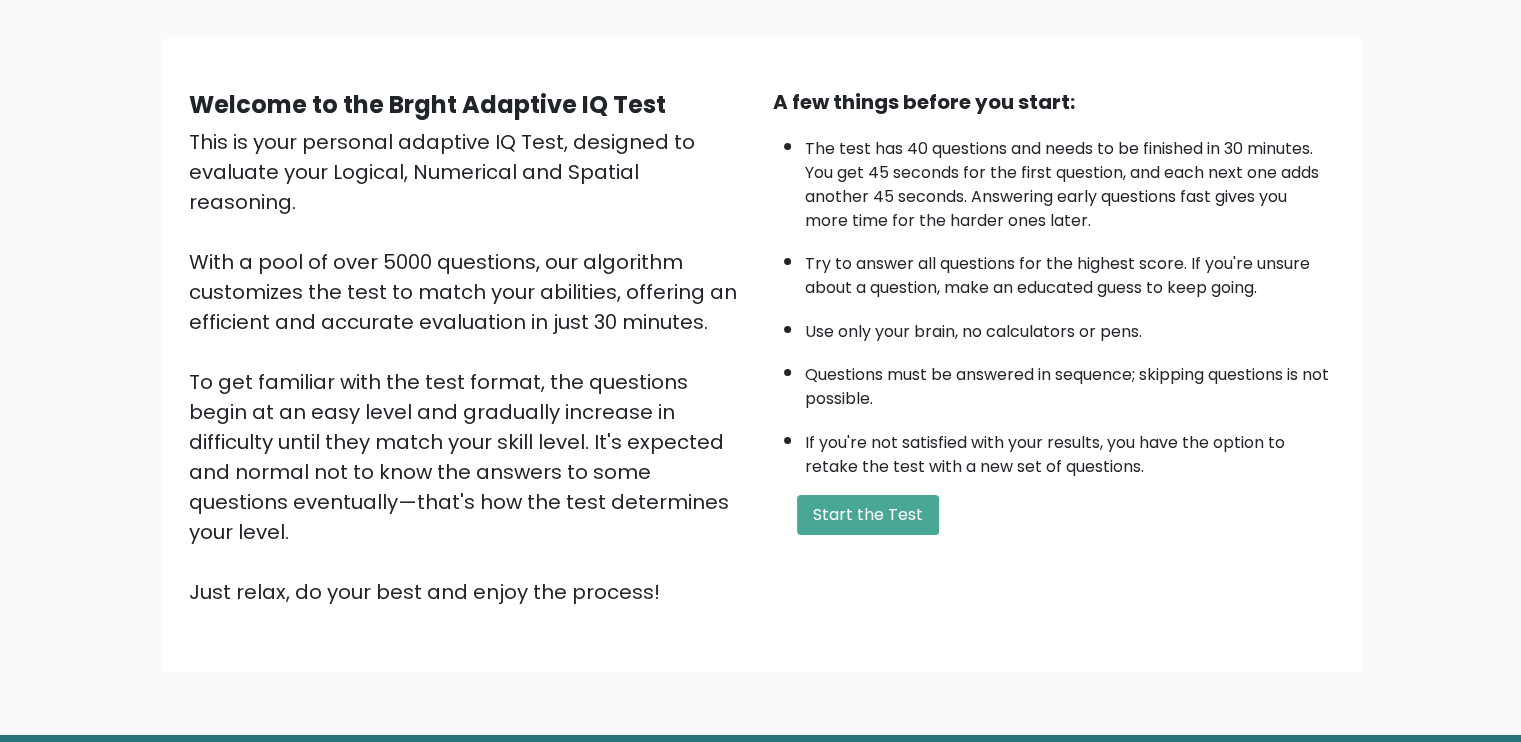 scroll, scrollTop: 120, scrollLeft: 0, axis: vertical 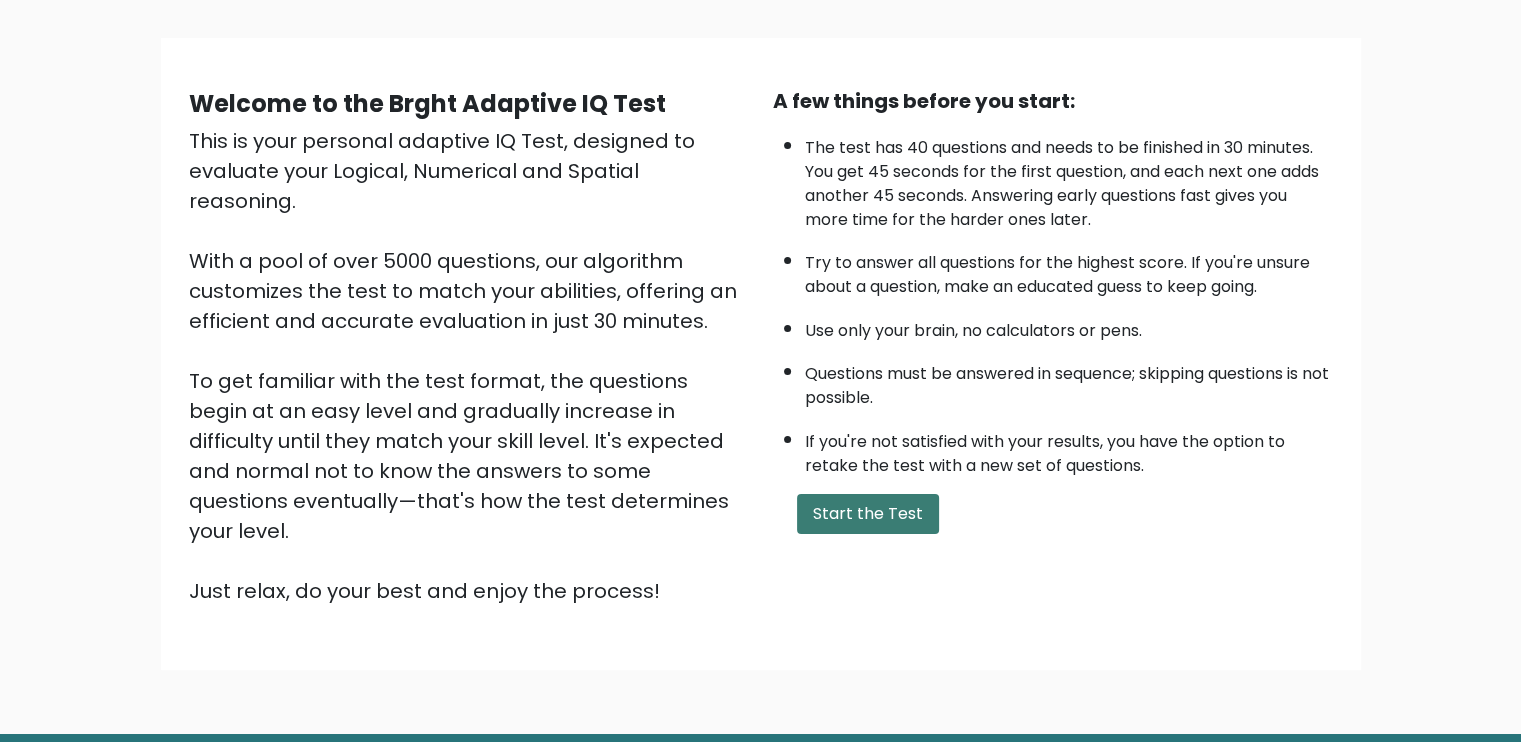 click on "Start the Test" at bounding box center (868, 514) 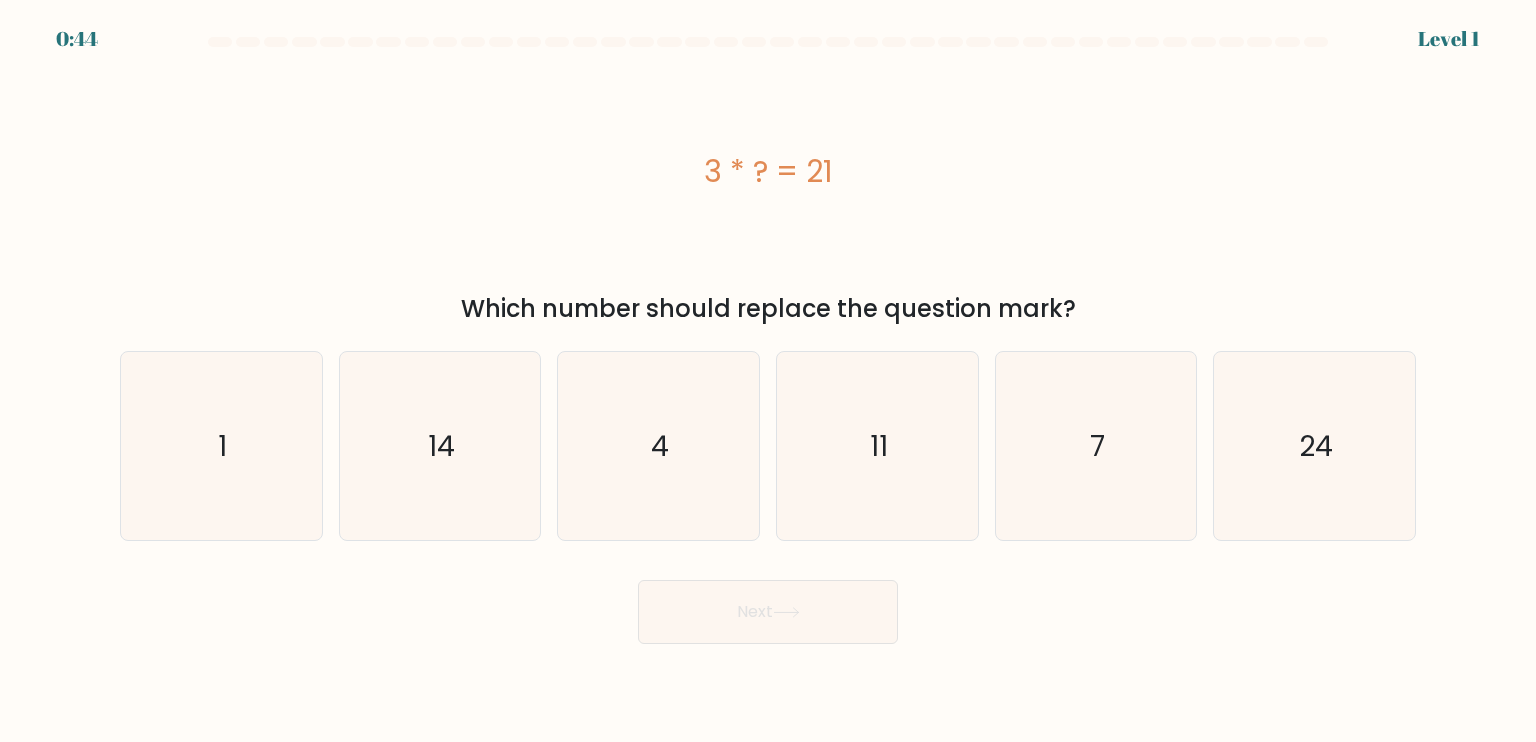 scroll, scrollTop: 0, scrollLeft: 0, axis: both 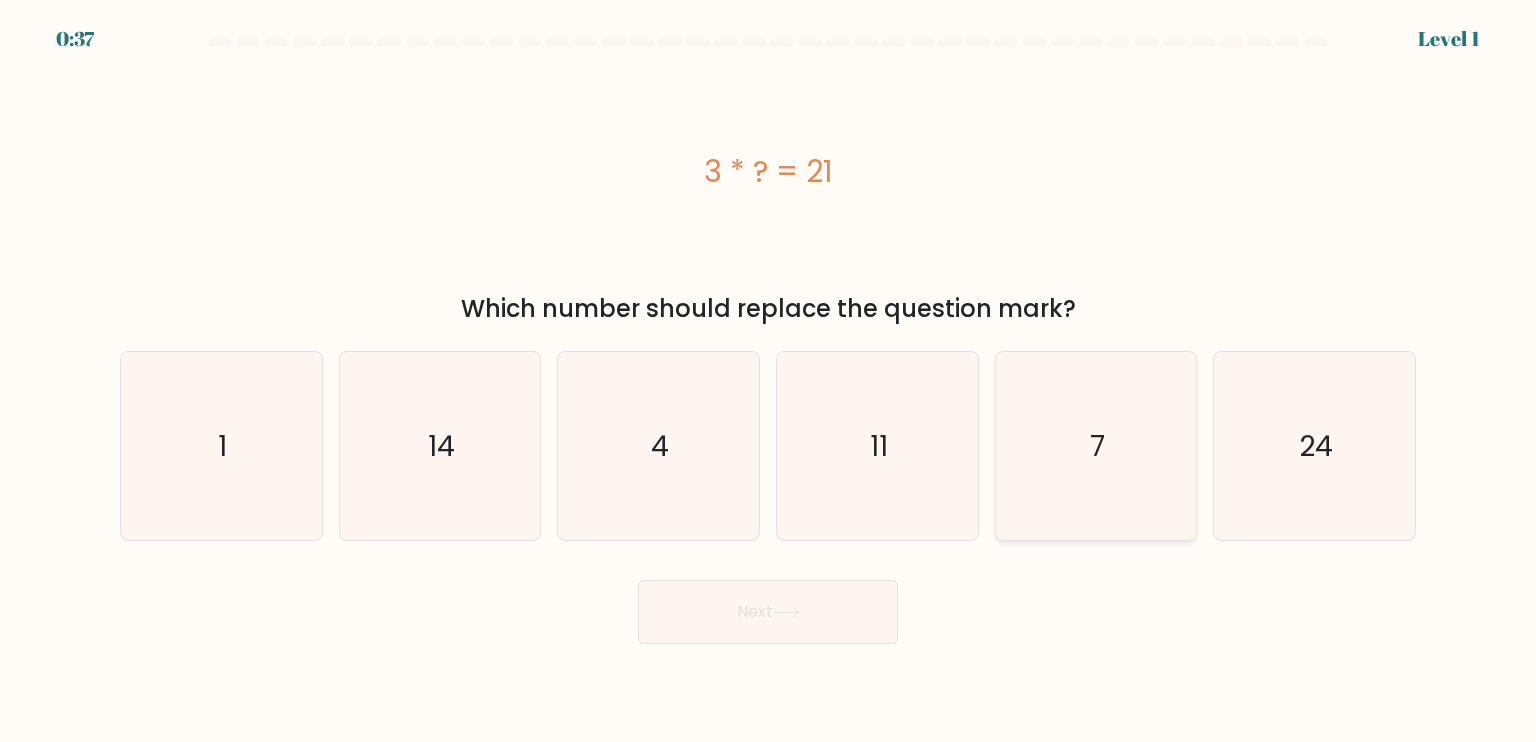click on "7" 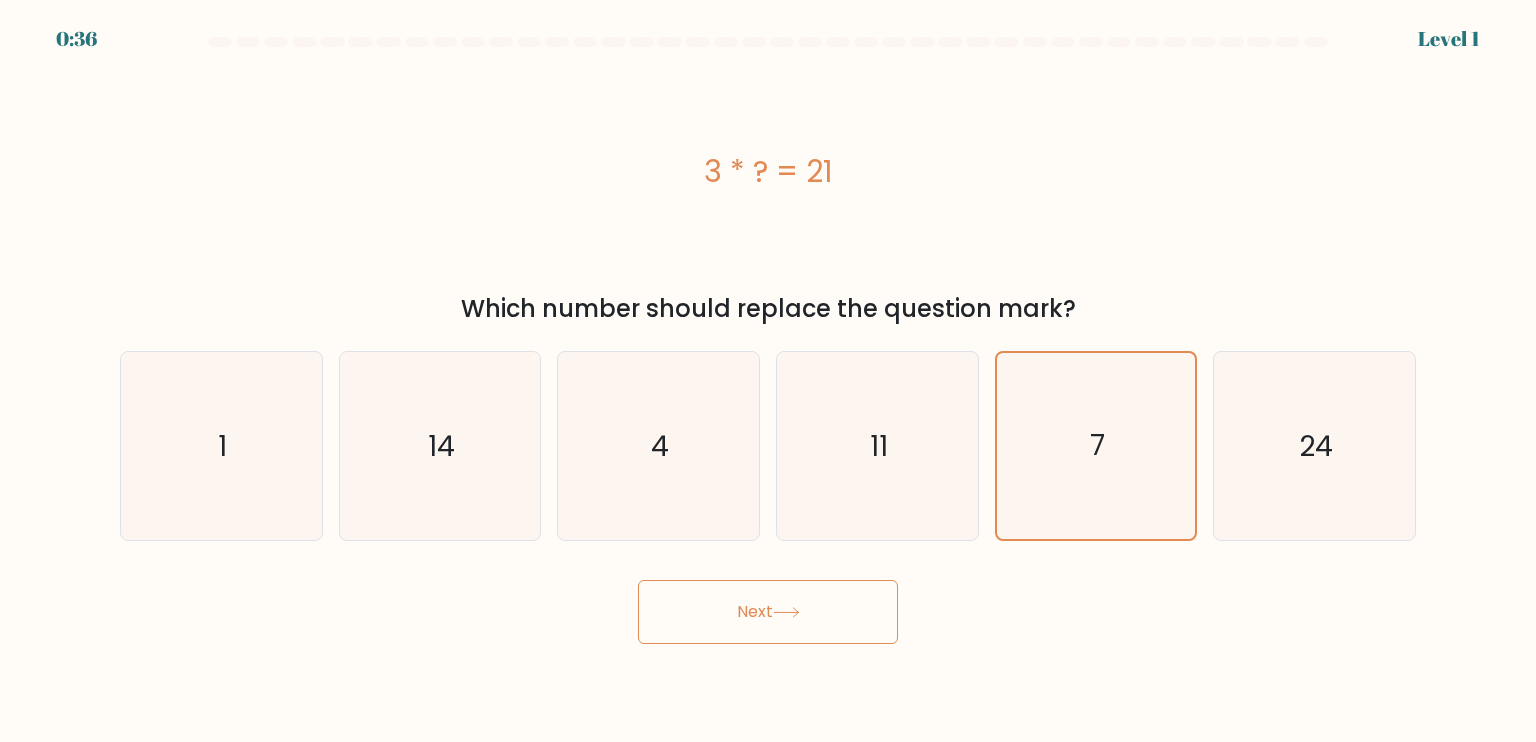 click on "Next" at bounding box center [768, 612] 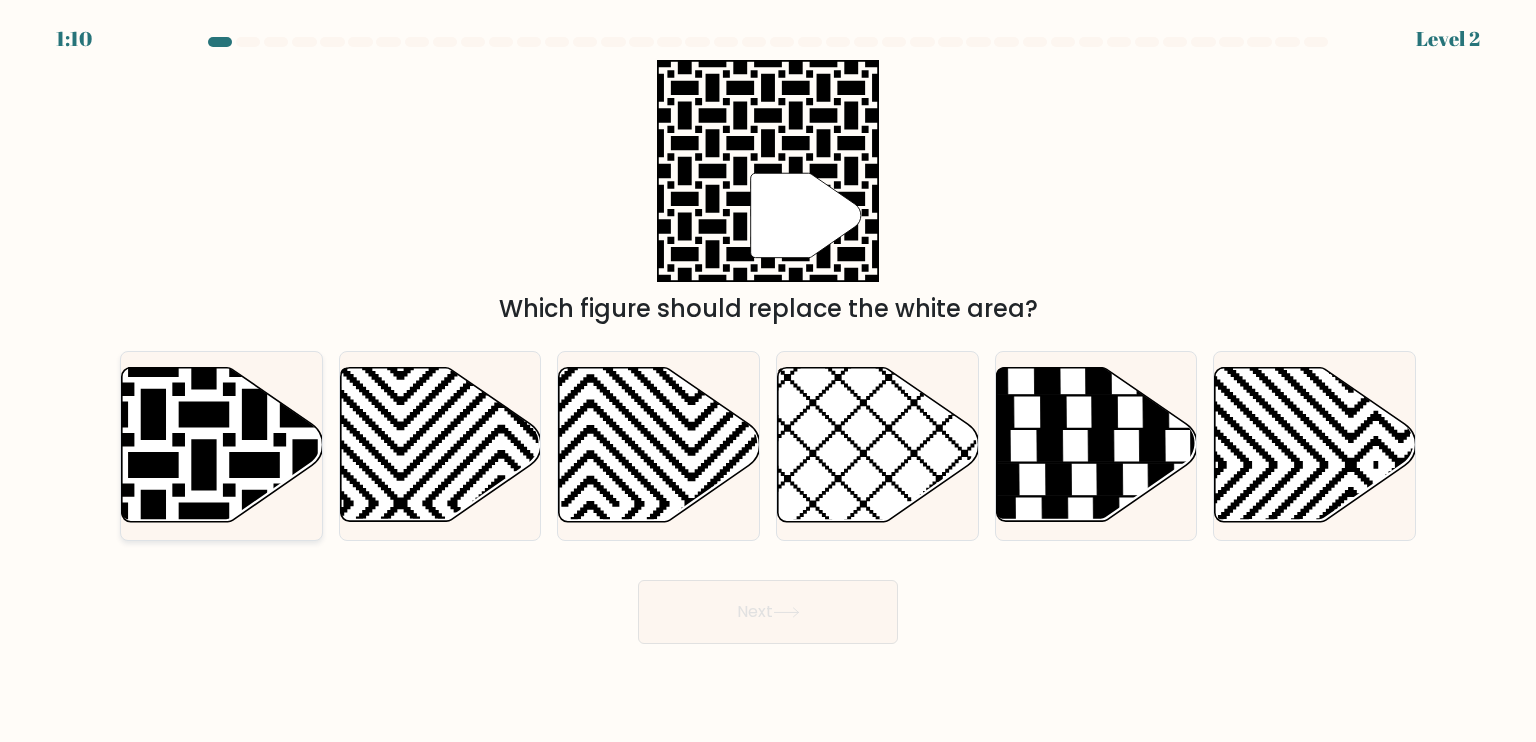 click 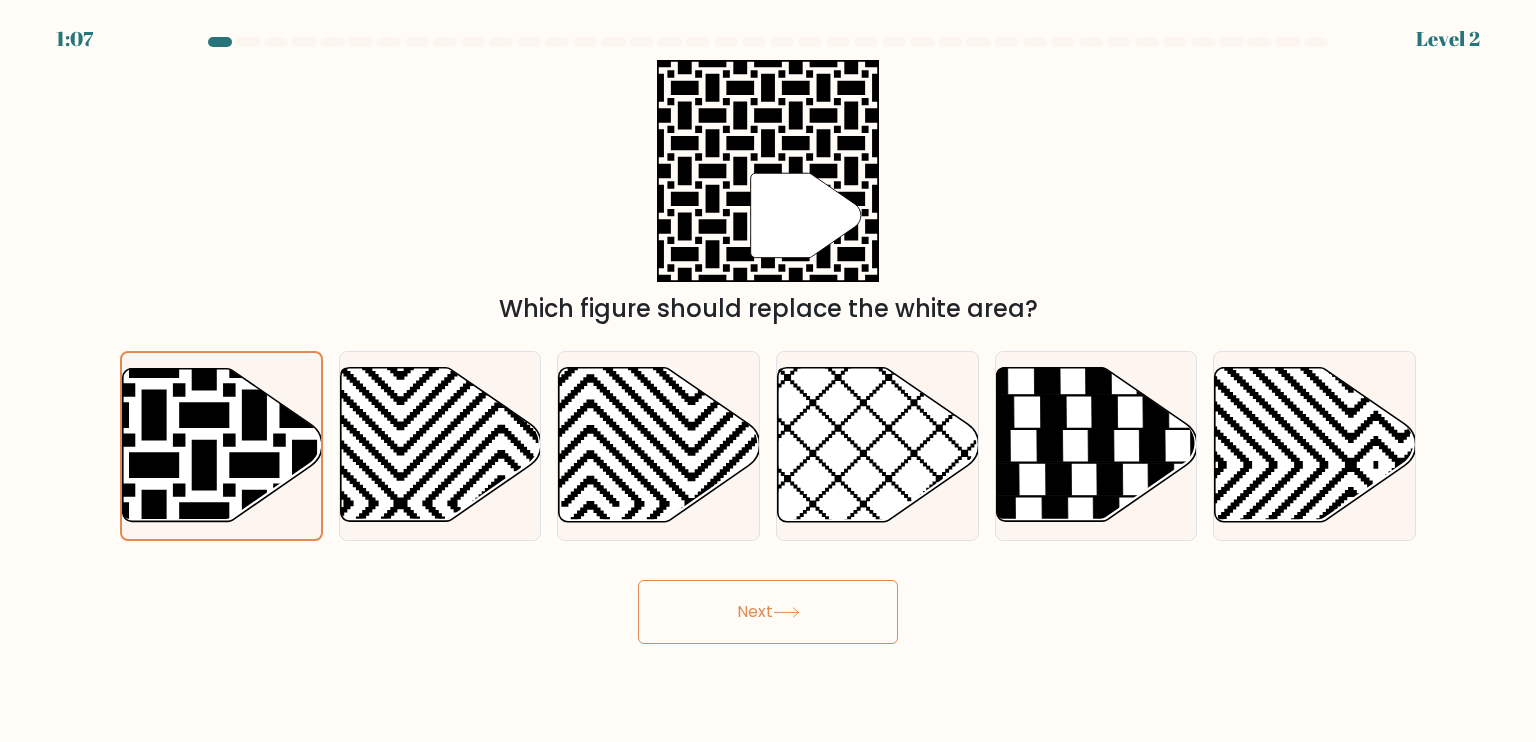 click on "Next" at bounding box center [768, 612] 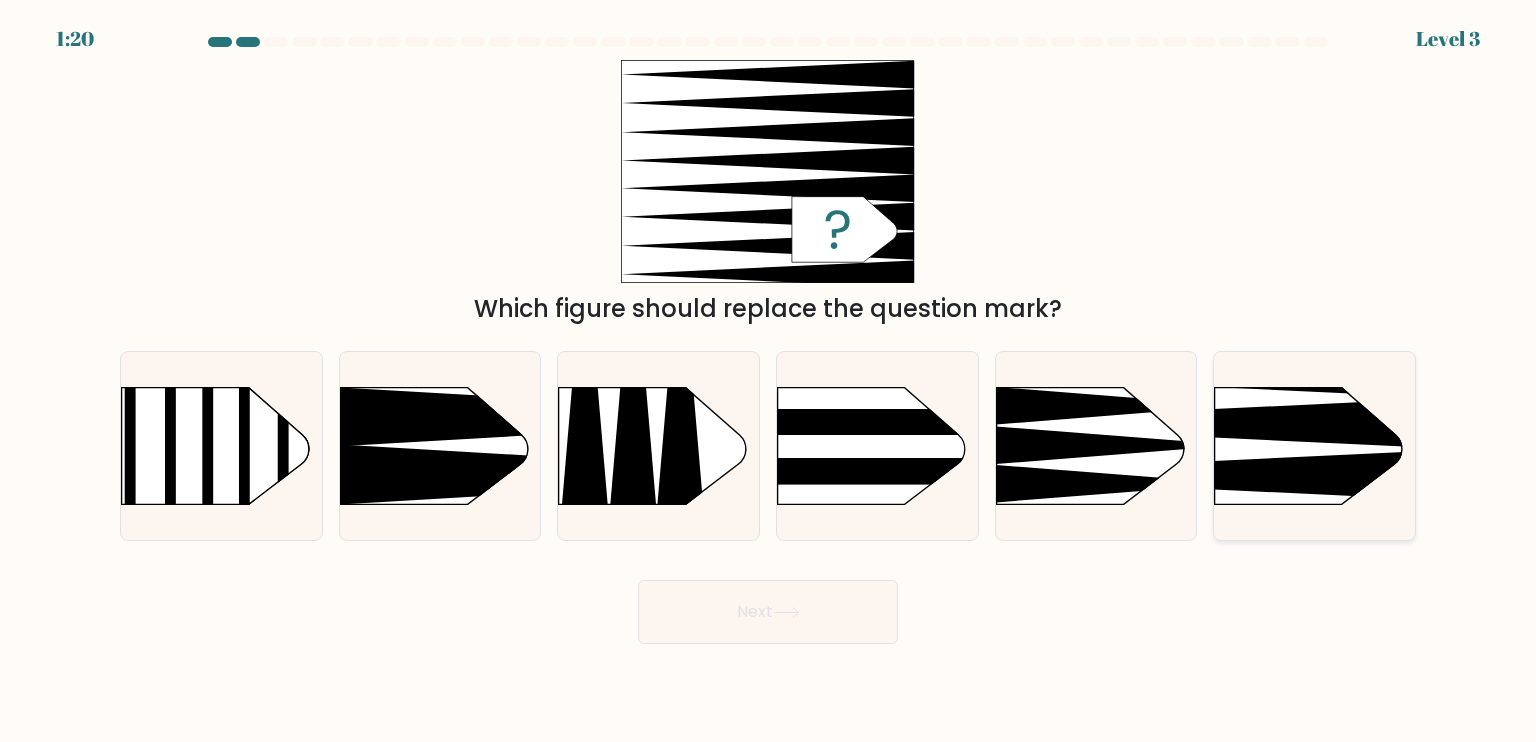 click 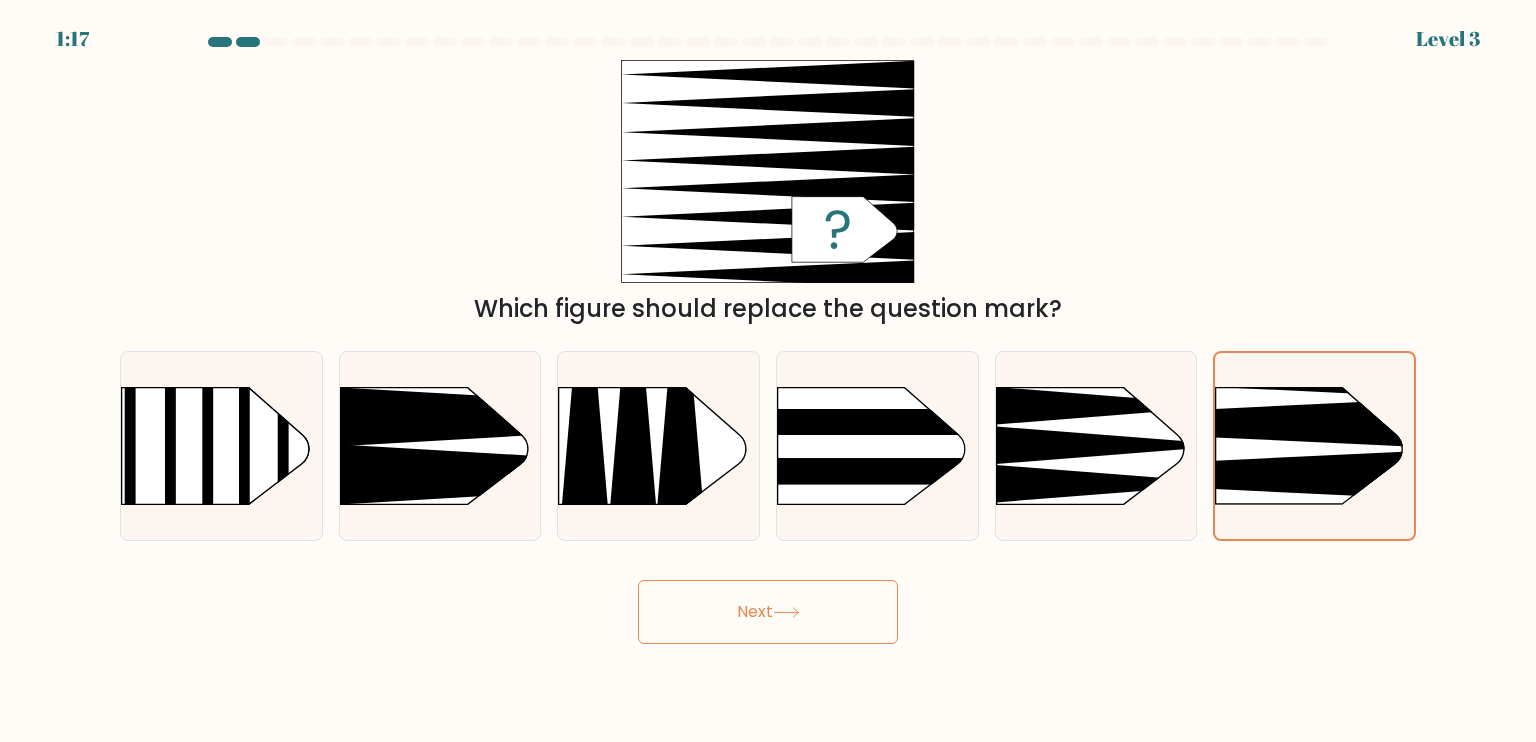 click on "Next" at bounding box center (768, 612) 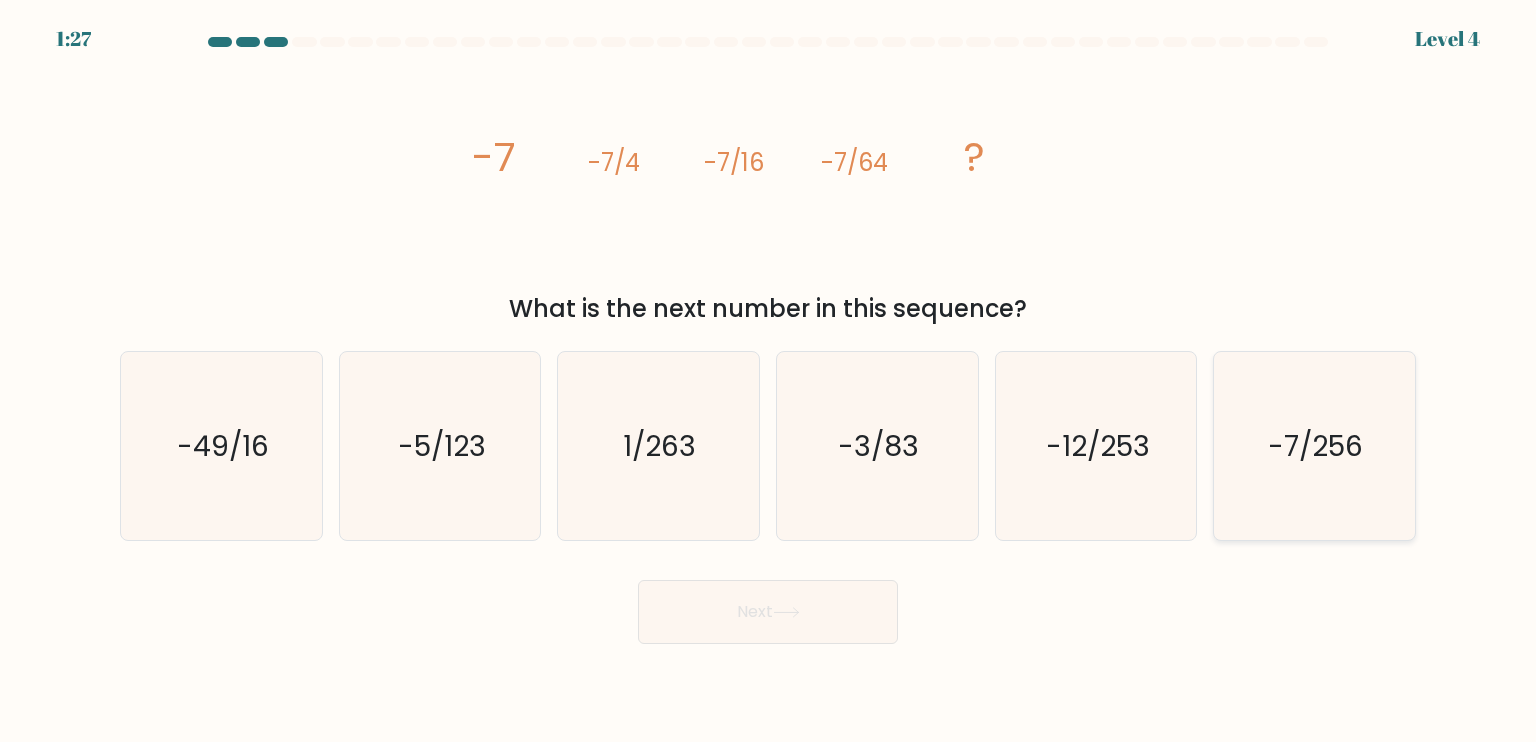 click on "-7/256" 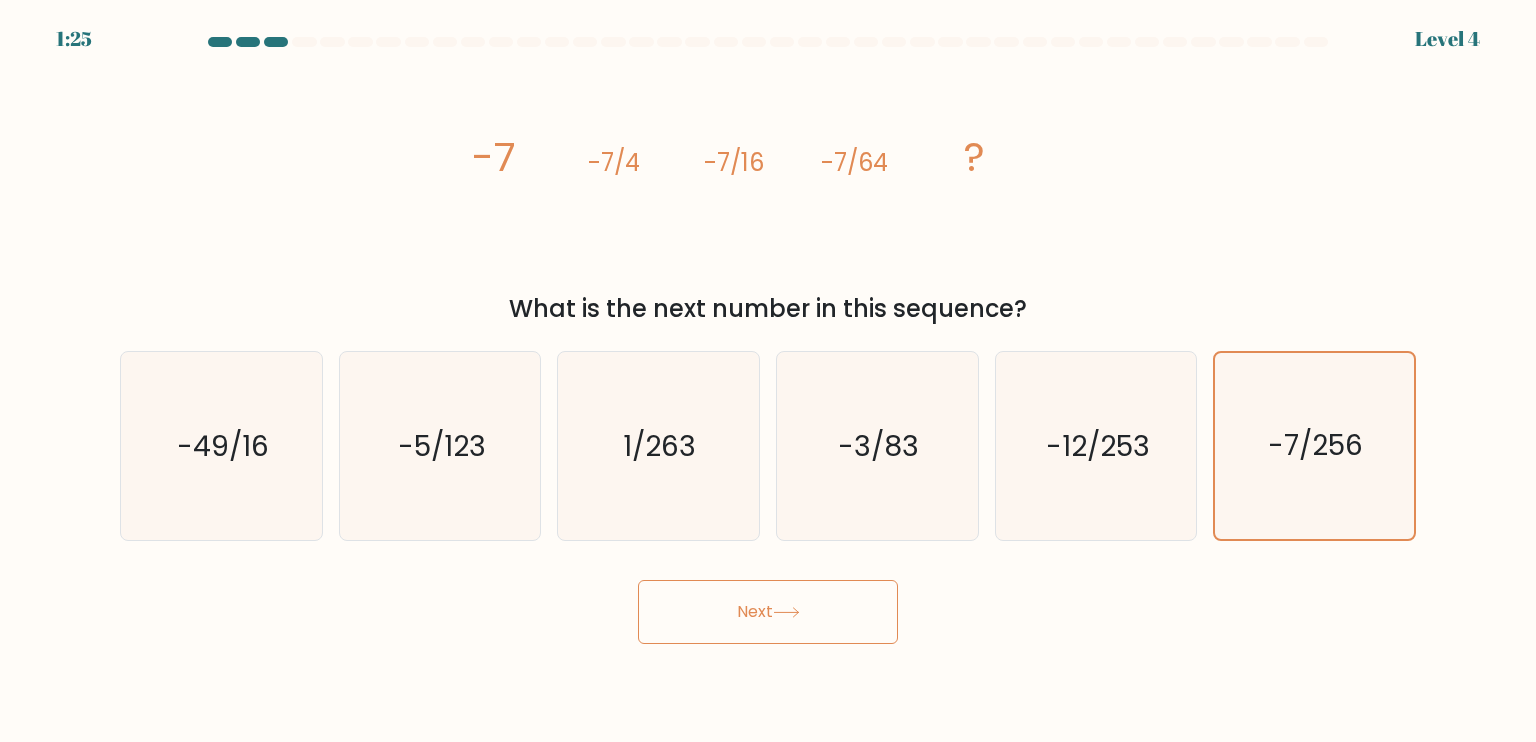 click 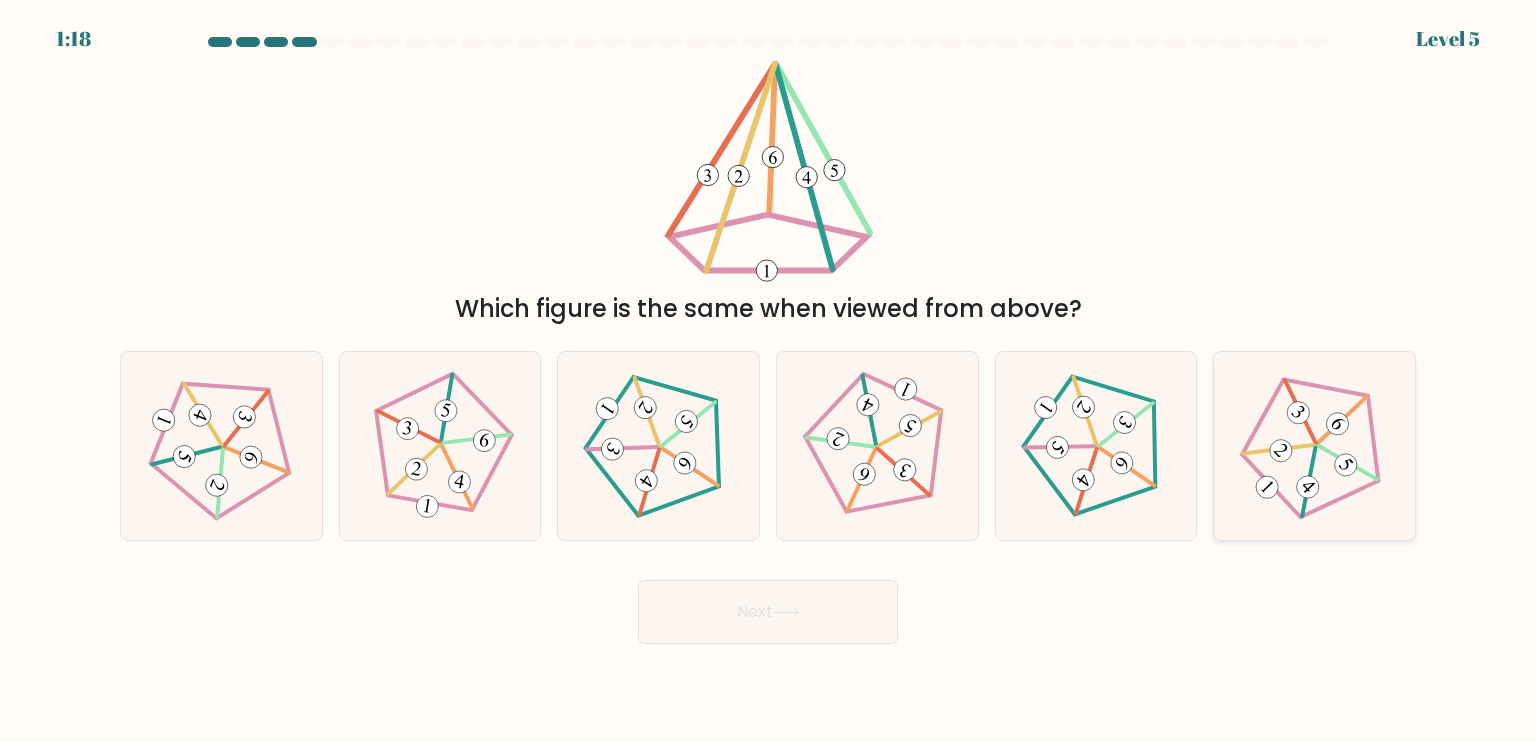 click 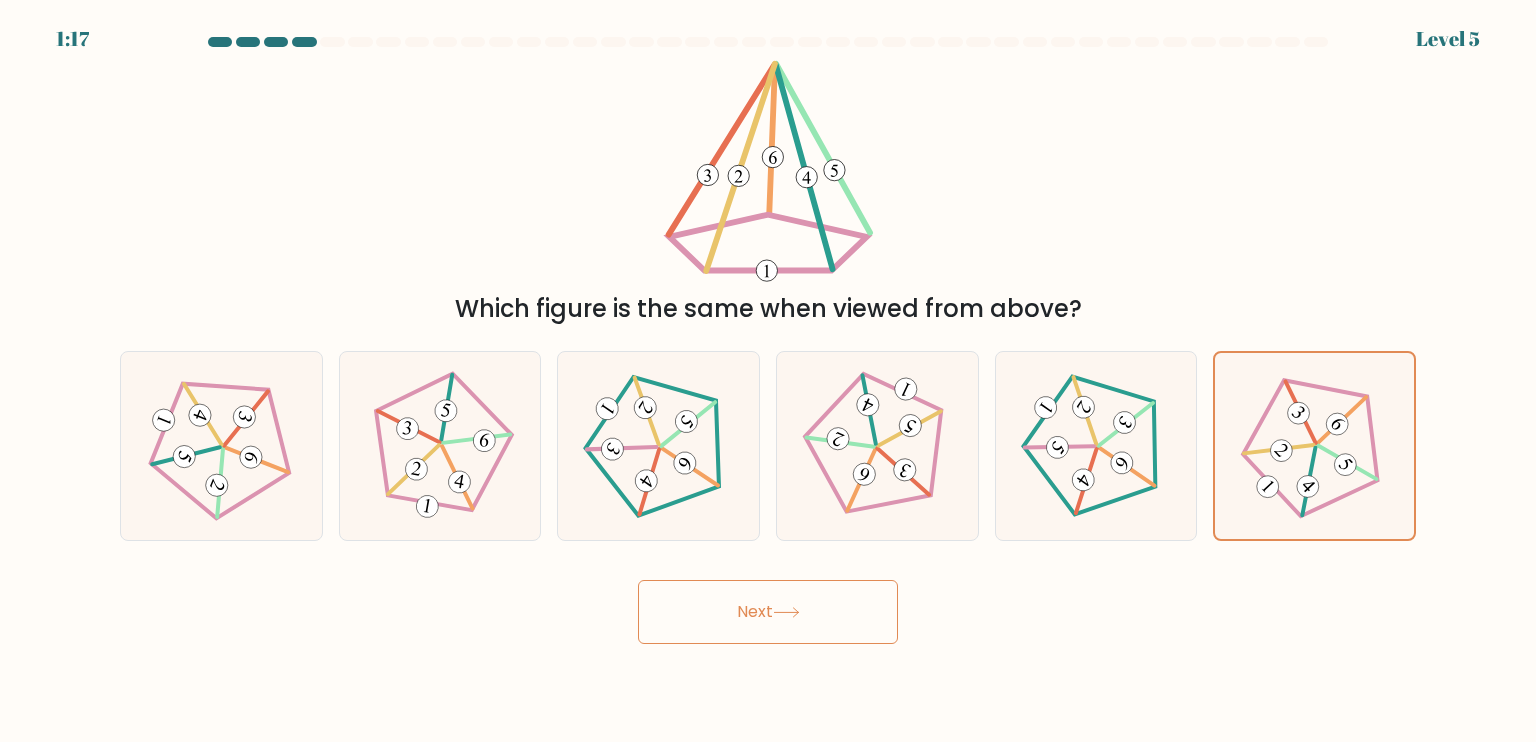 click on "Next" at bounding box center [768, 612] 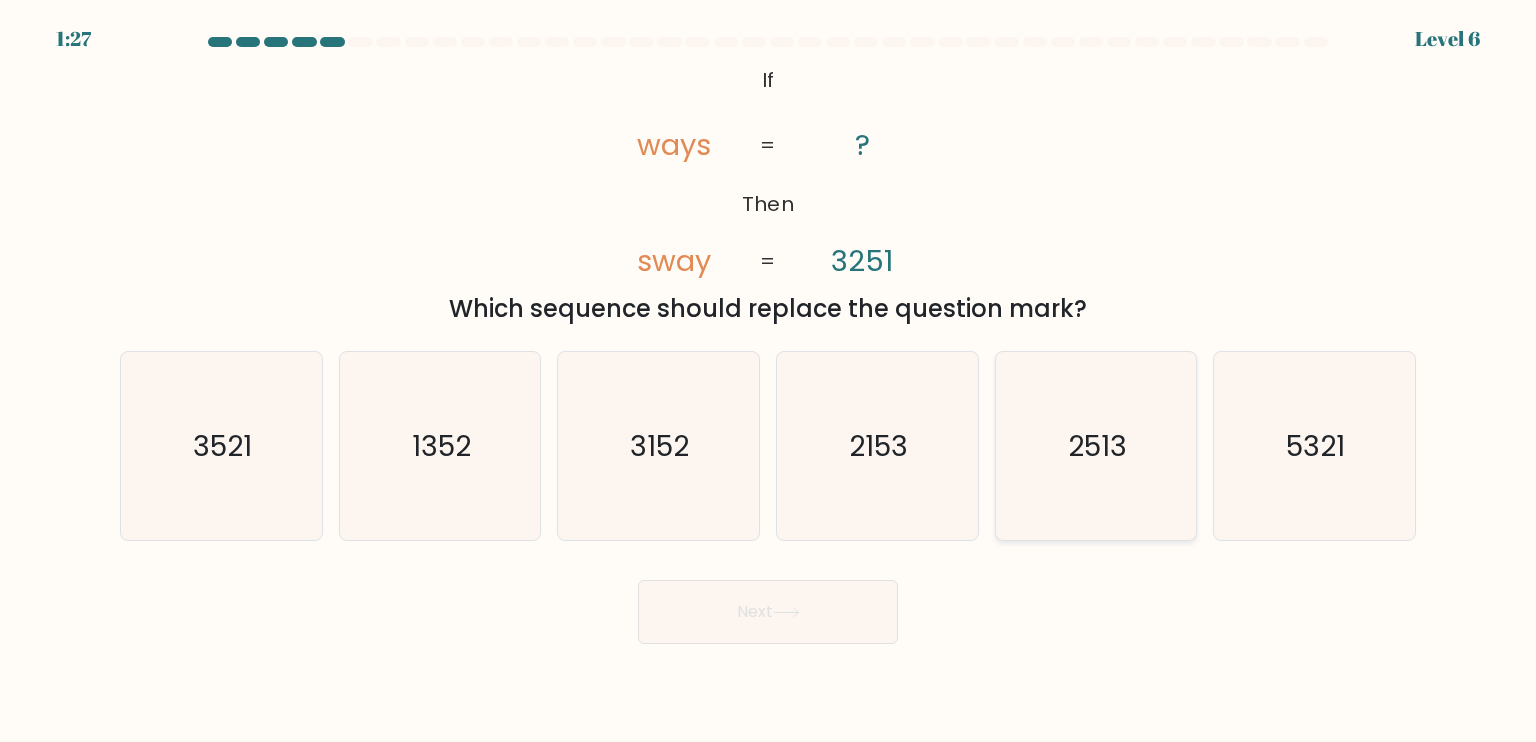 click on "2513" 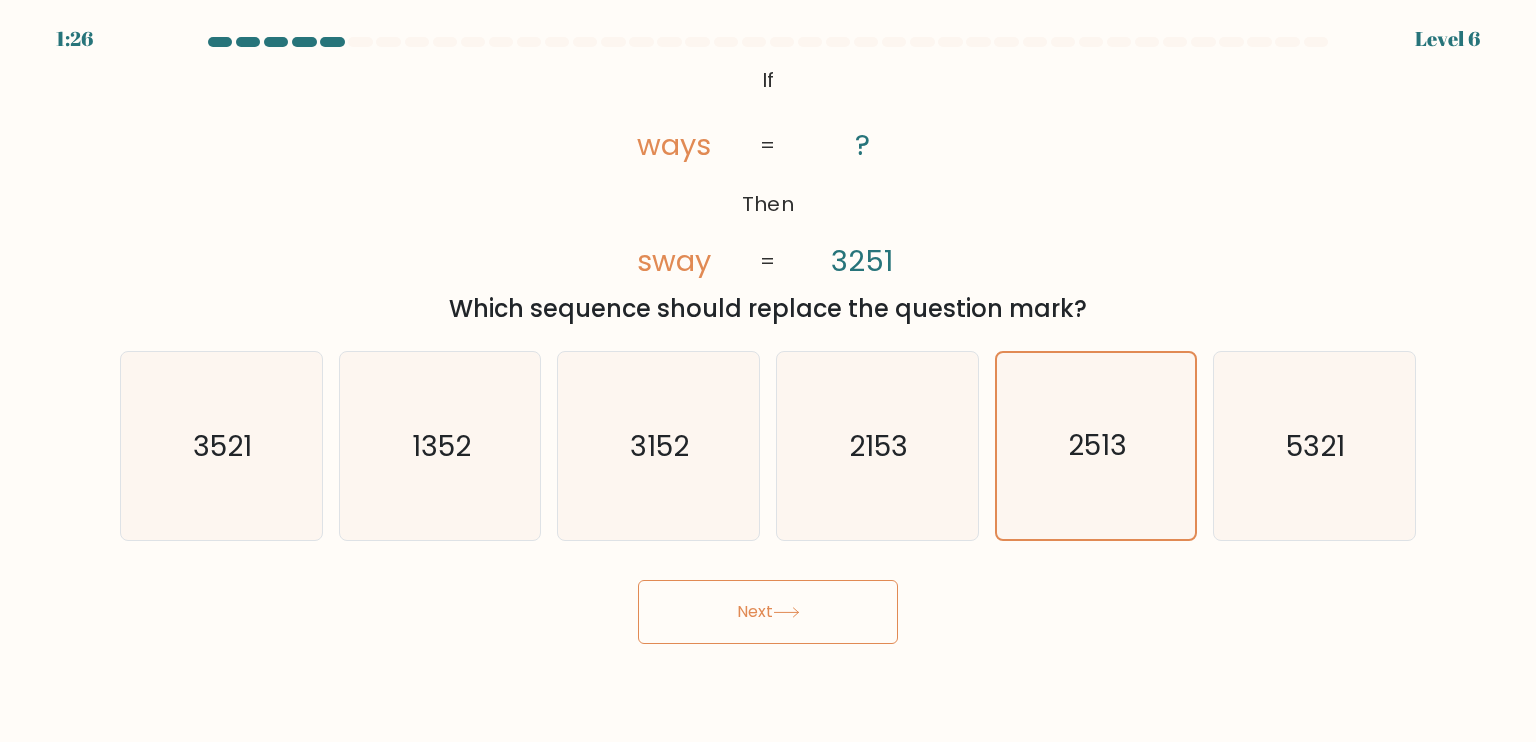 click on "Next" at bounding box center [768, 612] 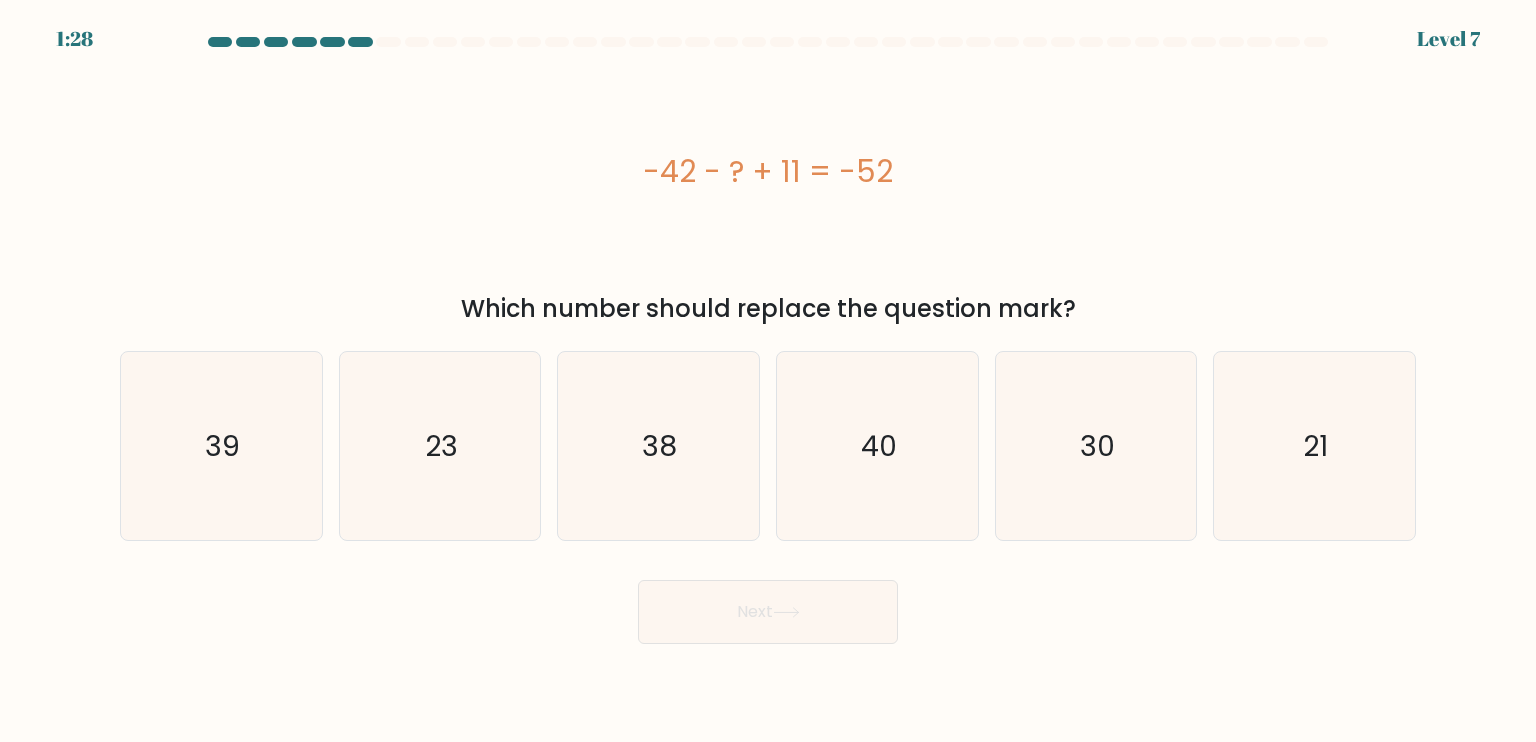 drag, startPoint x: 636, startPoint y: 162, endPoint x: 1109, endPoint y: 304, distance: 493.85526 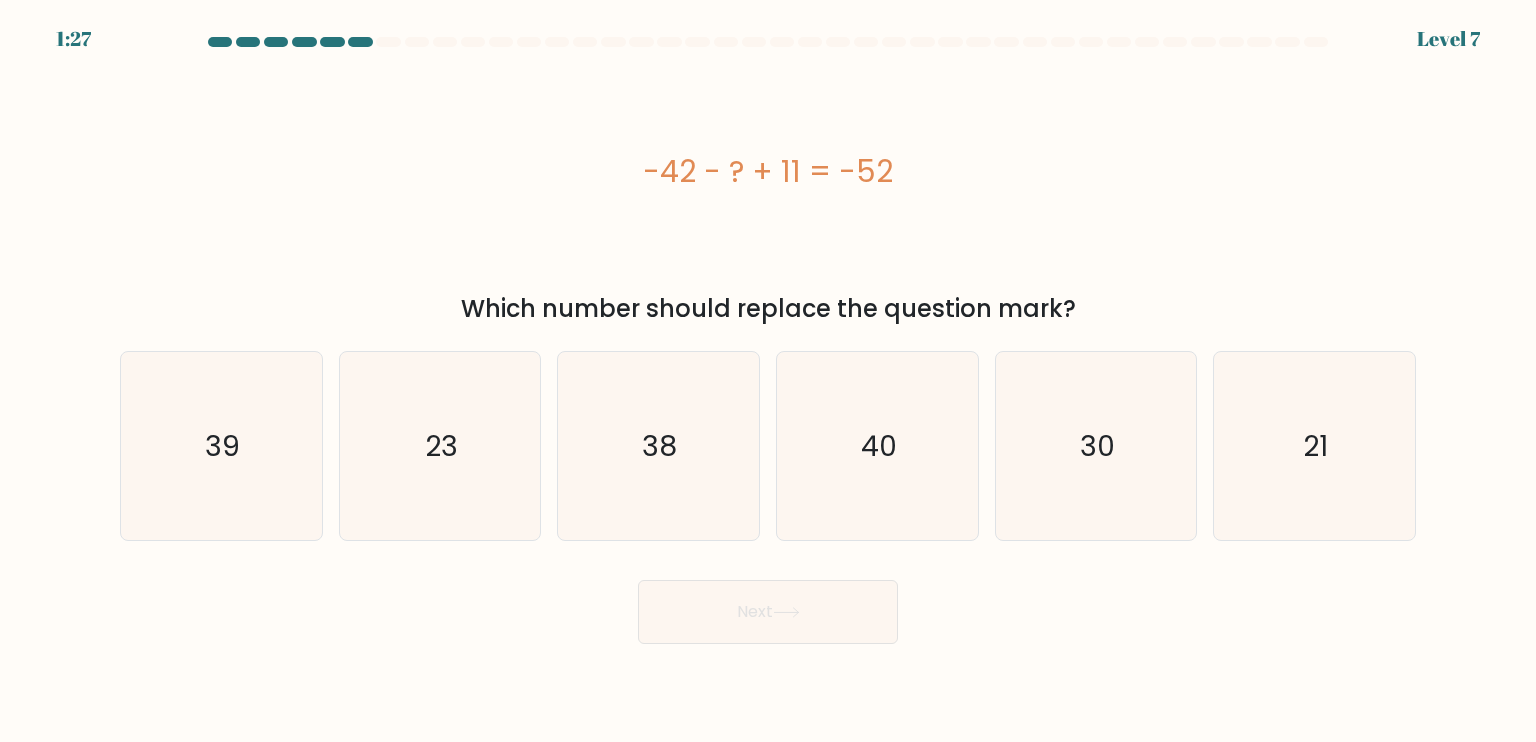 copy on "-42 - ? + 11 = -52
Which number should replace the question mark?" 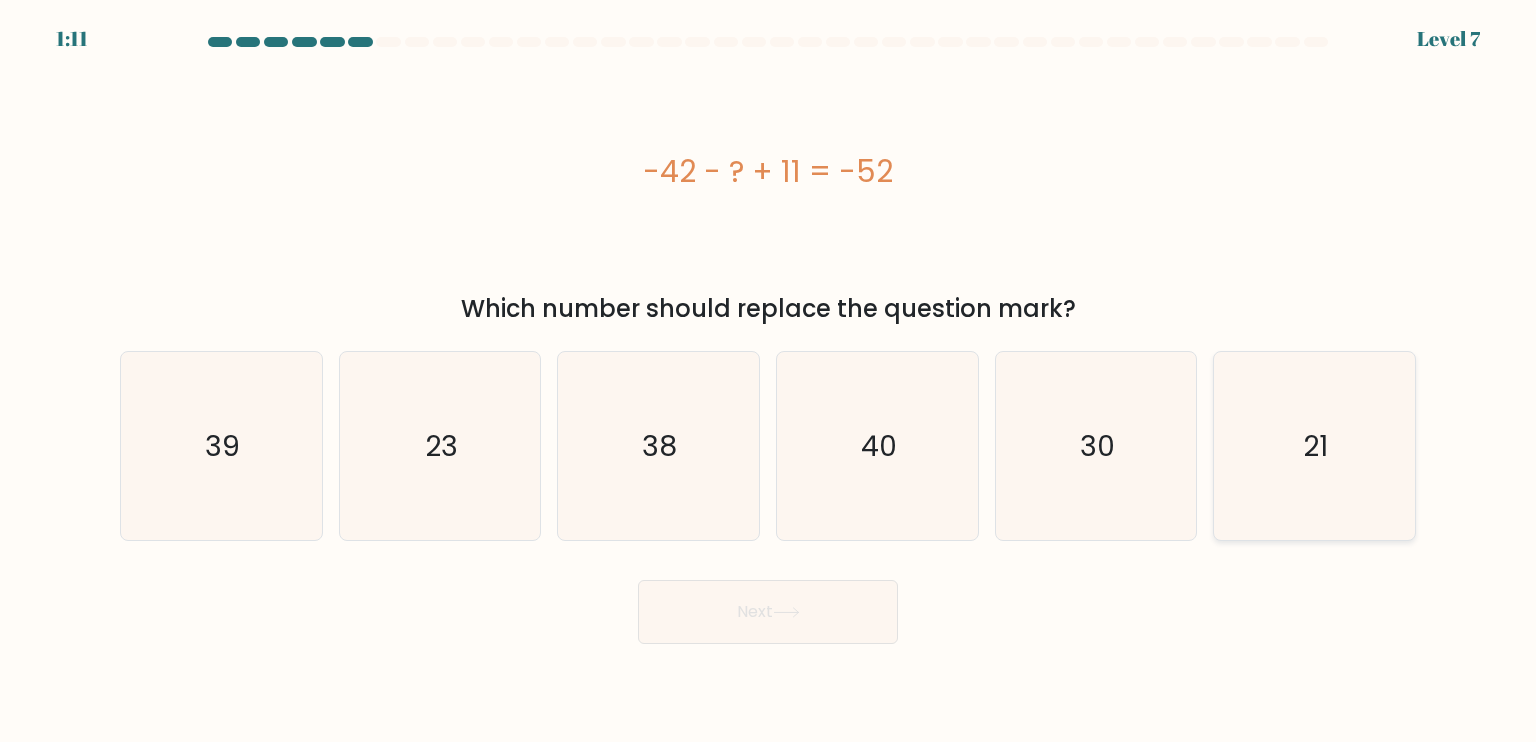 click on "21" 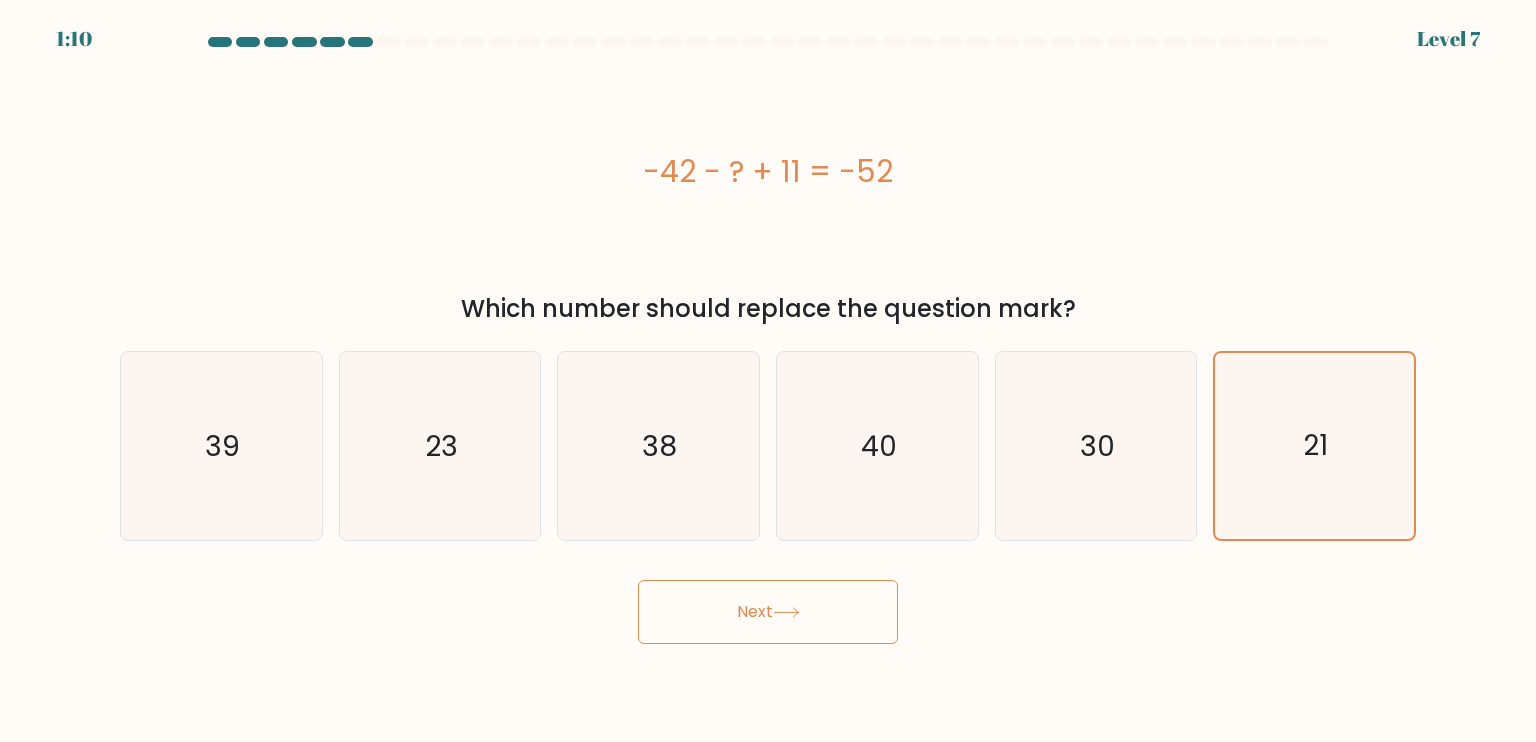 click on "Next" at bounding box center (768, 612) 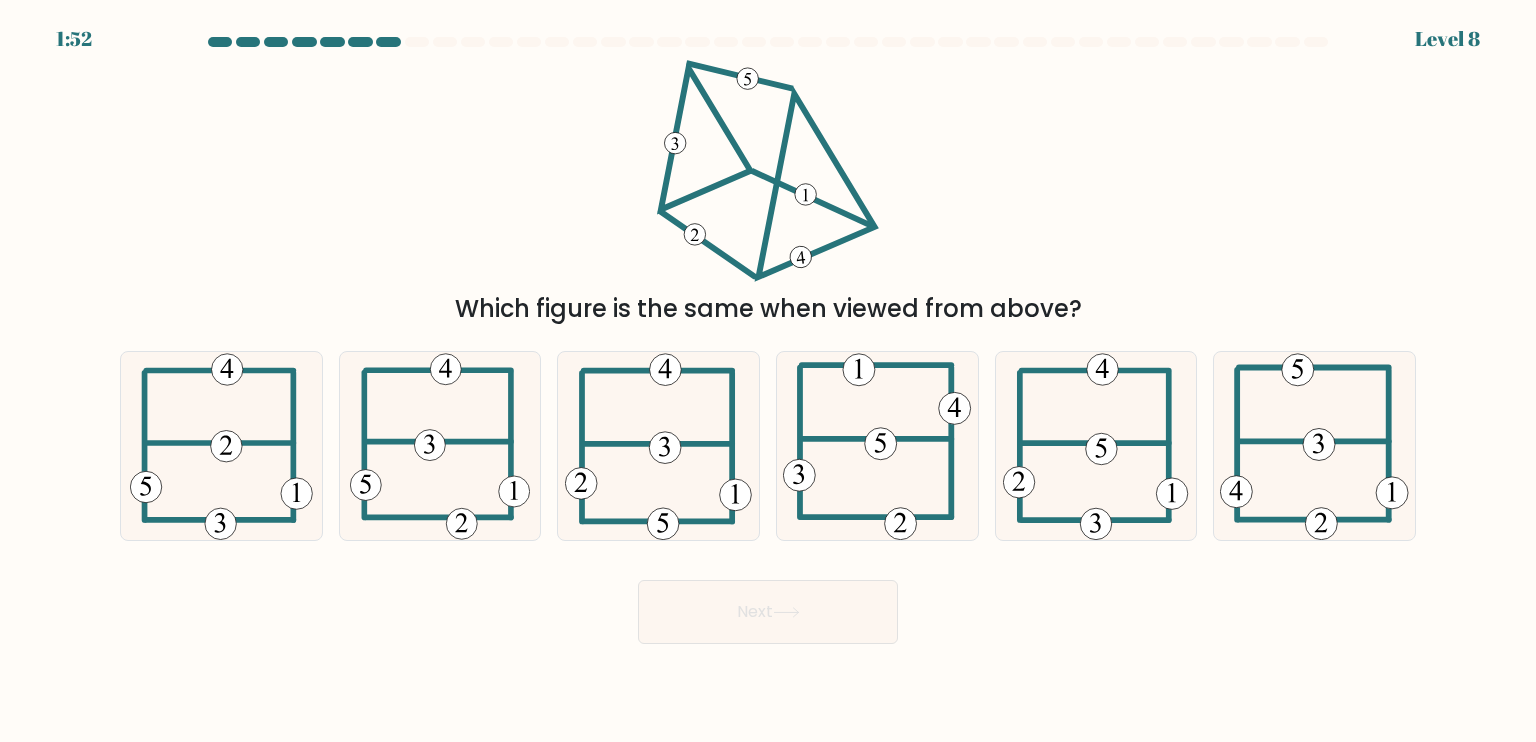 drag, startPoint x: 630, startPoint y: 63, endPoint x: 936, endPoint y: 251, distance: 359.13785 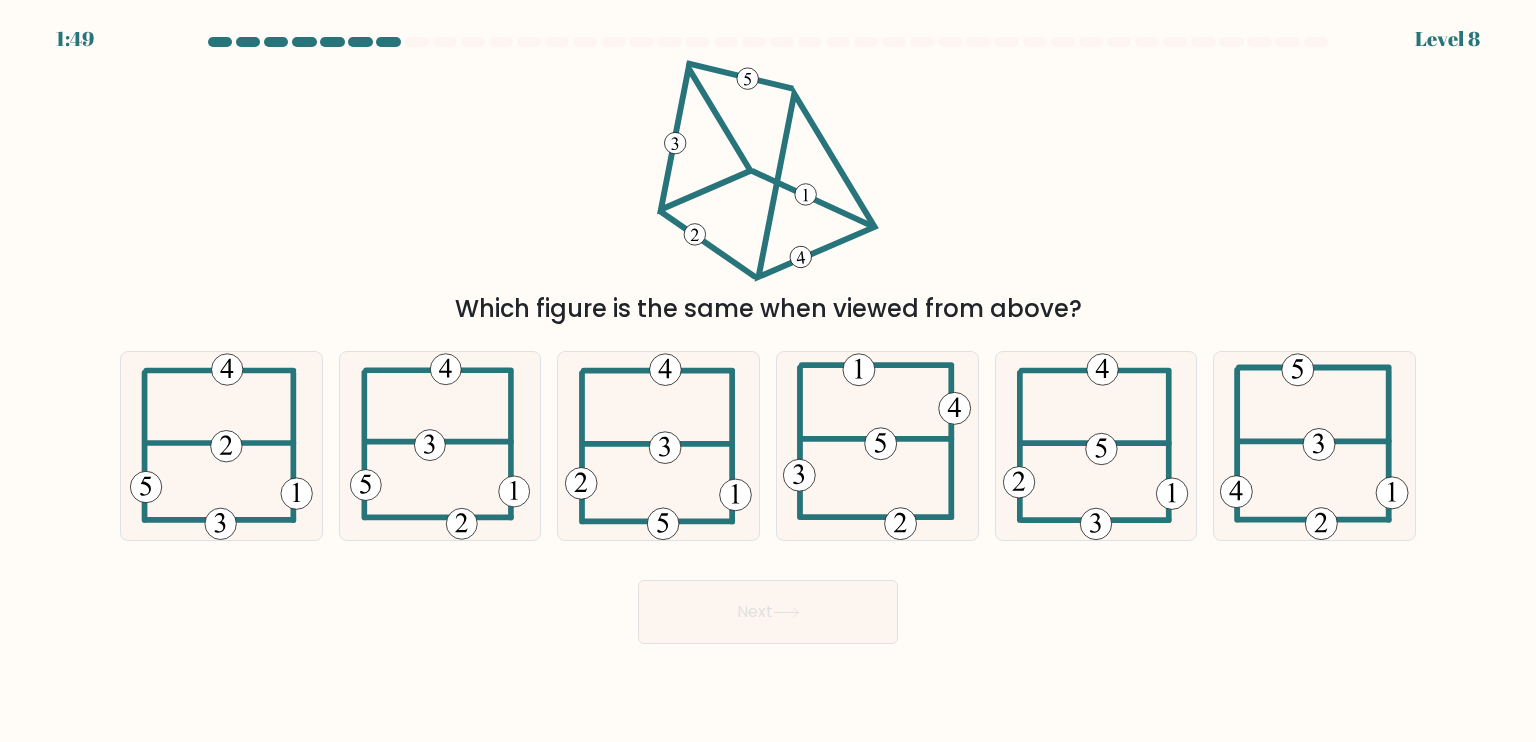 drag, startPoint x: 1082, startPoint y: 307, endPoint x: 686, endPoint y: 124, distance: 436.23962 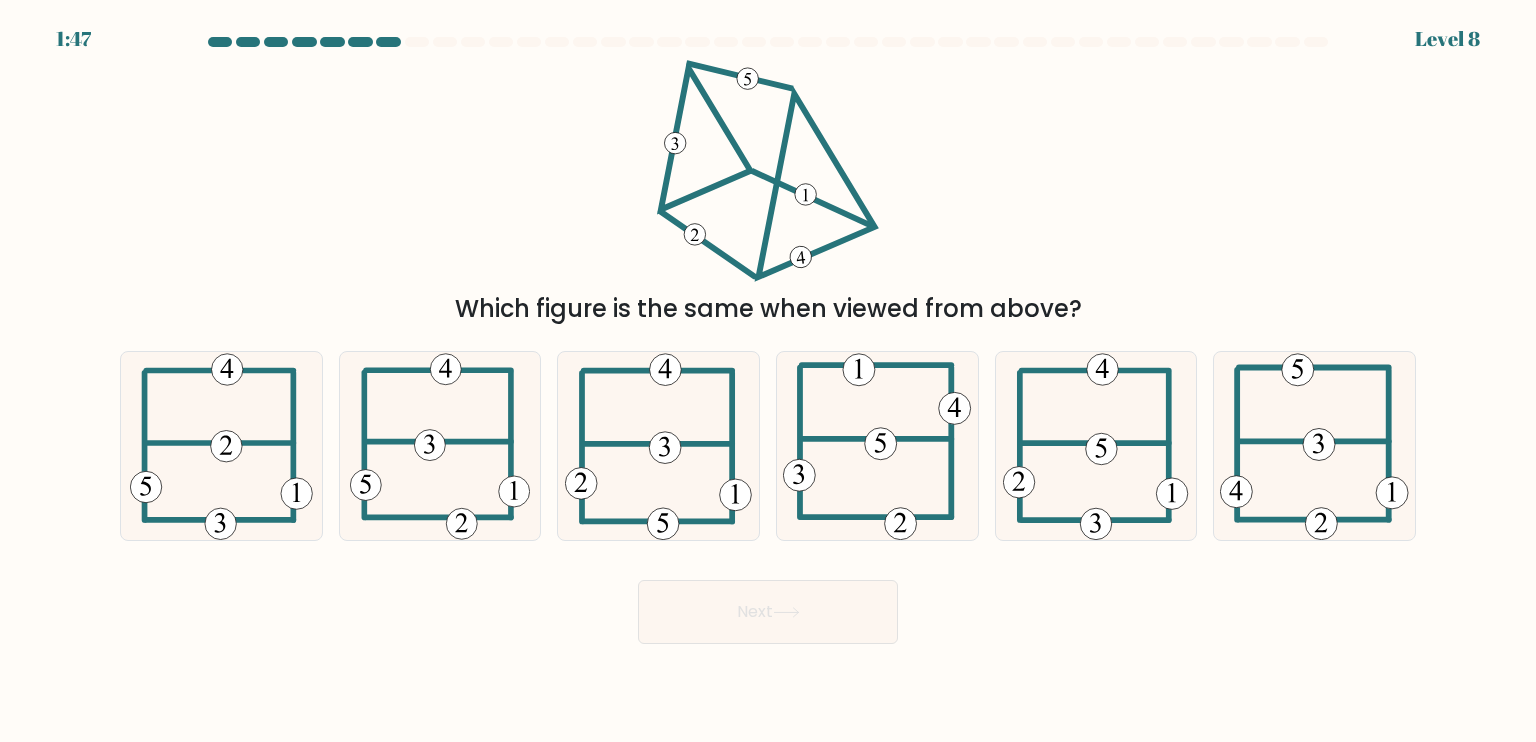 drag, startPoint x: 712, startPoint y: 174, endPoint x: 615, endPoint y: 218, distance: 106.51291 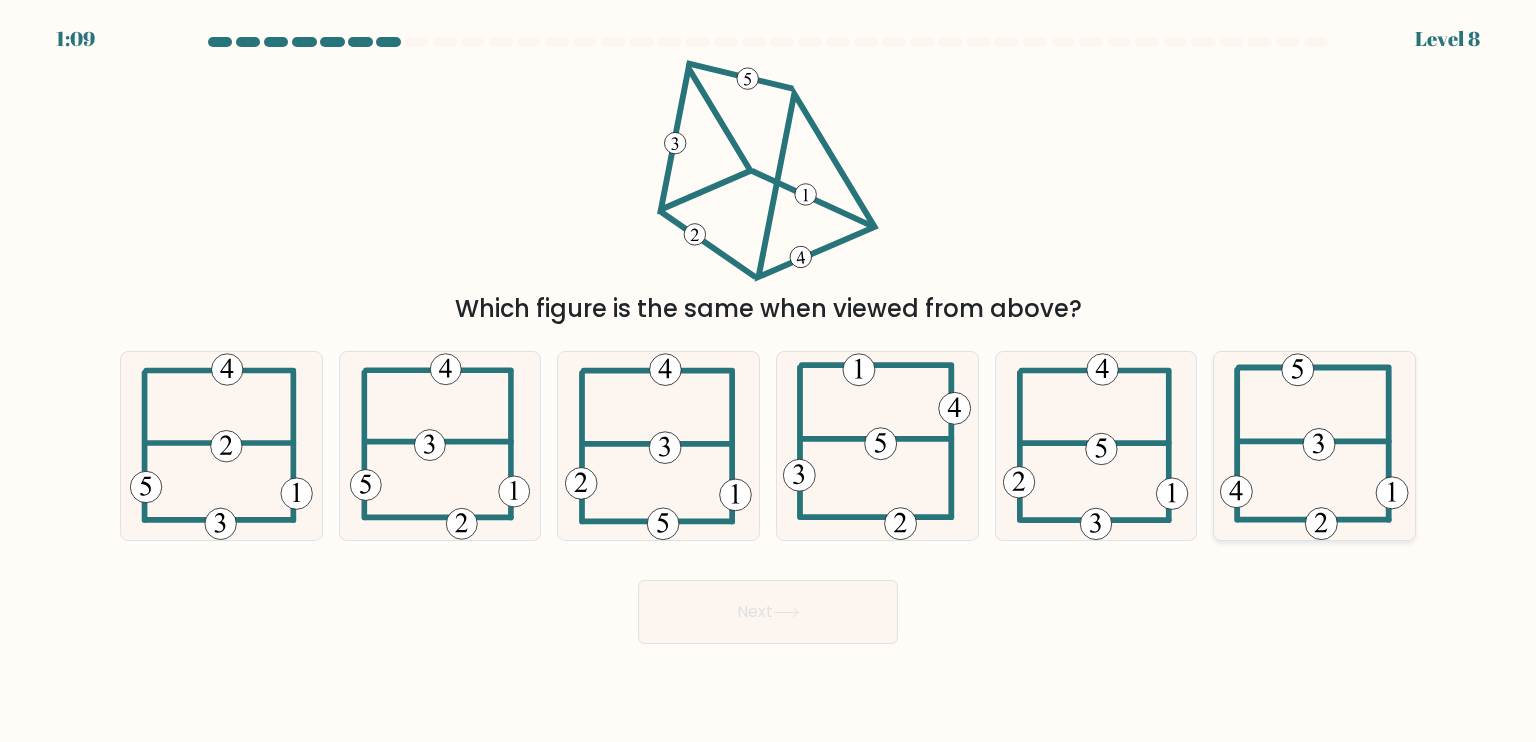 click 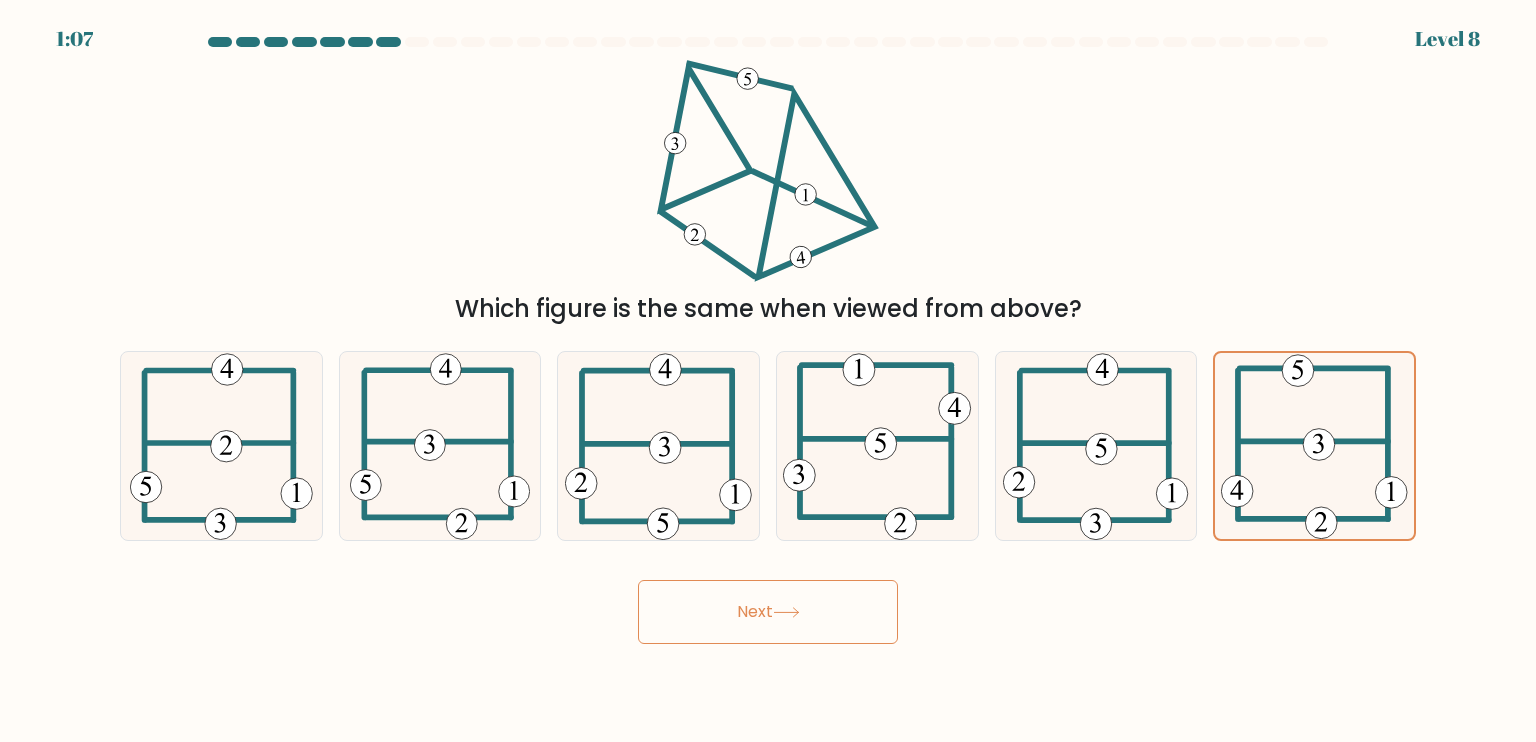 drag, startPoint x: 804, startPoint y: 625, endPoint x: 845, endPoint y: 617, distance: 41.773197 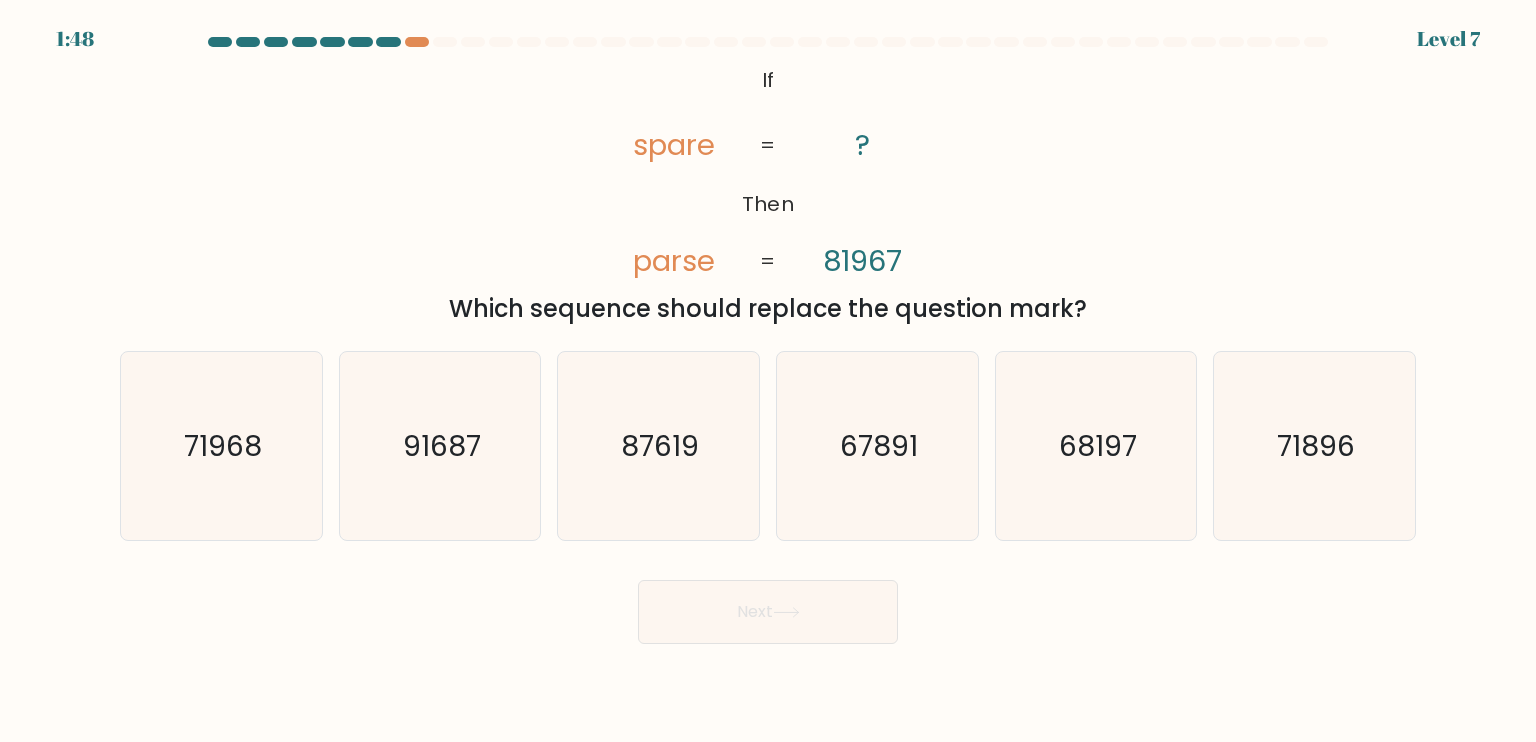 drag, startPoint x: 725, startPoint y: 64, endPoint x: 1086, endPoint y: 301, distance: 431.84488 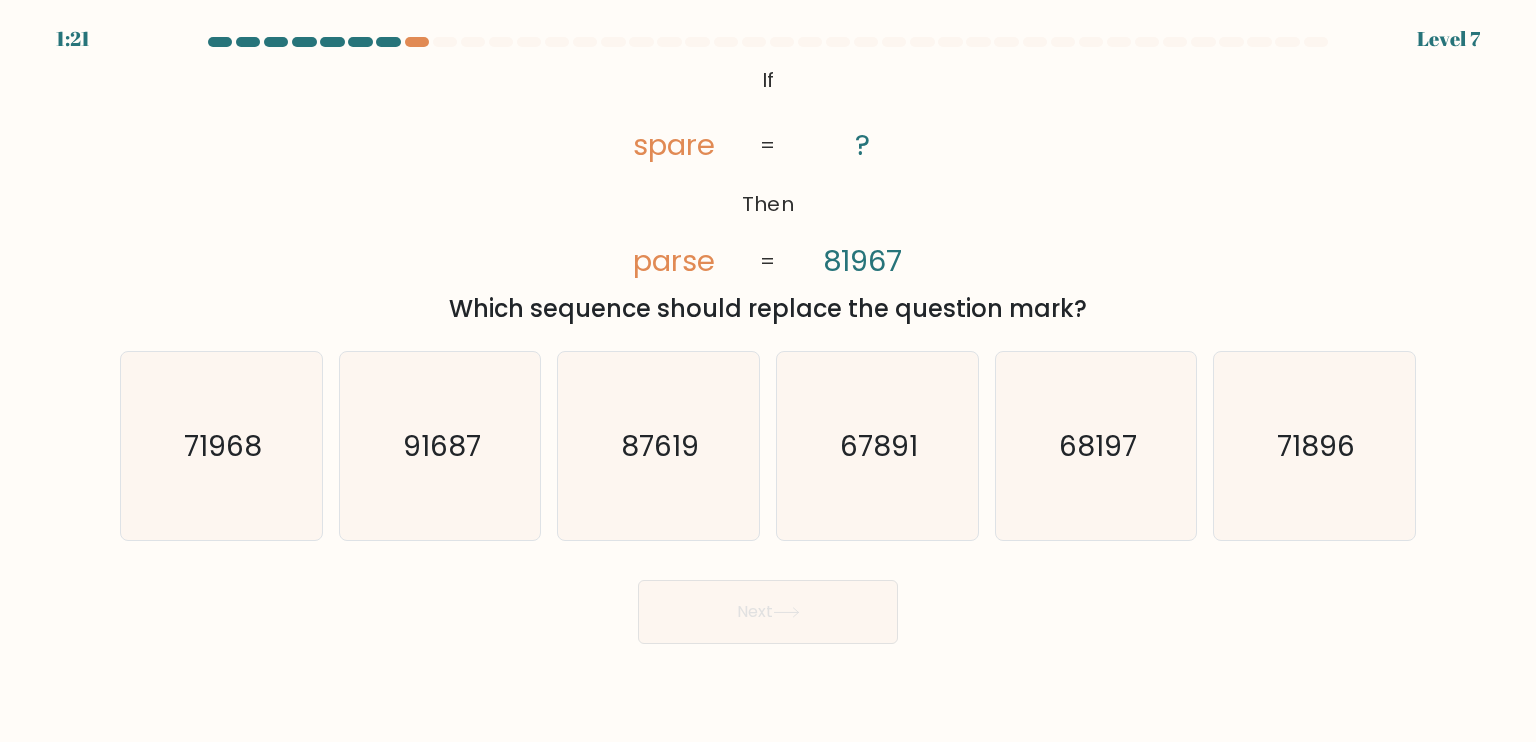 click on "1:21
Level 7" at bounding box center (768, 27) 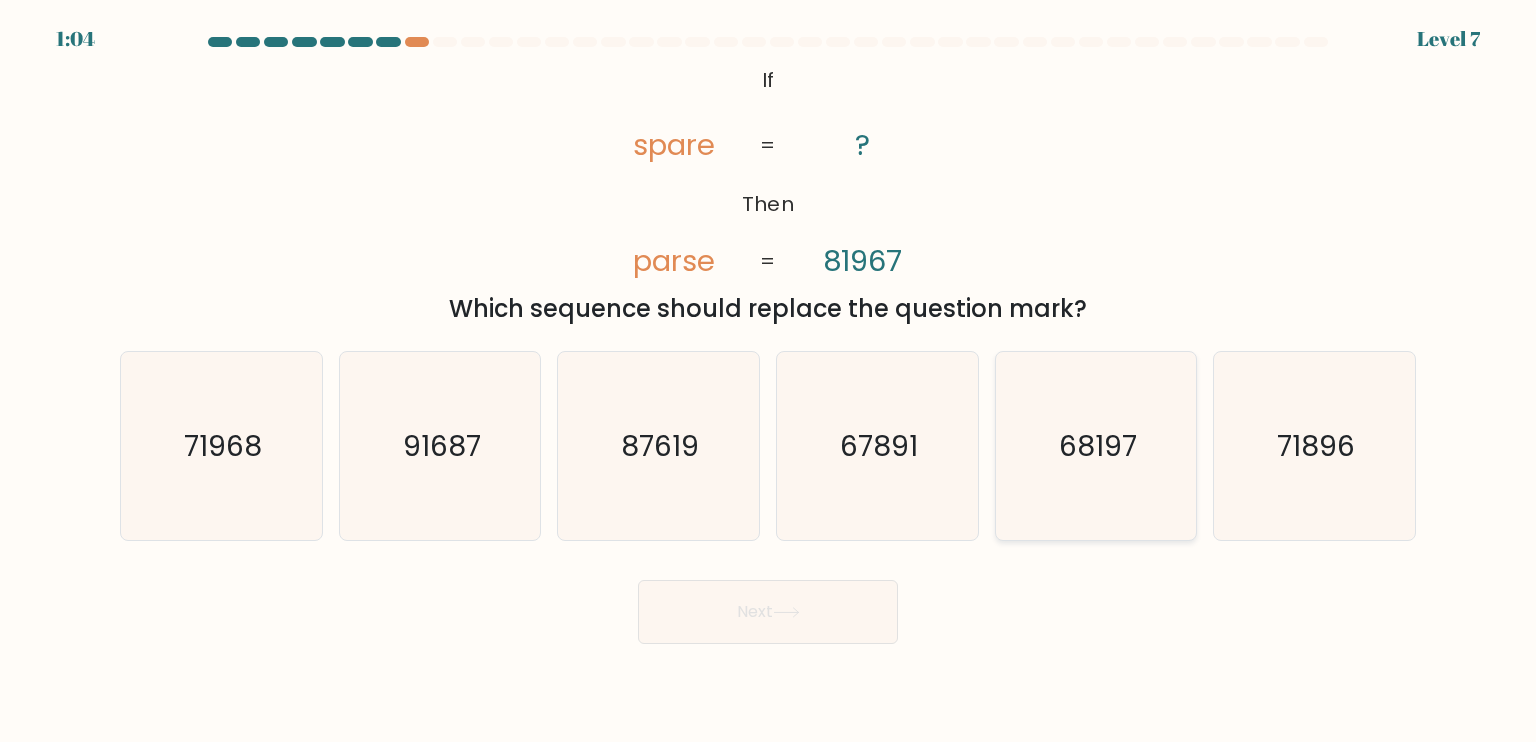 click on "68197" 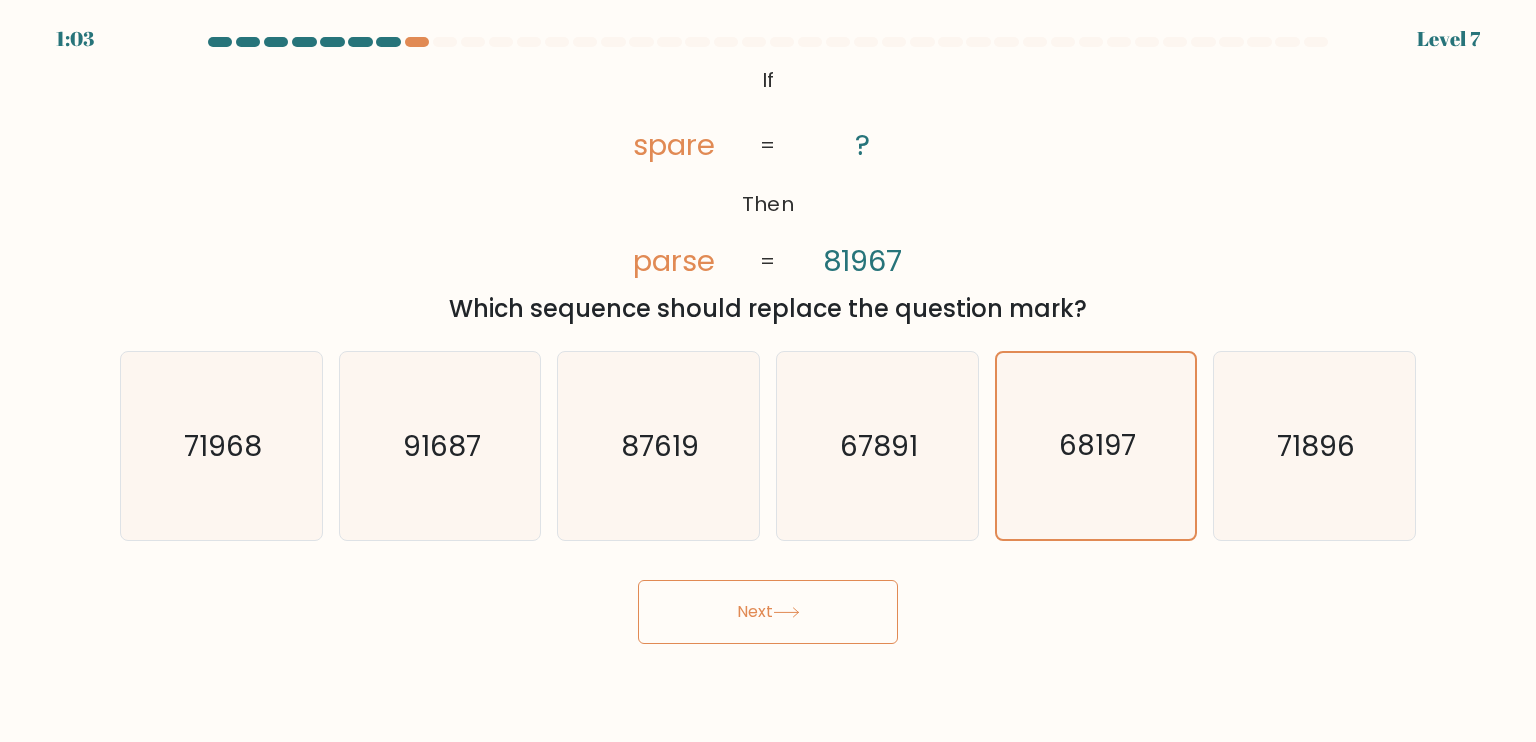 click on "Next" at bounding box center [768, 612] 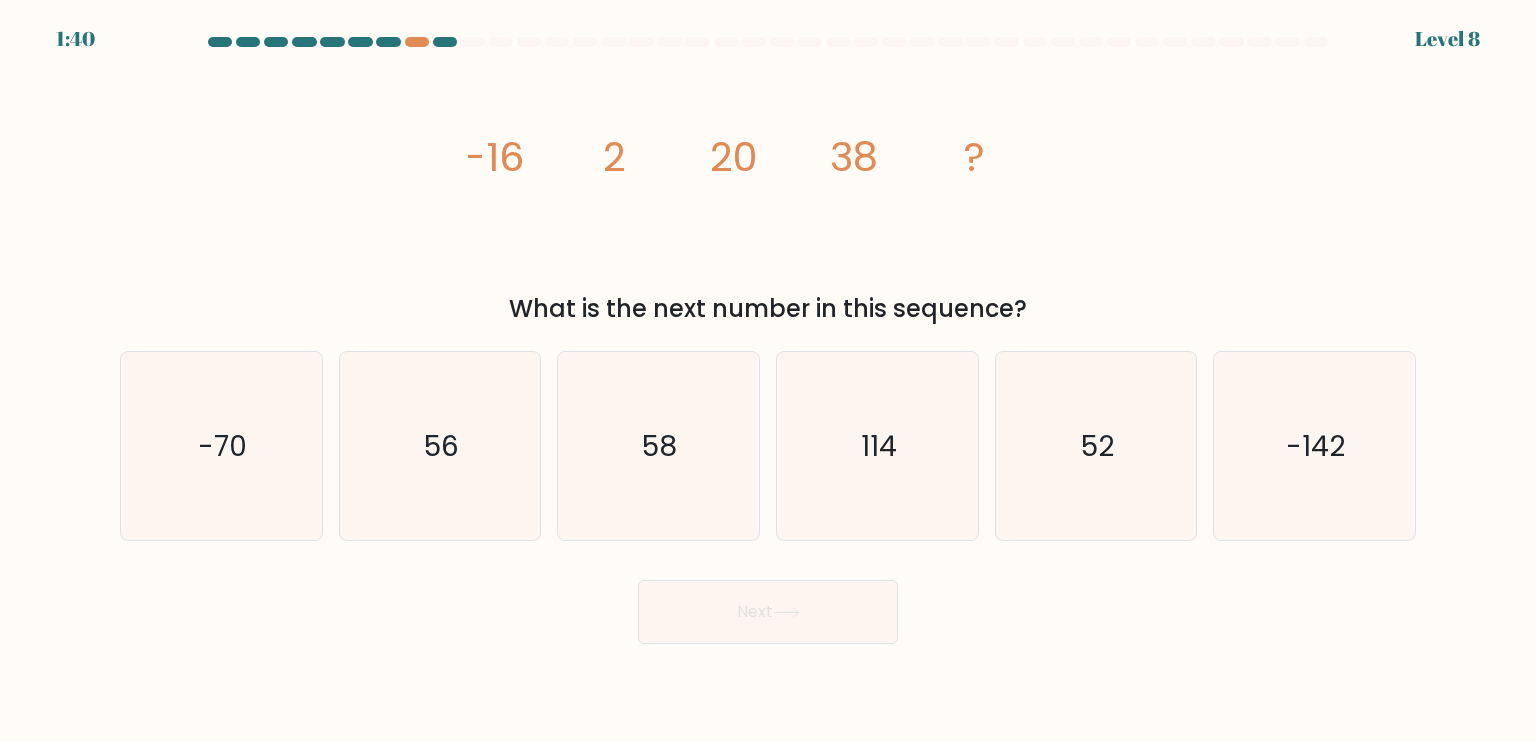drag, startPoint x: 447, startPoint y: 145, endPoint x: 1020, endPoint y: 299, distance: 593.3338 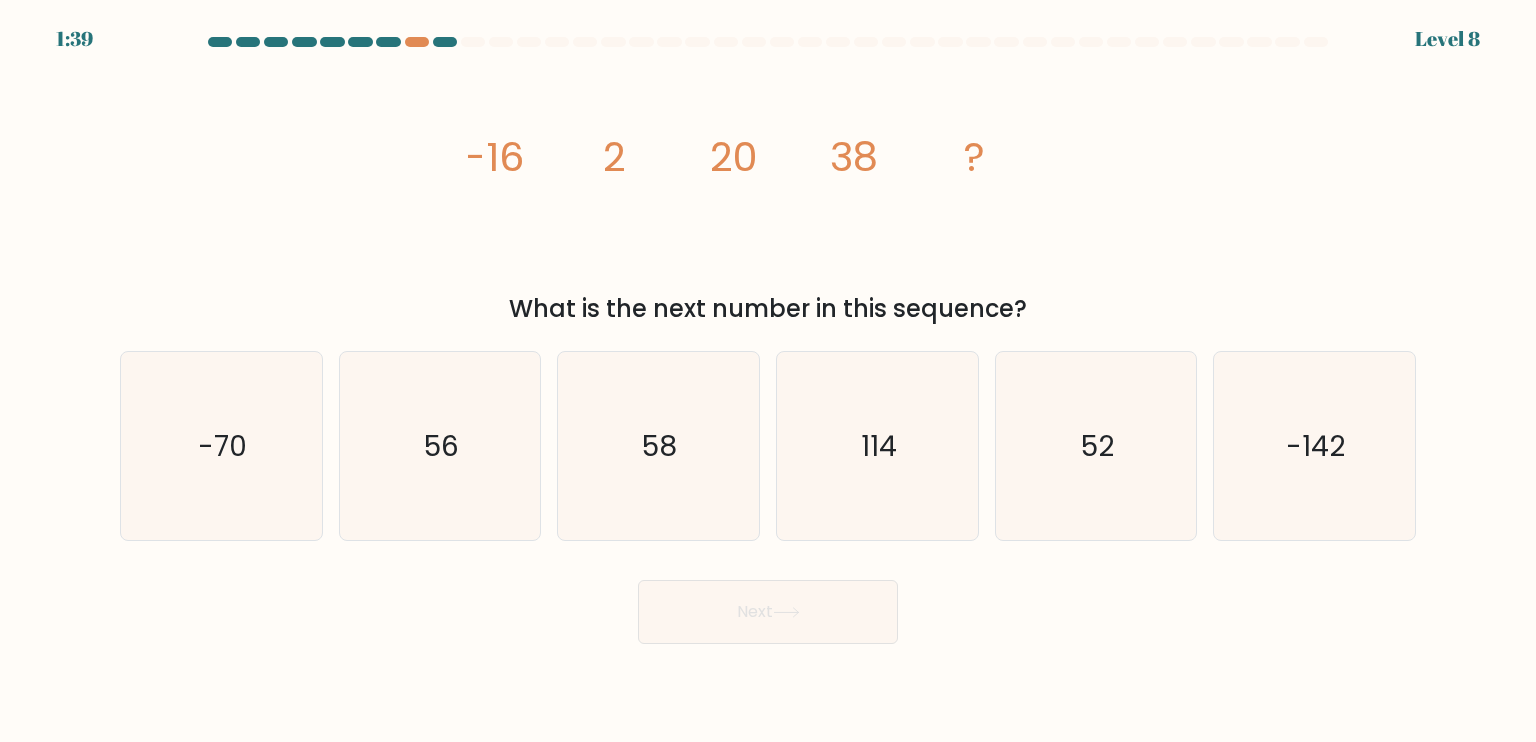 copy on "-16
2
20
38
?
What is the next number in this sequence?" 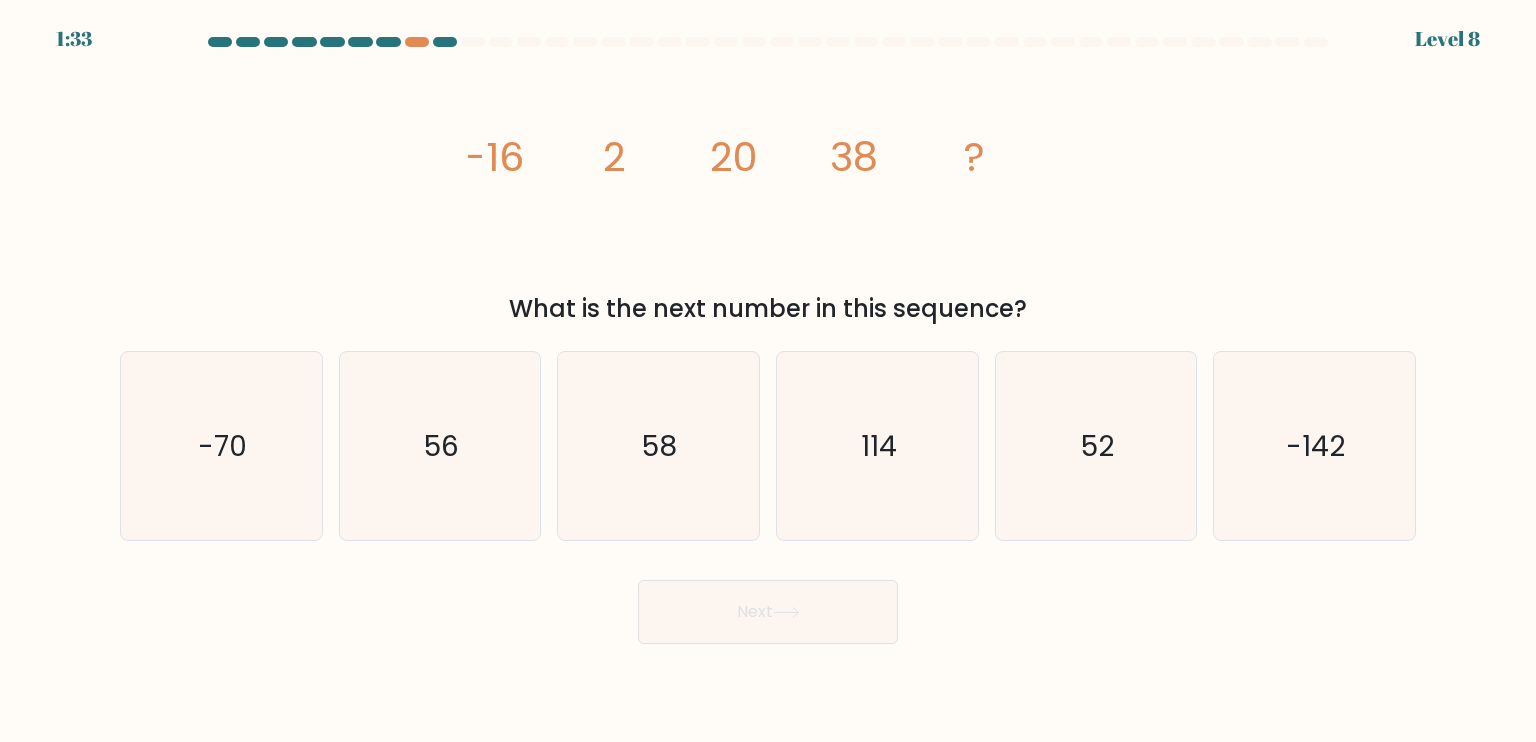click on "image/svg+xml
-16
2
20
38
?
What is the next number in this sequence?" at bounding box center [768, 193] 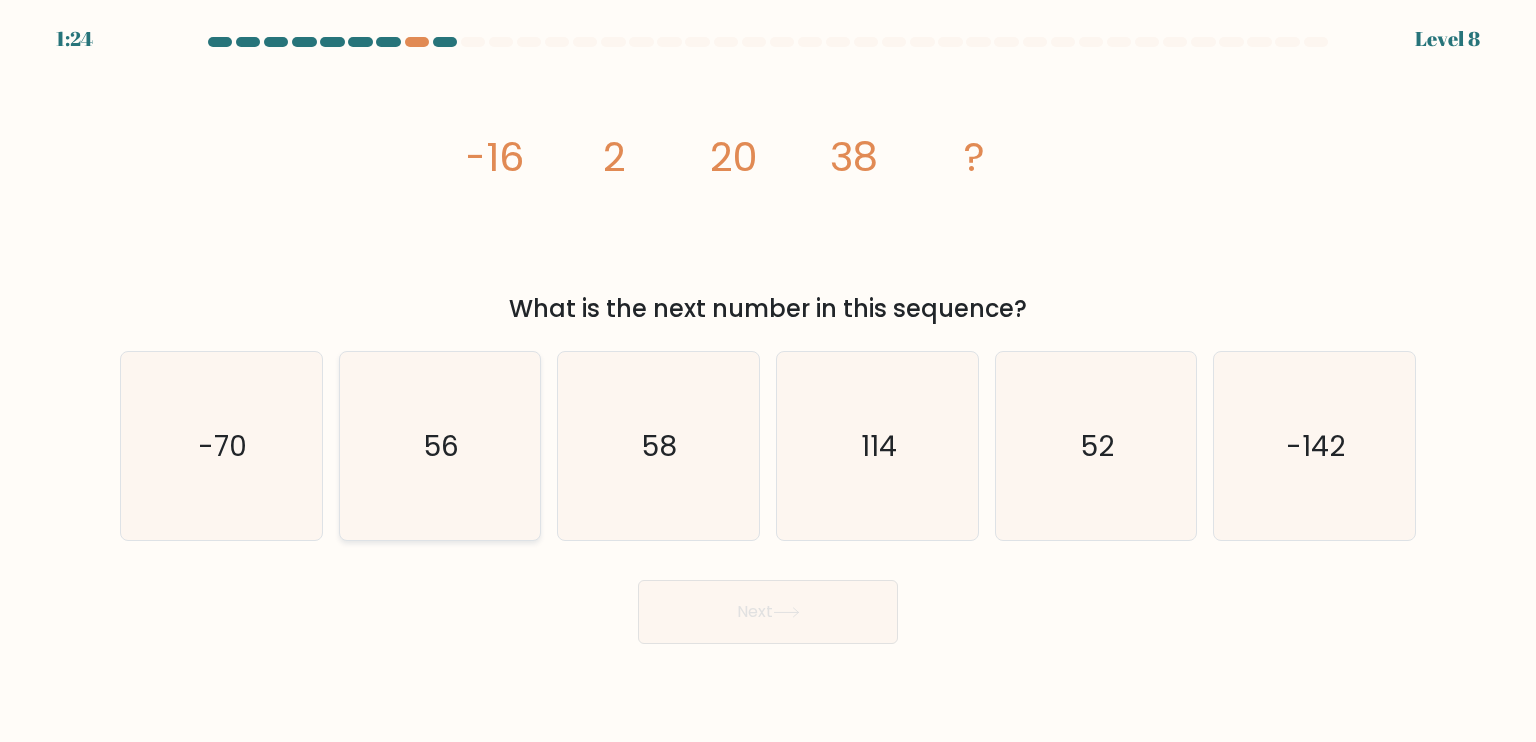 click on "56" 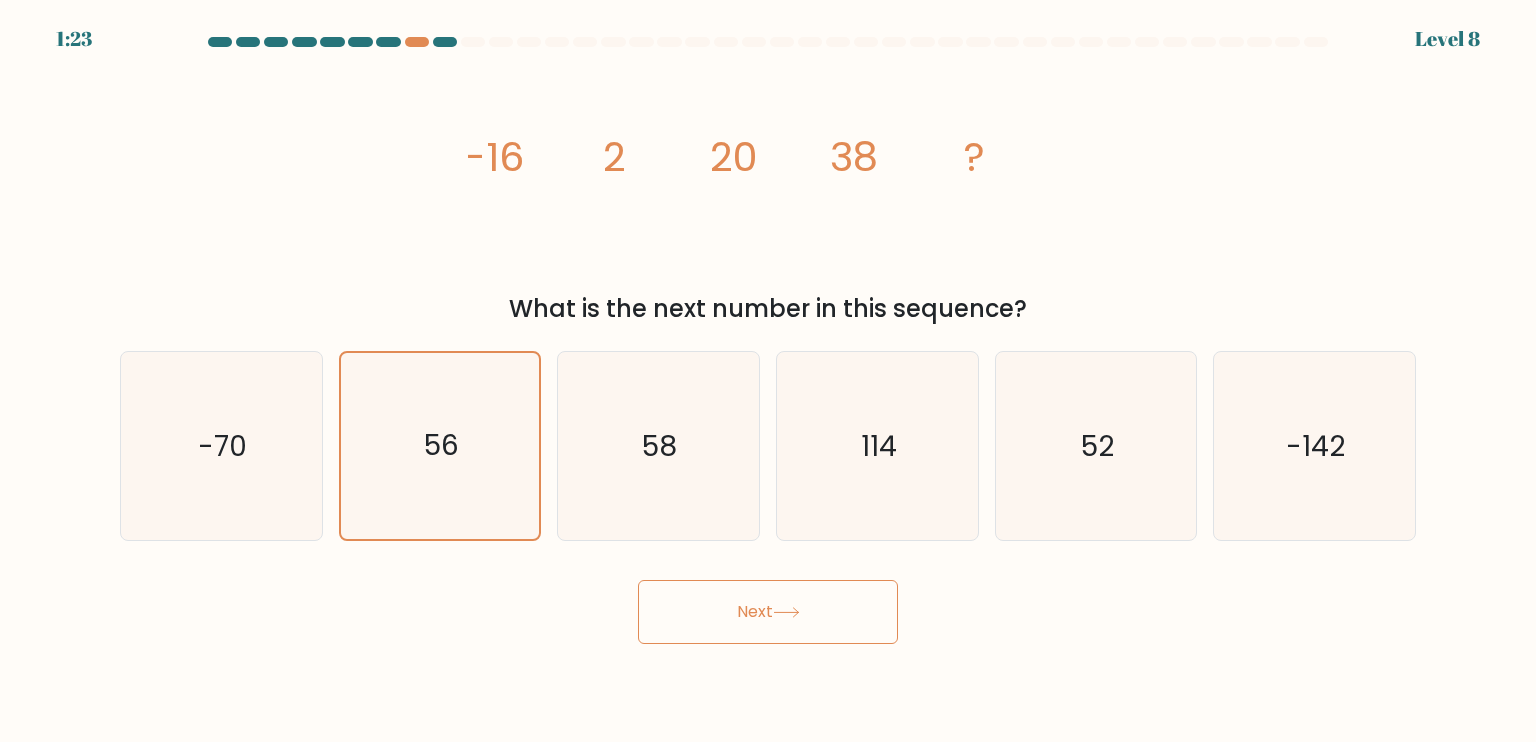 click on "Next" at bounding box center (768, 612) 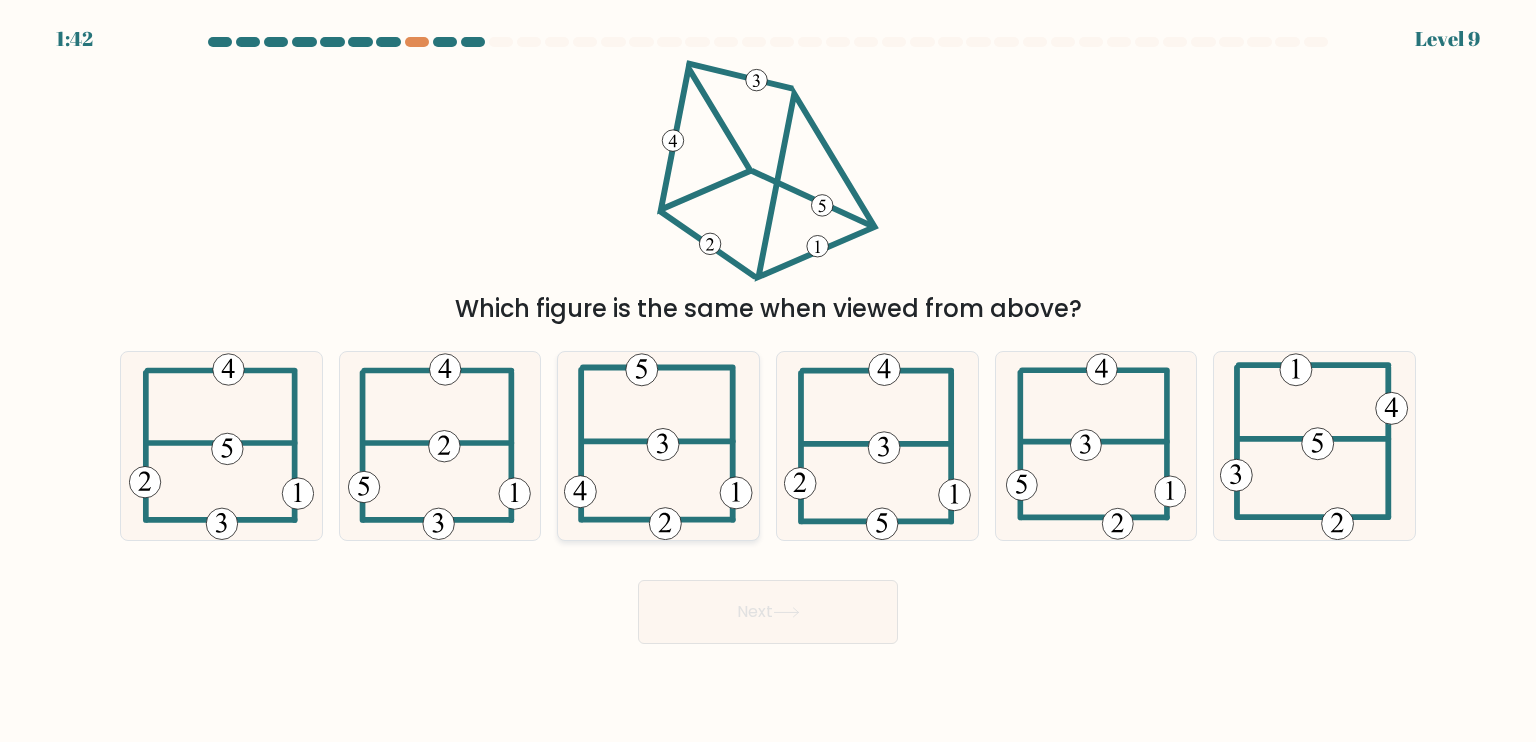 click 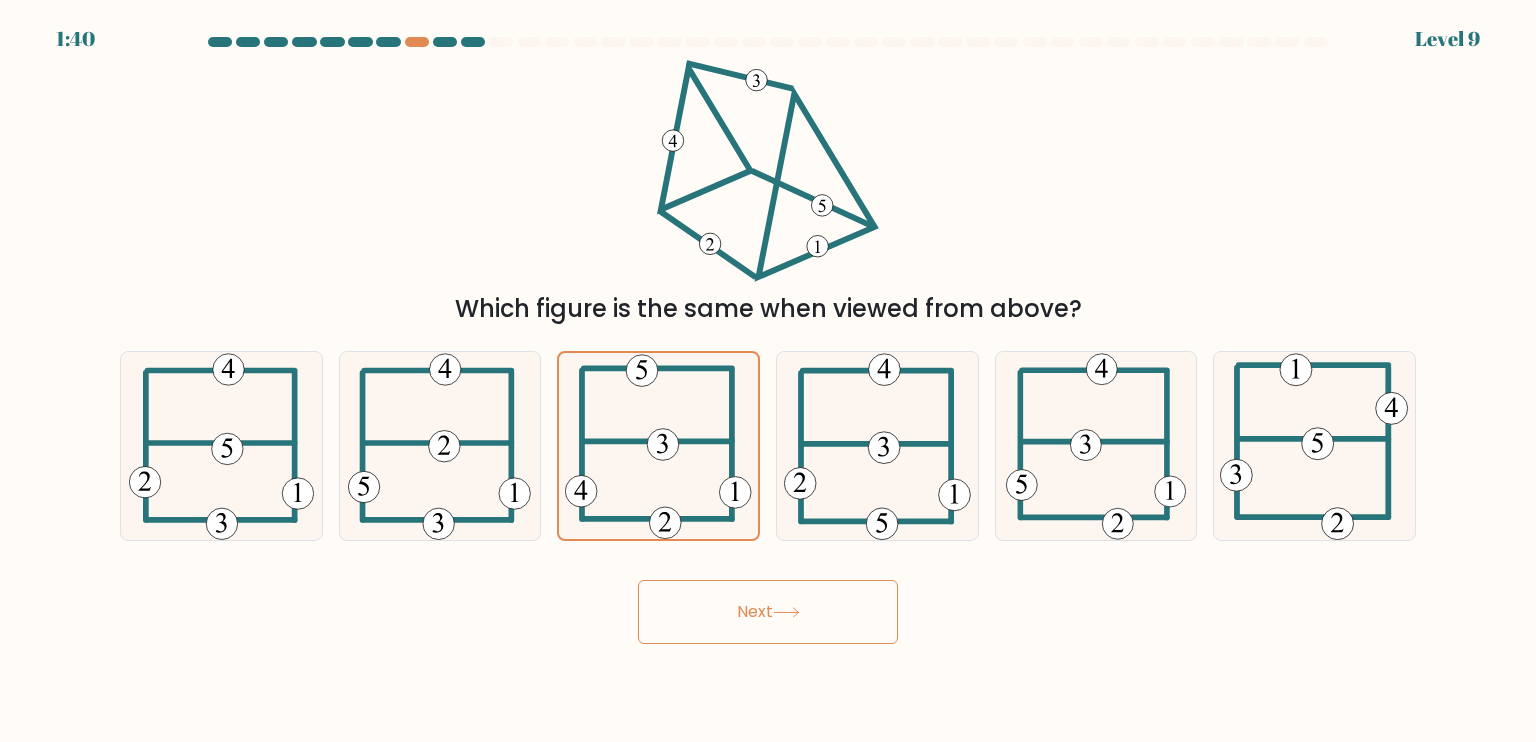 click on "Next" at bounding box center [768, 612] 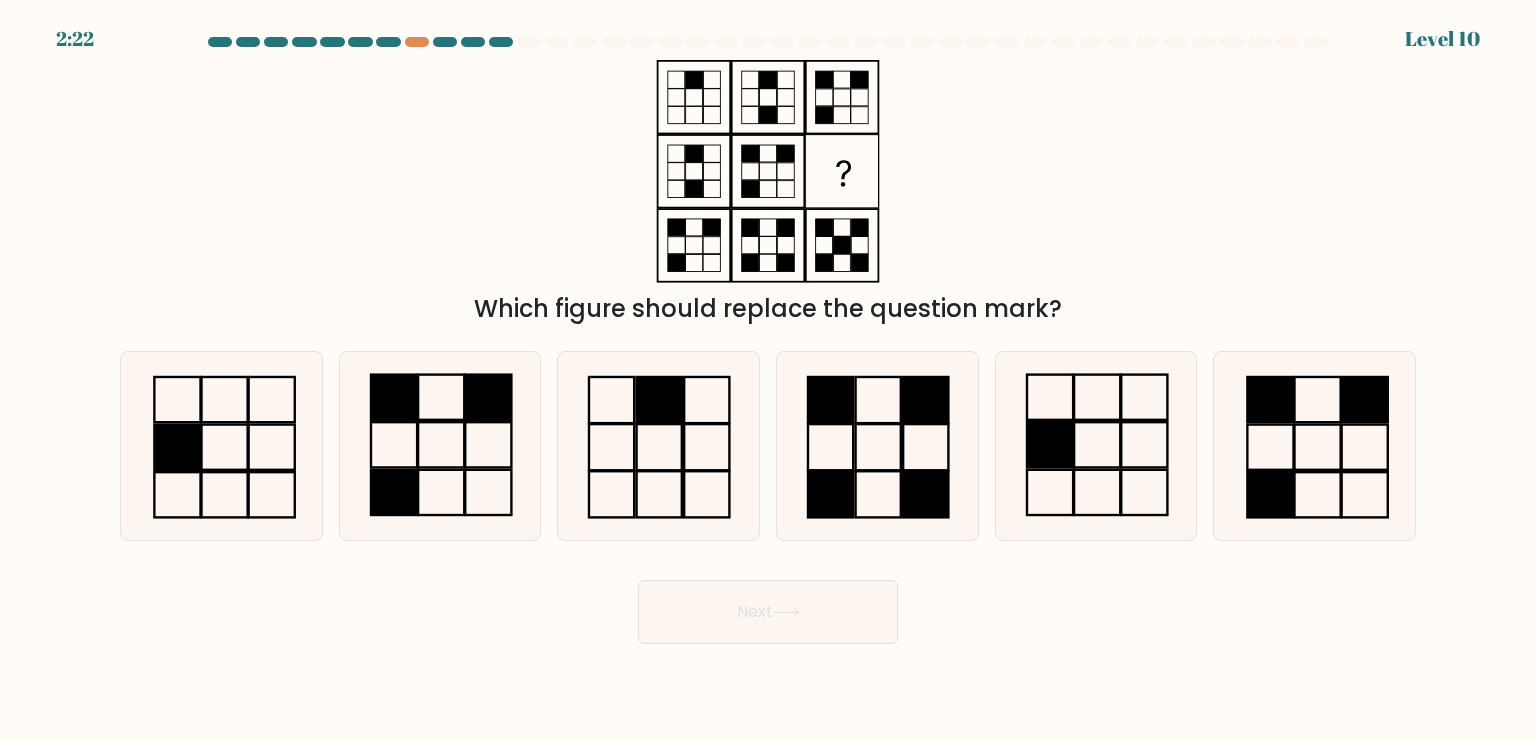 drag, startPoint x: 608, startPoint y: 64, endPoint x: 800, endPoint y: 173, distance: 220.7827 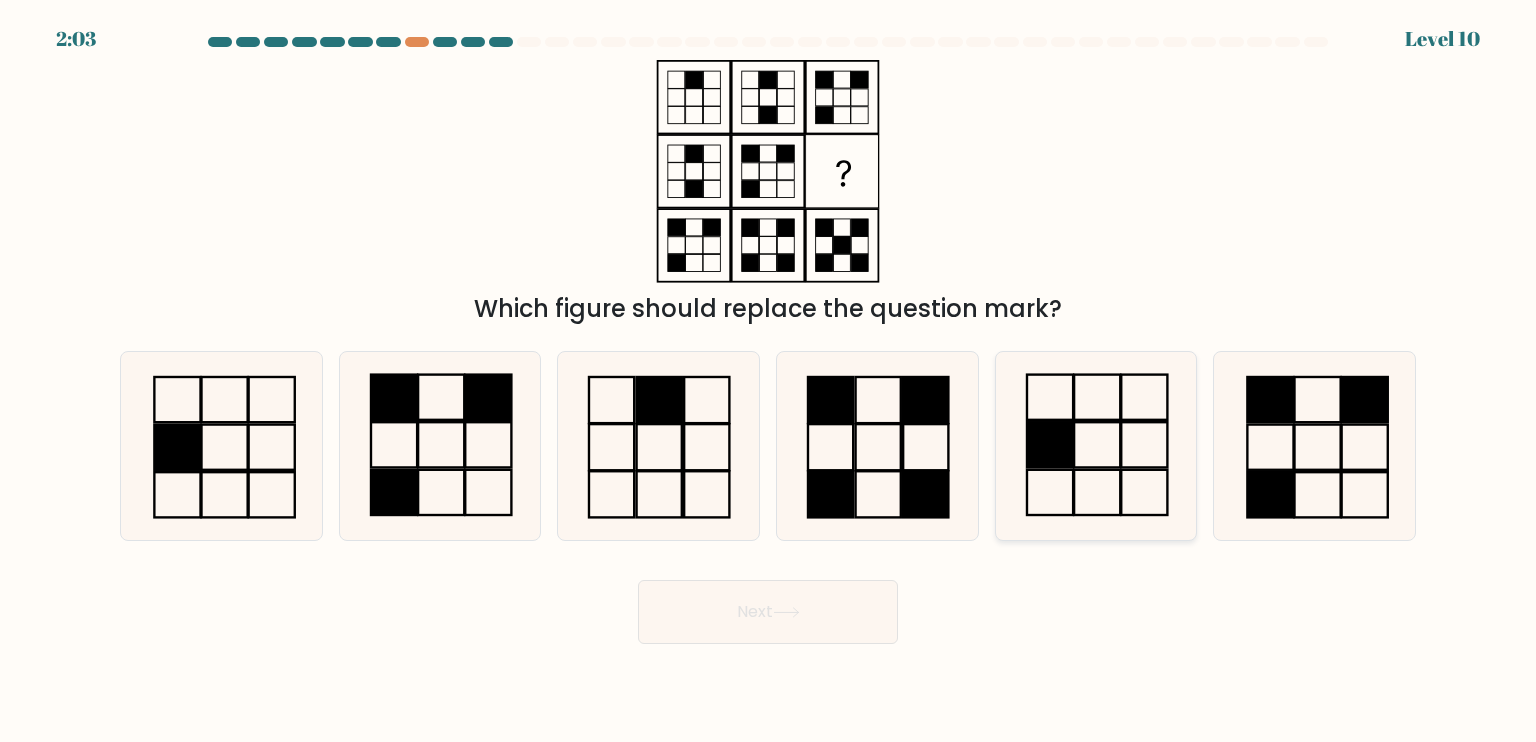 click 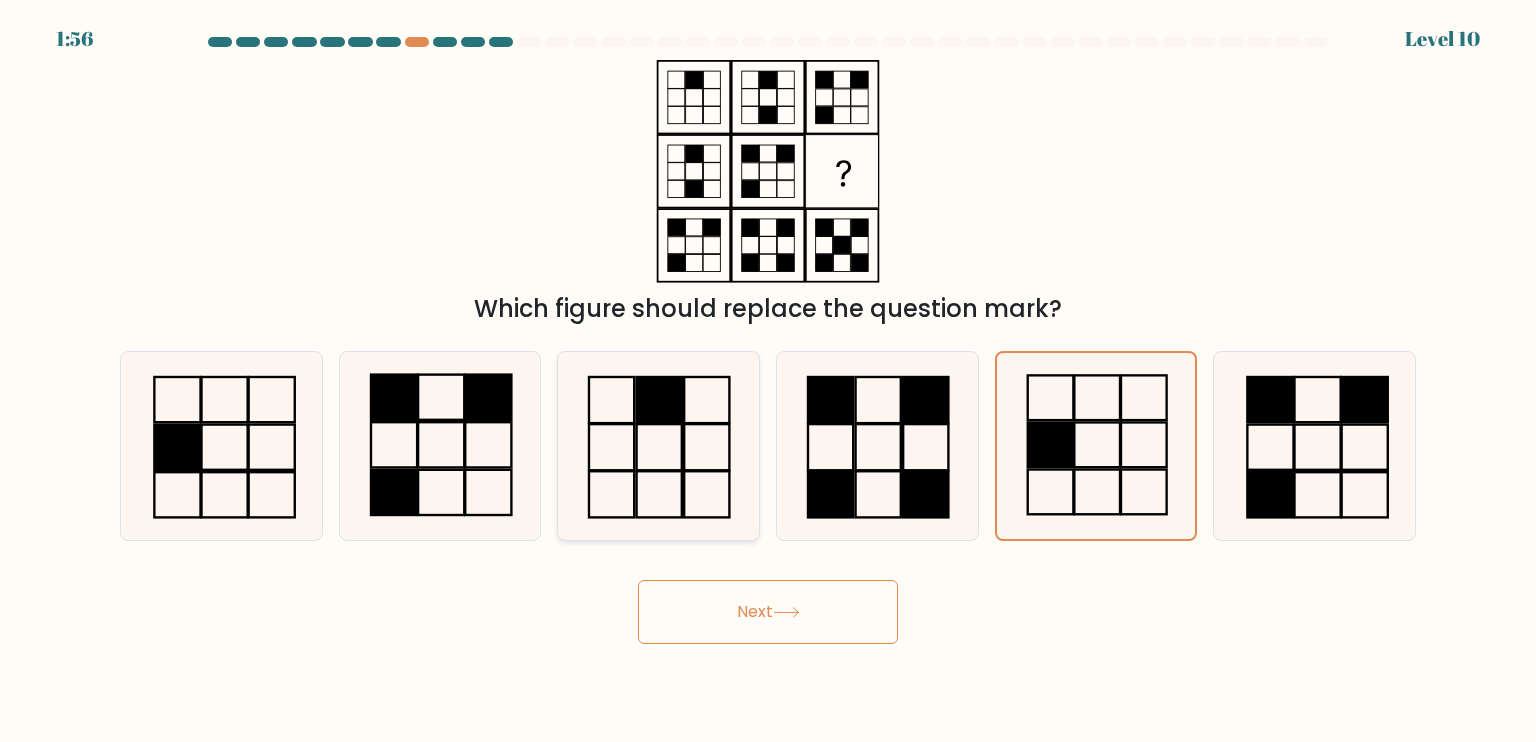 click 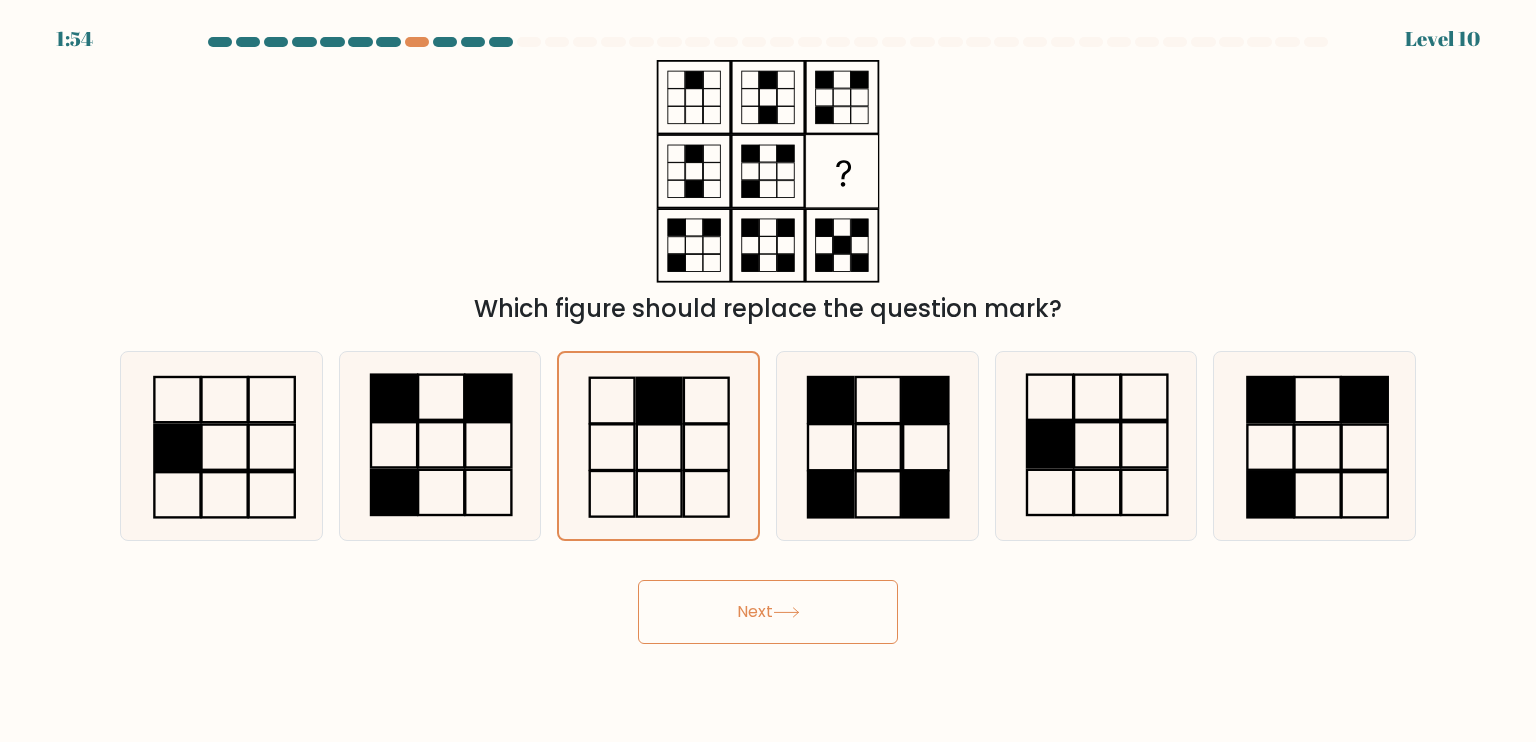 click on "Next" at bounding box center (768, 612) 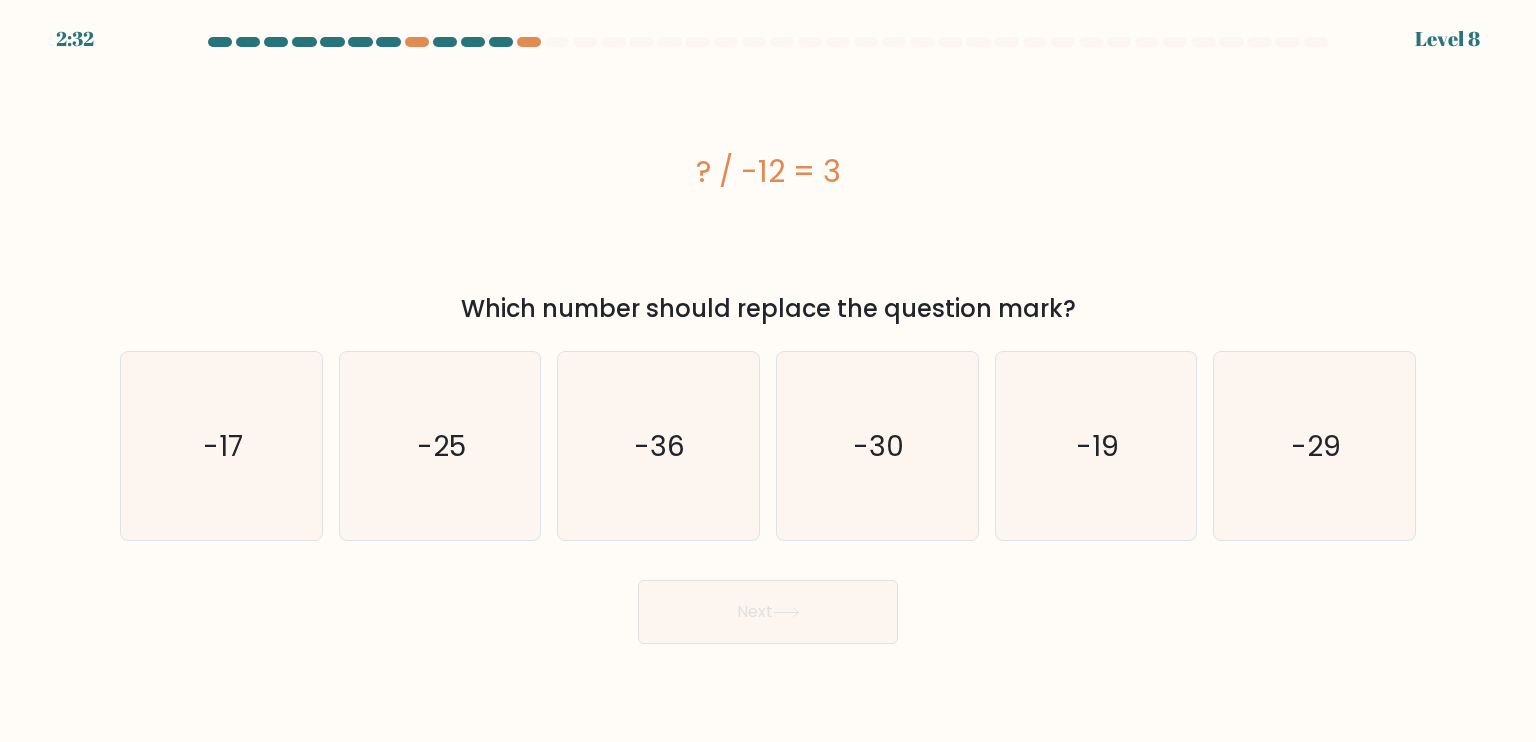 drag, startPoint x: 679, startPoint y: 160, endPoint x: 903, endPoint y: 137, distance: 225.1777 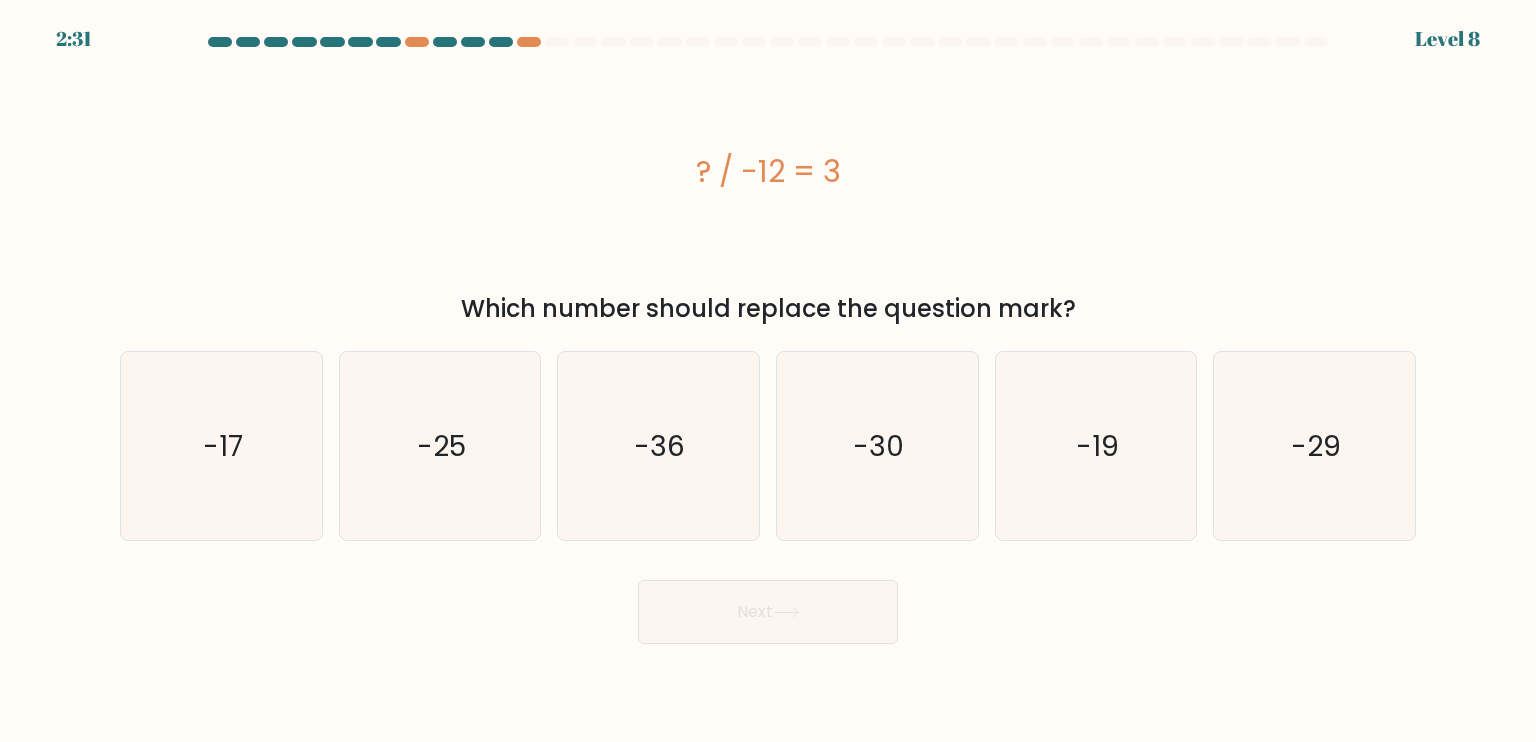copy on "? / -12 = 3" 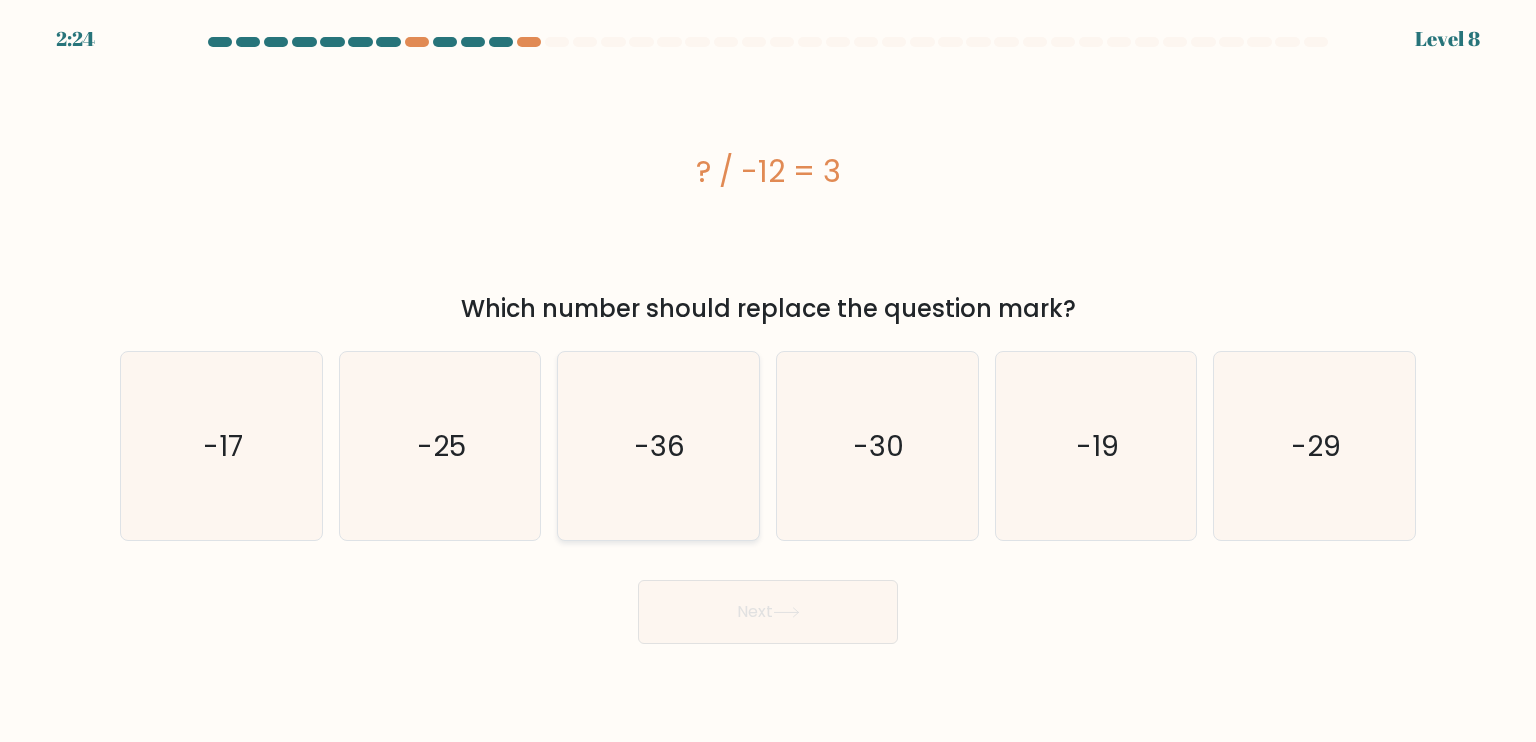 click on "-36" 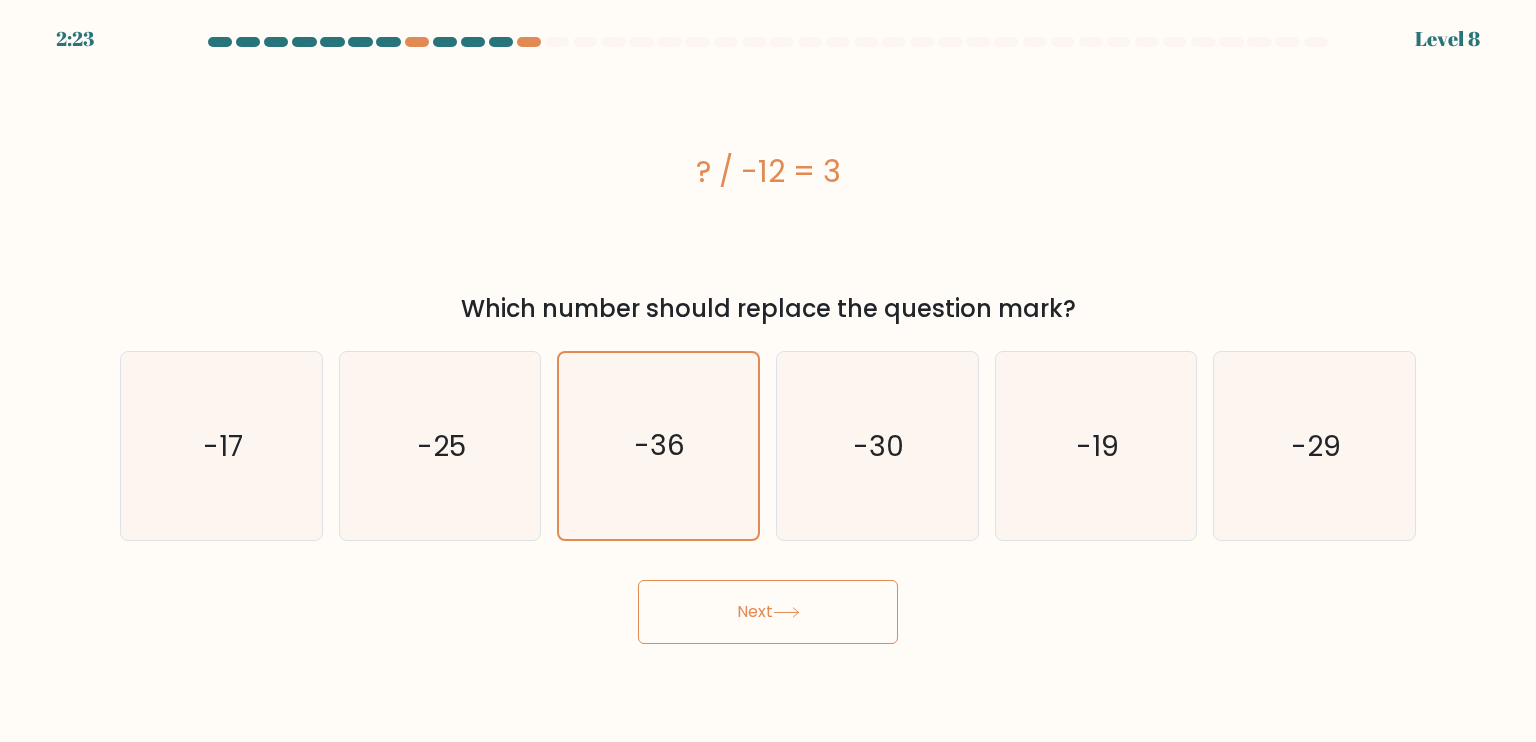 click on "Next" at bounding box center (768, 612) 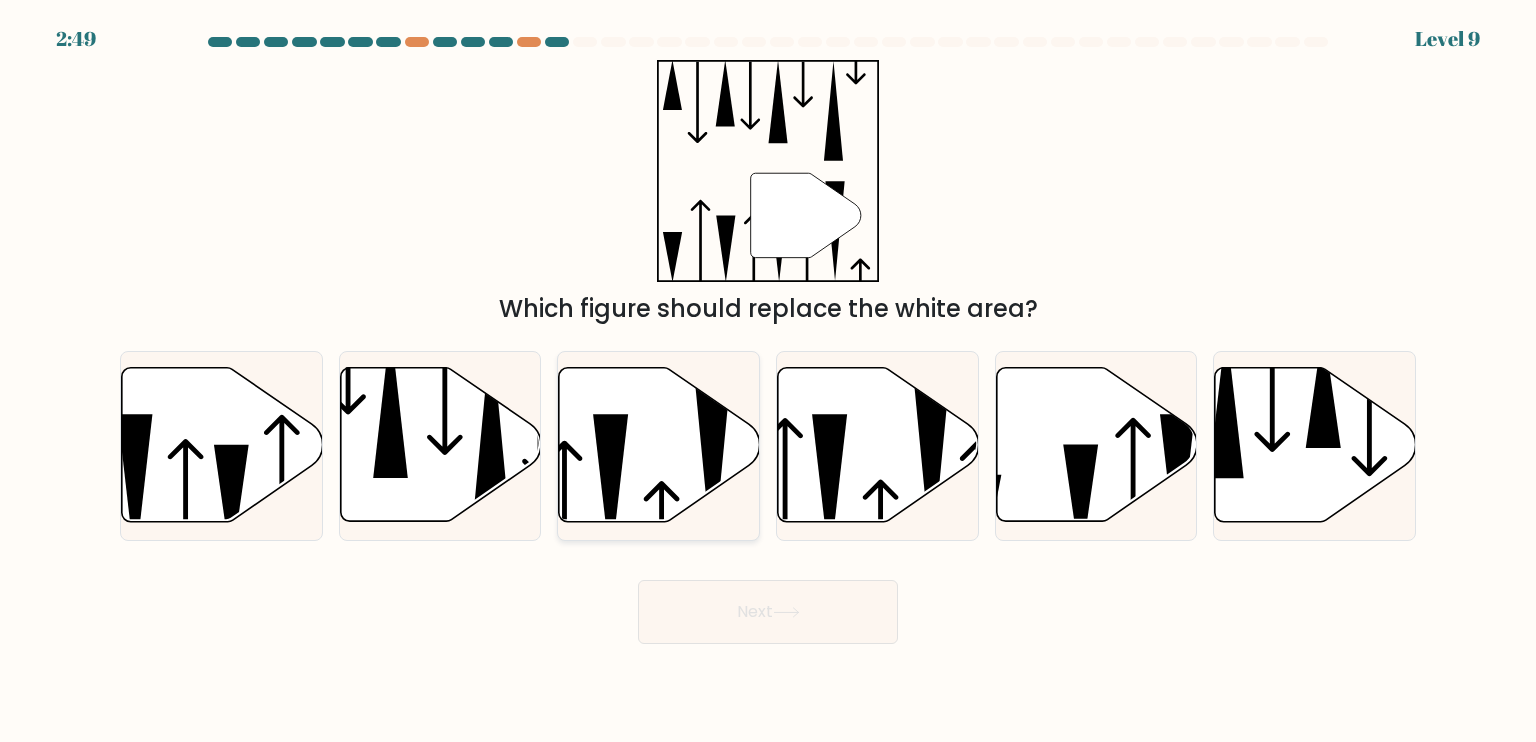 click 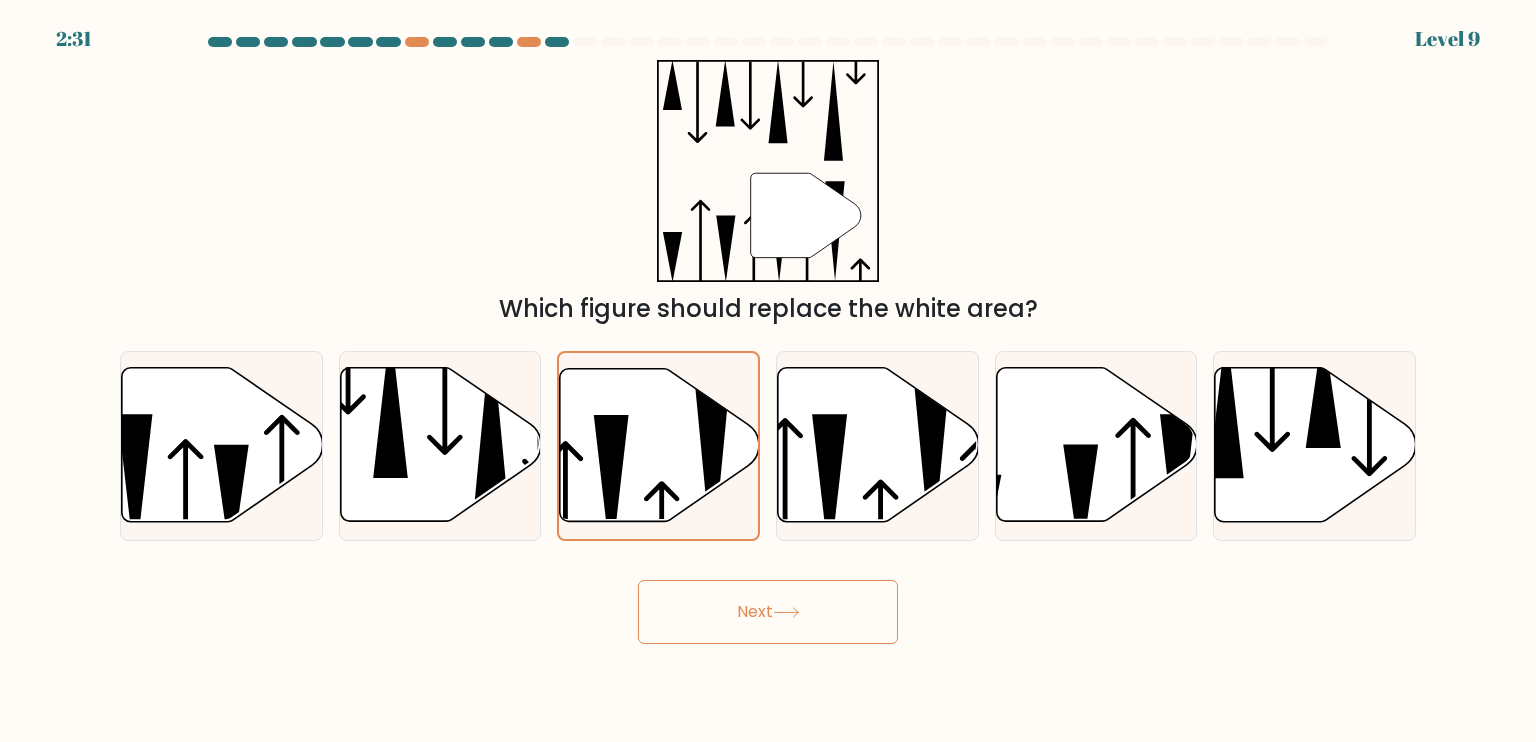 click on "Next" at bounding box center [768, 612] 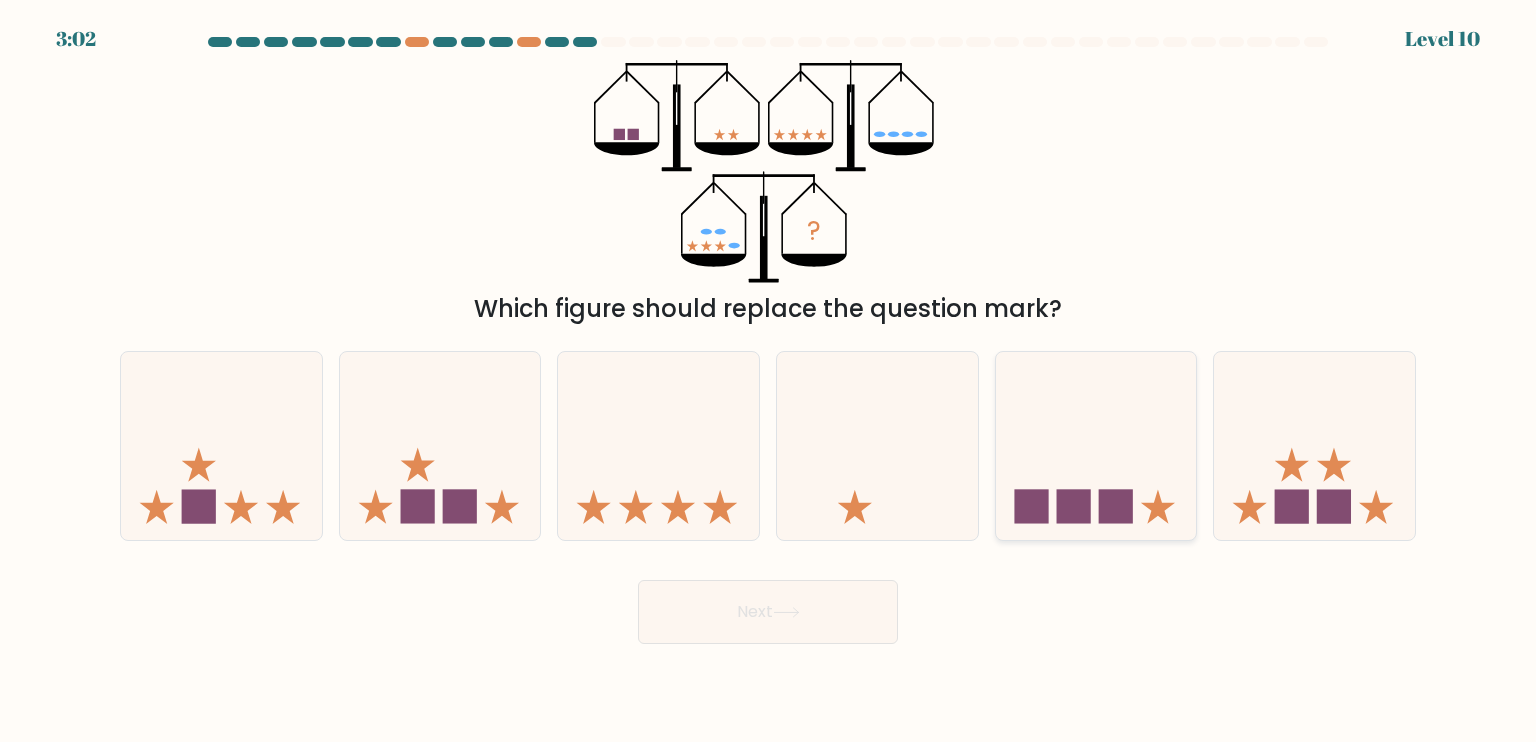 click 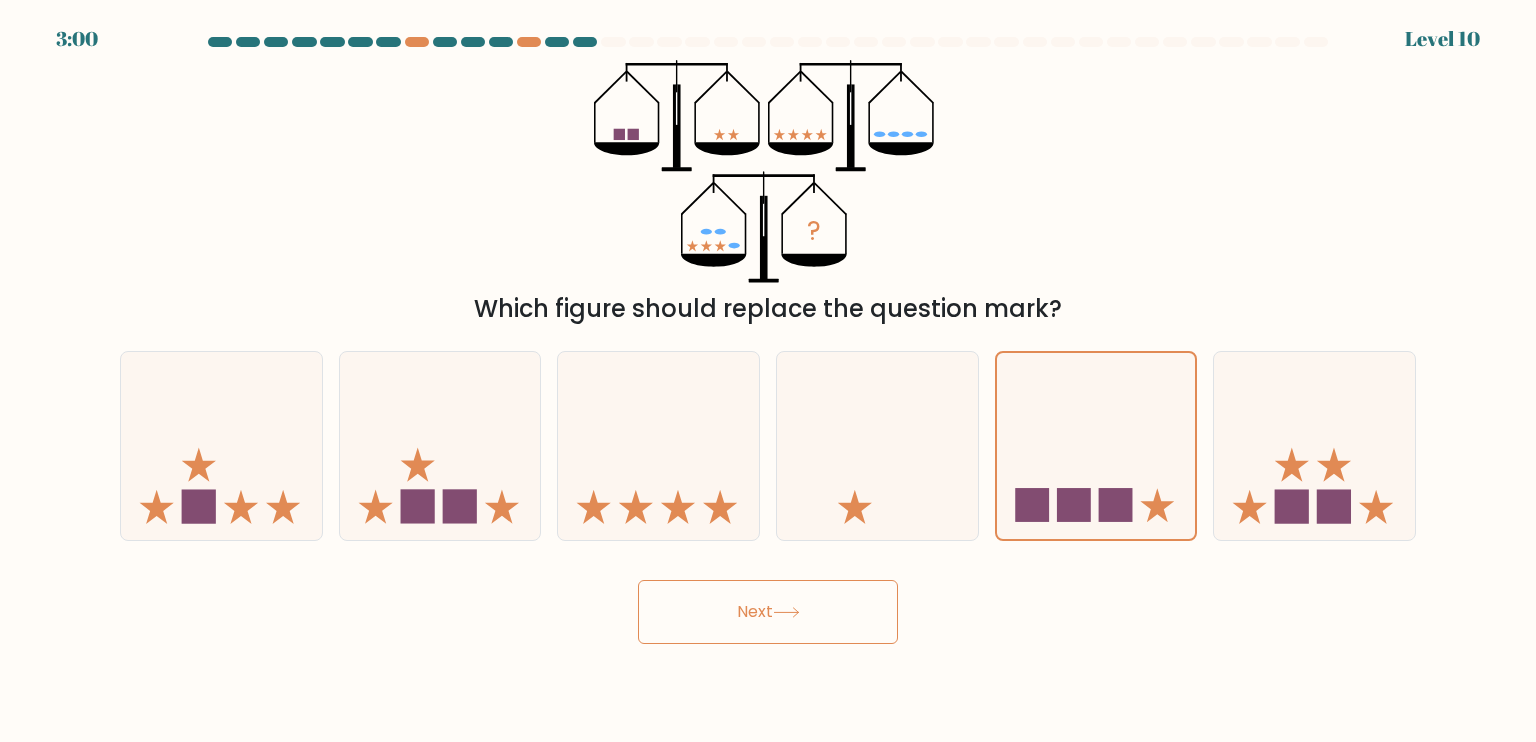 click on "Next" at bounding box center (768, 612) 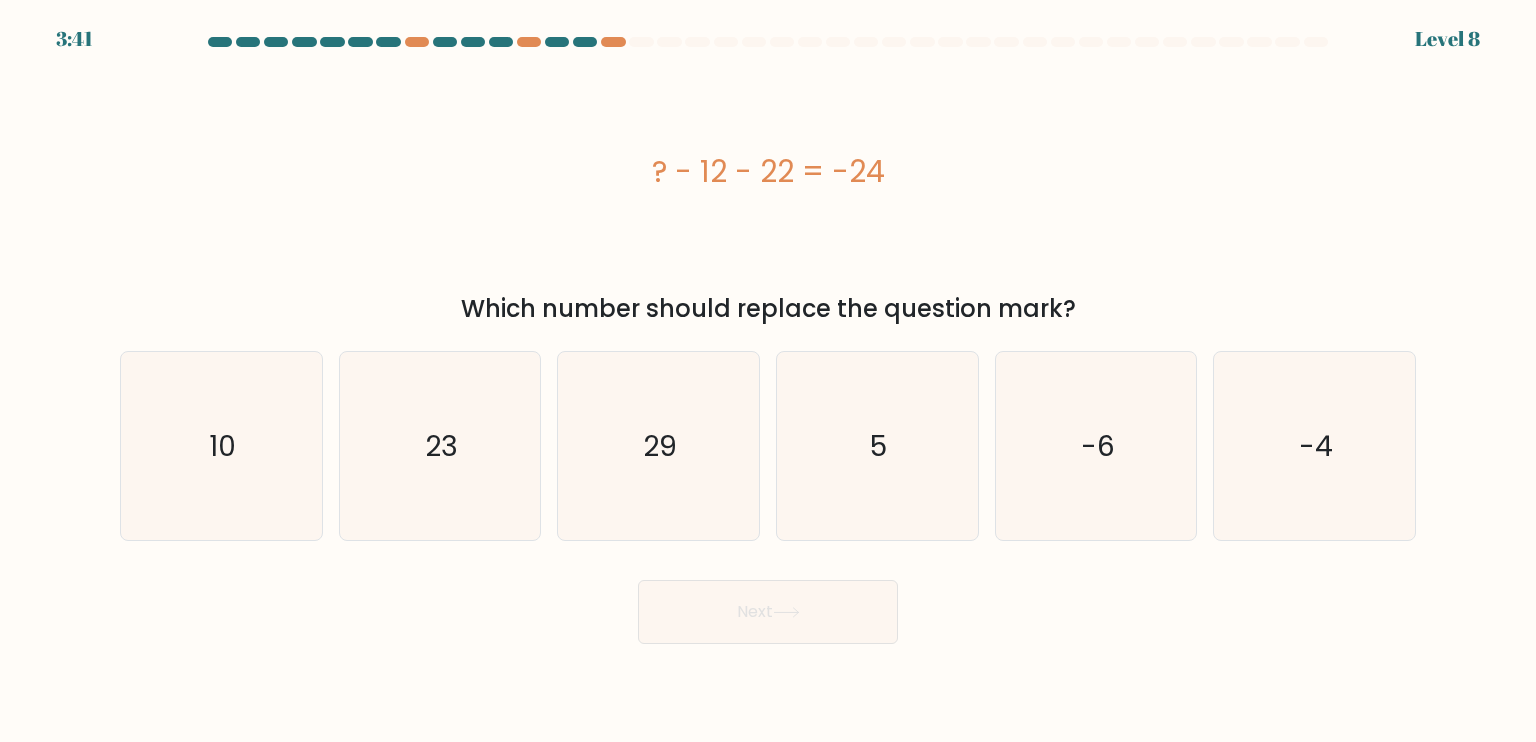 drag, startPoint x: 636, startPoint y: 167, endPoint x: 945, endPoint y: 118, distance: 312.861 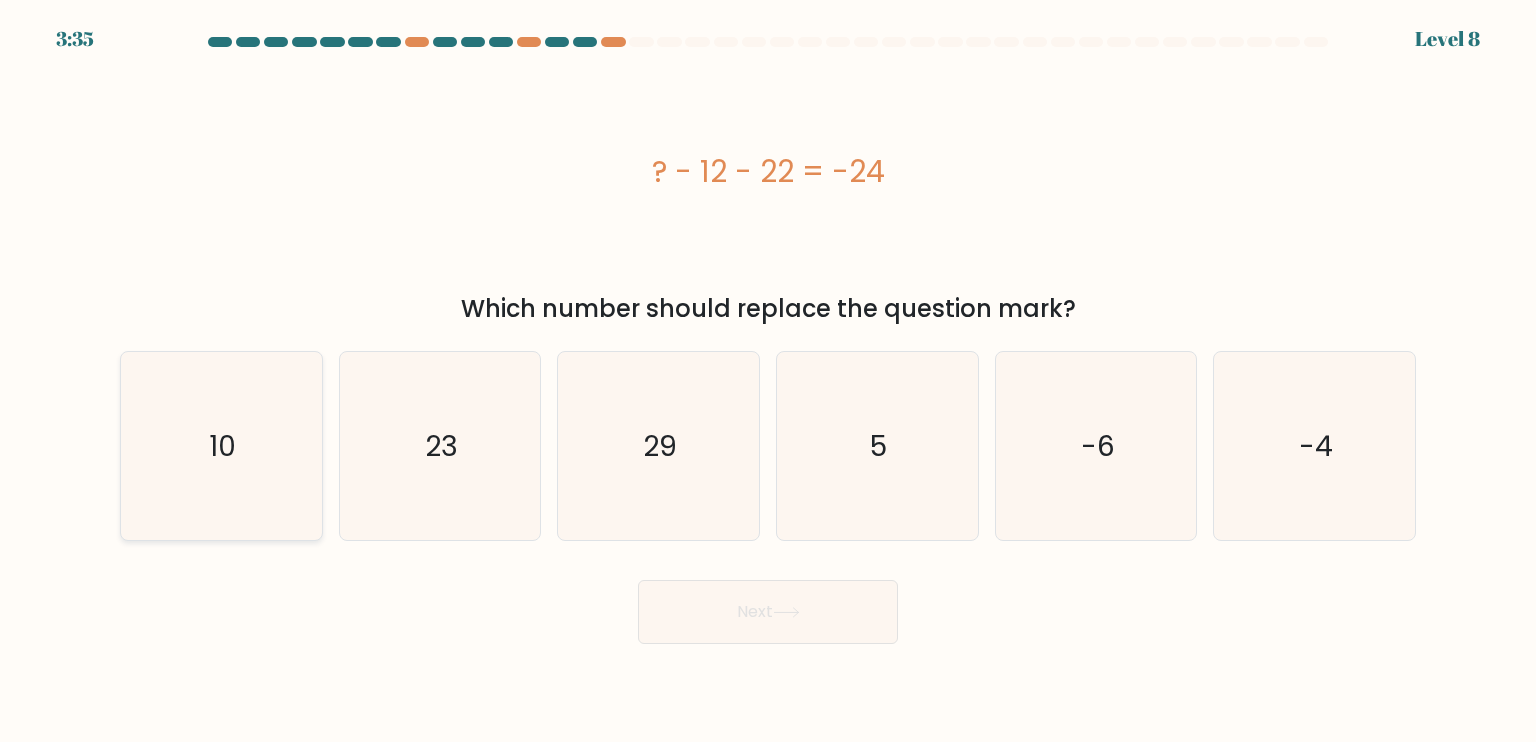 click on "10" 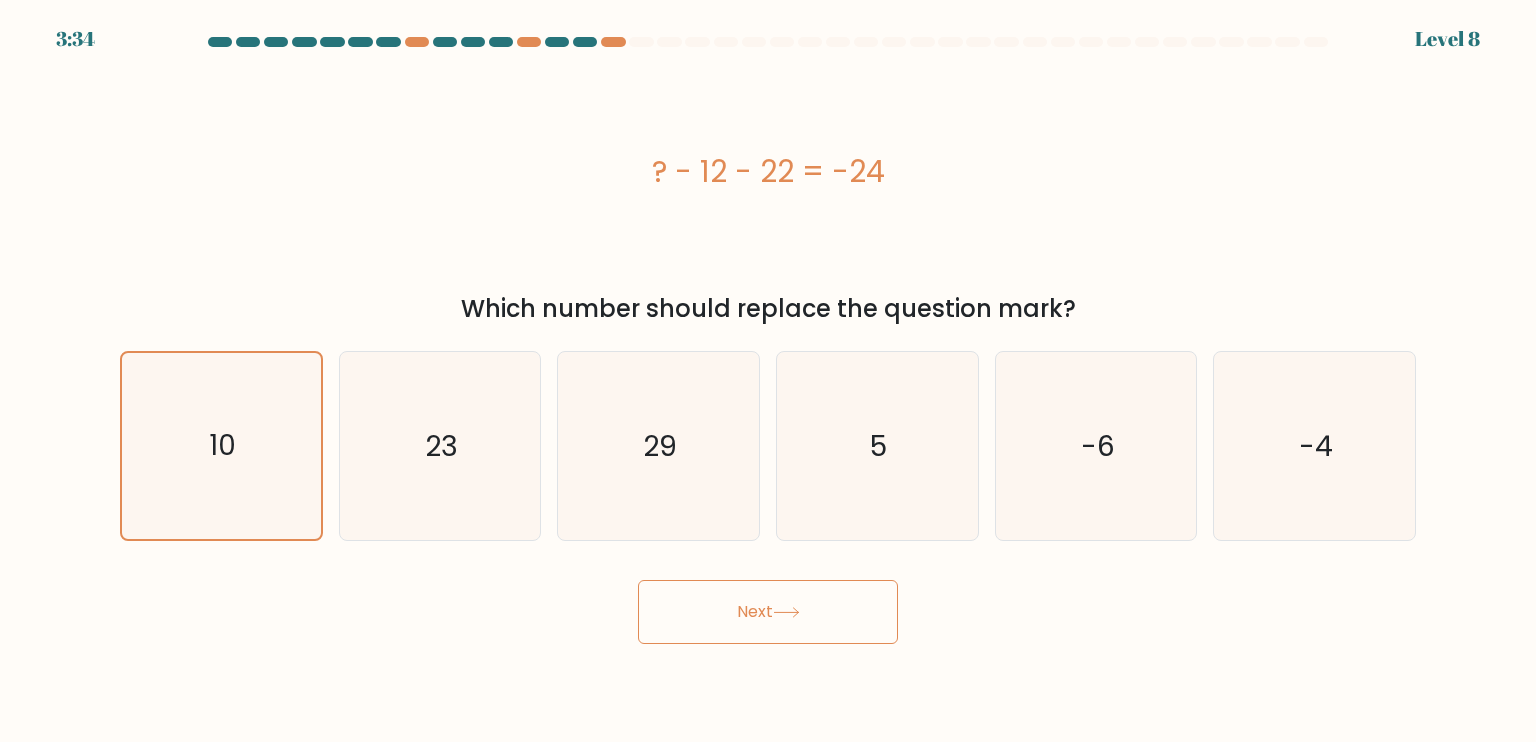 click on "Next" at bounding box center [768, 612] 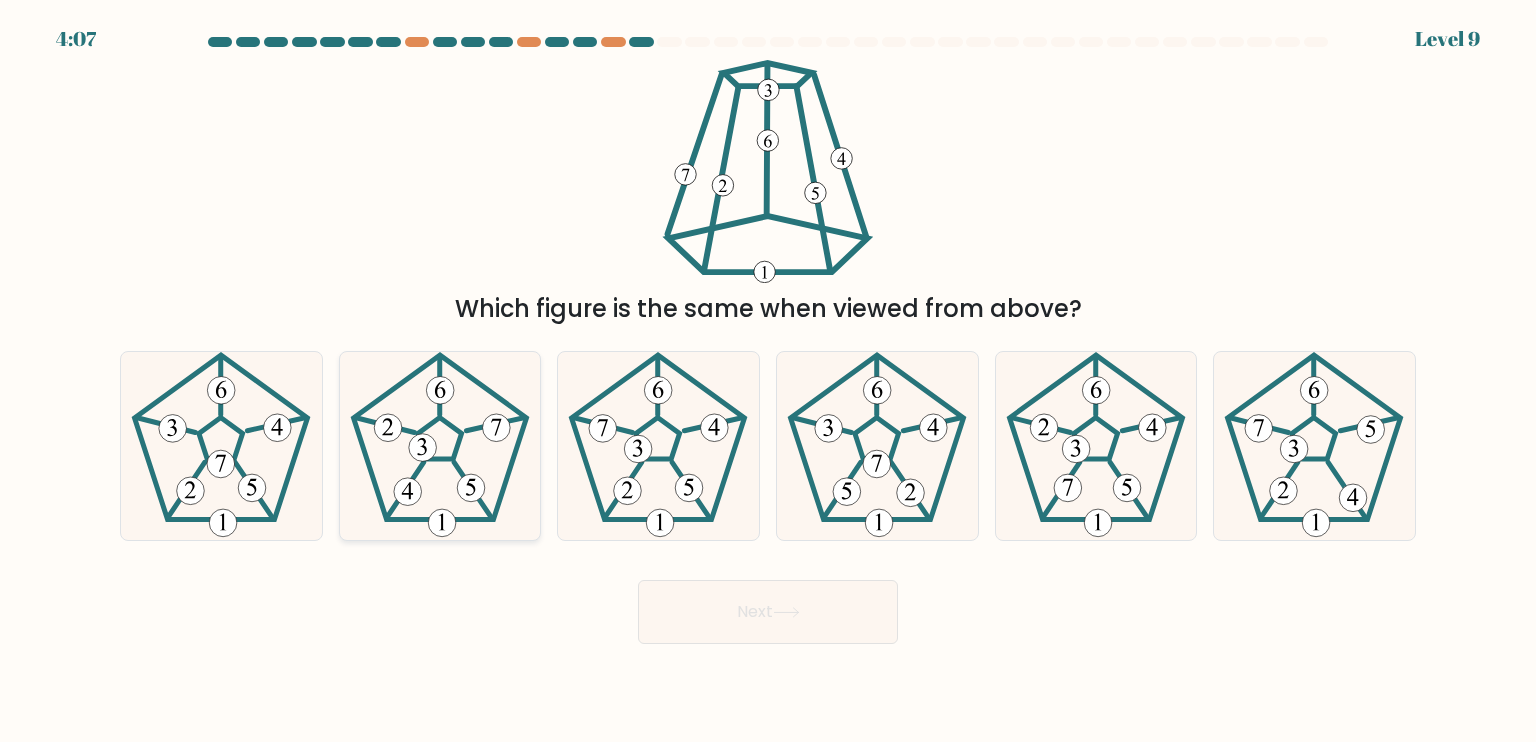click 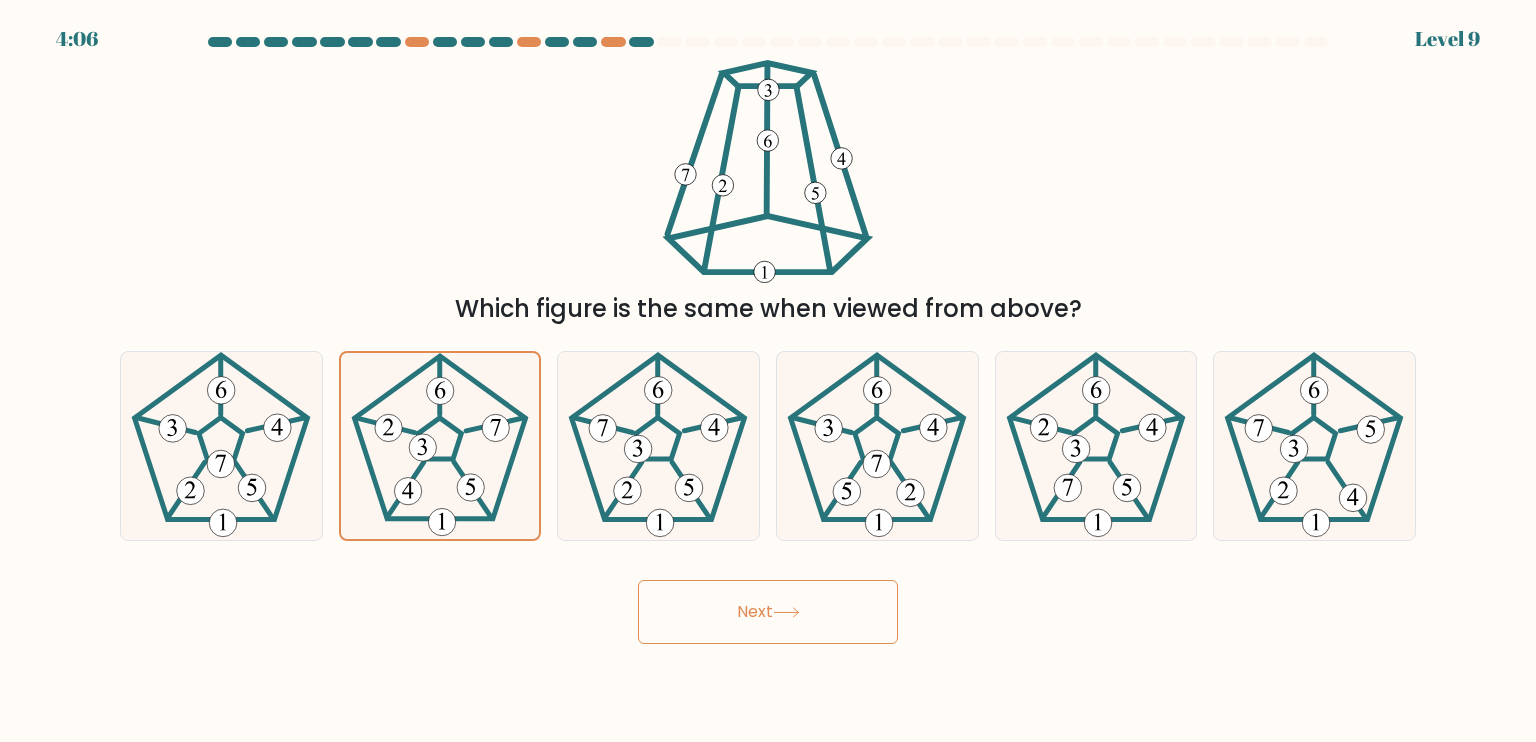 click on "Next" at bounding box center [768, 612] 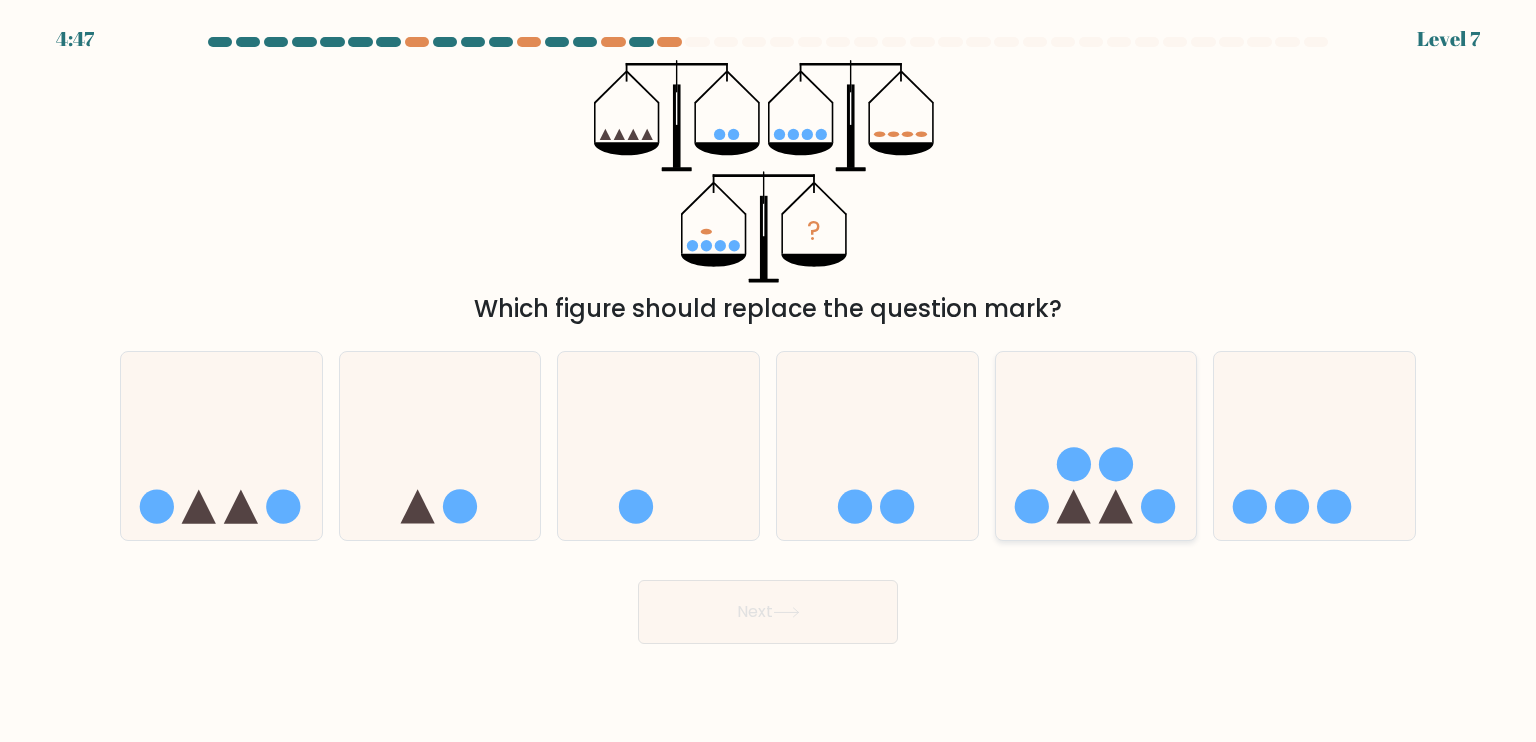 click 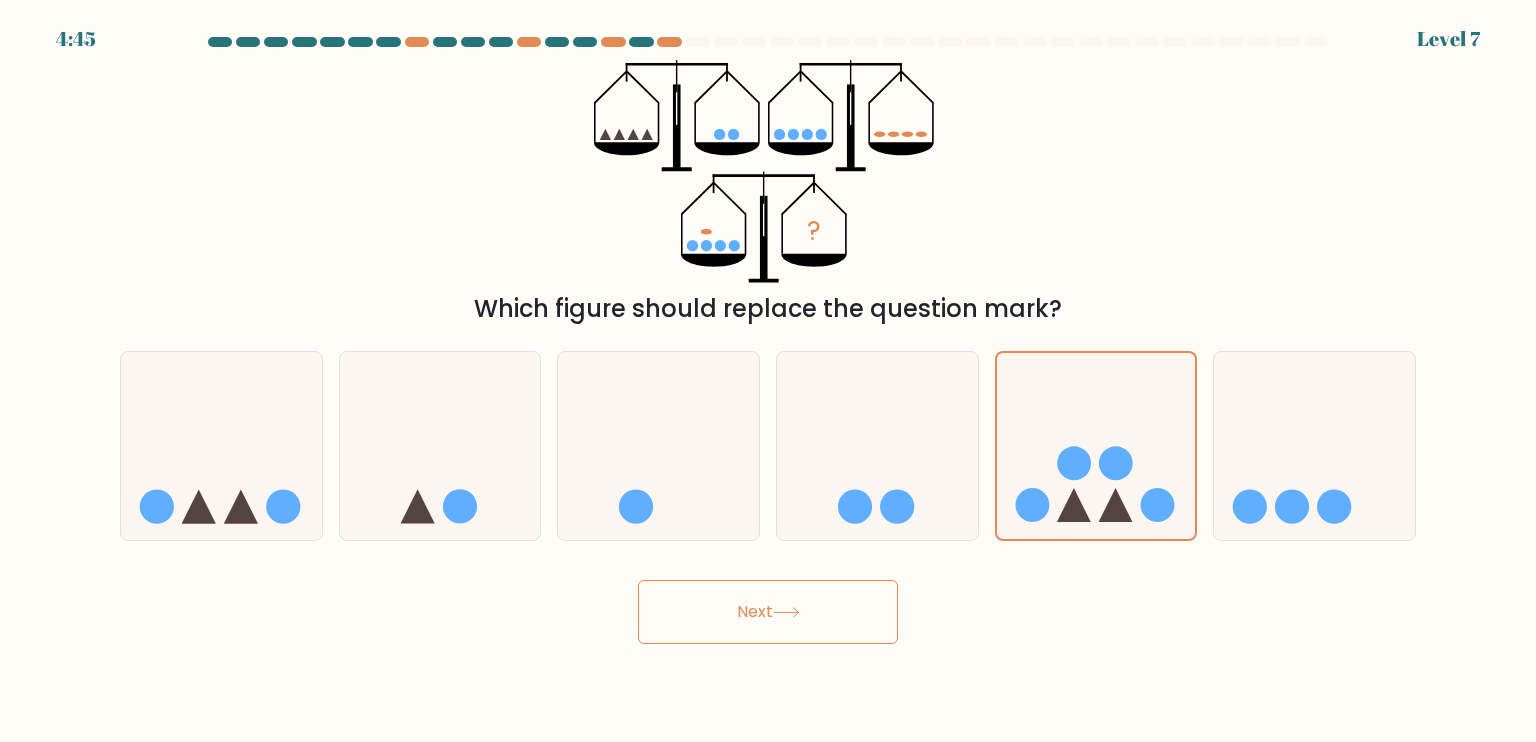 click on "Next" at bounding box center [768, 612] 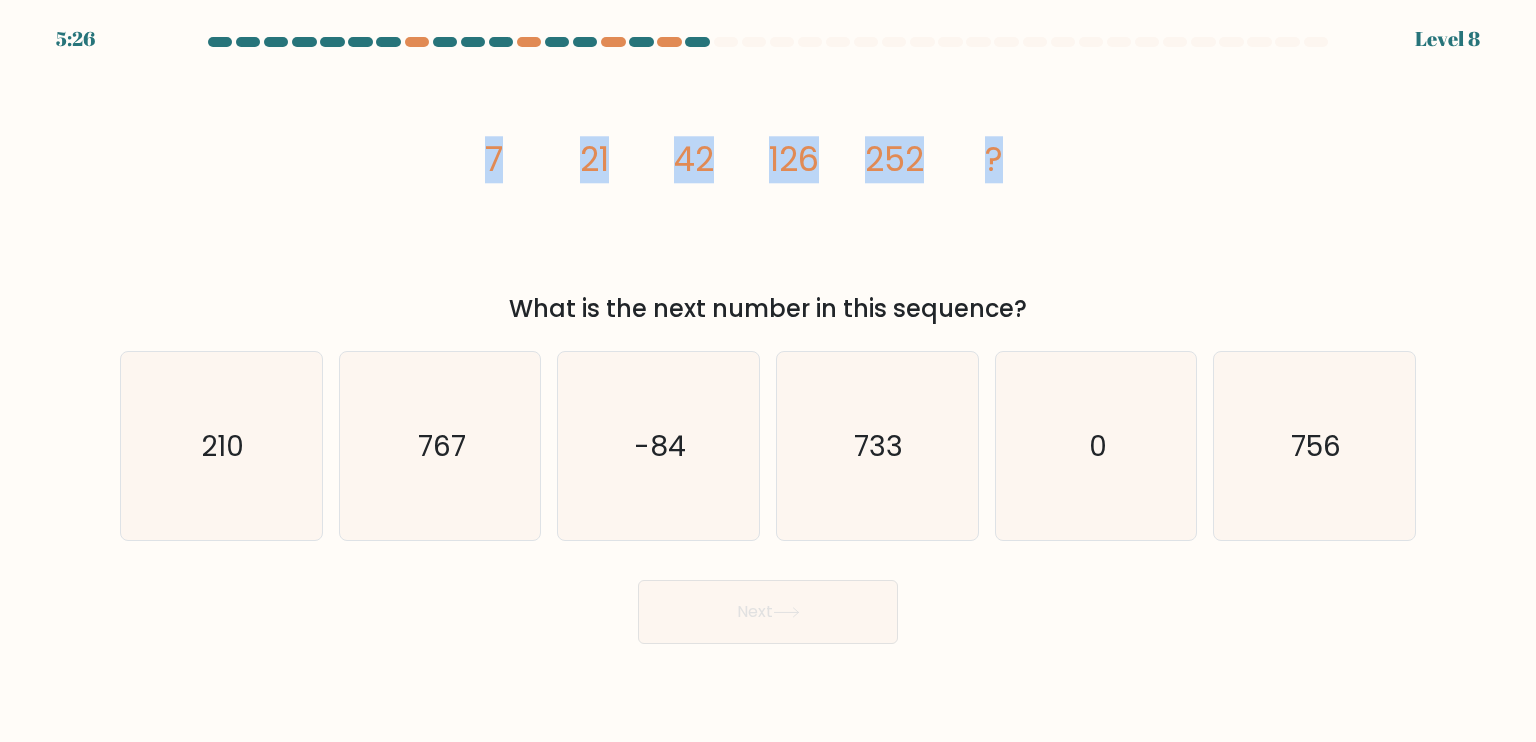 drag, startPoint x: 1014, startPoint y: 163, endPoint x: 476, endPoint y: 176, distance: 538.15704 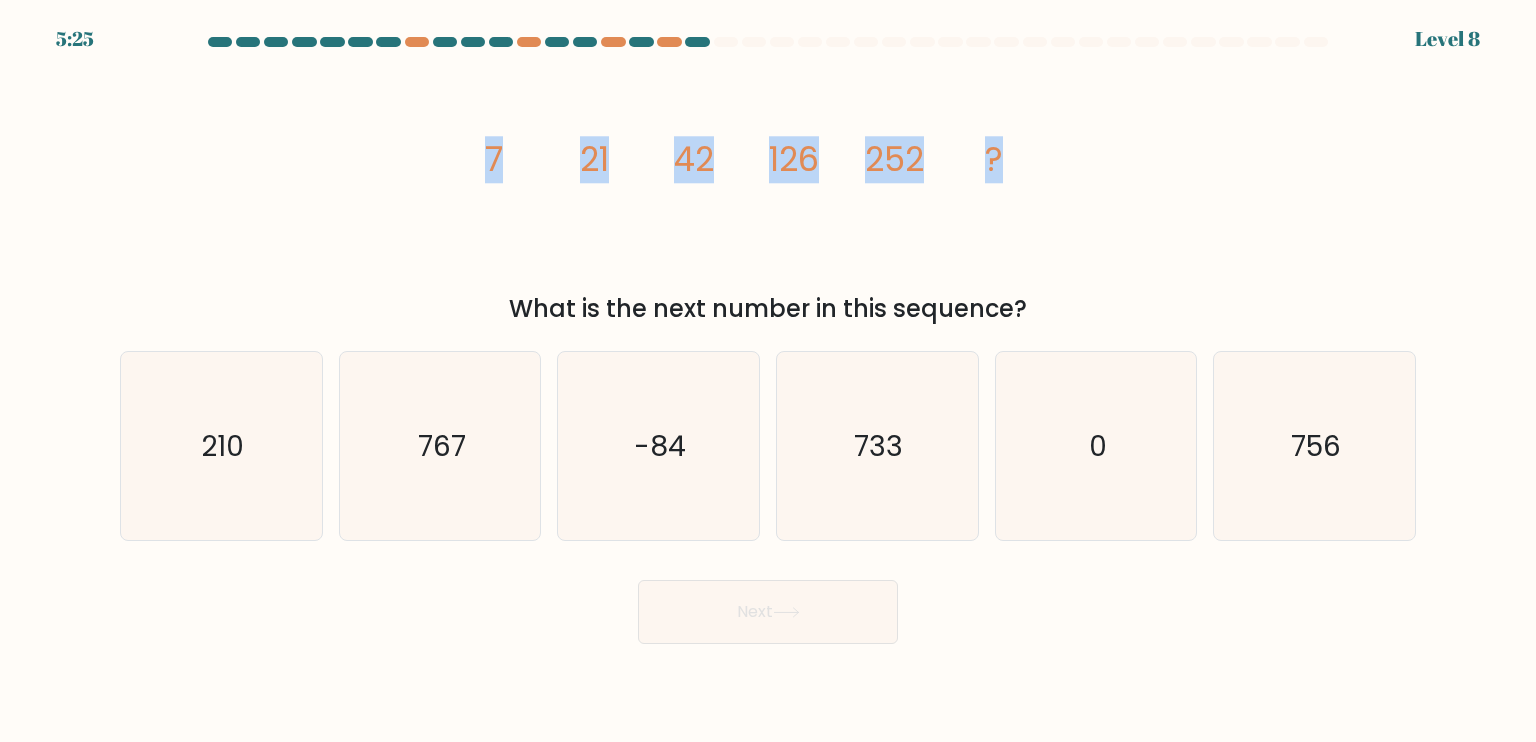 copy on "7
21
42
126
252
?" 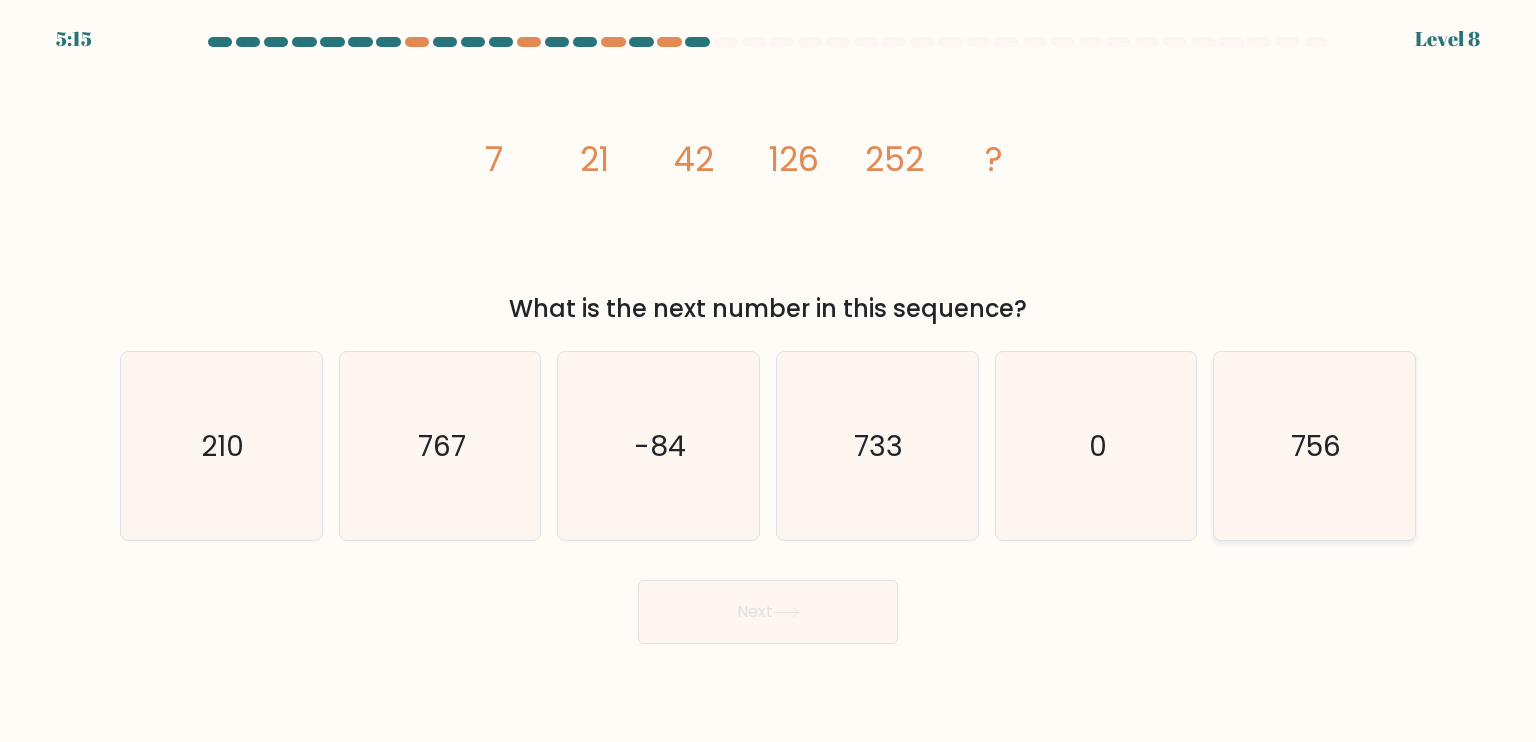 click on "756" 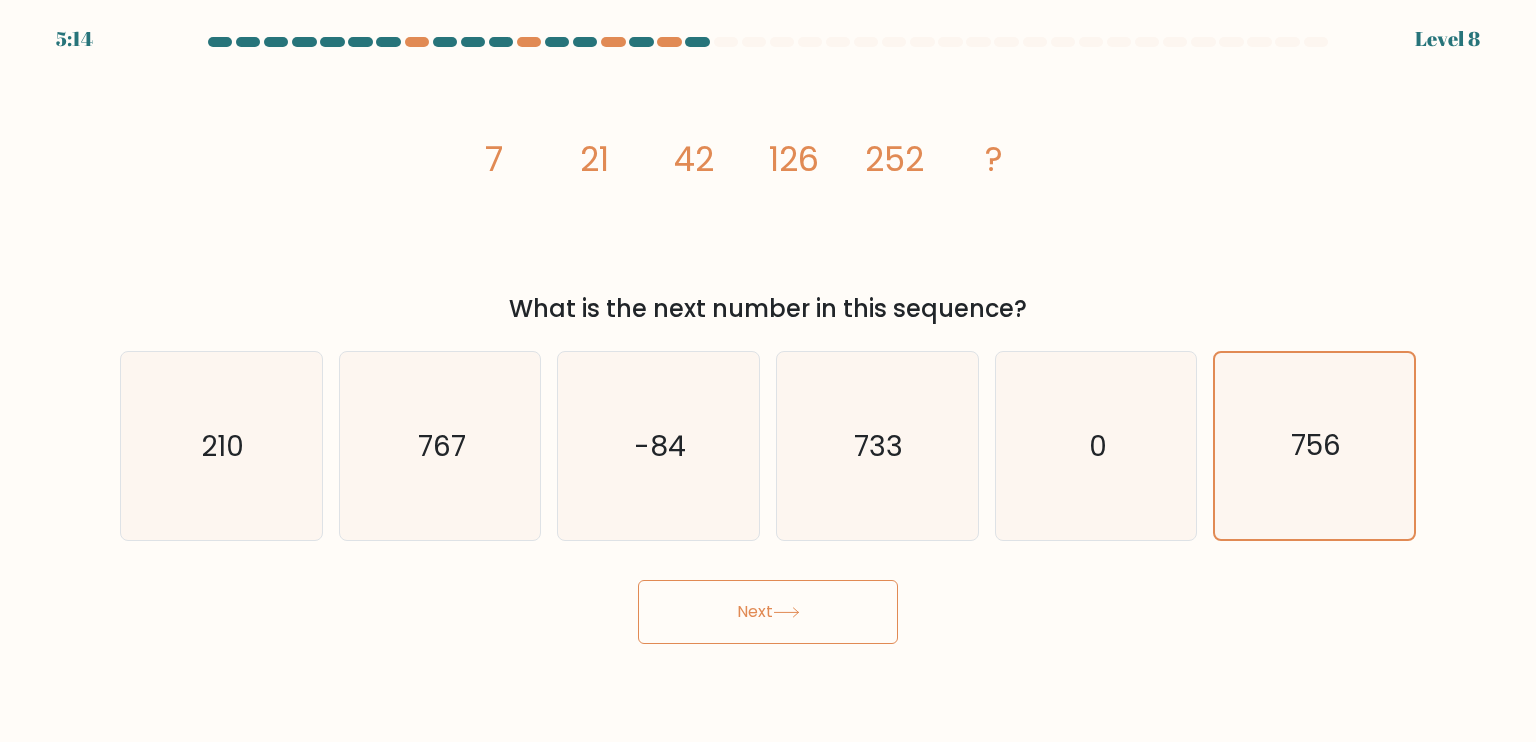 click on "Next" at bounding box center [768, 612] 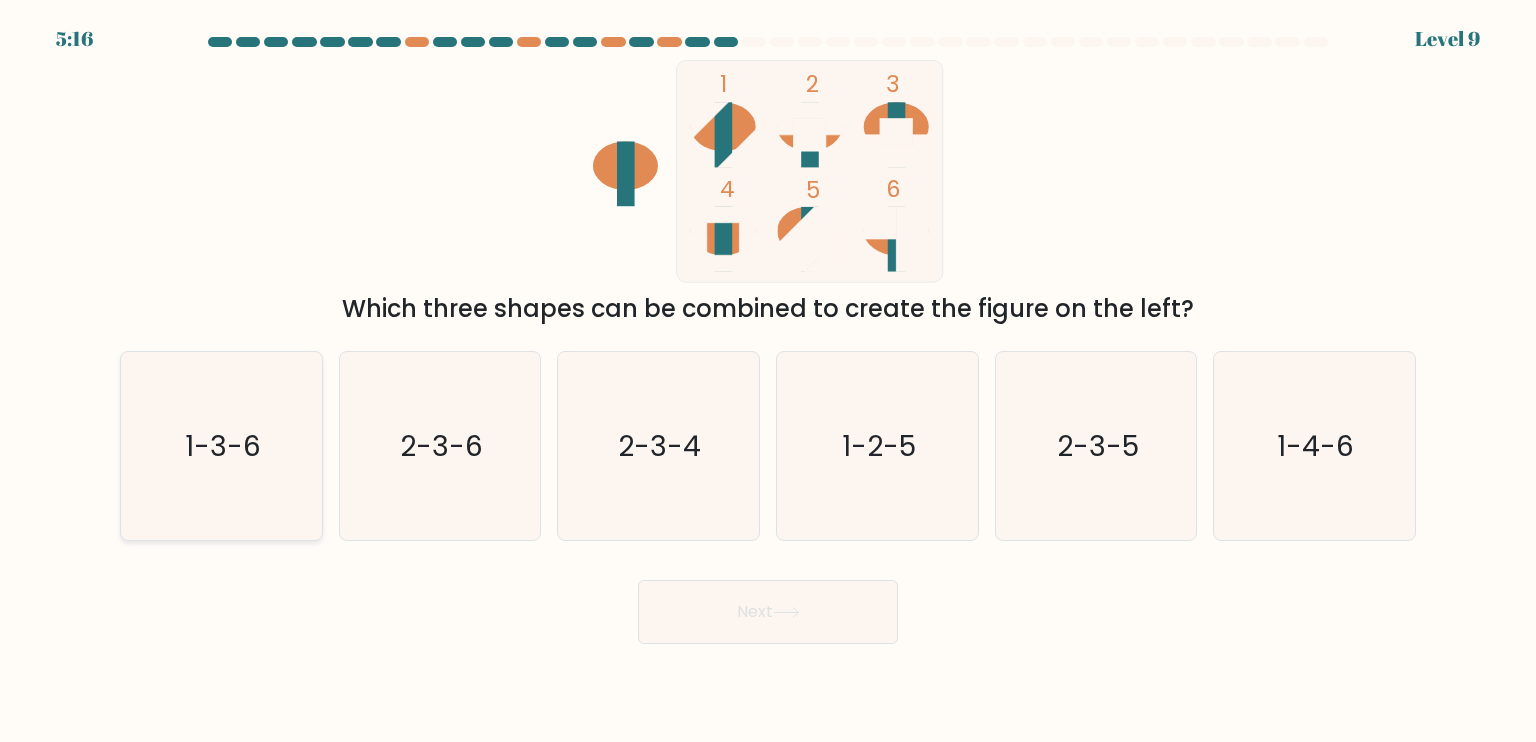 click on "1-3-6" 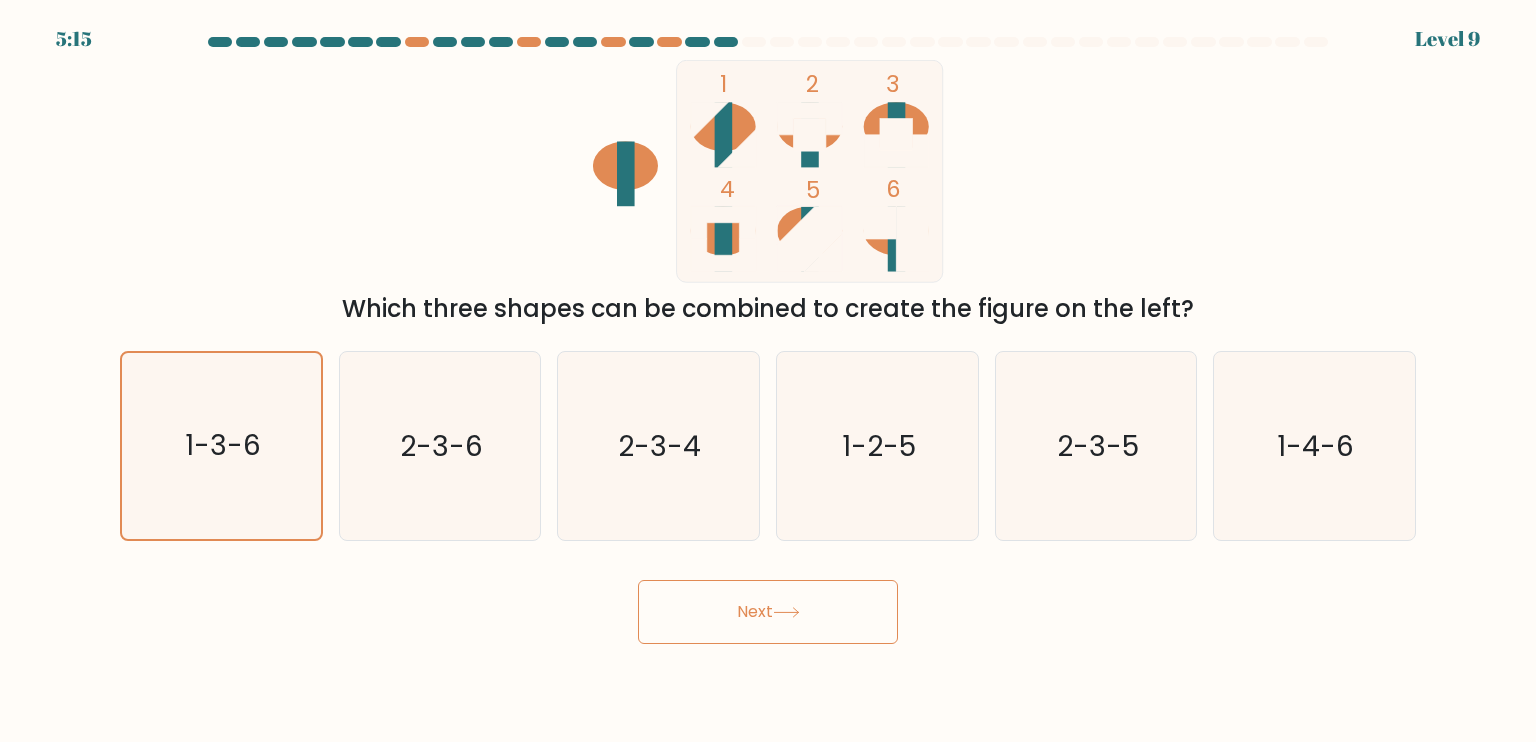 click on "Next" at bounding box center [768, 612] 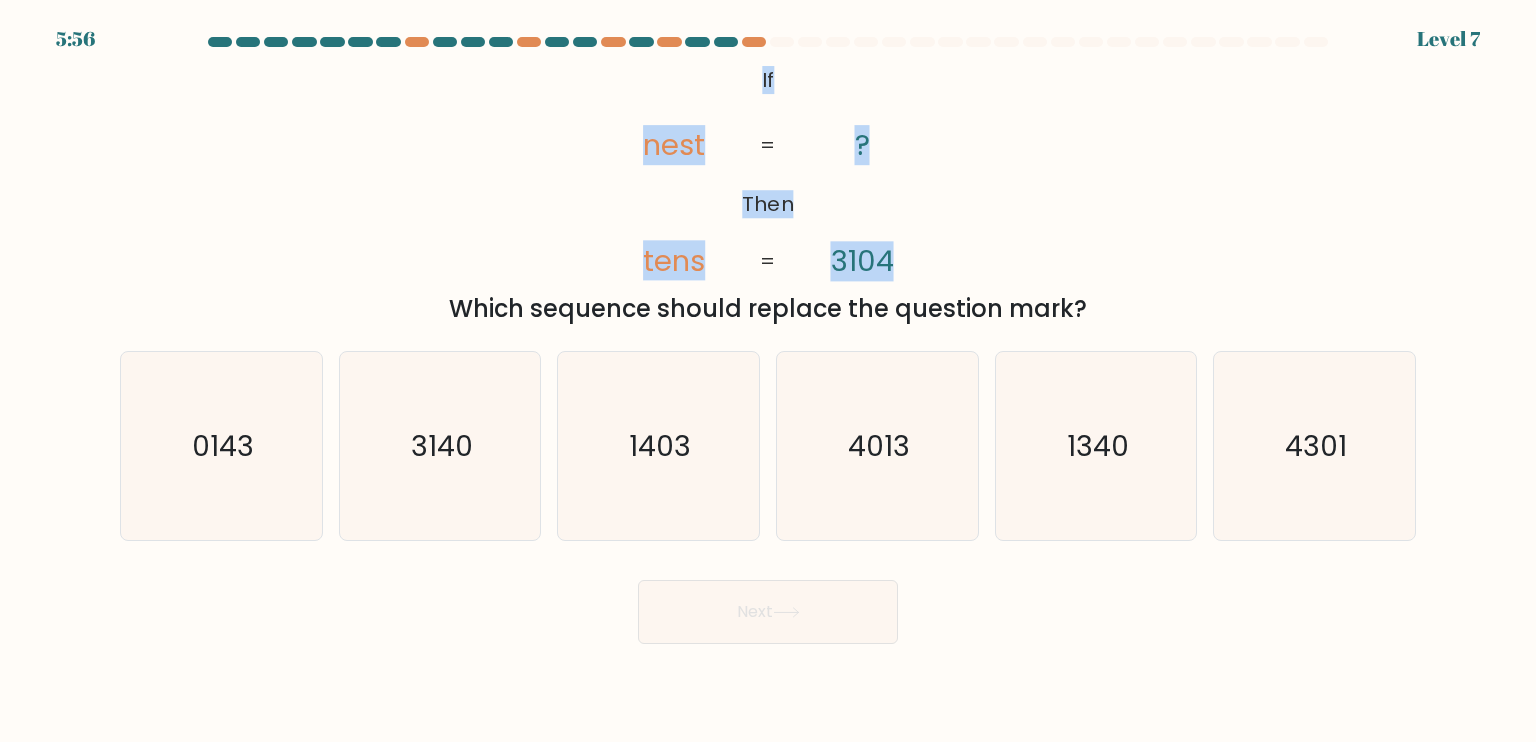 drag, startPoint x: 707, startPoint y: 67, endPoint x: 997, endPoint y: 189, distance: 314.61722 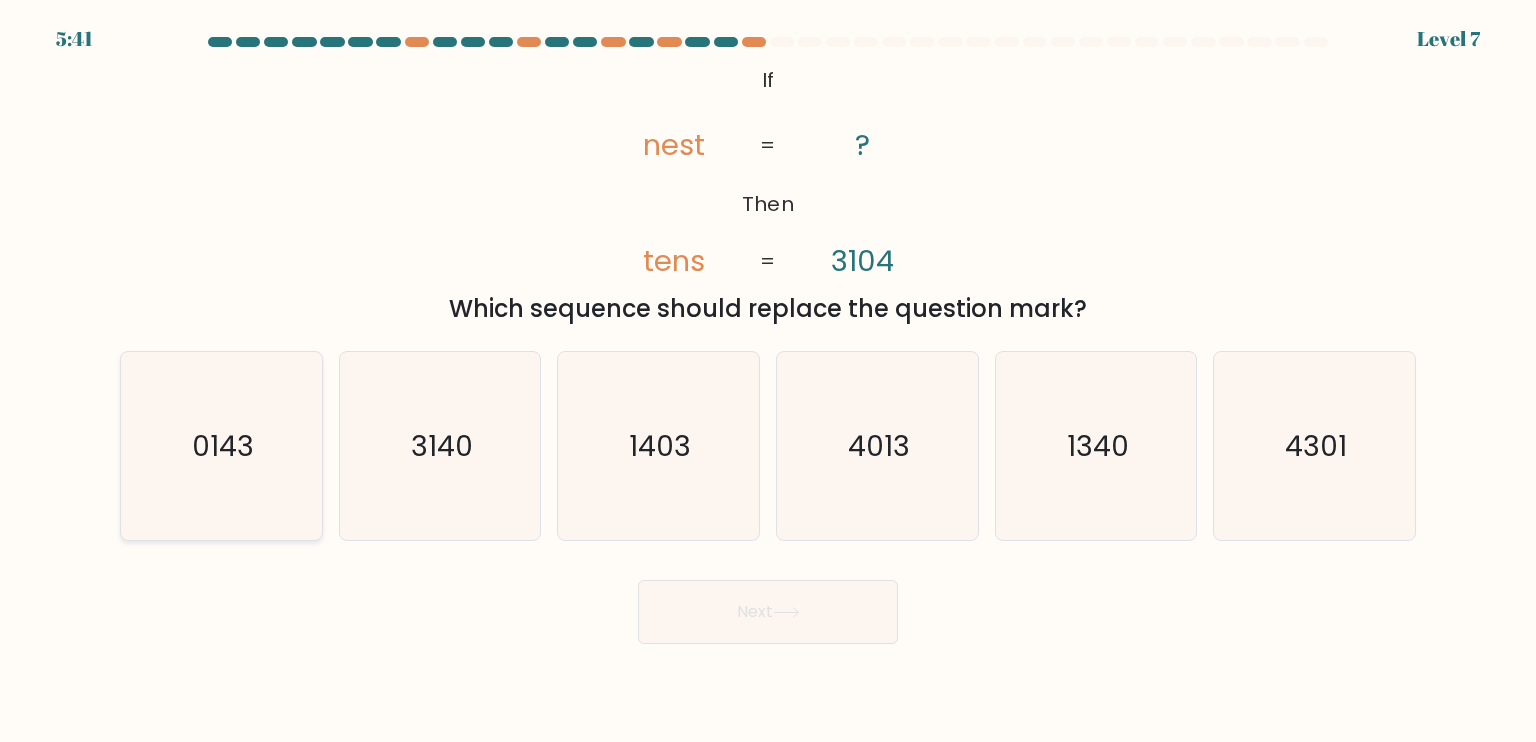 click on "0143" 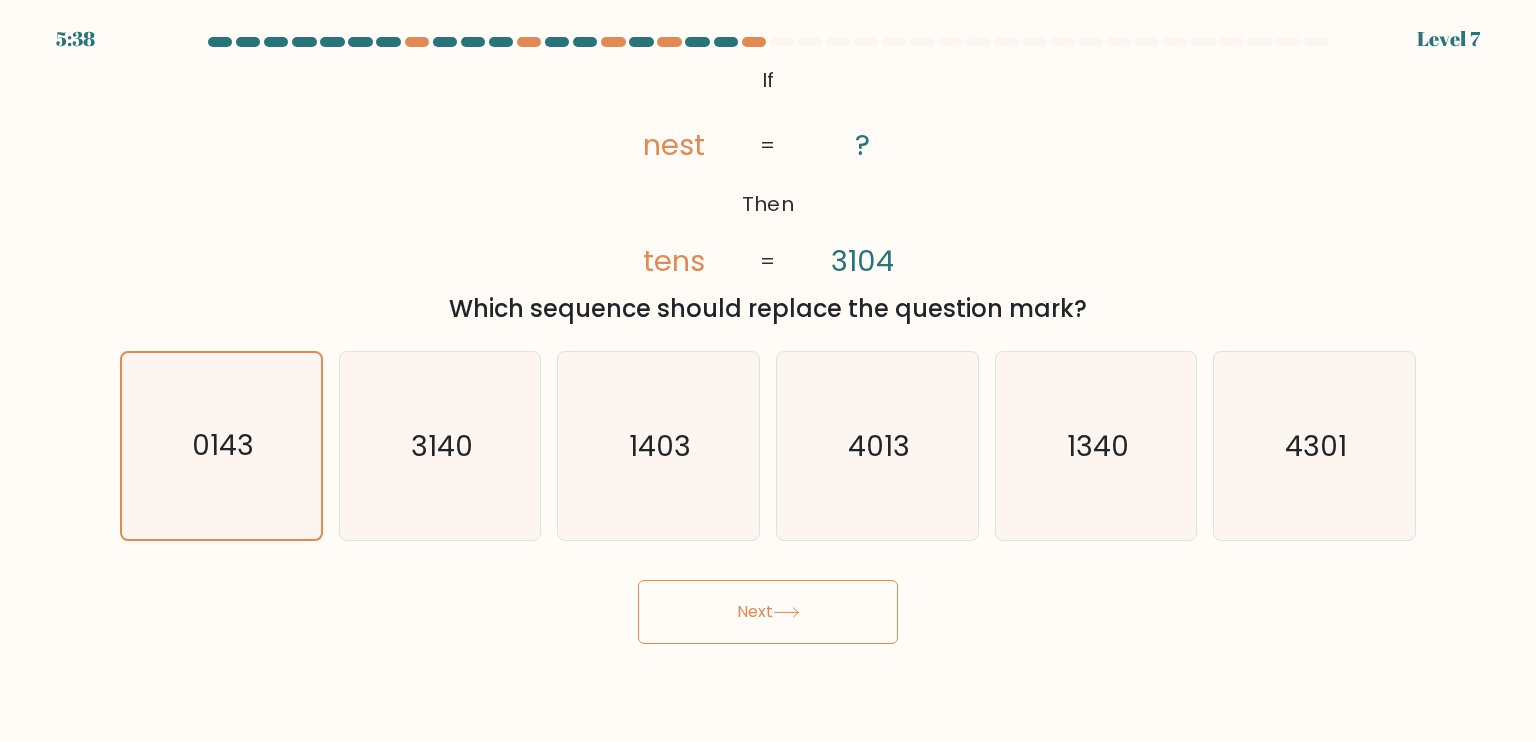 click on "Next" at bounding box center [768, 612] 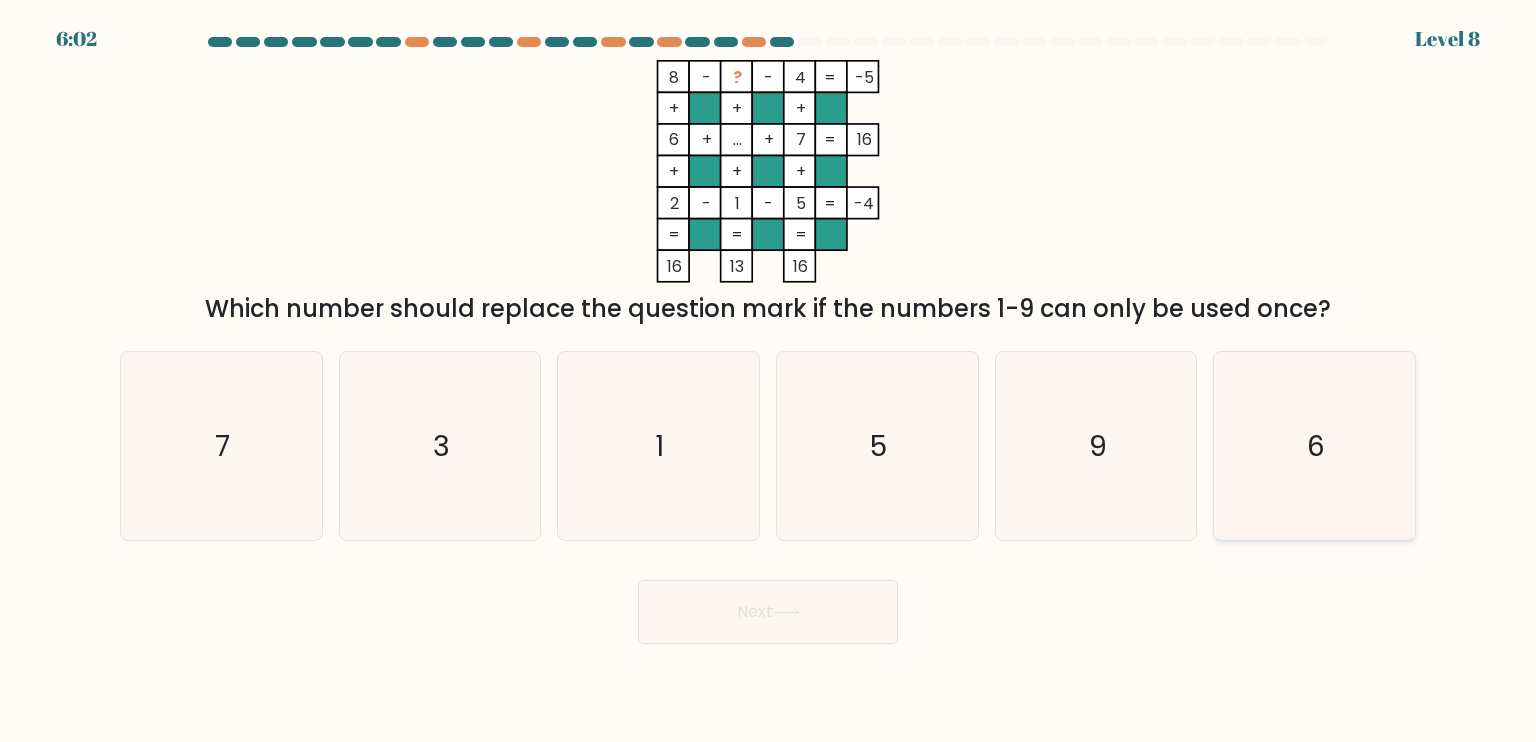 click on "6" 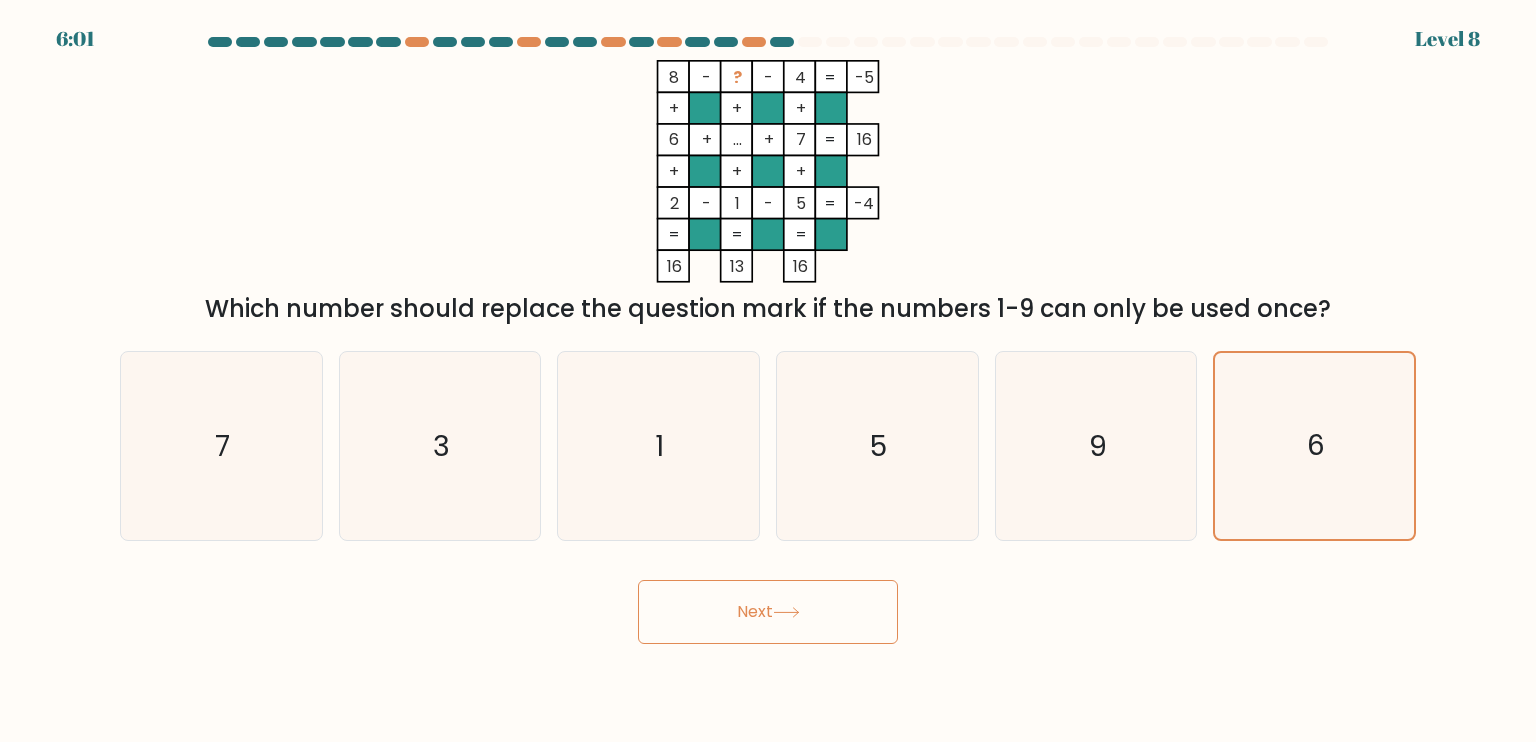click on "Next" at bounding box center (768, 612) 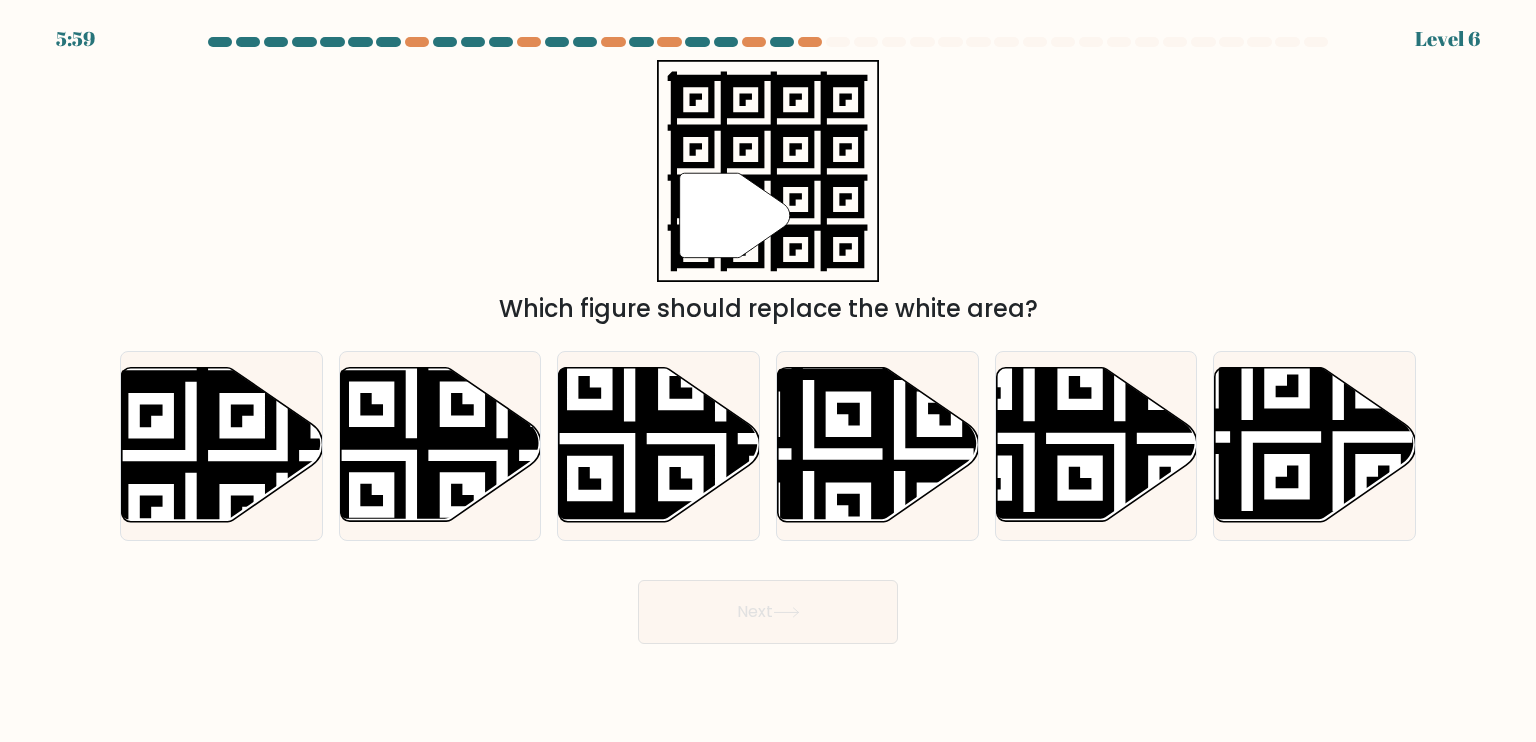 click on "Next" at bounding box center [768, 612] 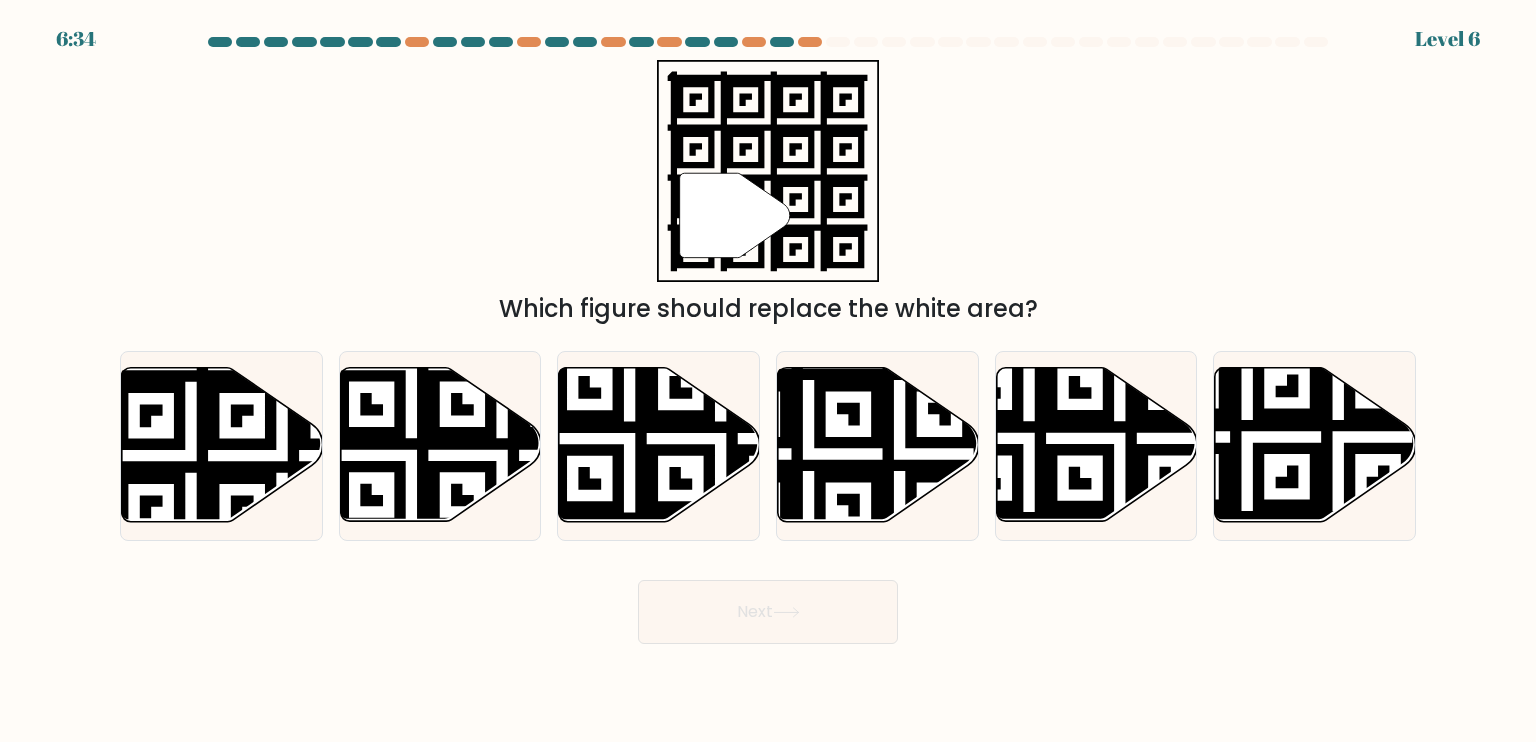 click on ""
Which figure should replace the white area?" at bounding box center (768, 193) 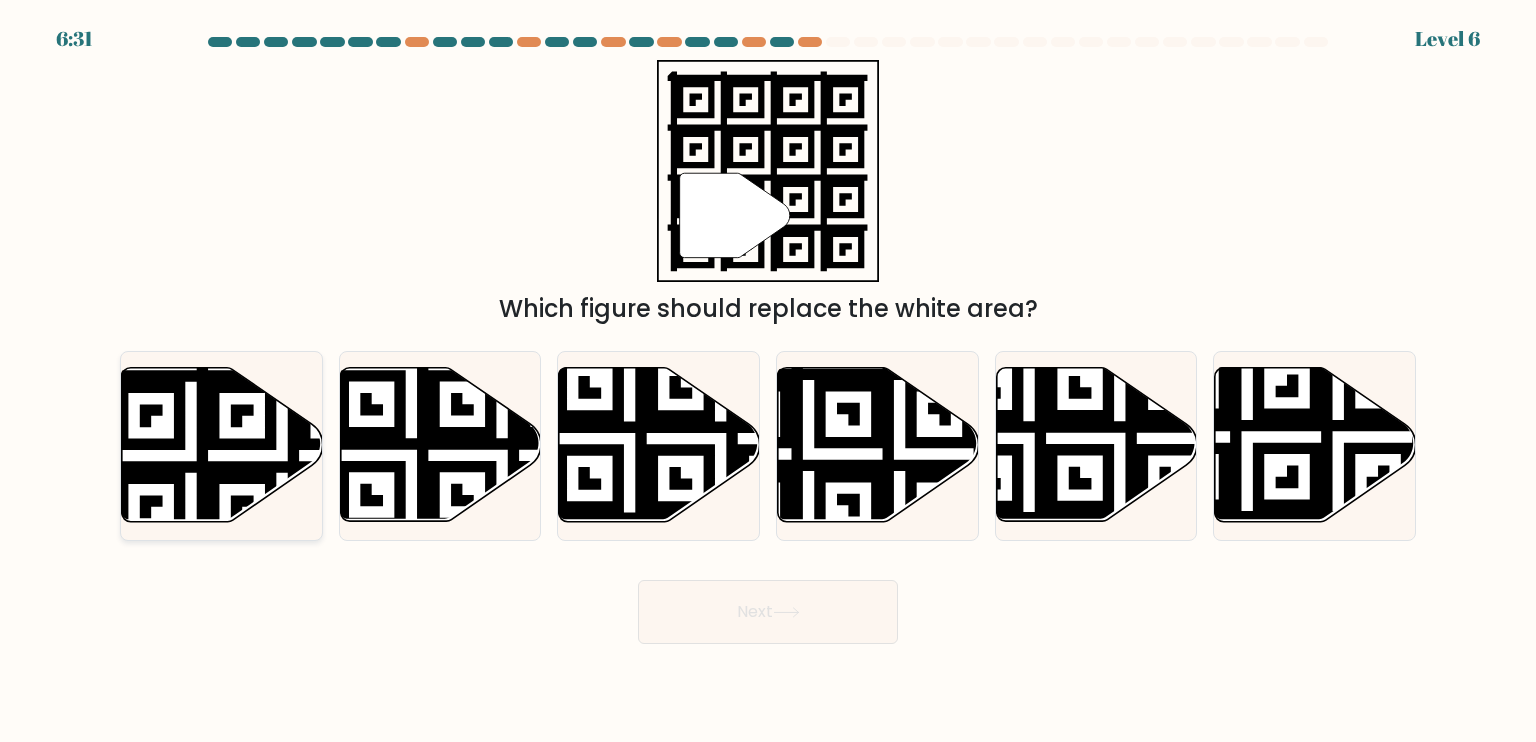 click 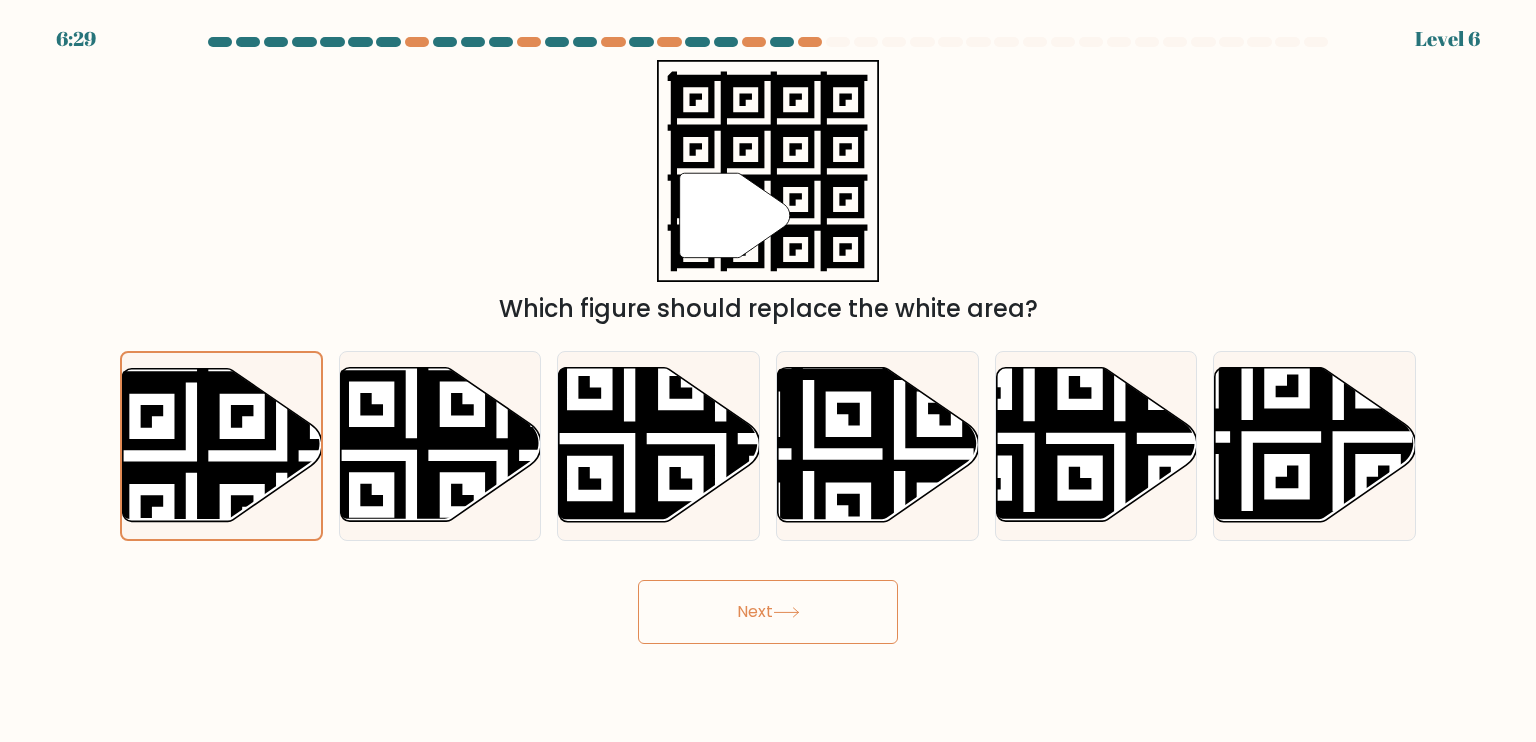 click on "Next" at bounding box center [768, 612] 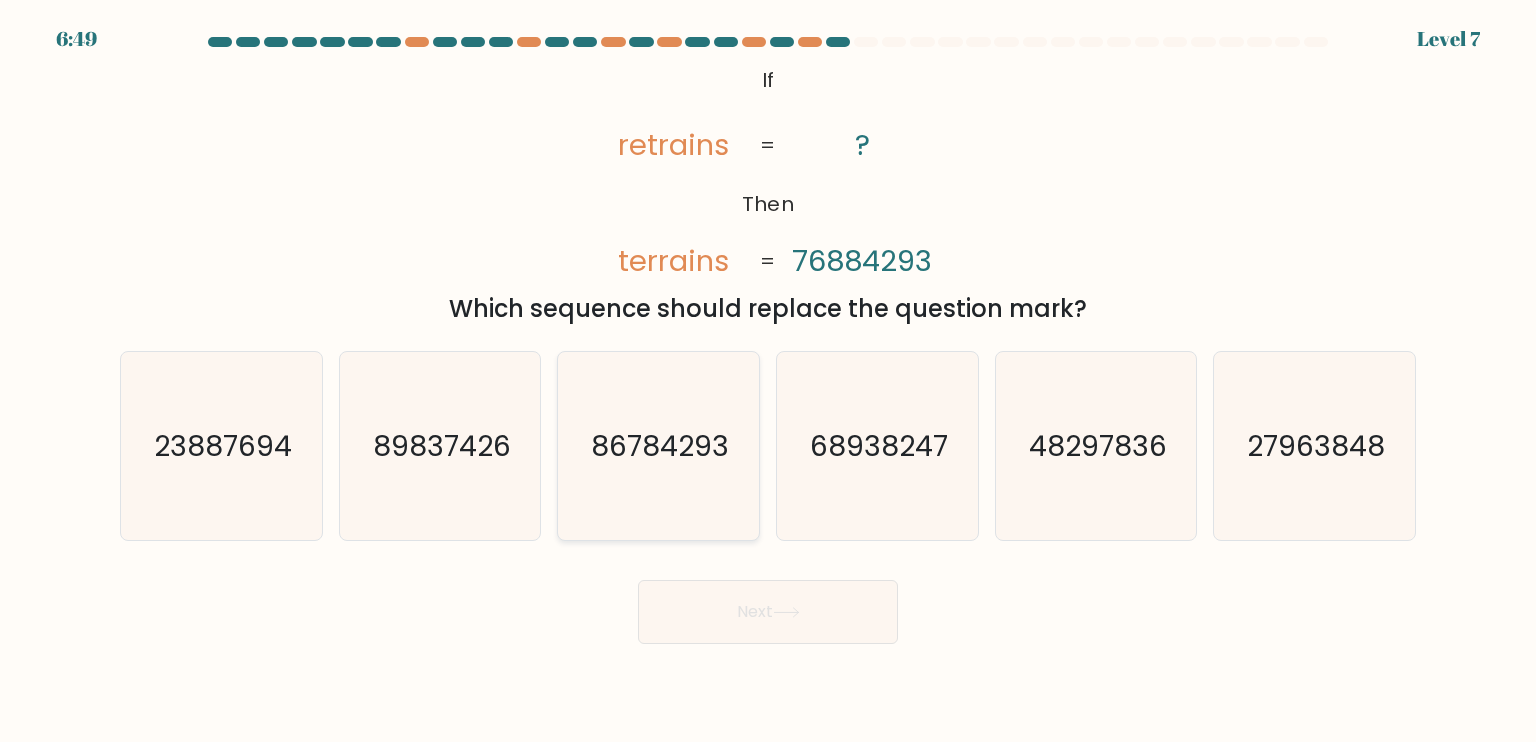 click on "86784293" 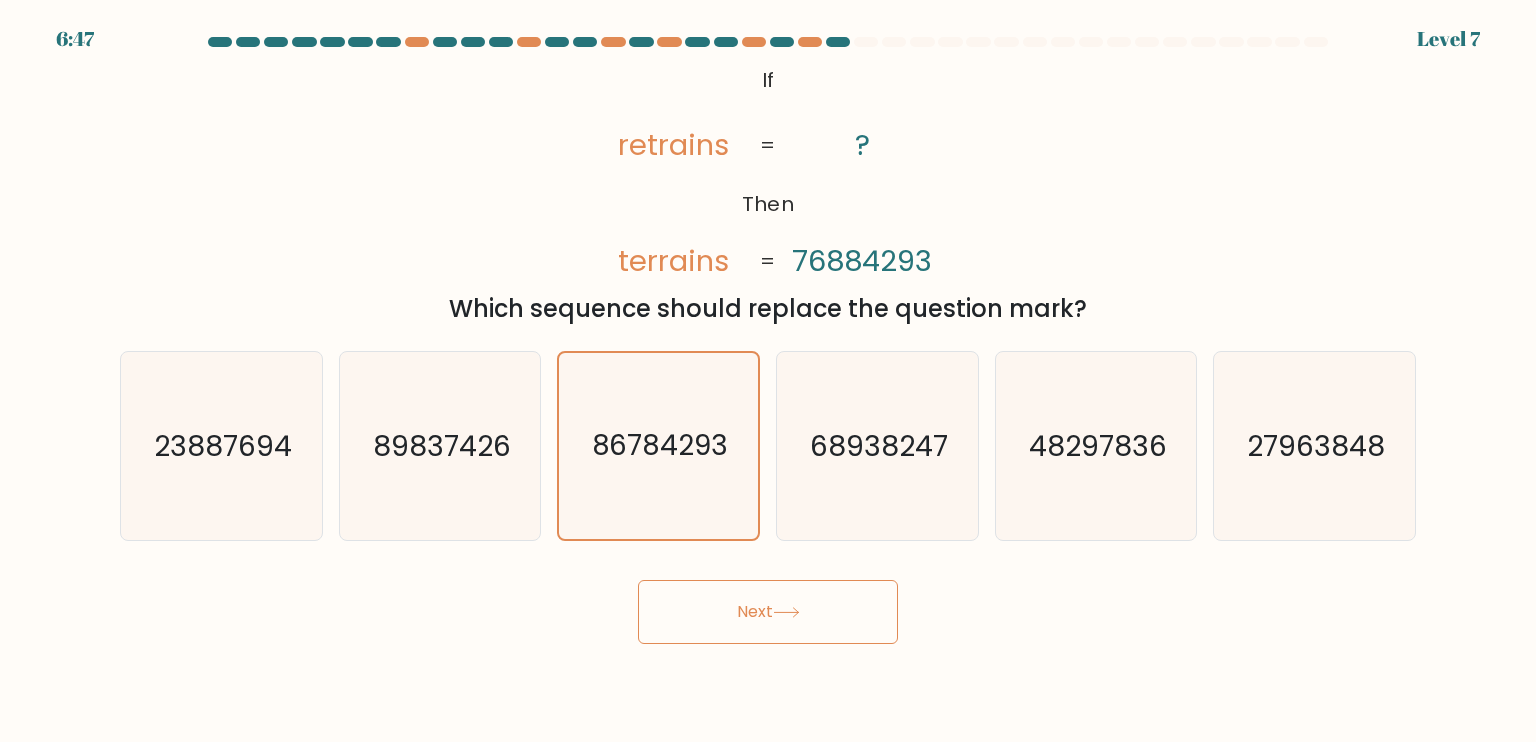 click 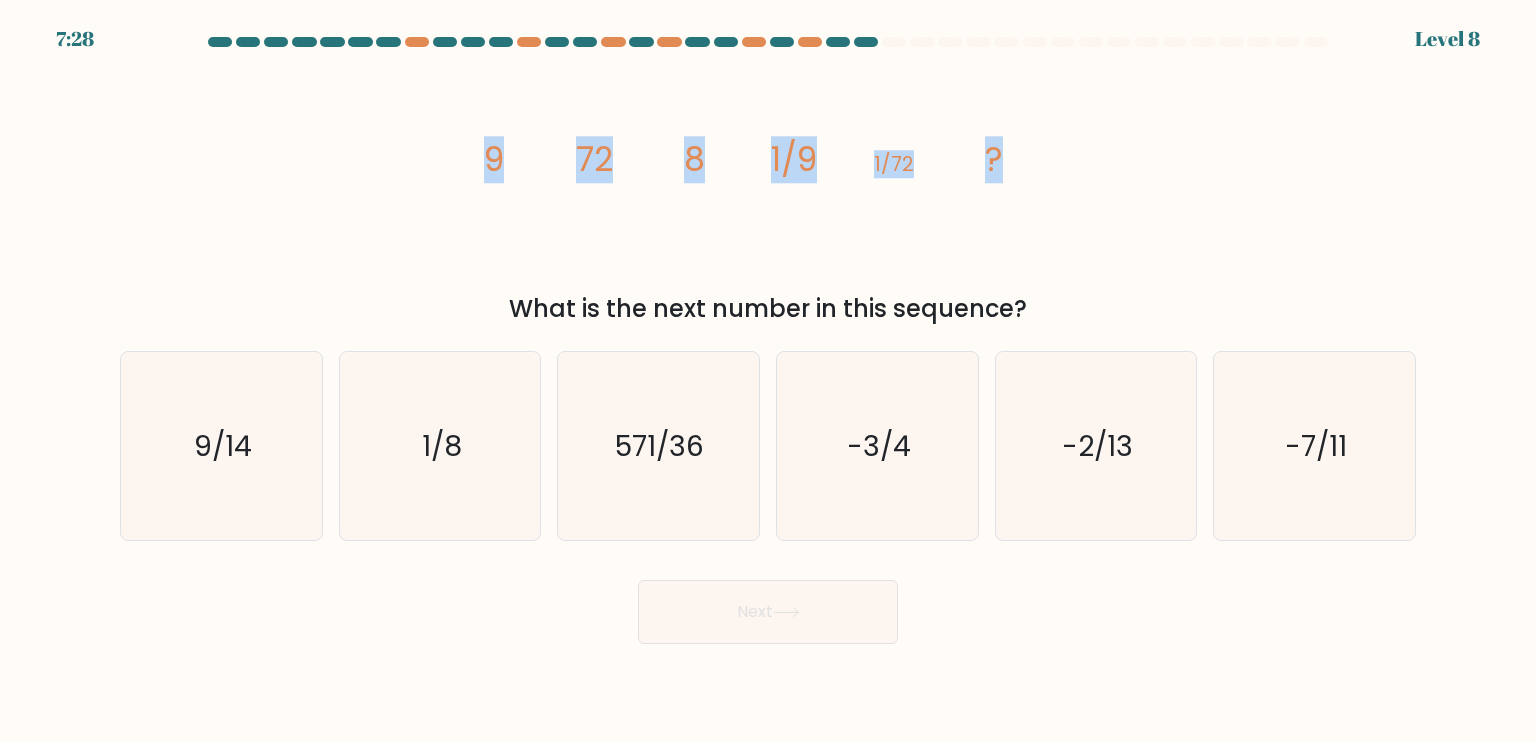 drag, startPoint x: 1004, startPoint y: 153, endPoint x: 479, endPoint y: 165, distance: 525.13715 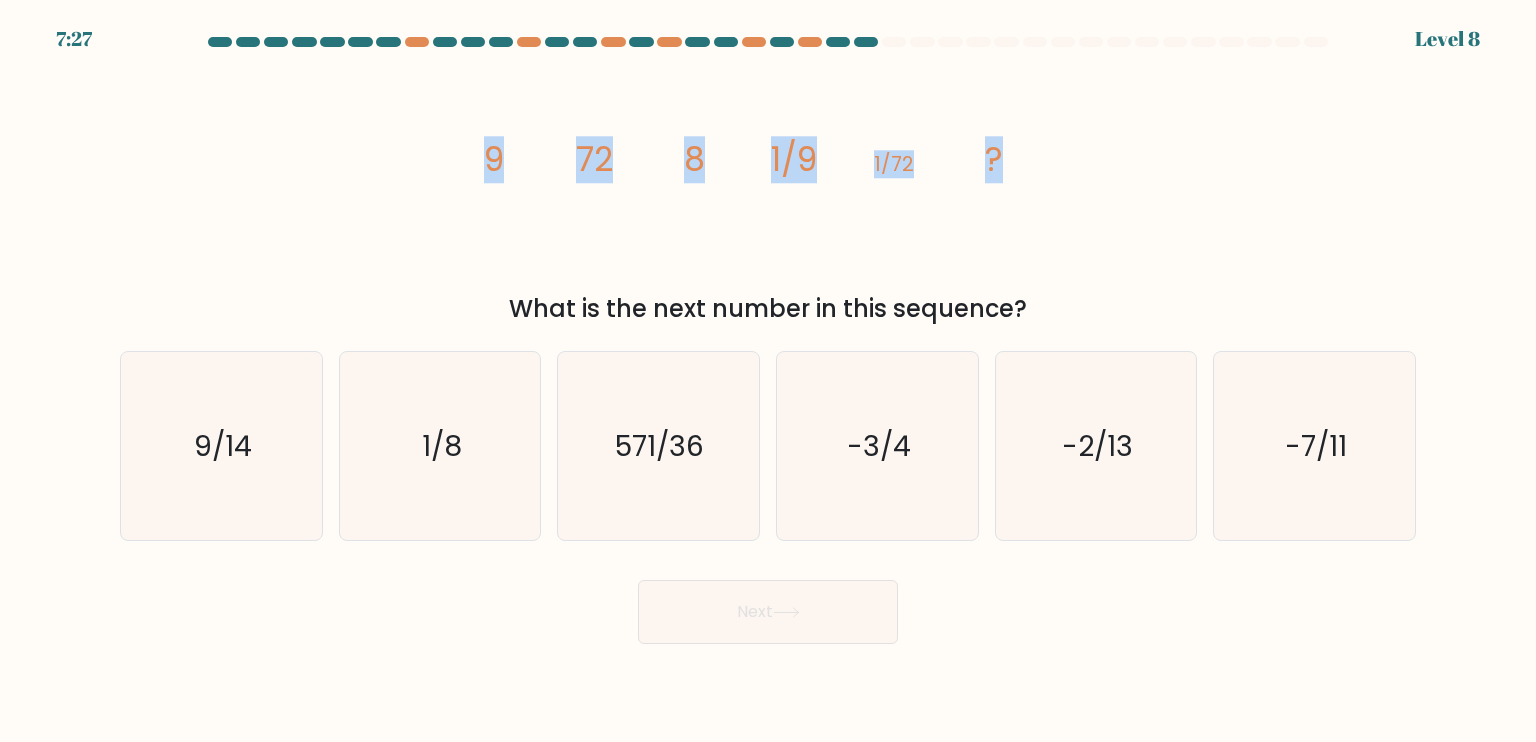 copy on "9
72
8
1/9
1/72
?" 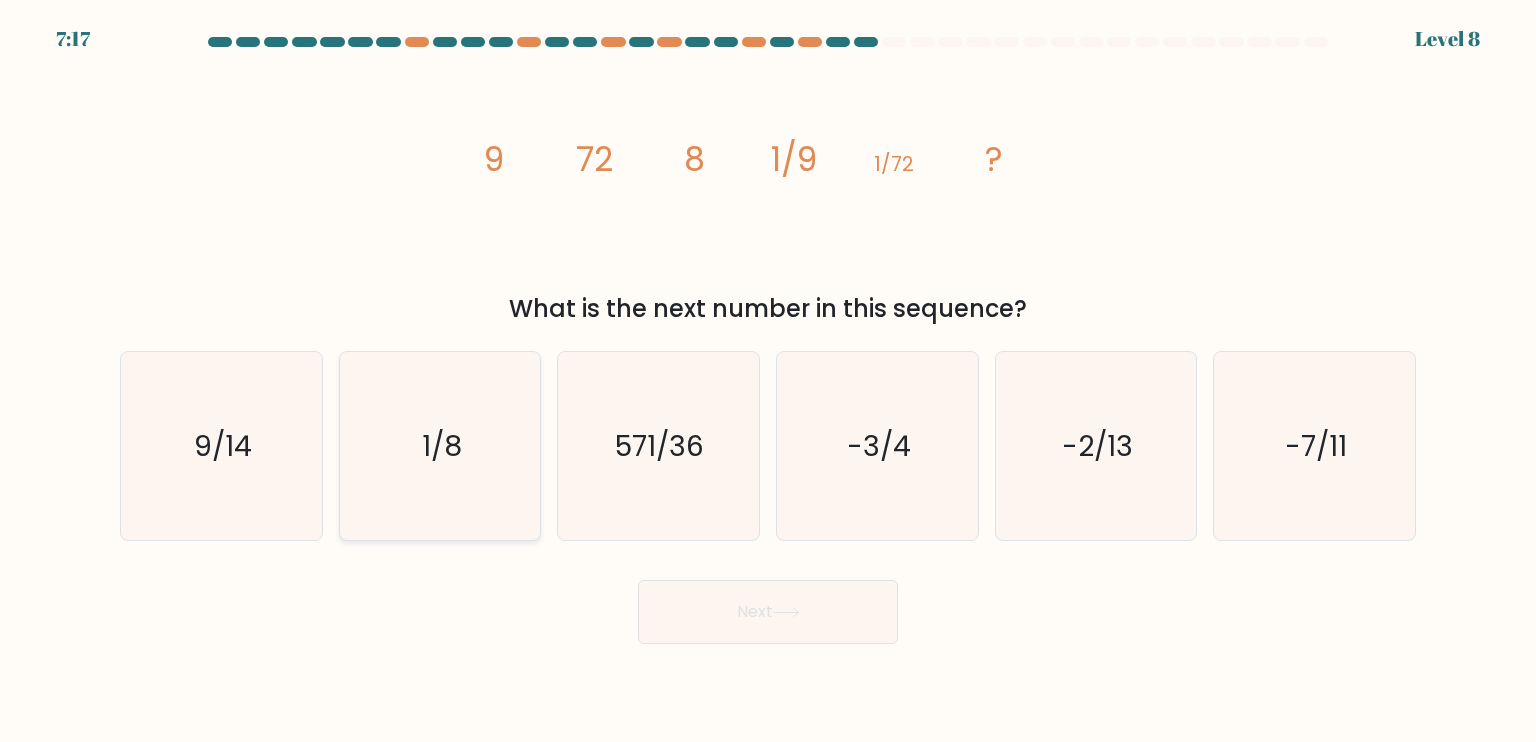 click on "1/8" 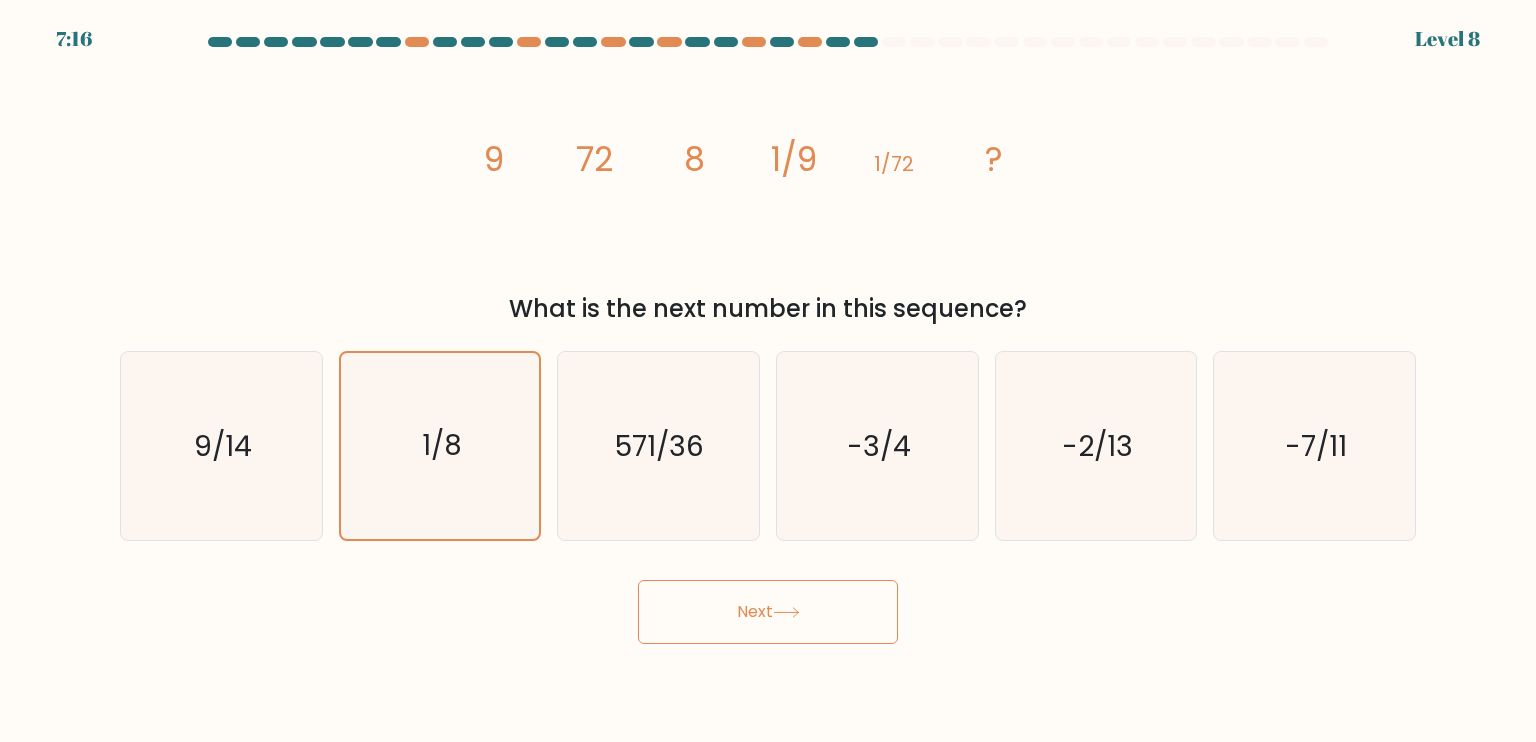 click on "Next" at bounding box center (768, 612) 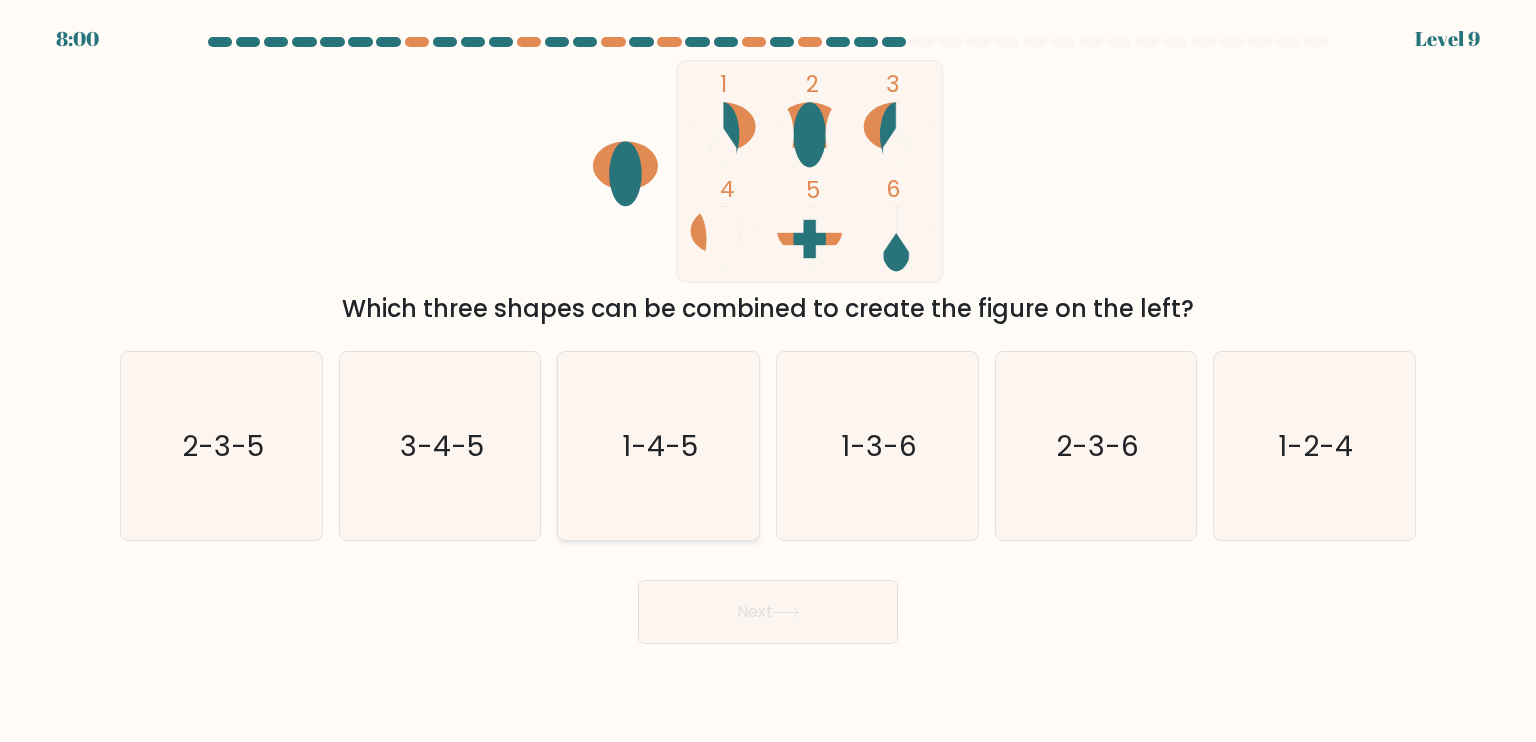 click on "1-4-5" 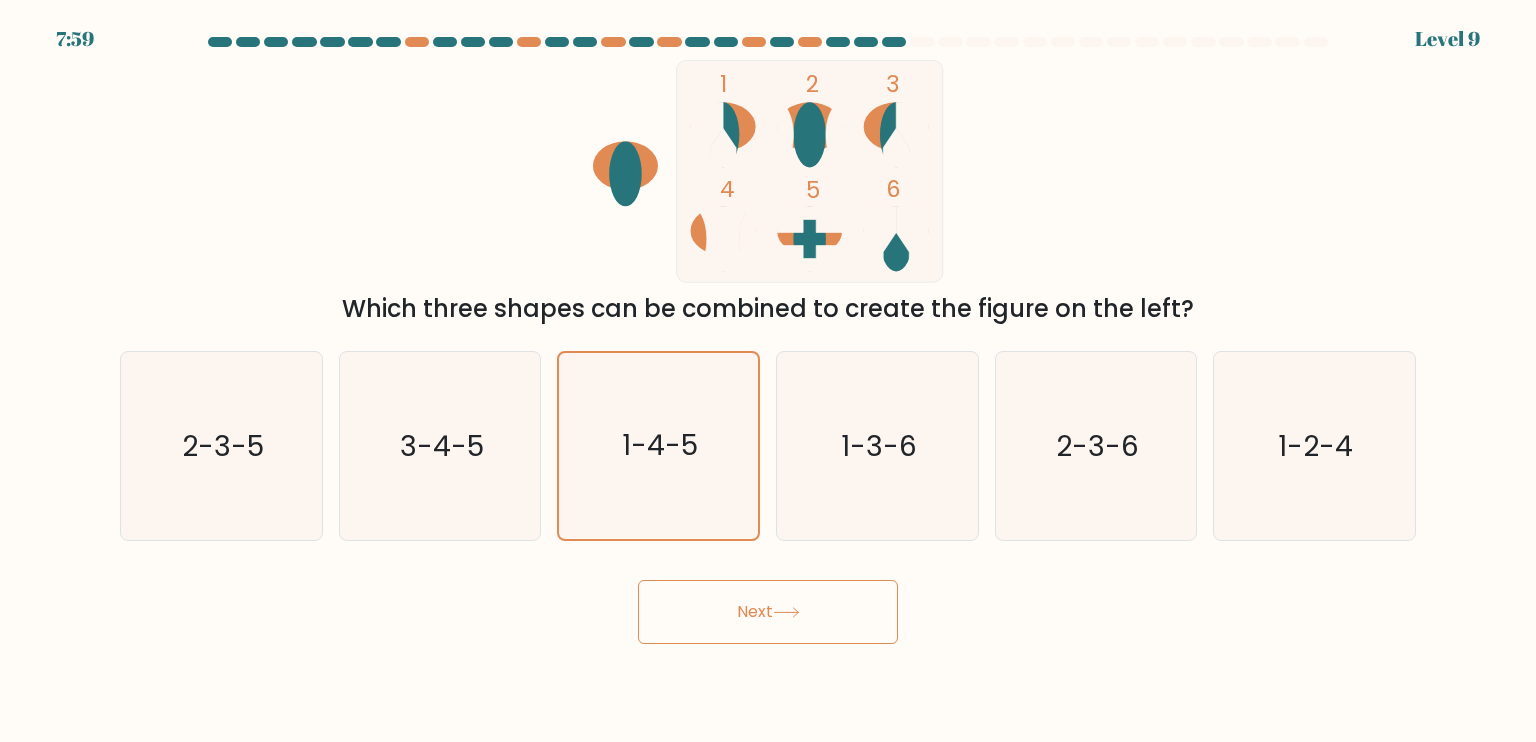 click on "Next" at bounding box center [768, 612] 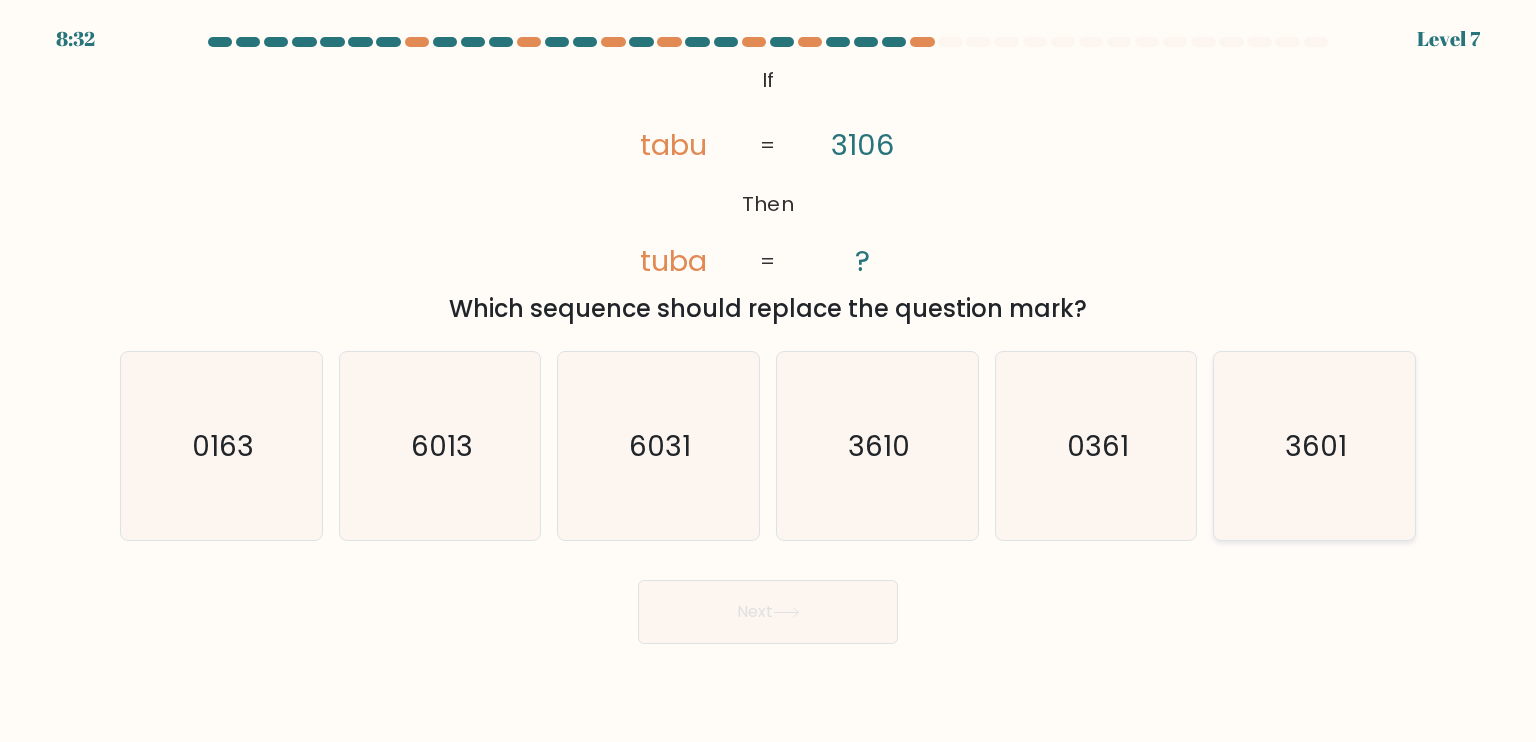 click on "3601" 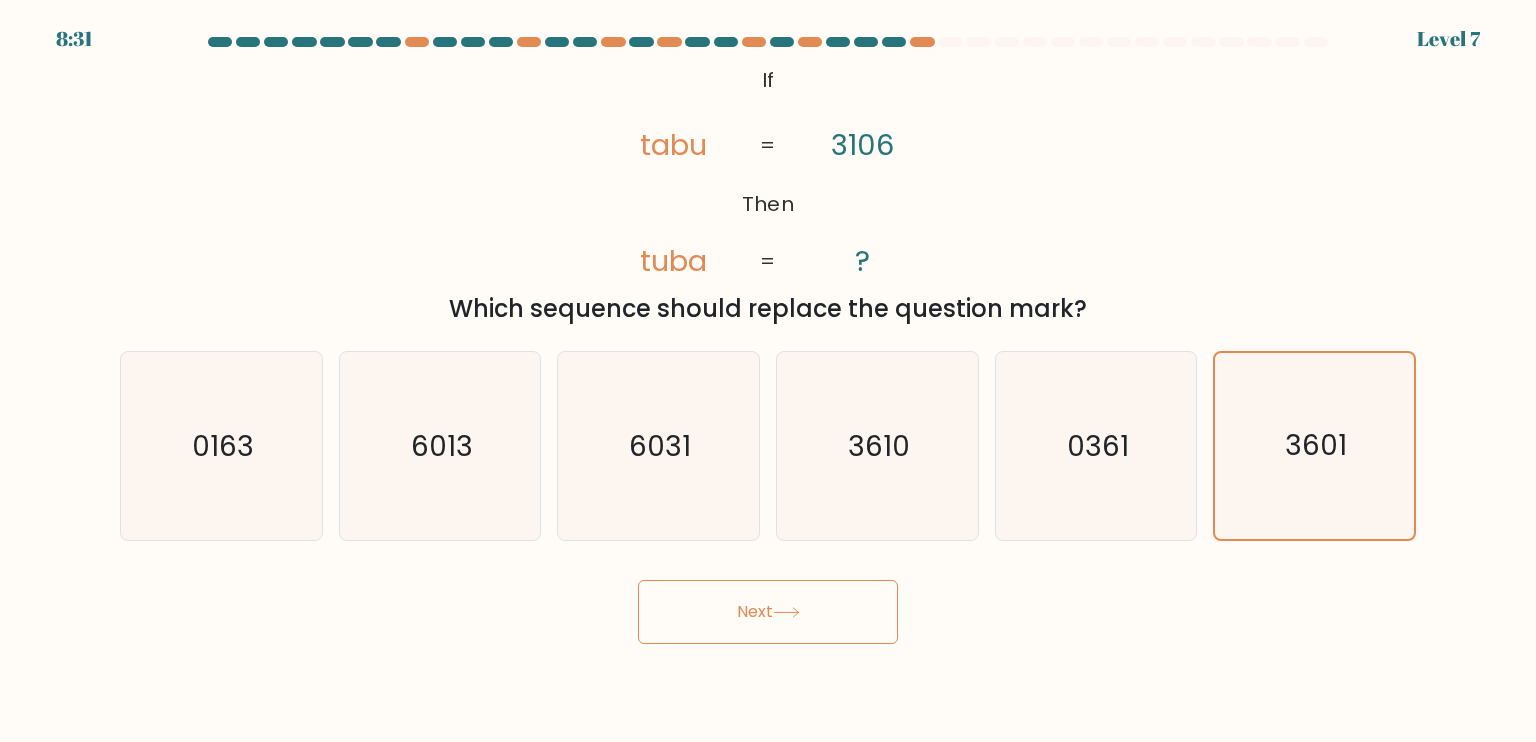 click on "Next" at bounding box center (768, 612) 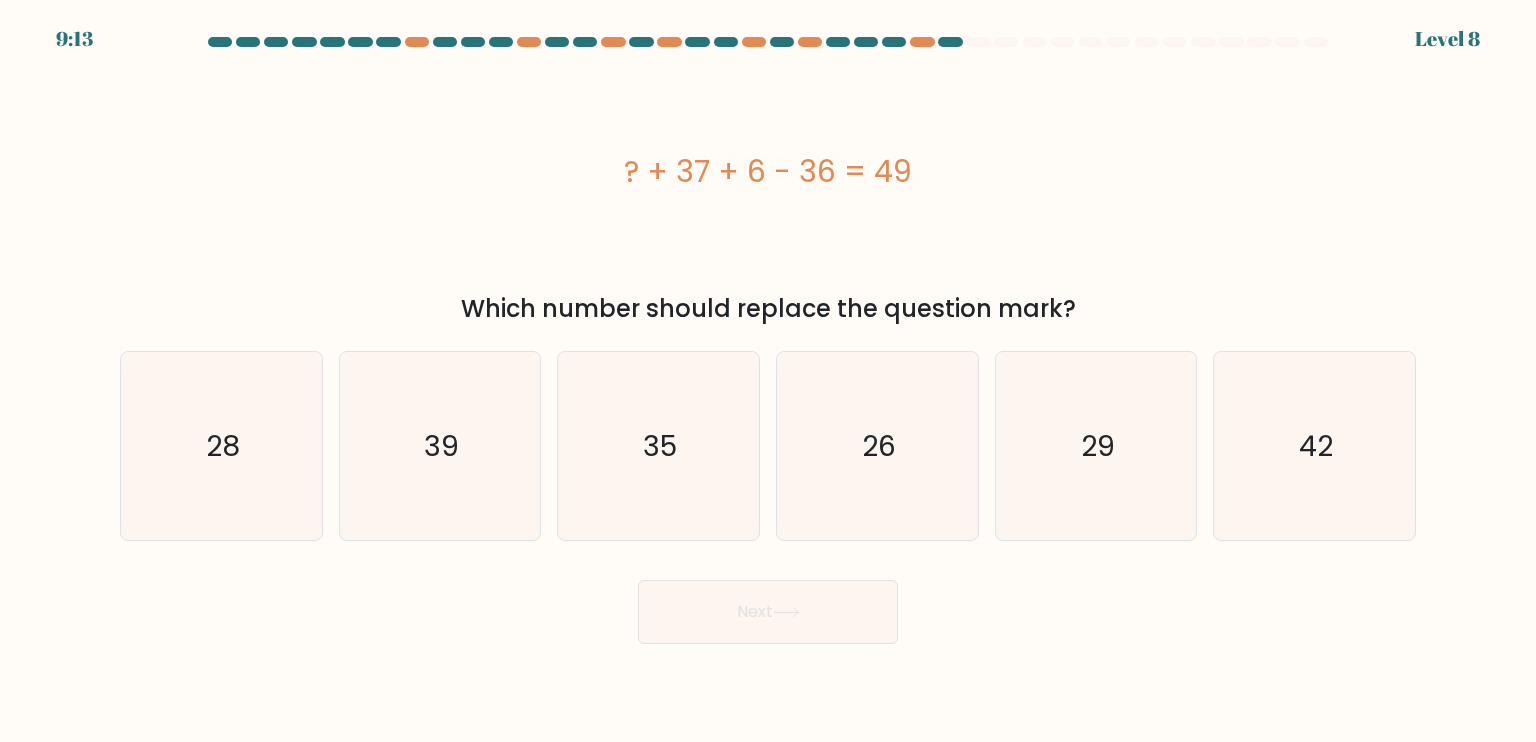 drag, startPoint x: 917, startPoint y: 166, endPoint x: 601, endPoint y: 183, distance: 316.45694 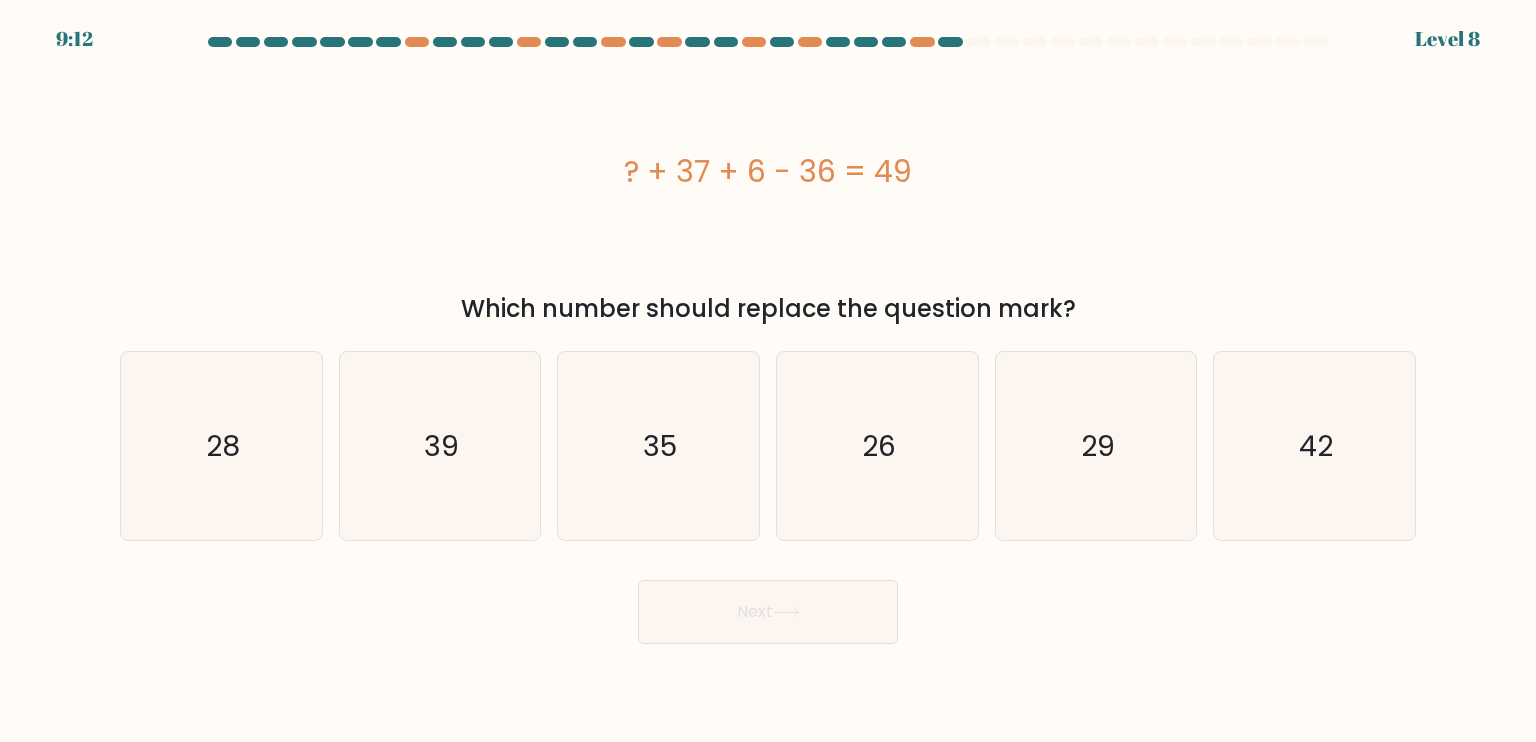 copy on "? + 37 + 6 - 36 = 49" 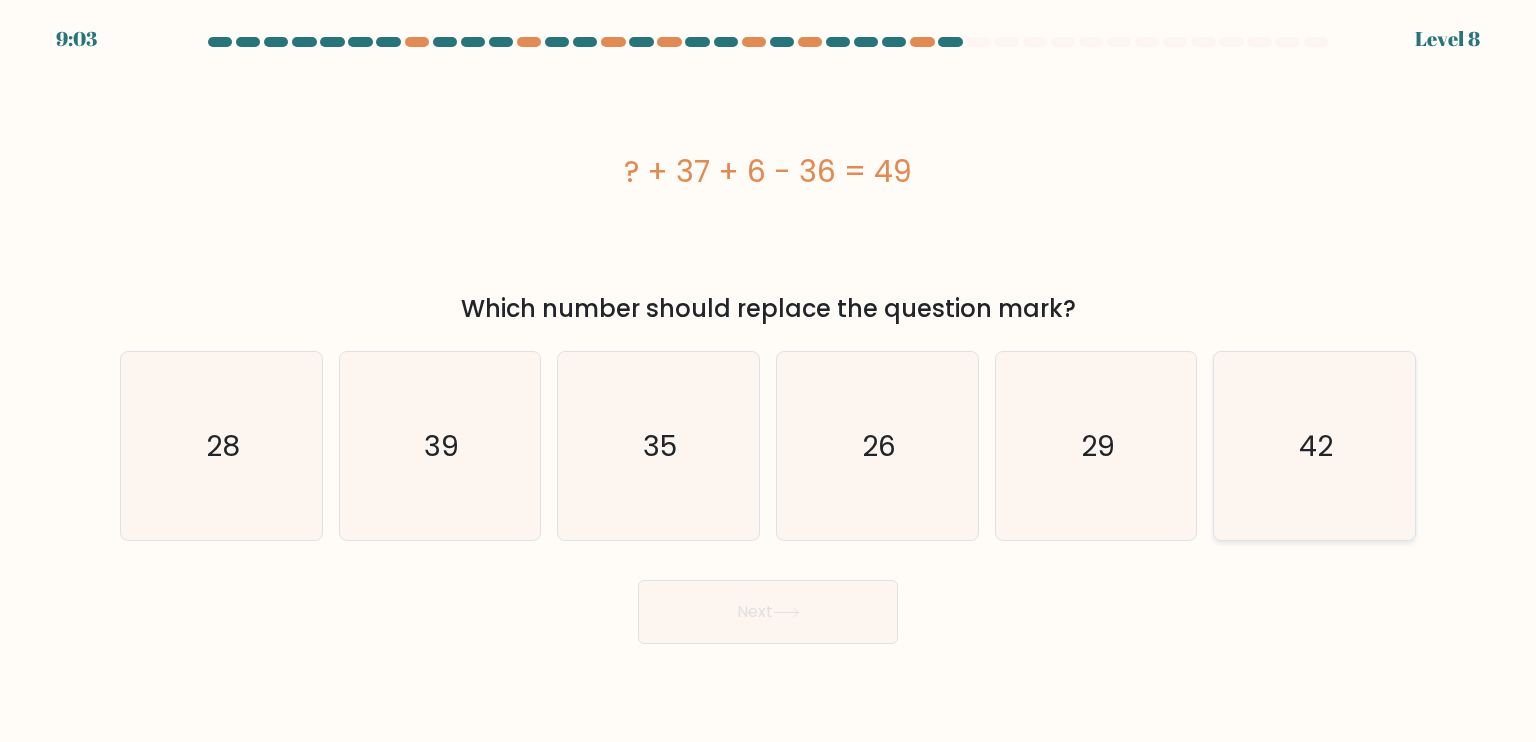 click on "42" 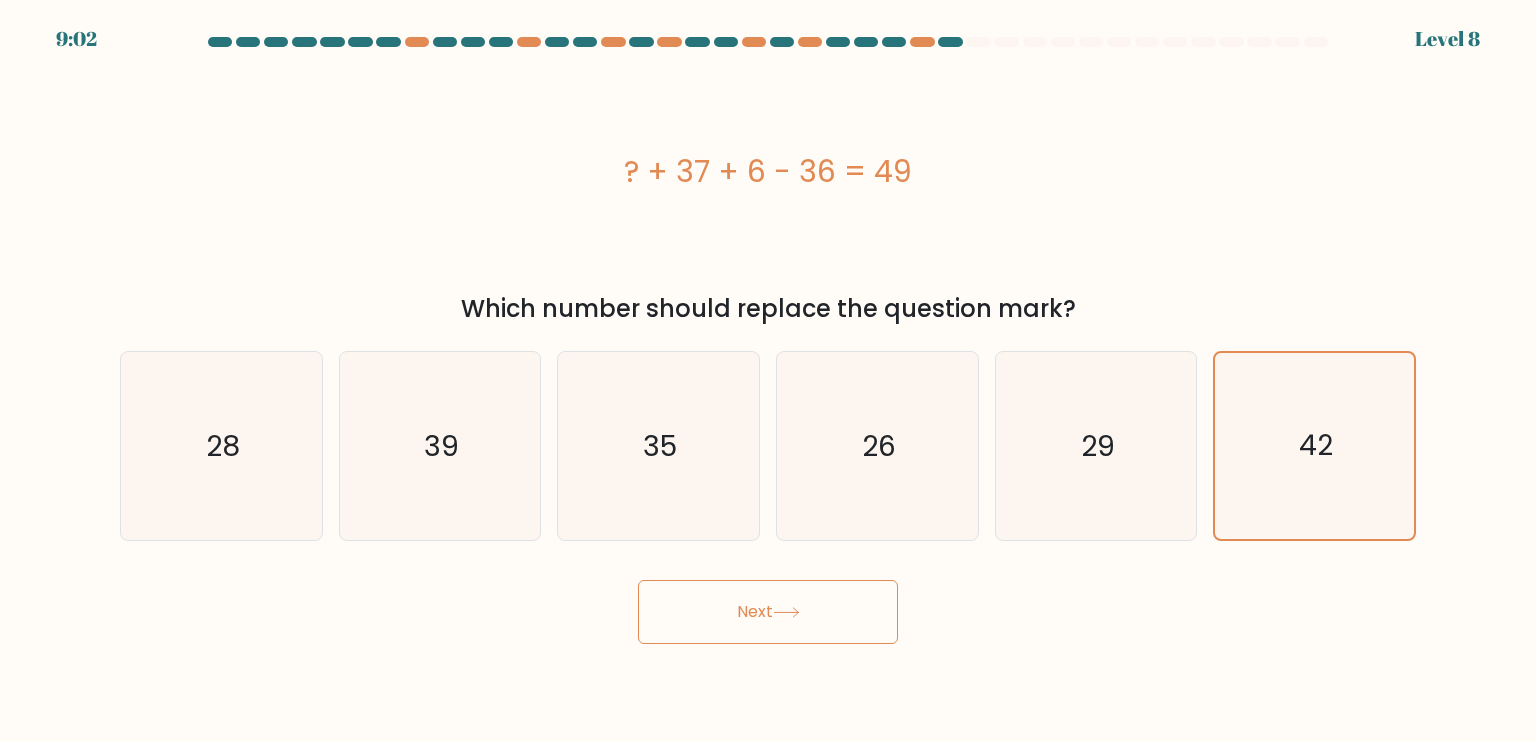 click on "Next" at bounding box center [768, 612] 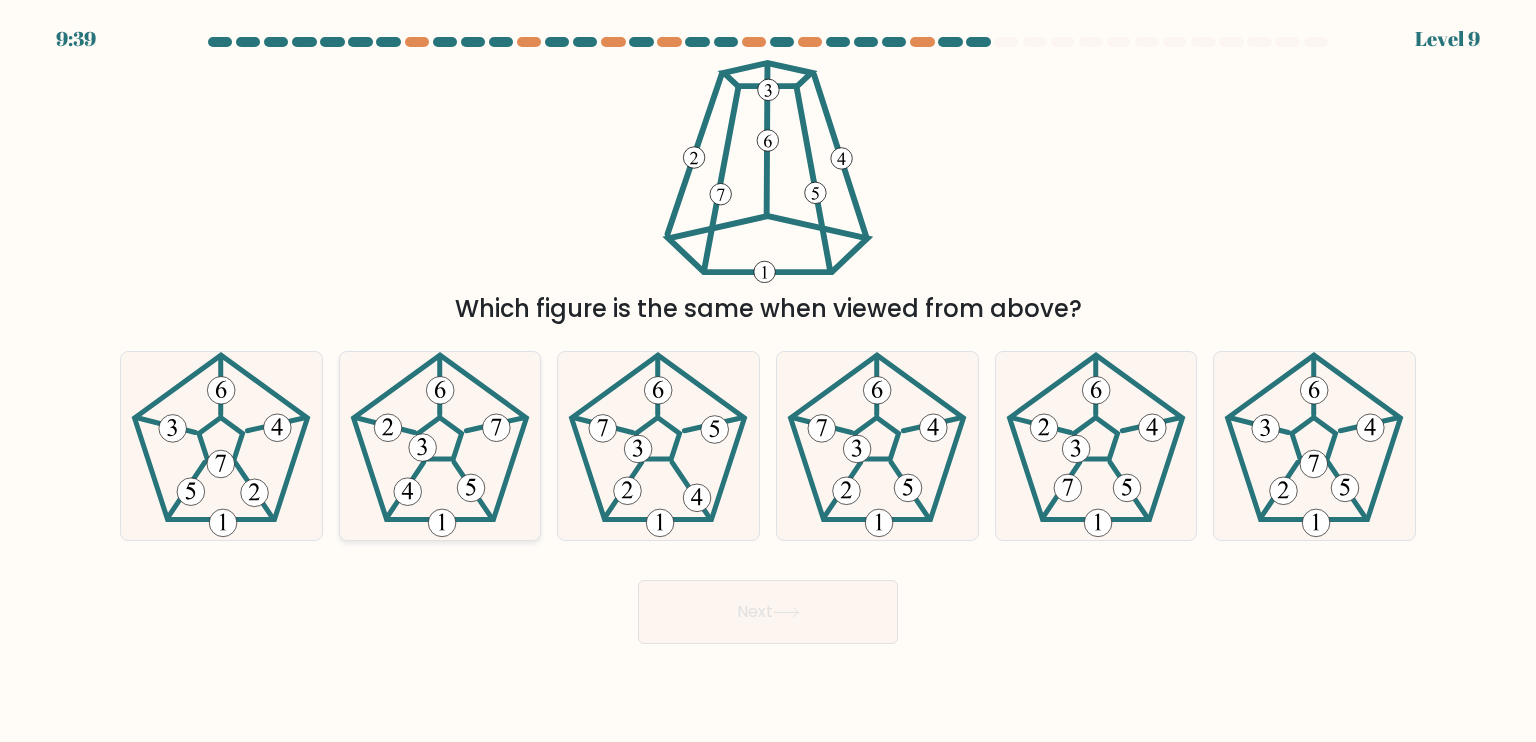 click 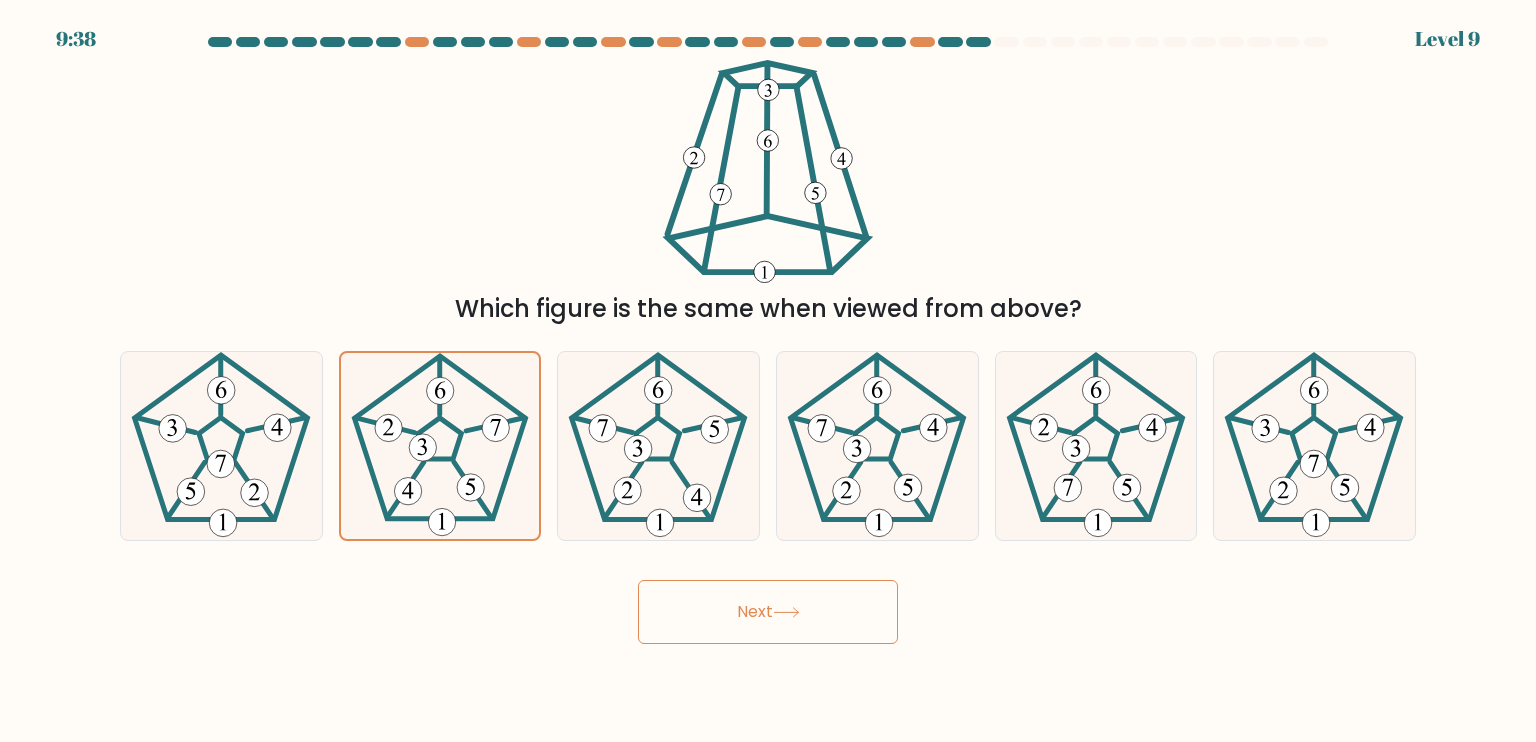 click on "Next" at bounding box center (768, 612) 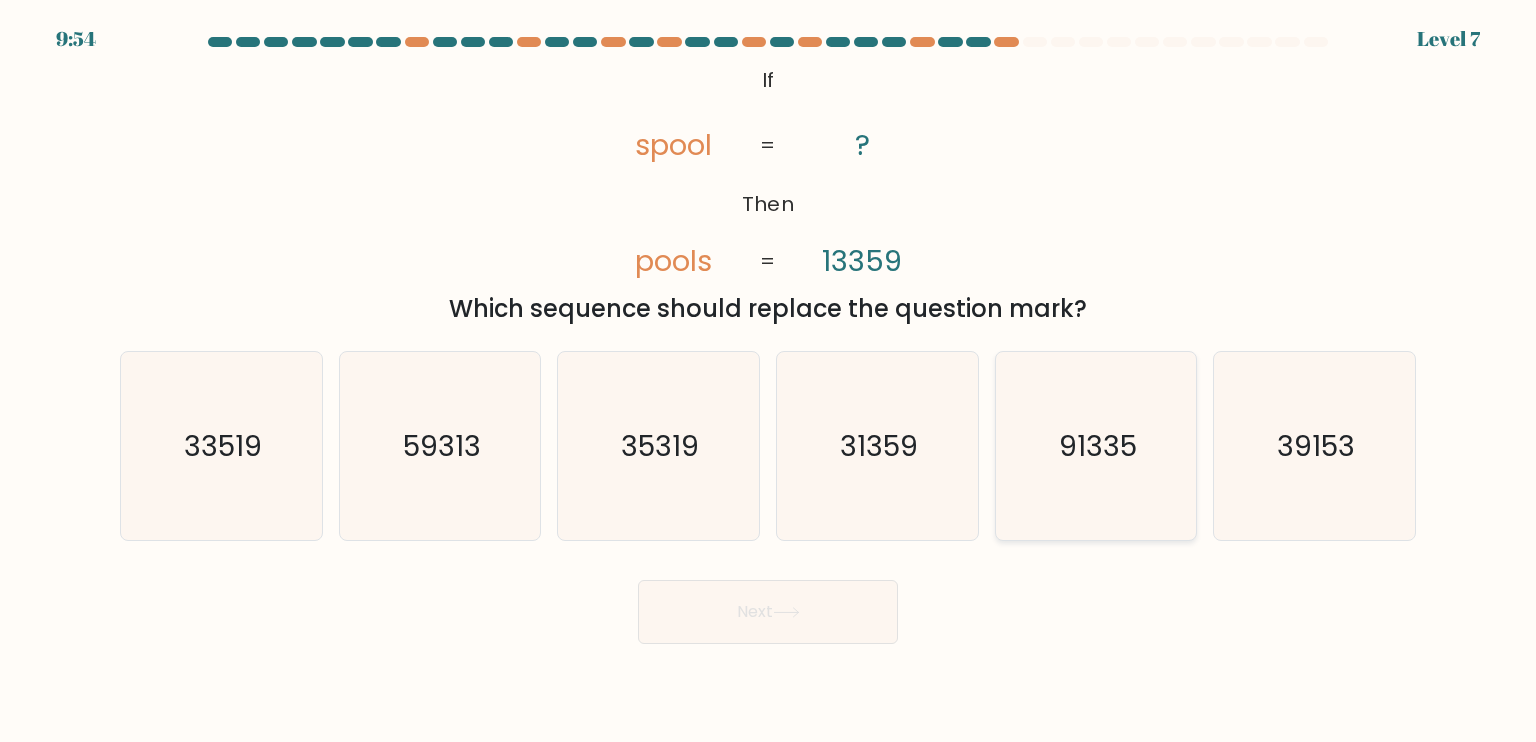 click on "91335" 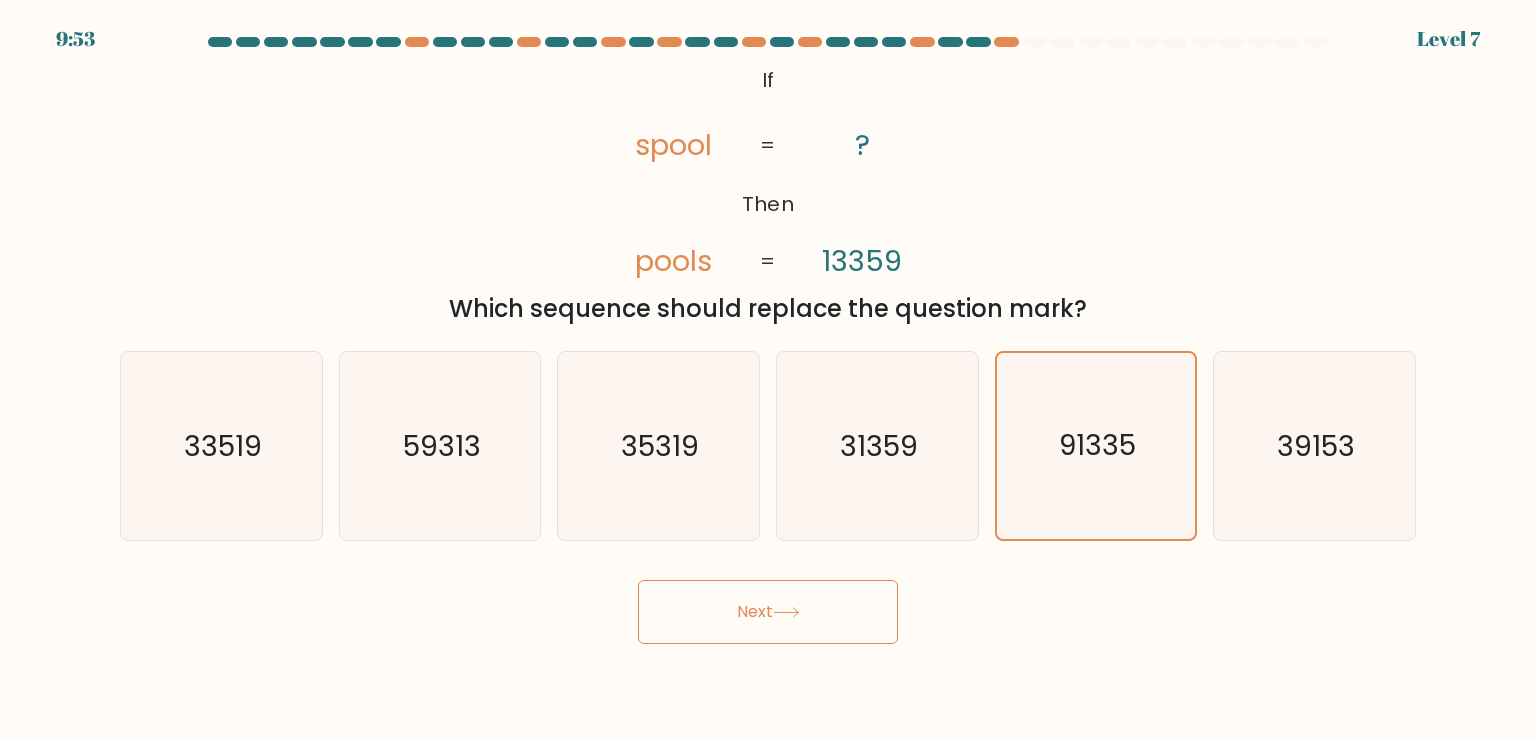 click on "Next" at bounding box center (768, 612) 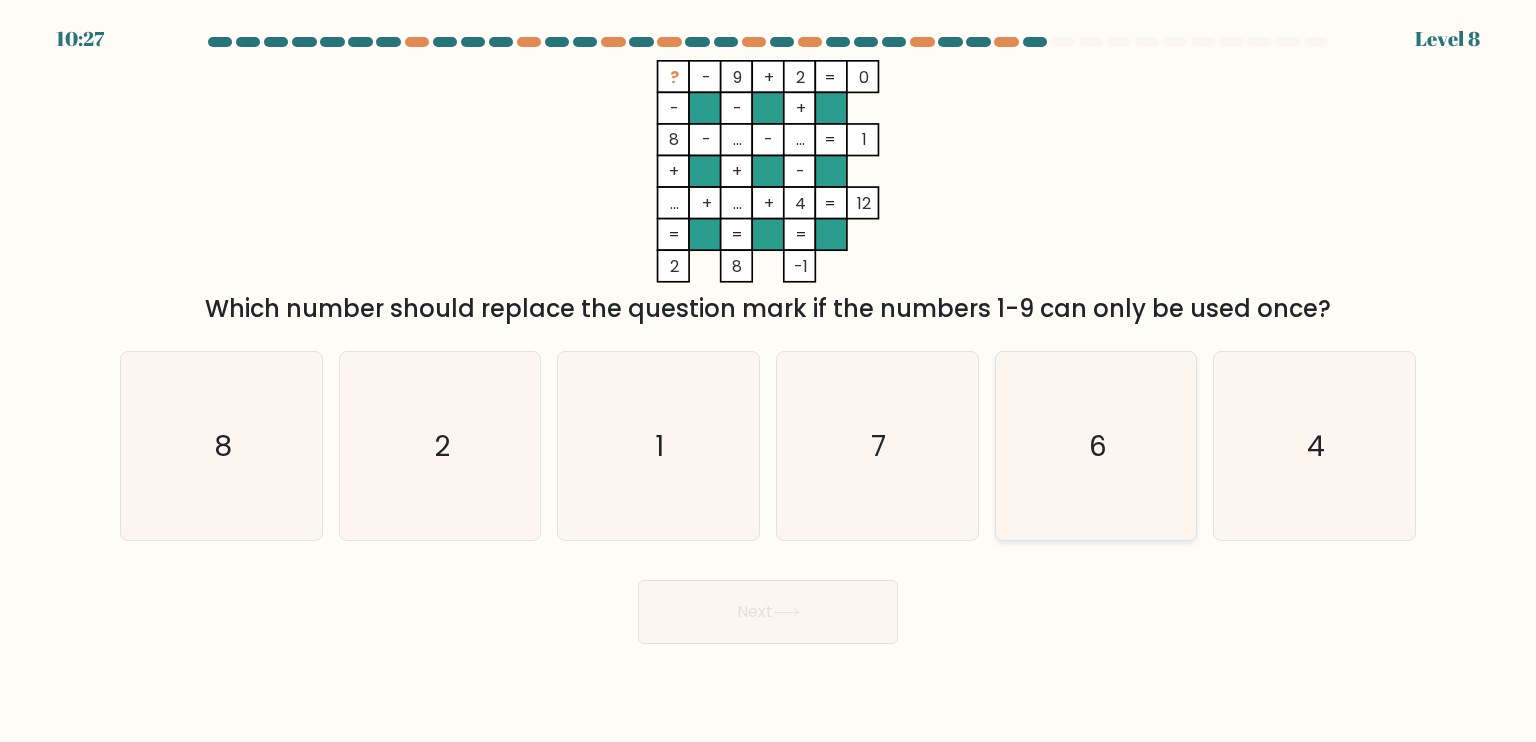 click on "6" 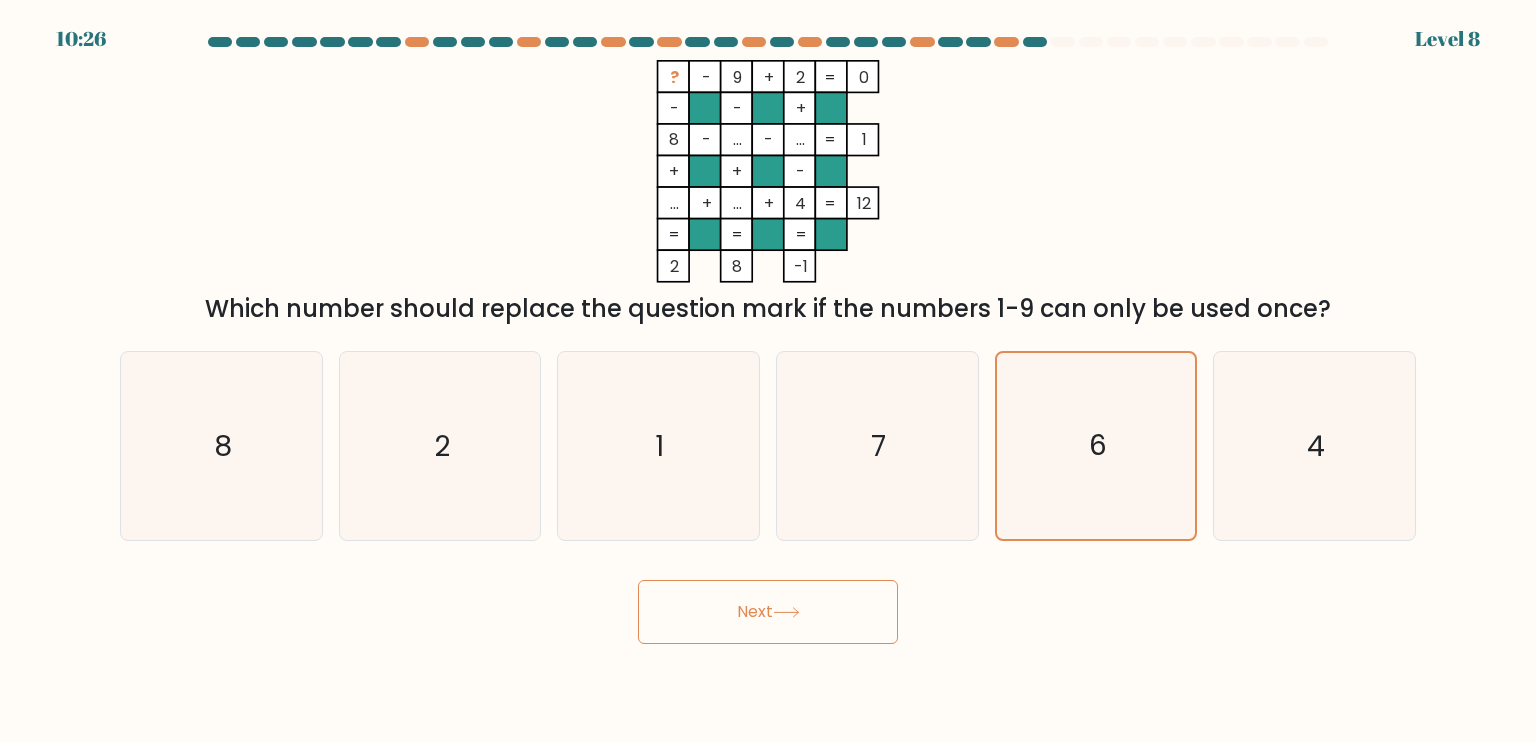 click on "Next" at bounding box center [768, 612] 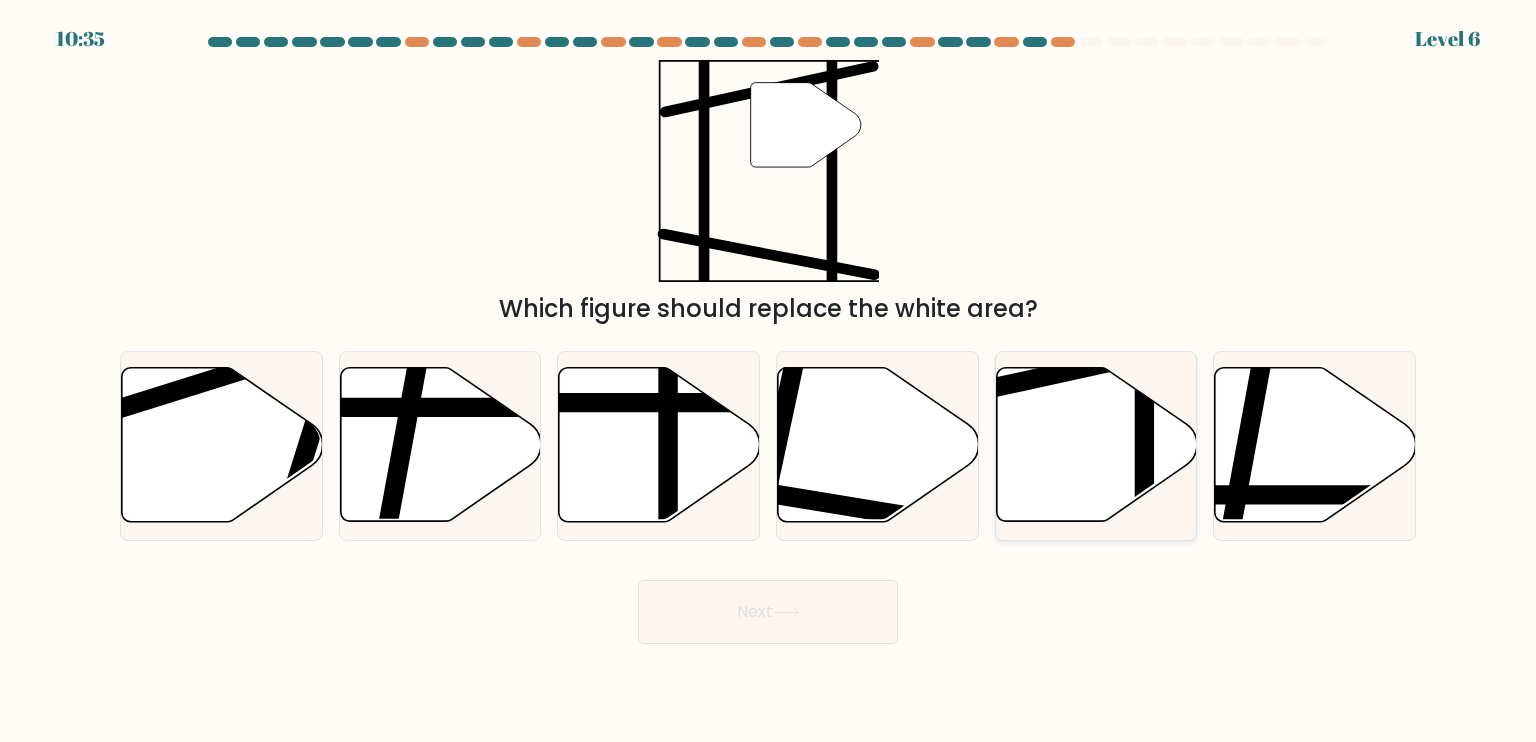 click 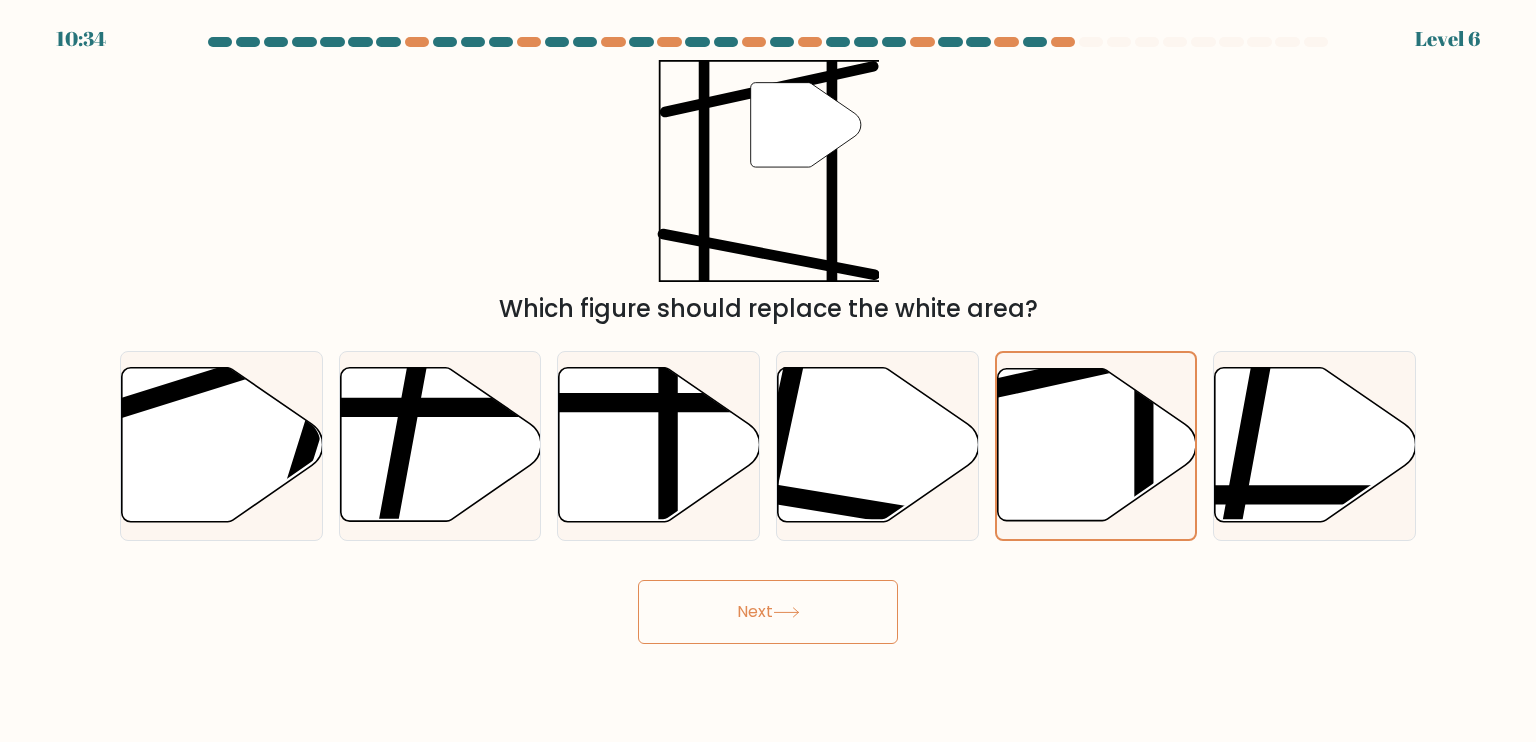 click on "Next" at bounding box center (768, 612) 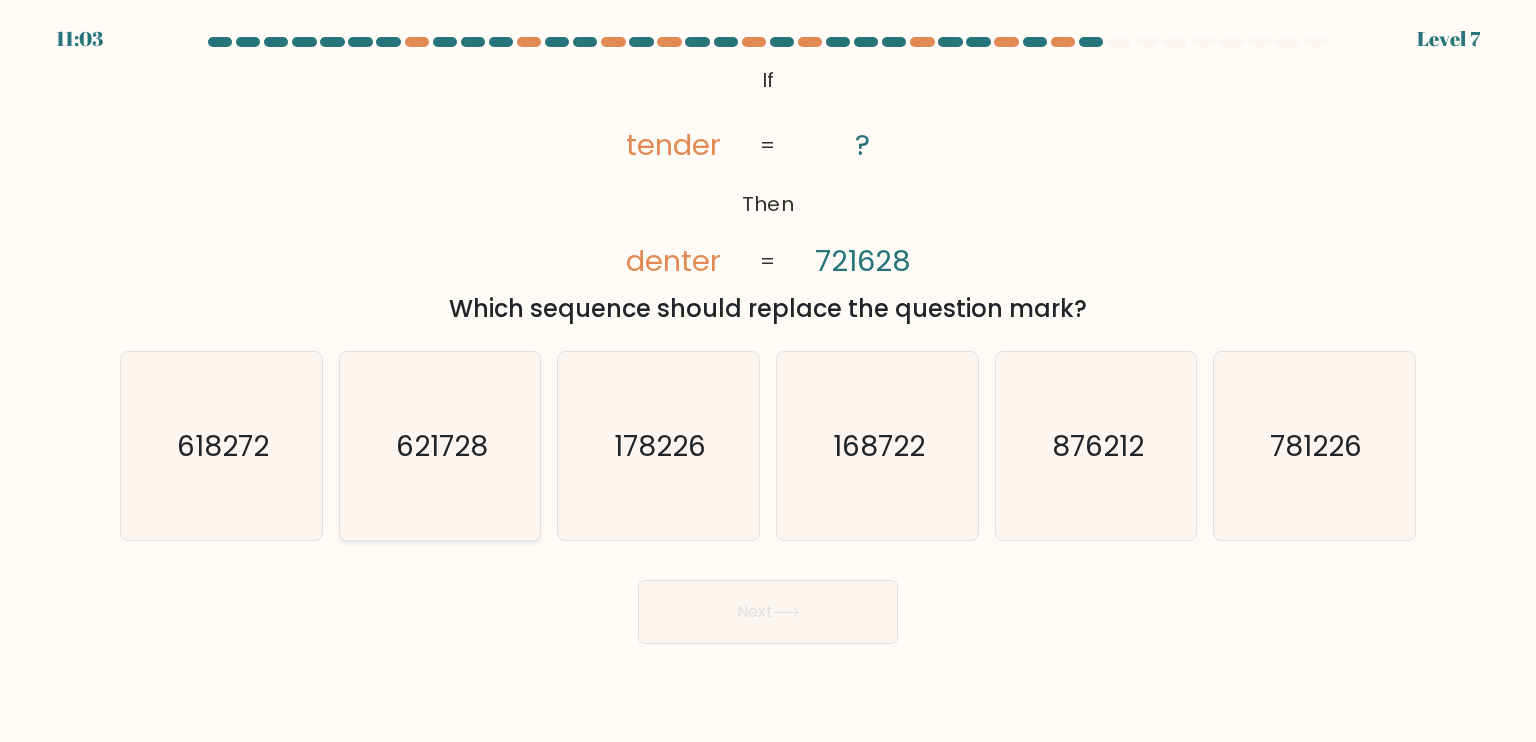 click on "621728" 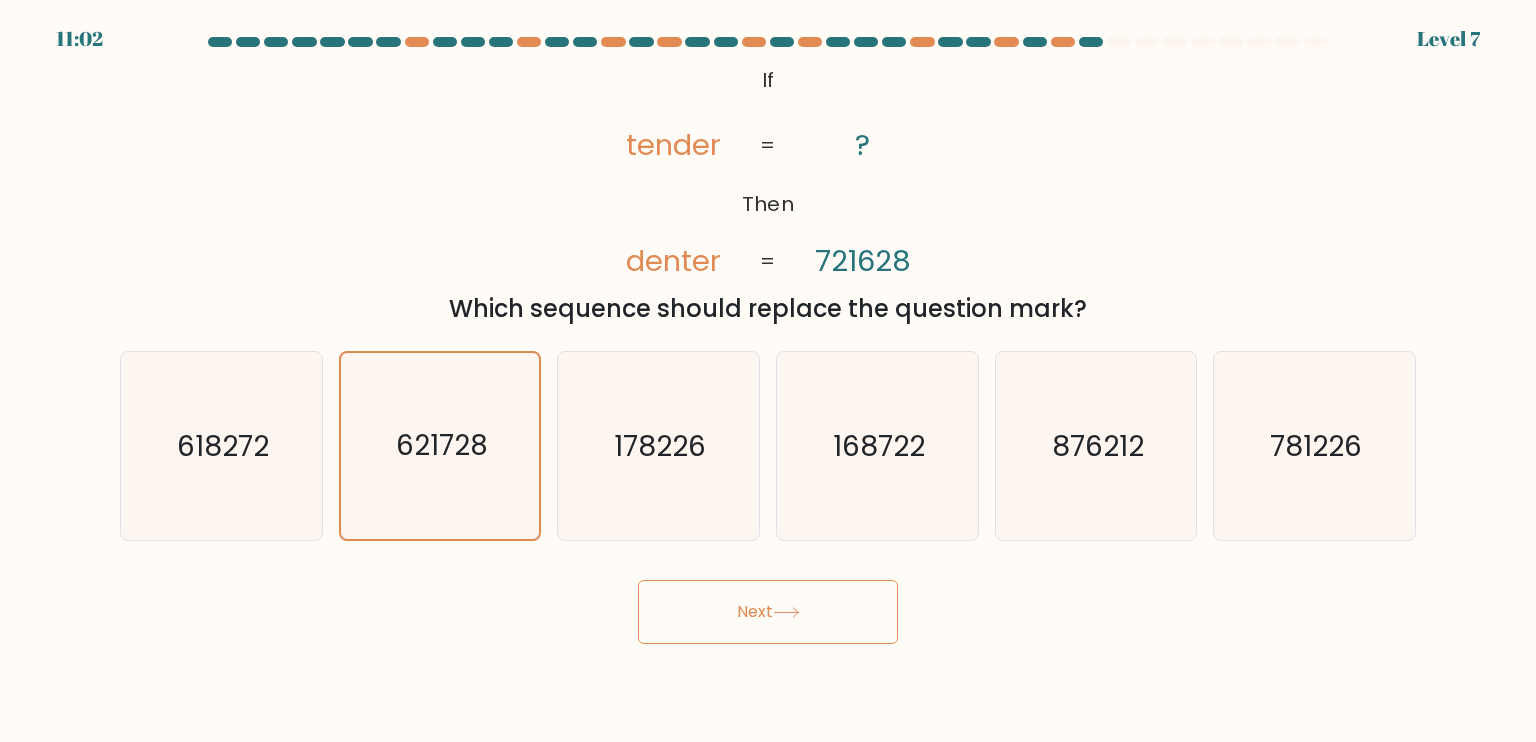 click on "Next" at bounding box center (768, 612) 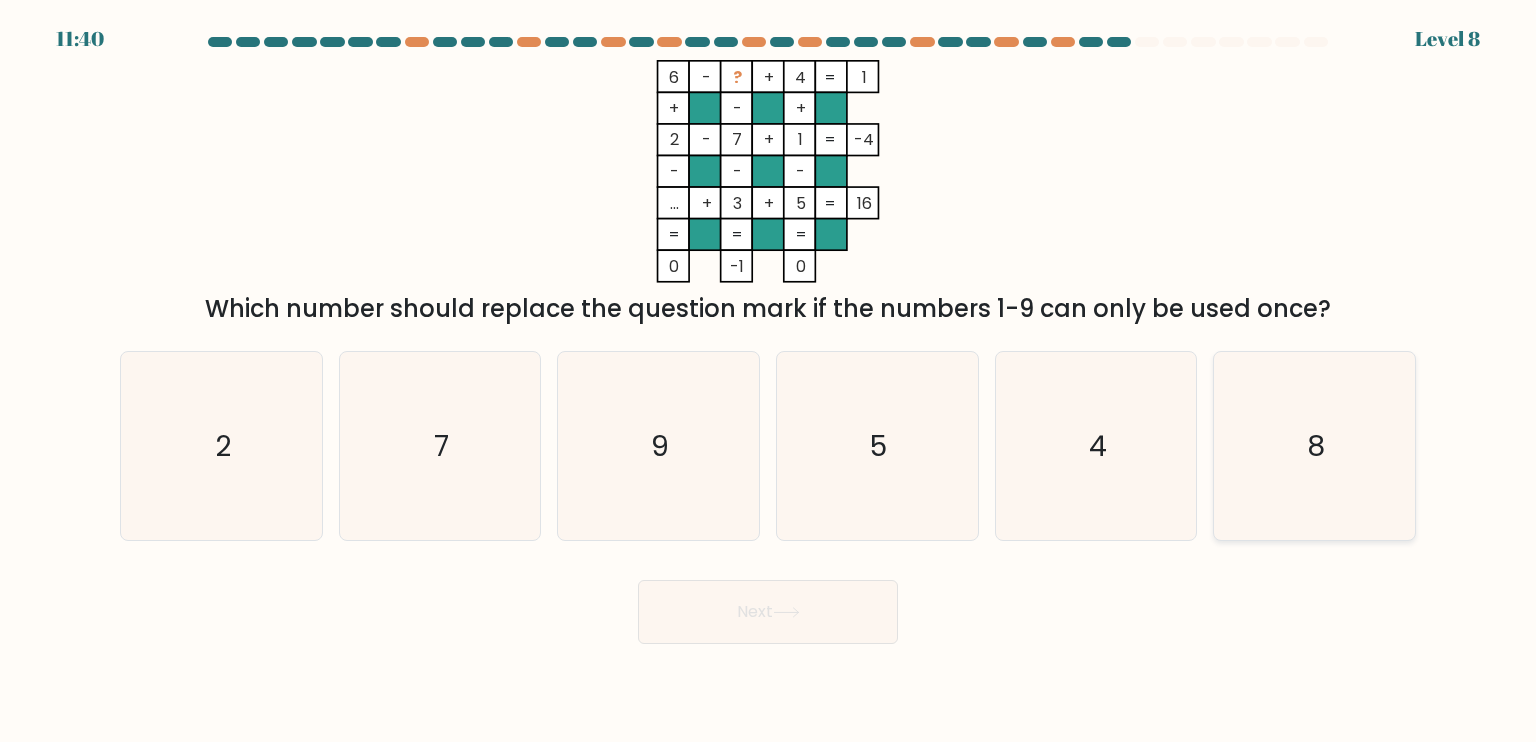 click on "8" 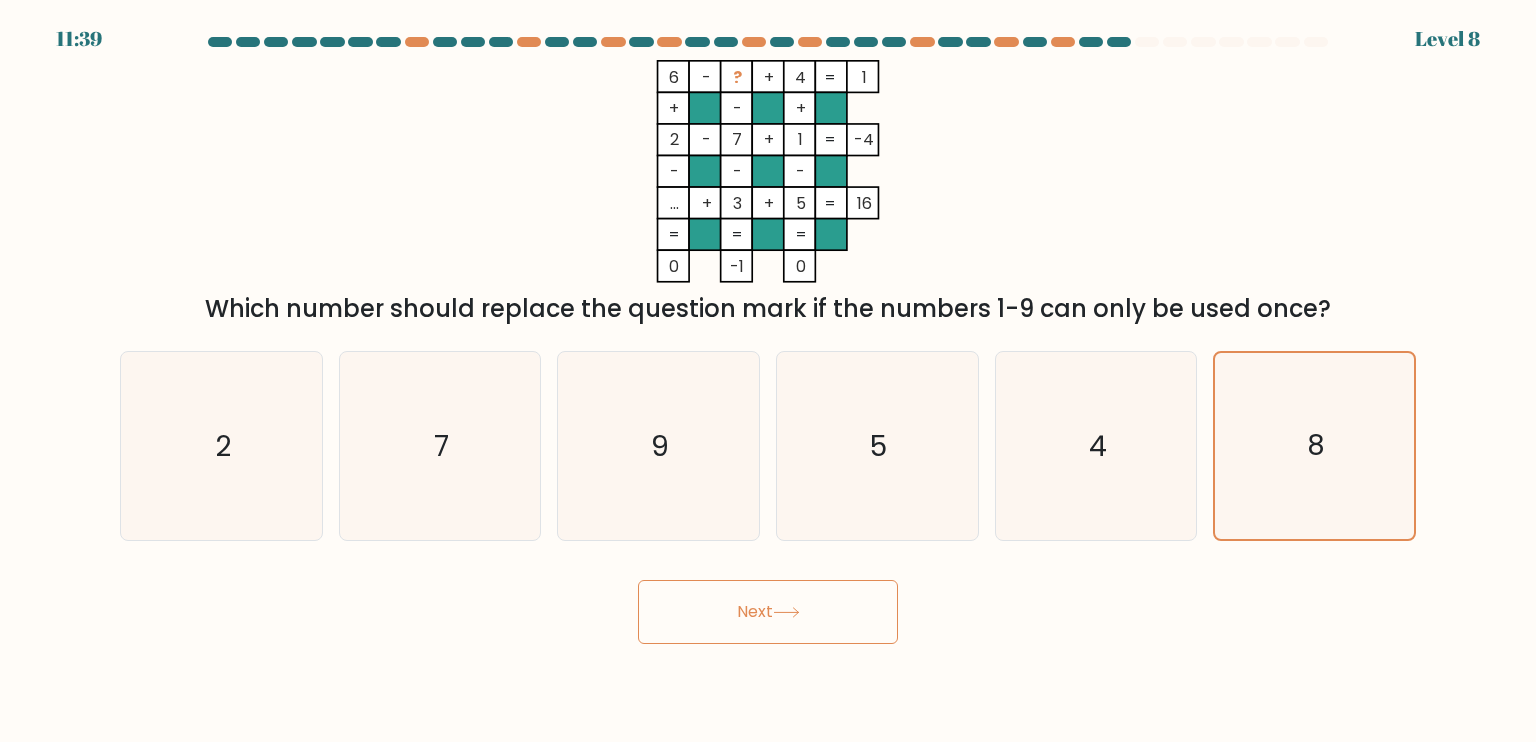 click on "Next" at bounding box center (768, 612) 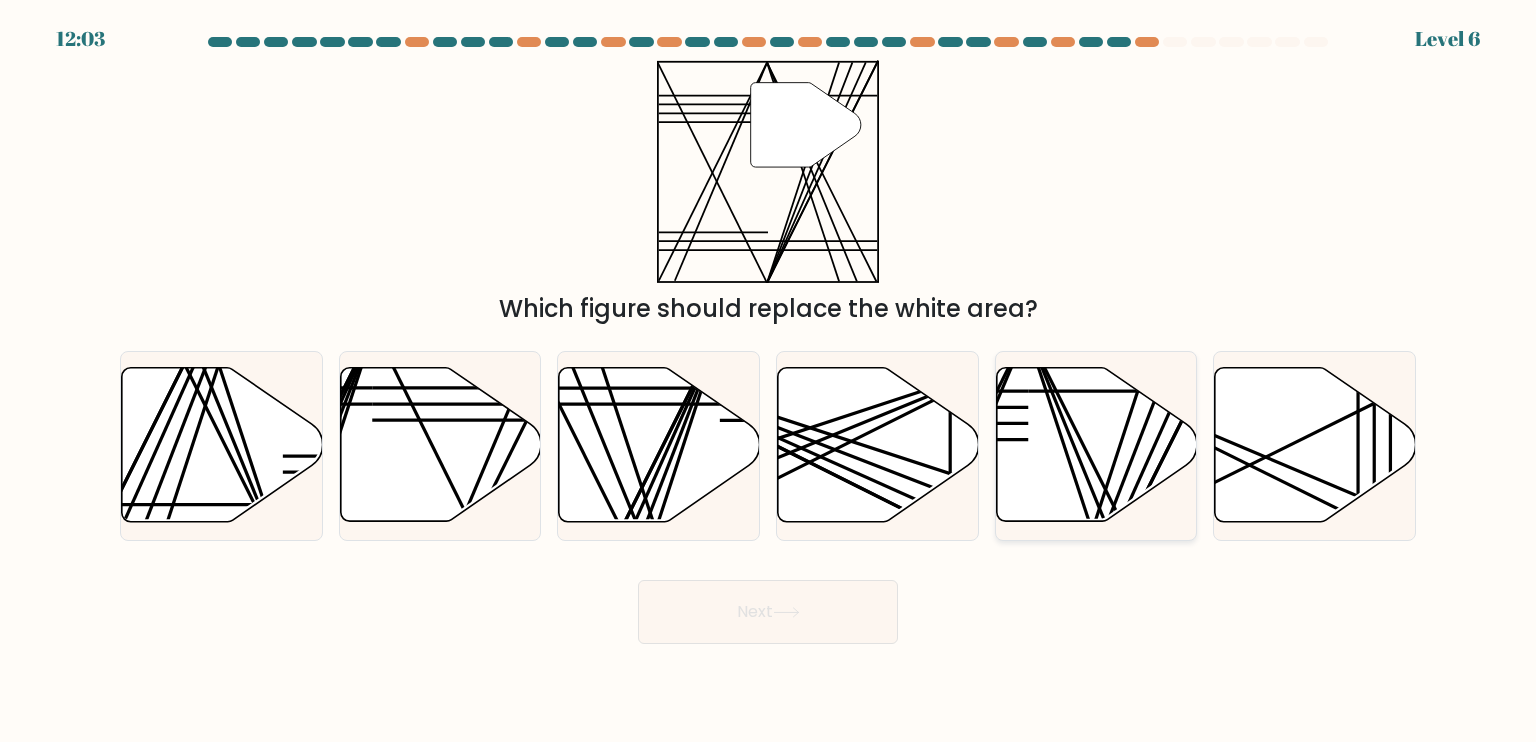 click 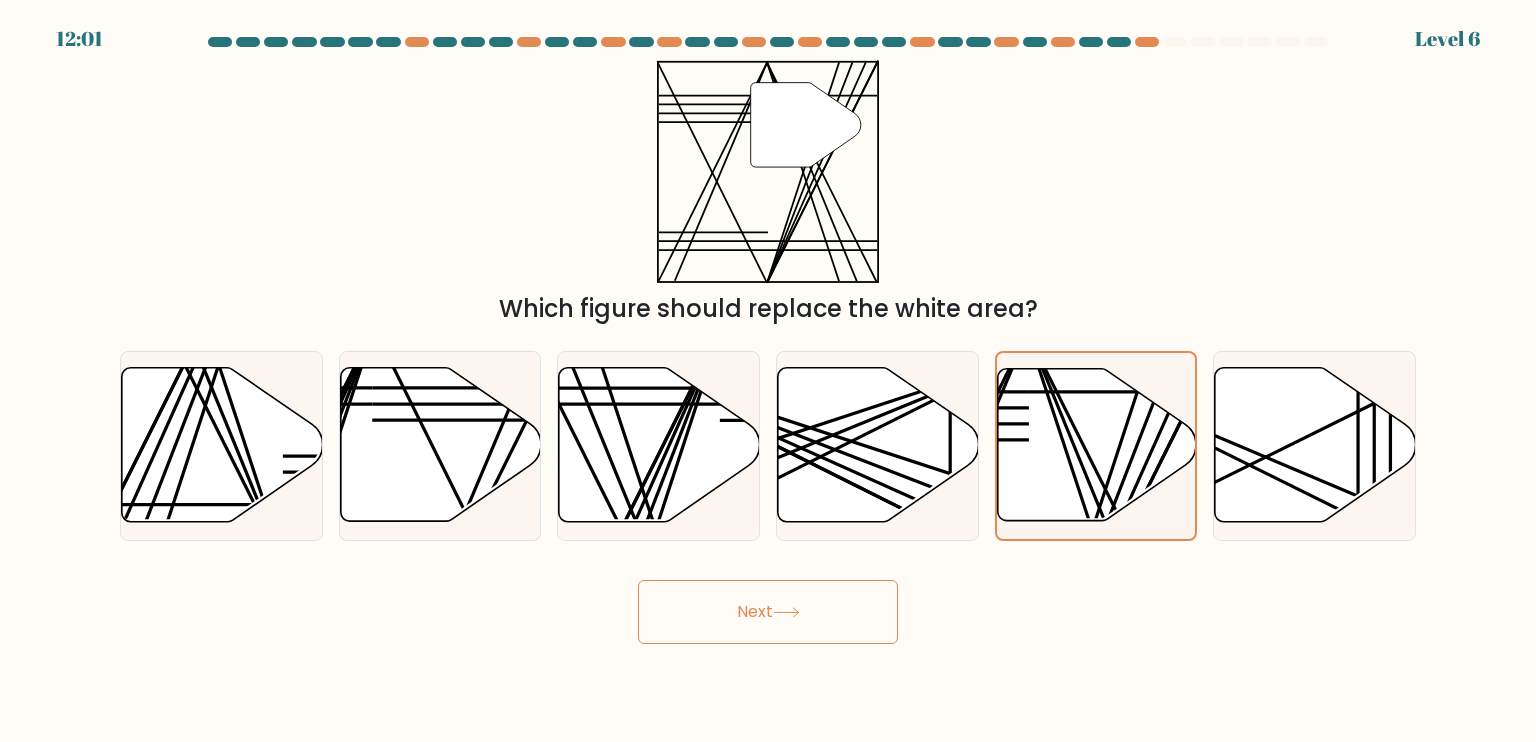 click on "Next" at bounding box center [768, 612] 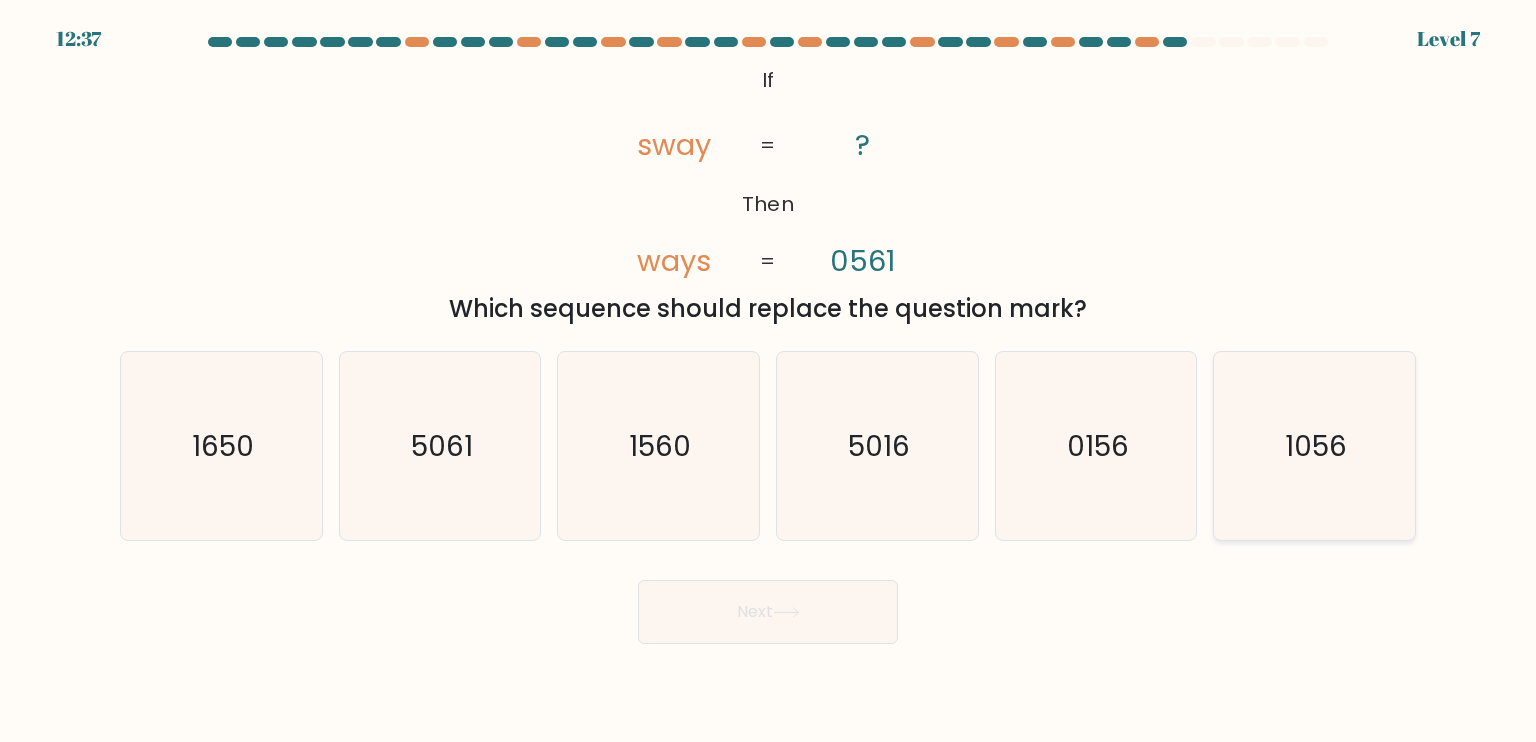 click on "1056" 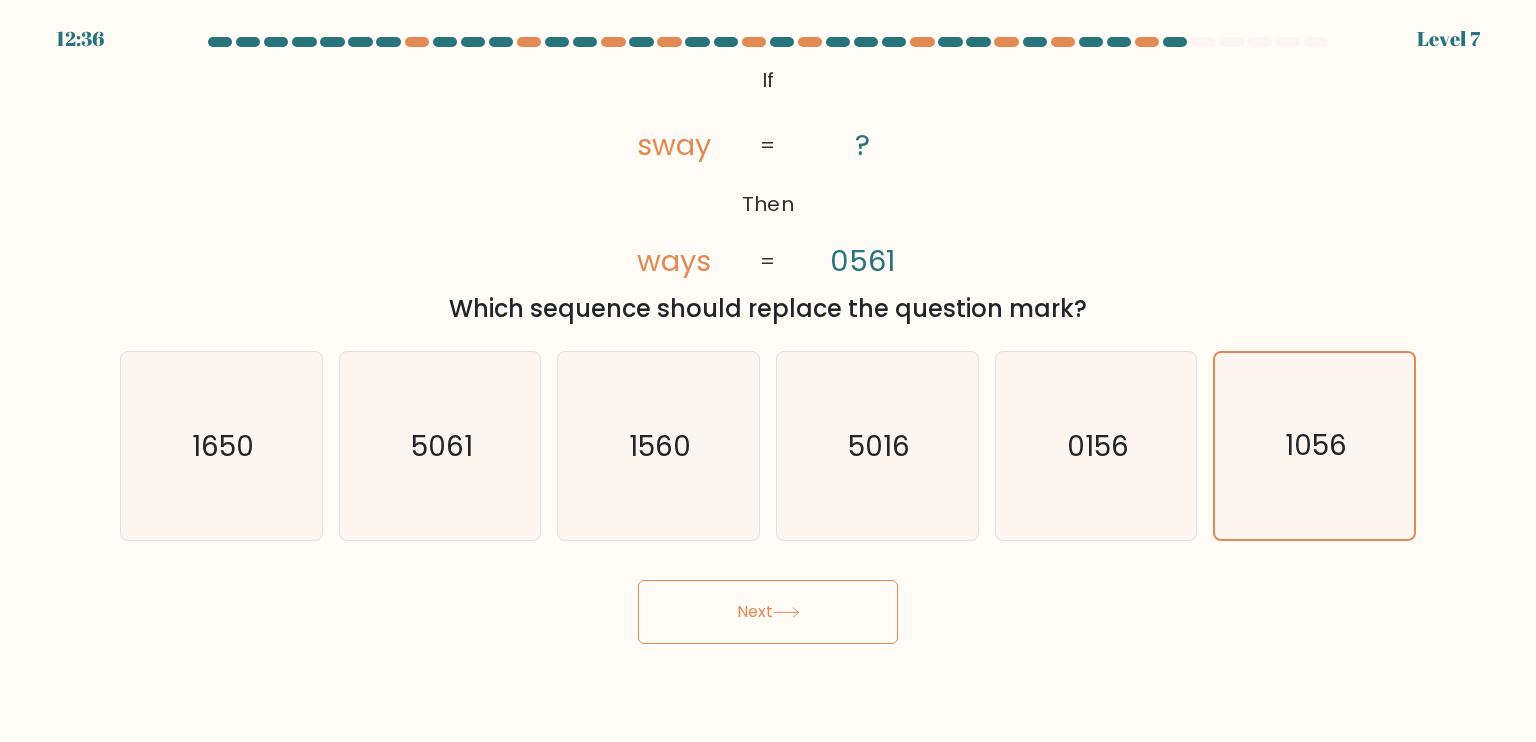 click on "Next" at bounding box center (768, 612) 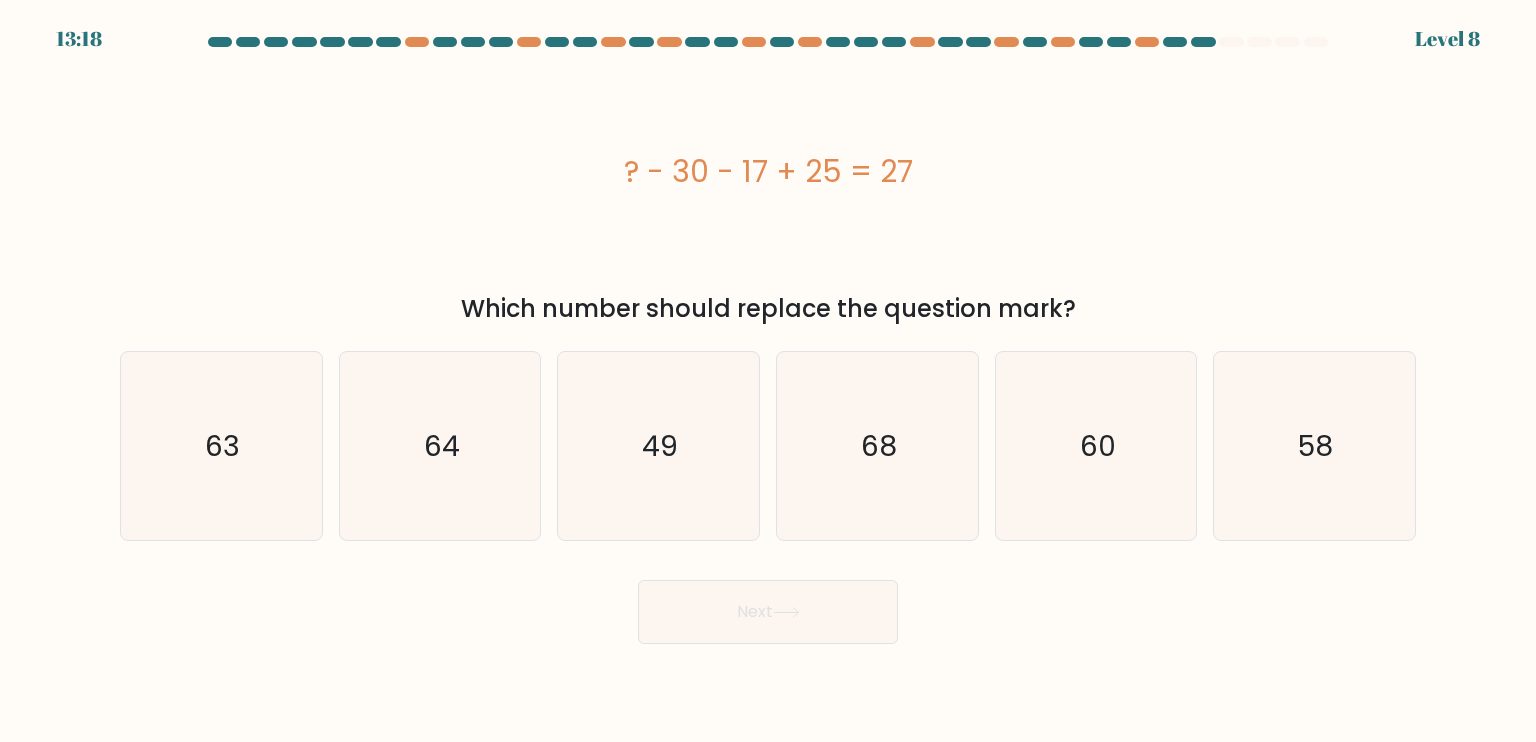drag, startPoint x: 610, startPoint y: 174, endPoint x: 1019, endPoint y: 140, distance: 410.41077 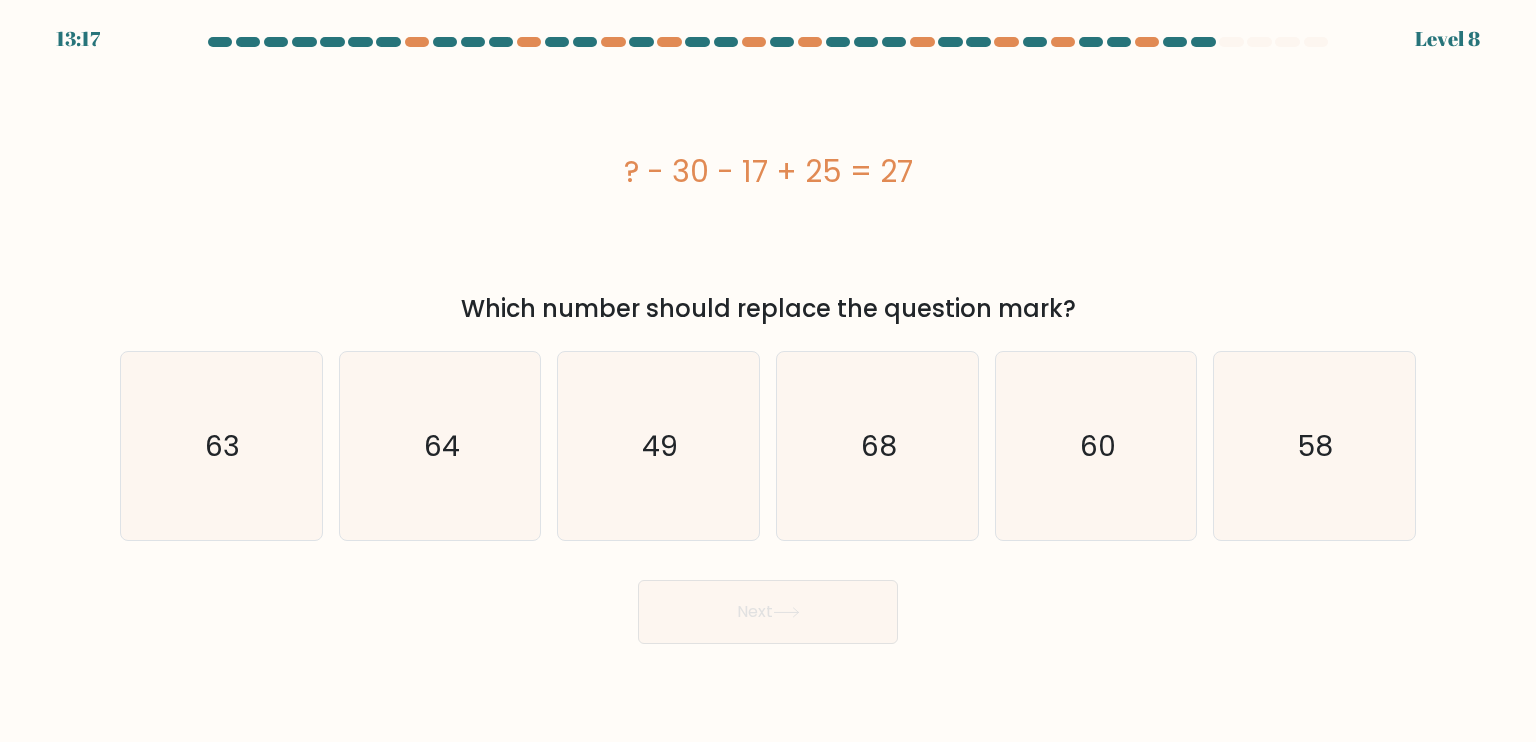 copy on "? - 30 - 17 + 25 = 27" 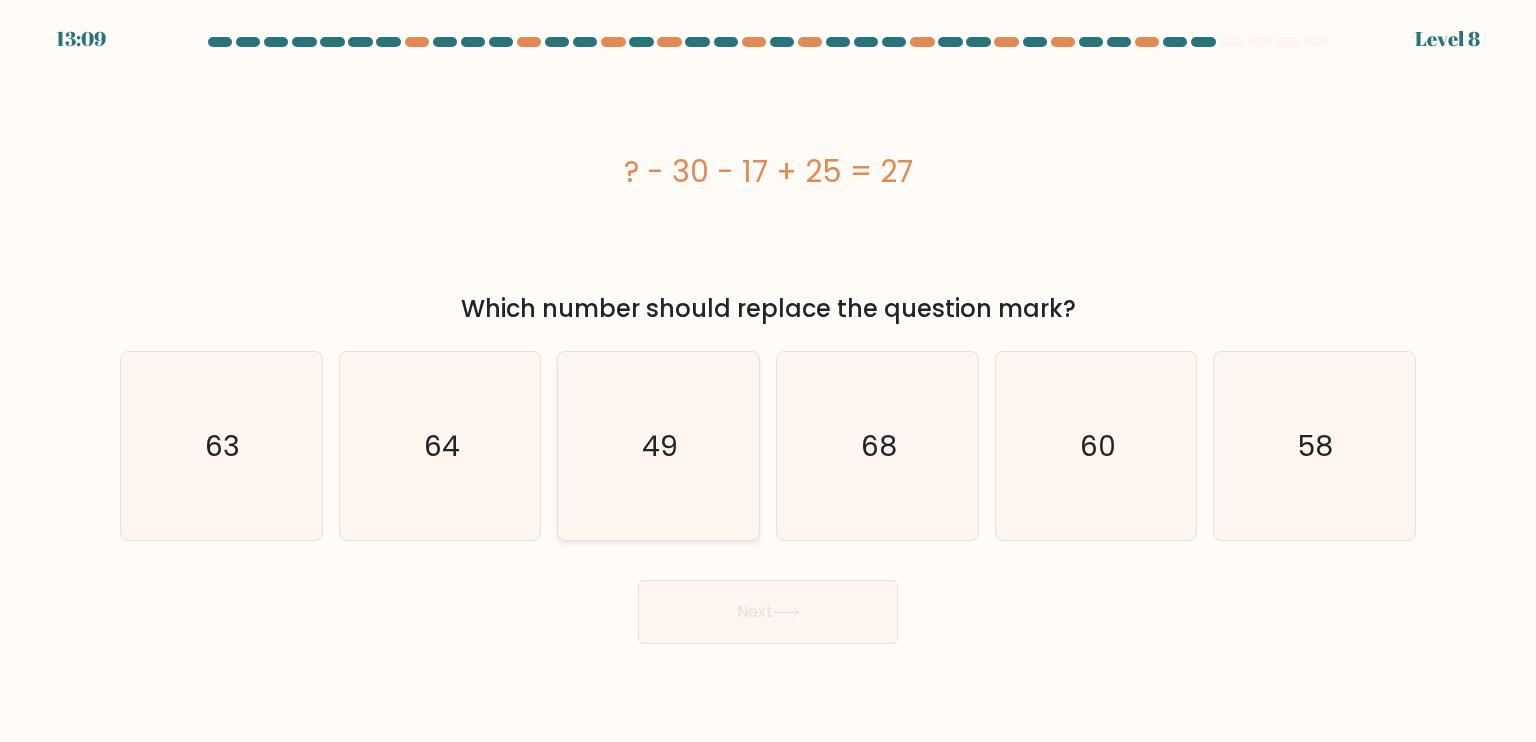click on "49" 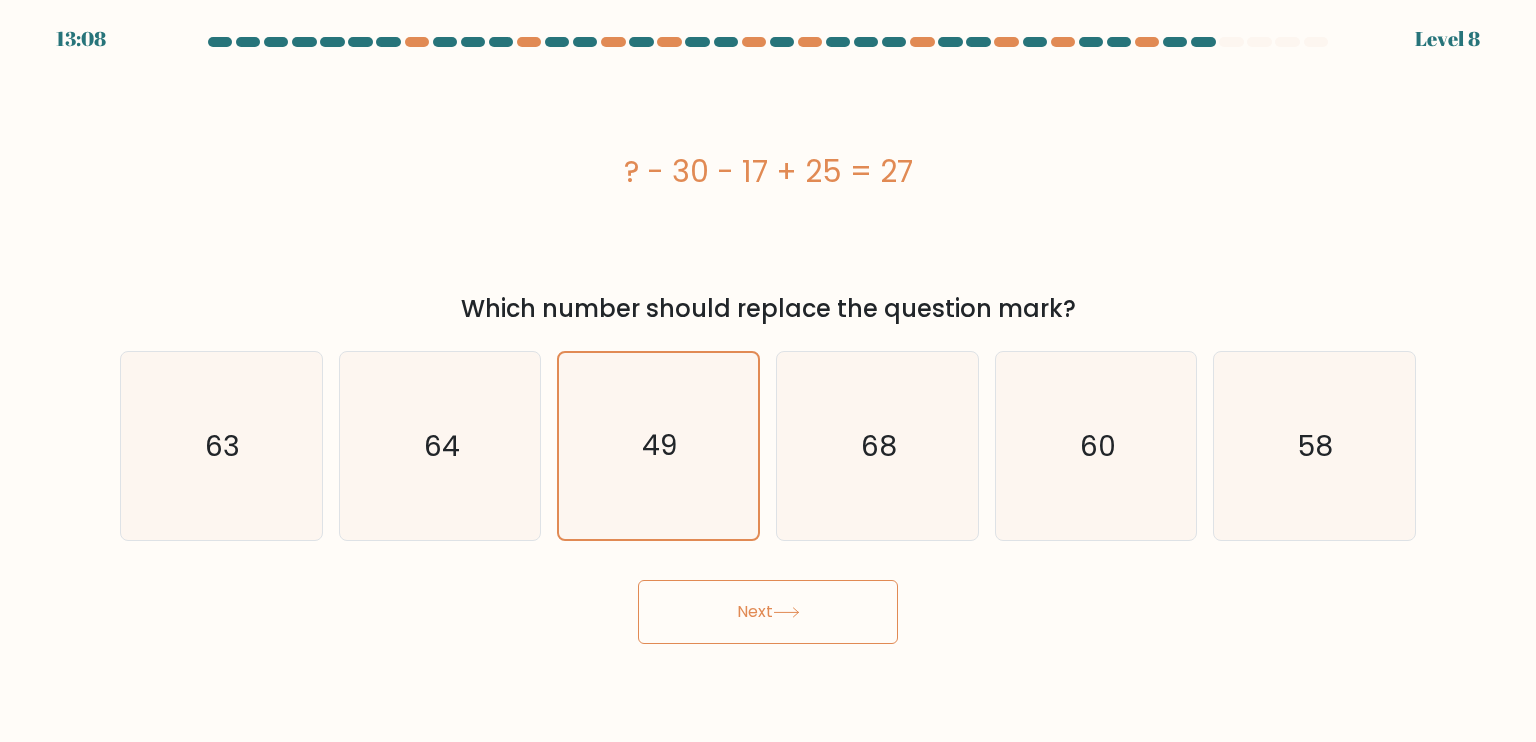 click on "Next" at bounding box center [768, 612] 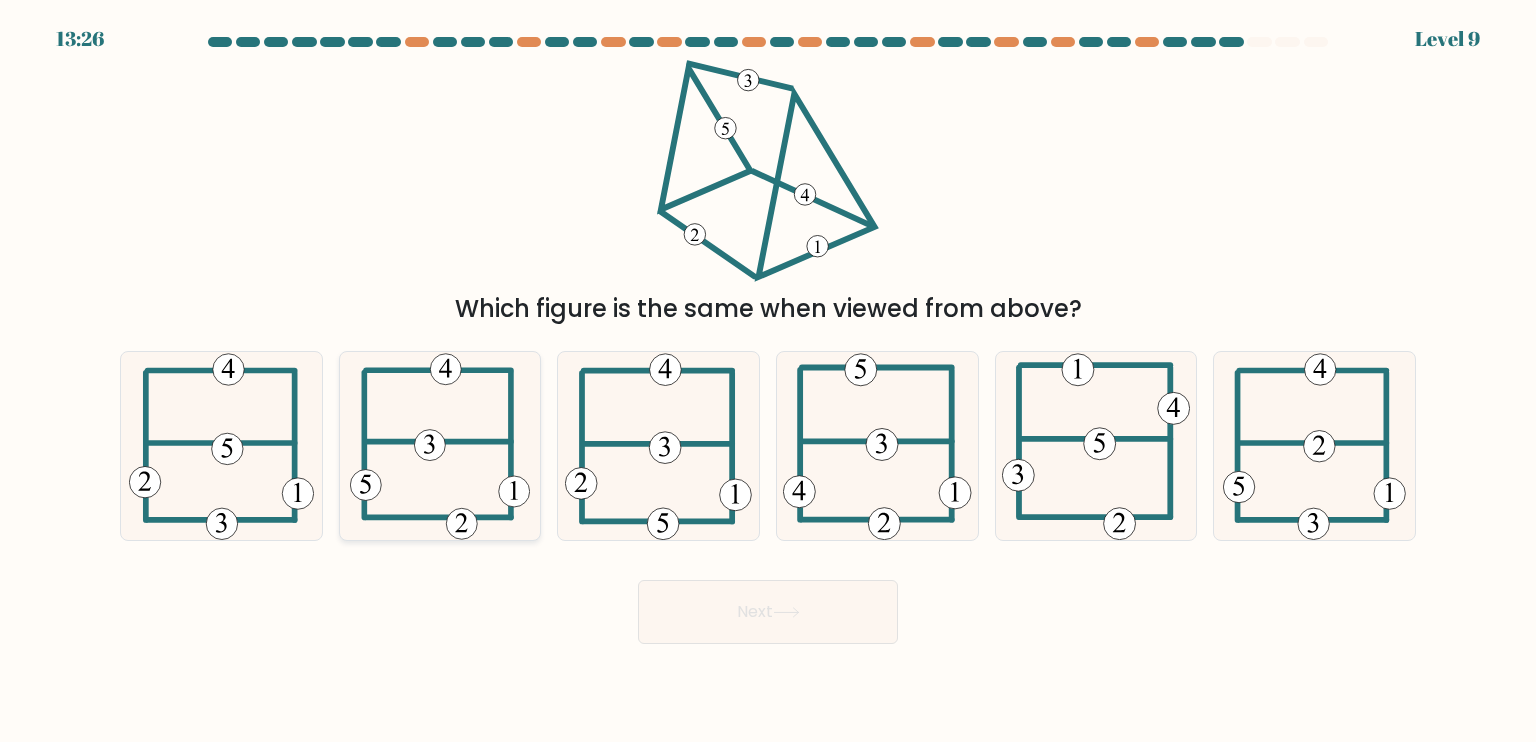 click 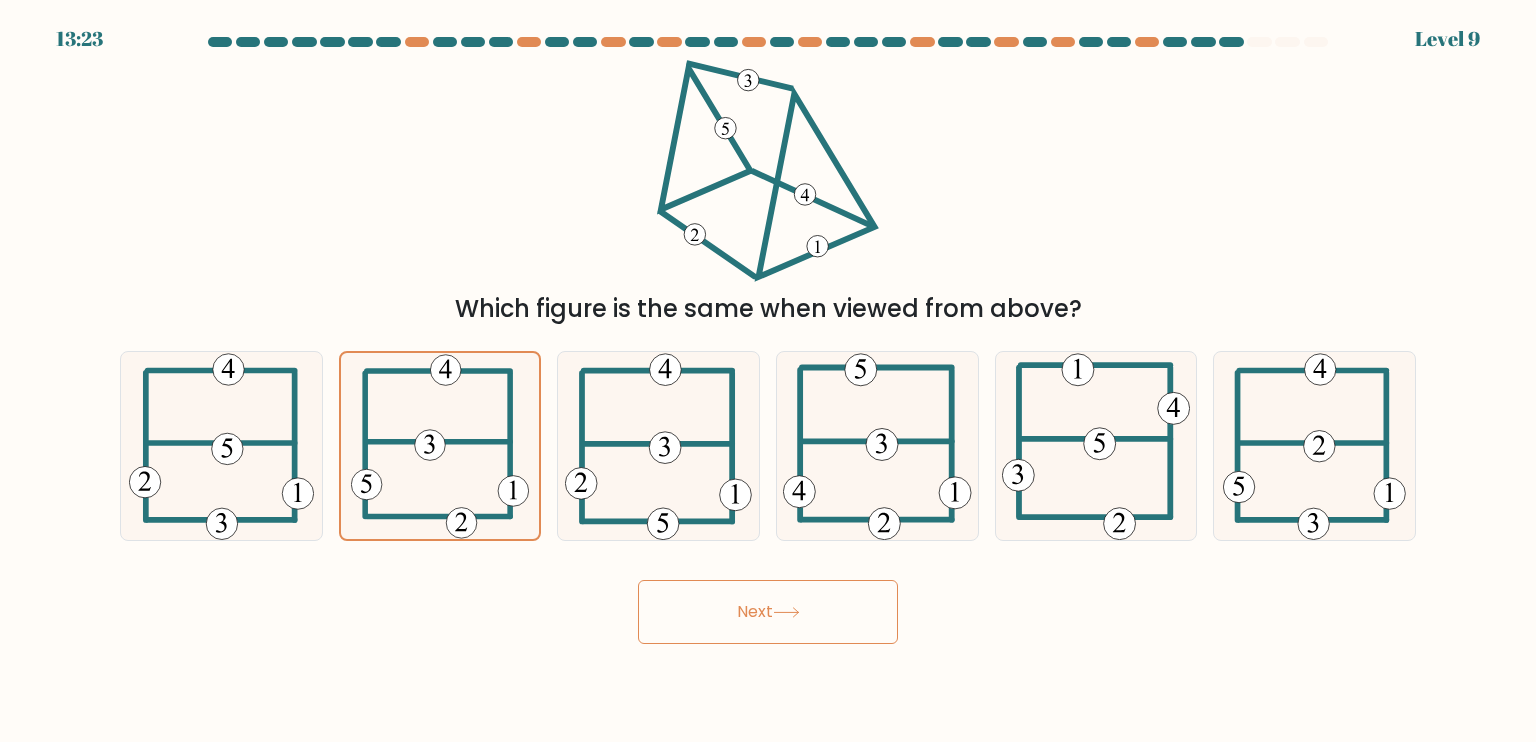 click on "Next" at bounding box center (768, 612) 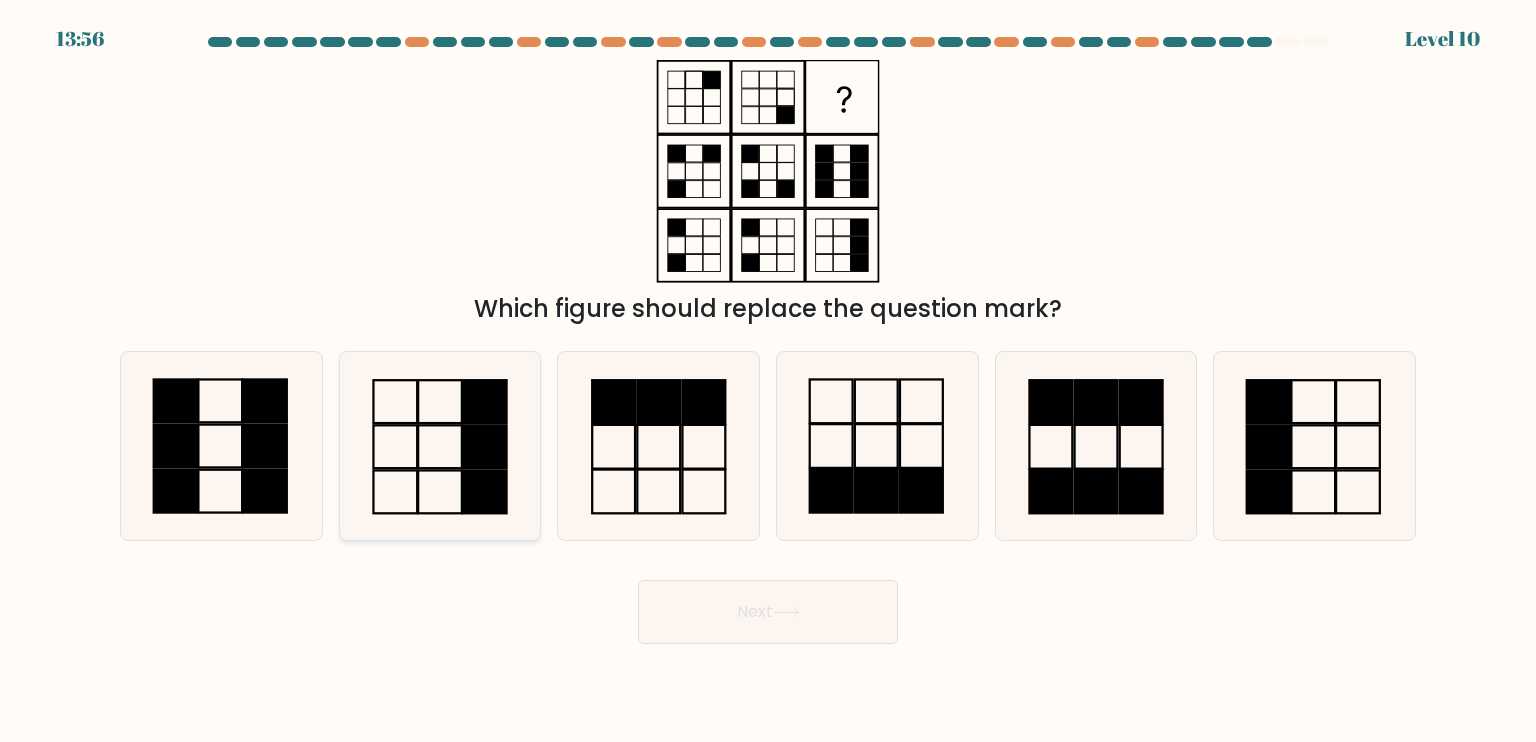 click 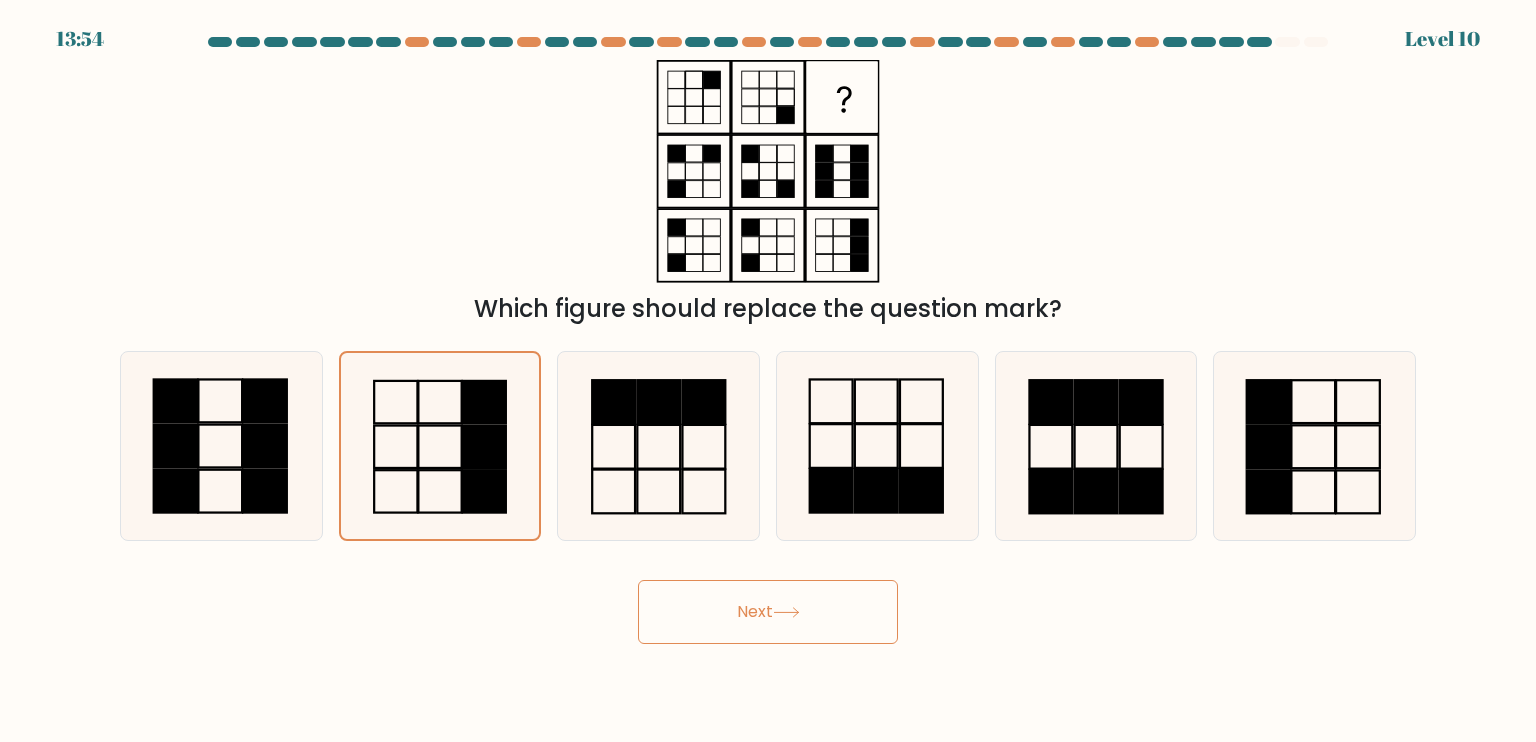 click on "Next" at bounding box center [768, 612] 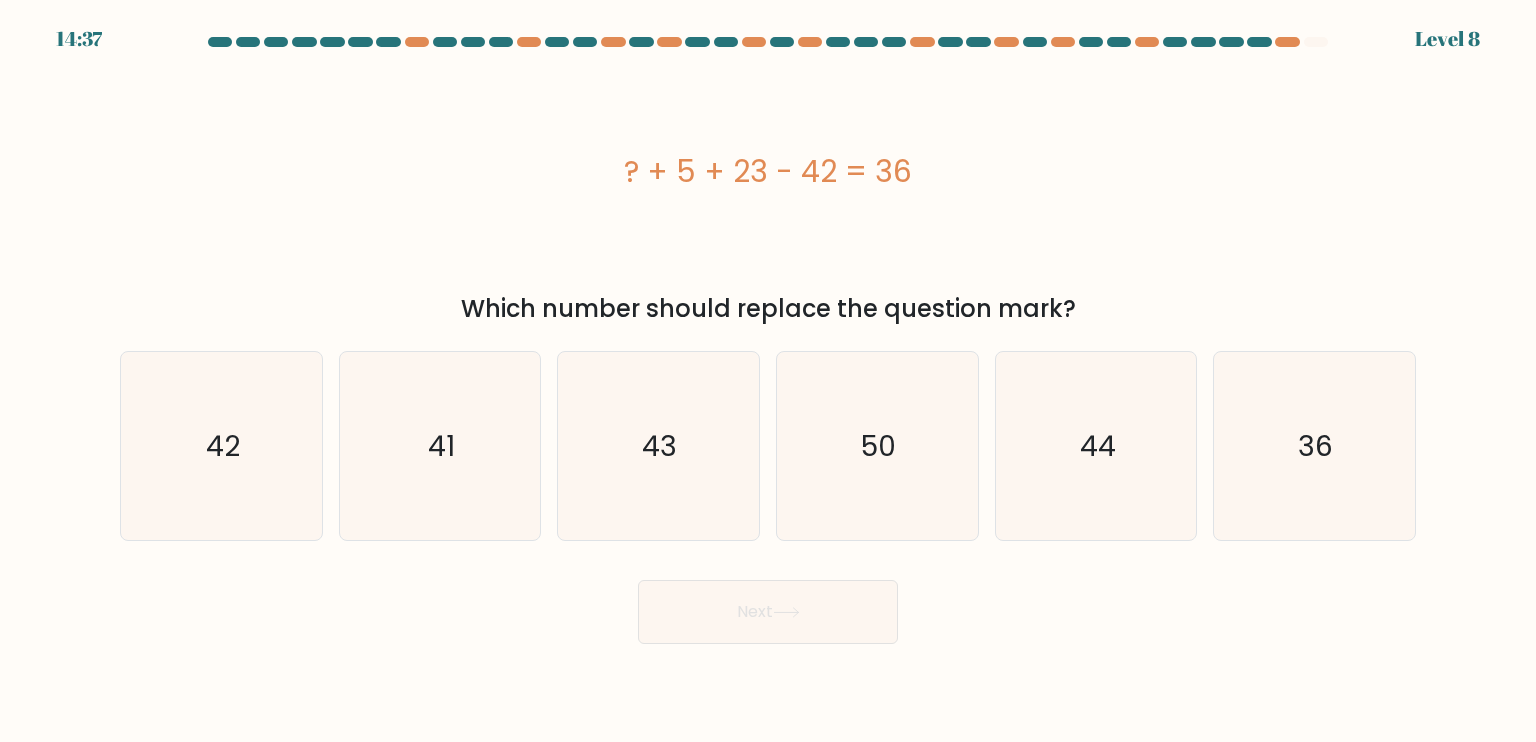 drag, startPoint x: 920, startPoint y: 175, endPoint x: 618, endPoint y: 191, distance: 302.42355 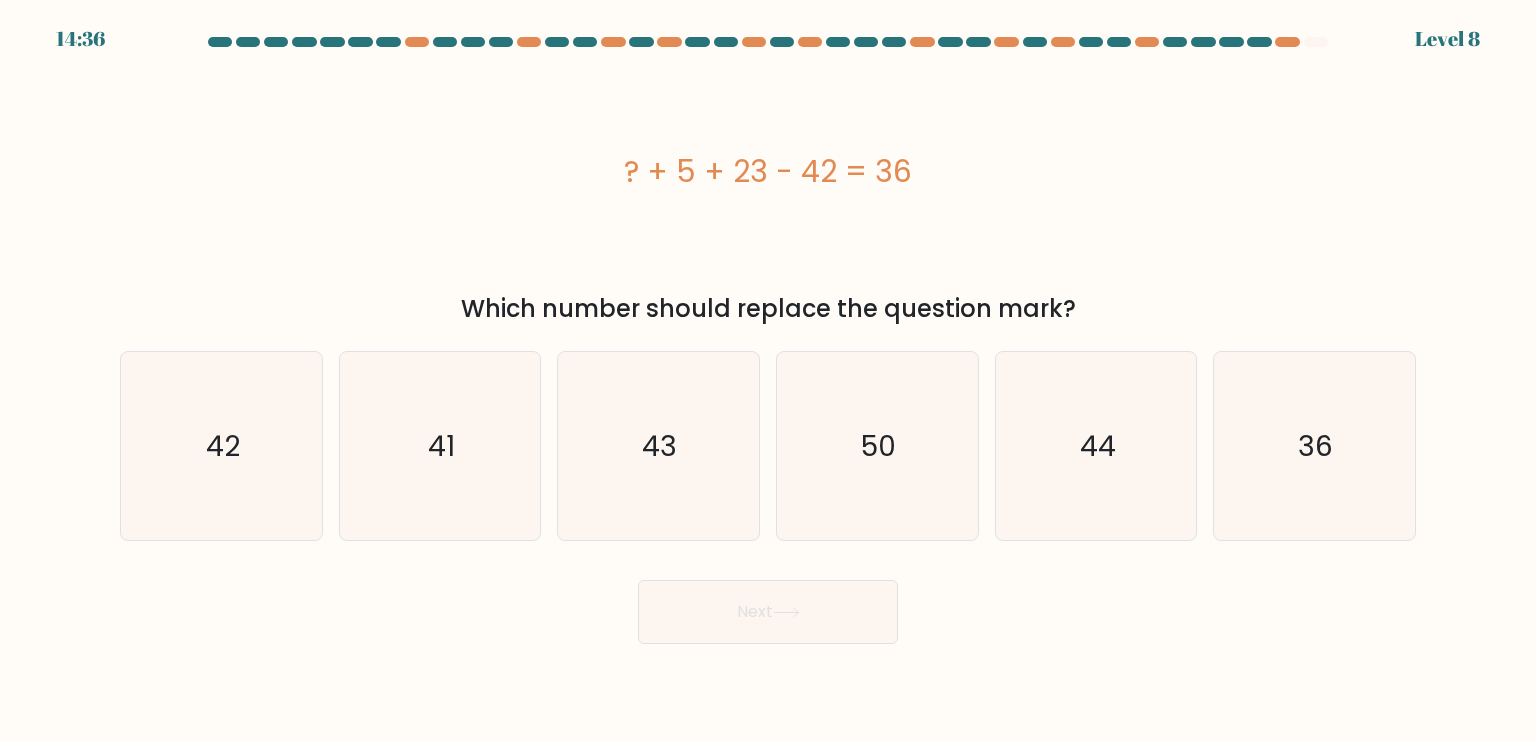 copy on "? + 5 + 23 - 42 = 36" 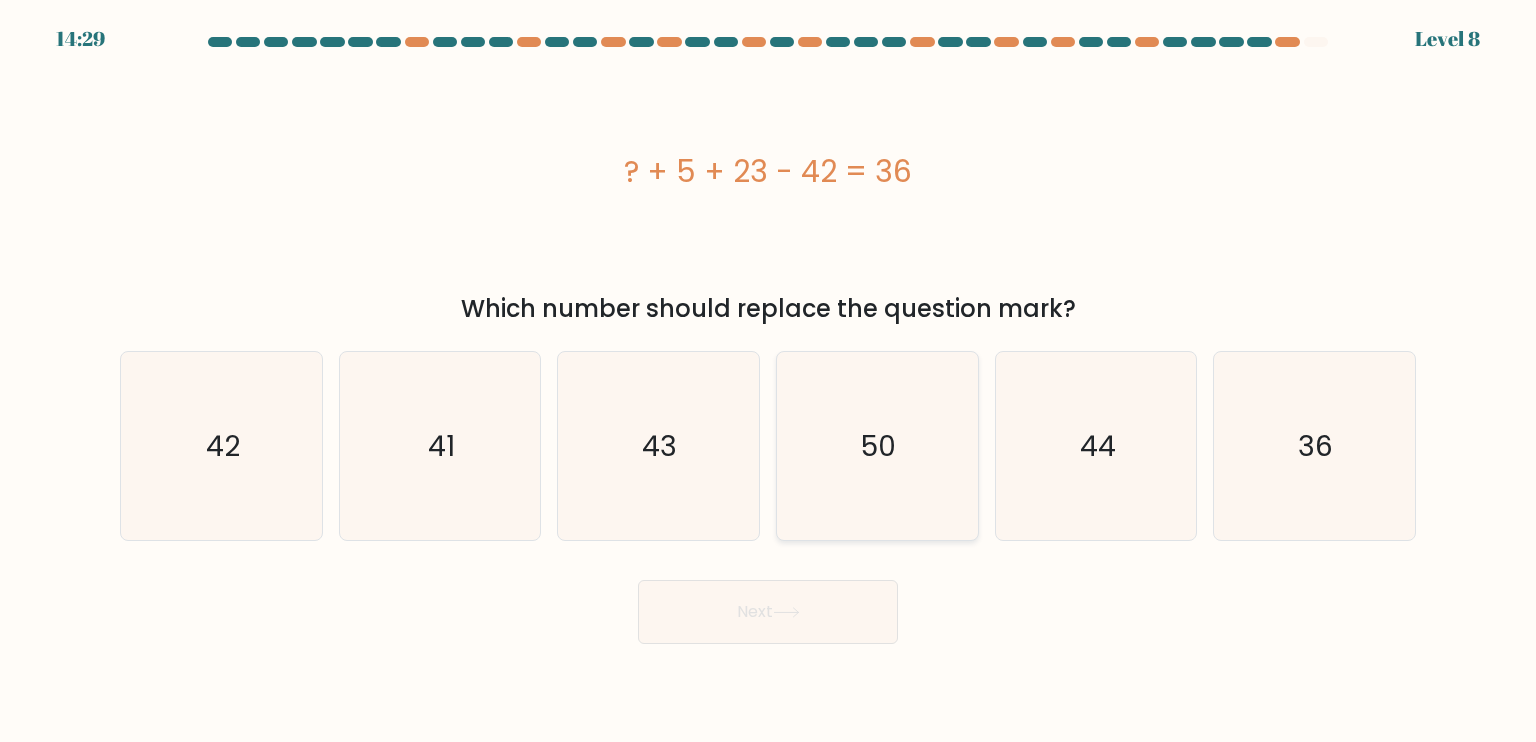 click on "50" 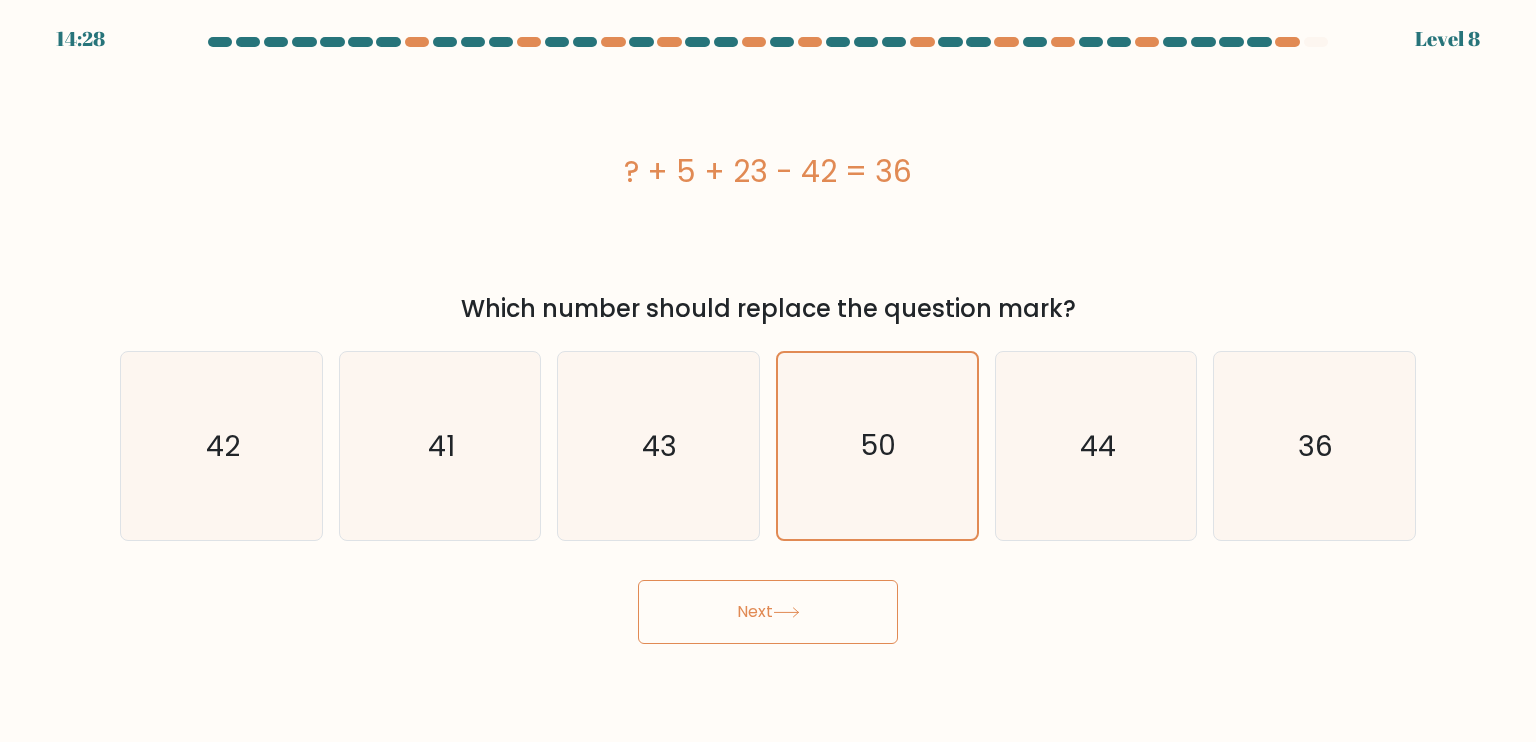 click on "Next" at bounding box center [768, 612] 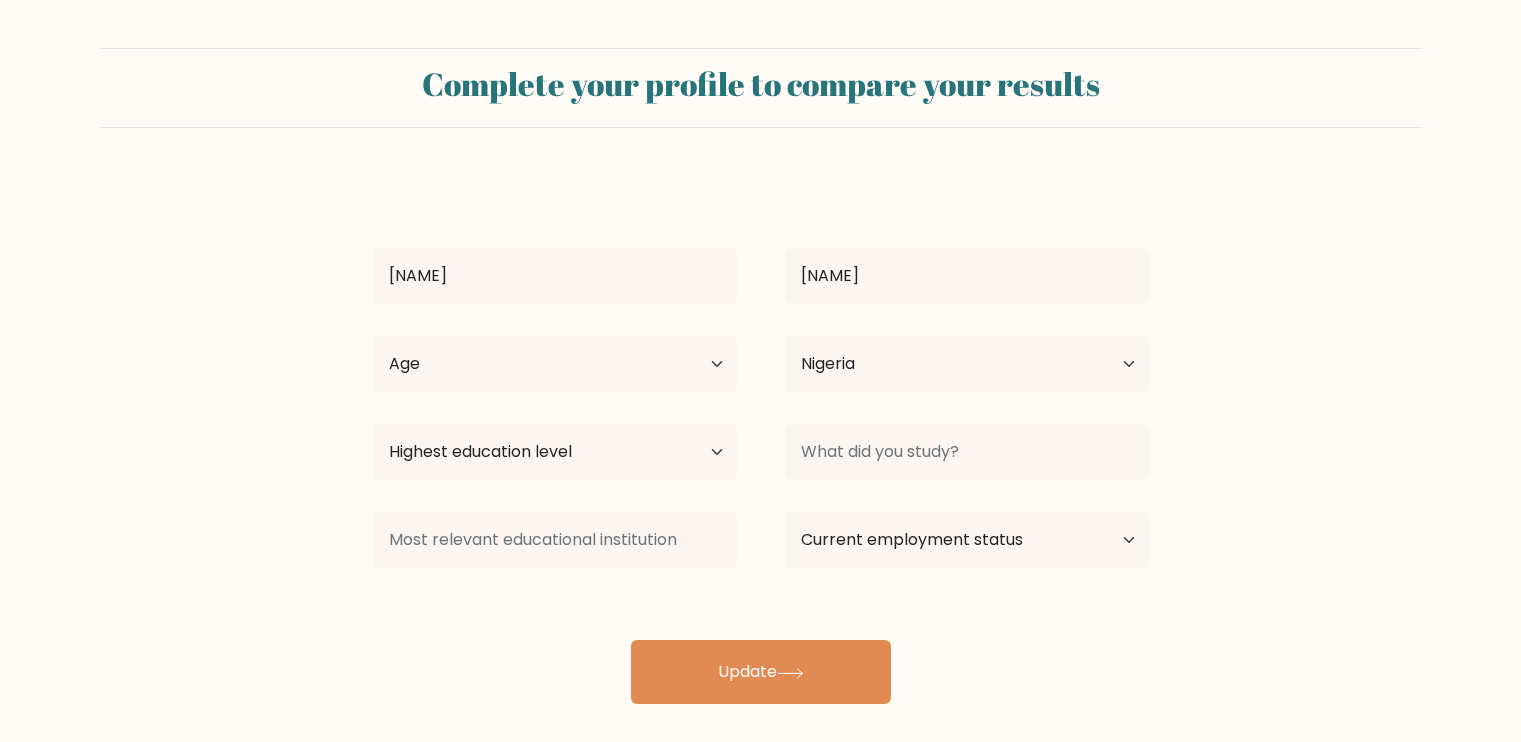 select on "NG" 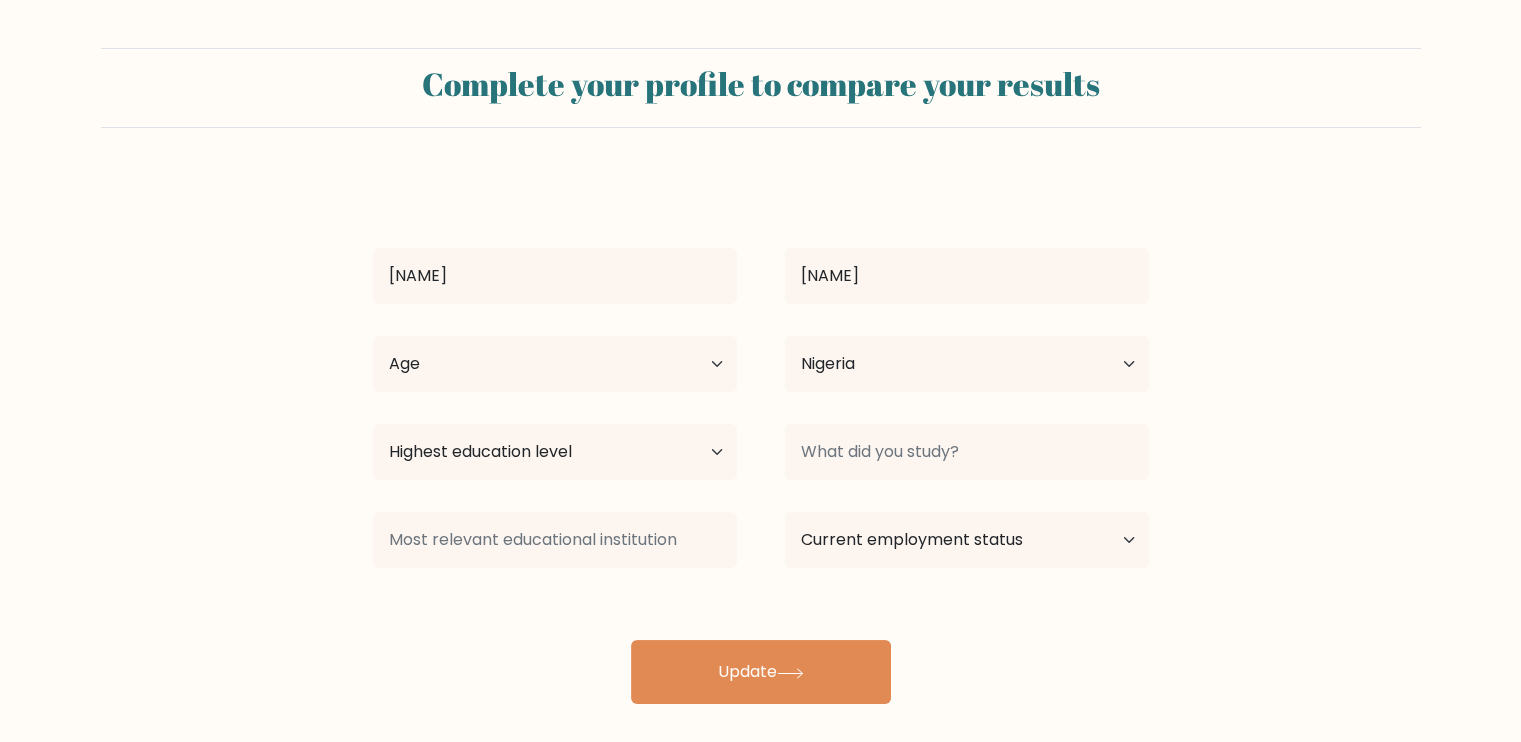 scroll, scrollTop: 16, scrollLeft: 0, axis: vertical 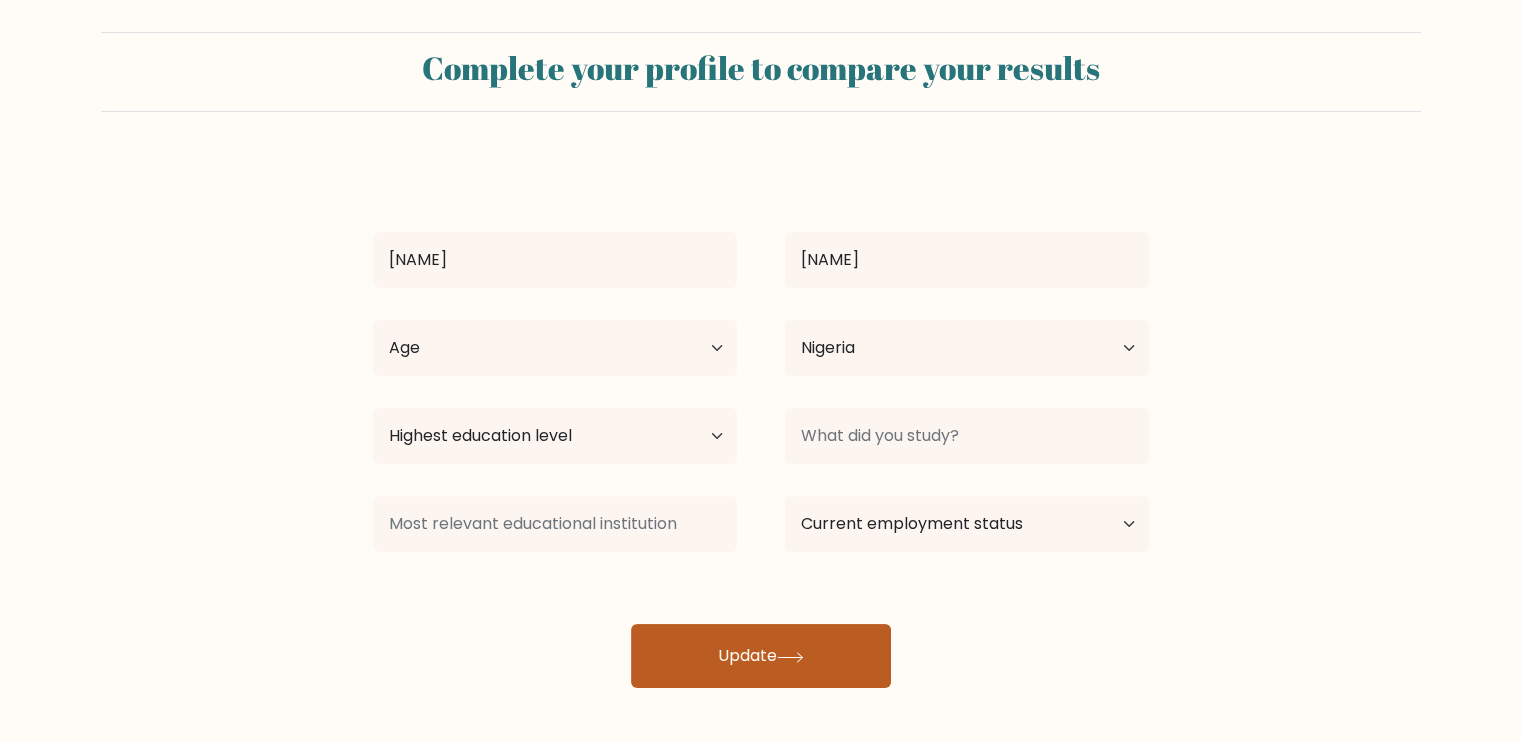click on "Update" at bounding box center [761, 656] 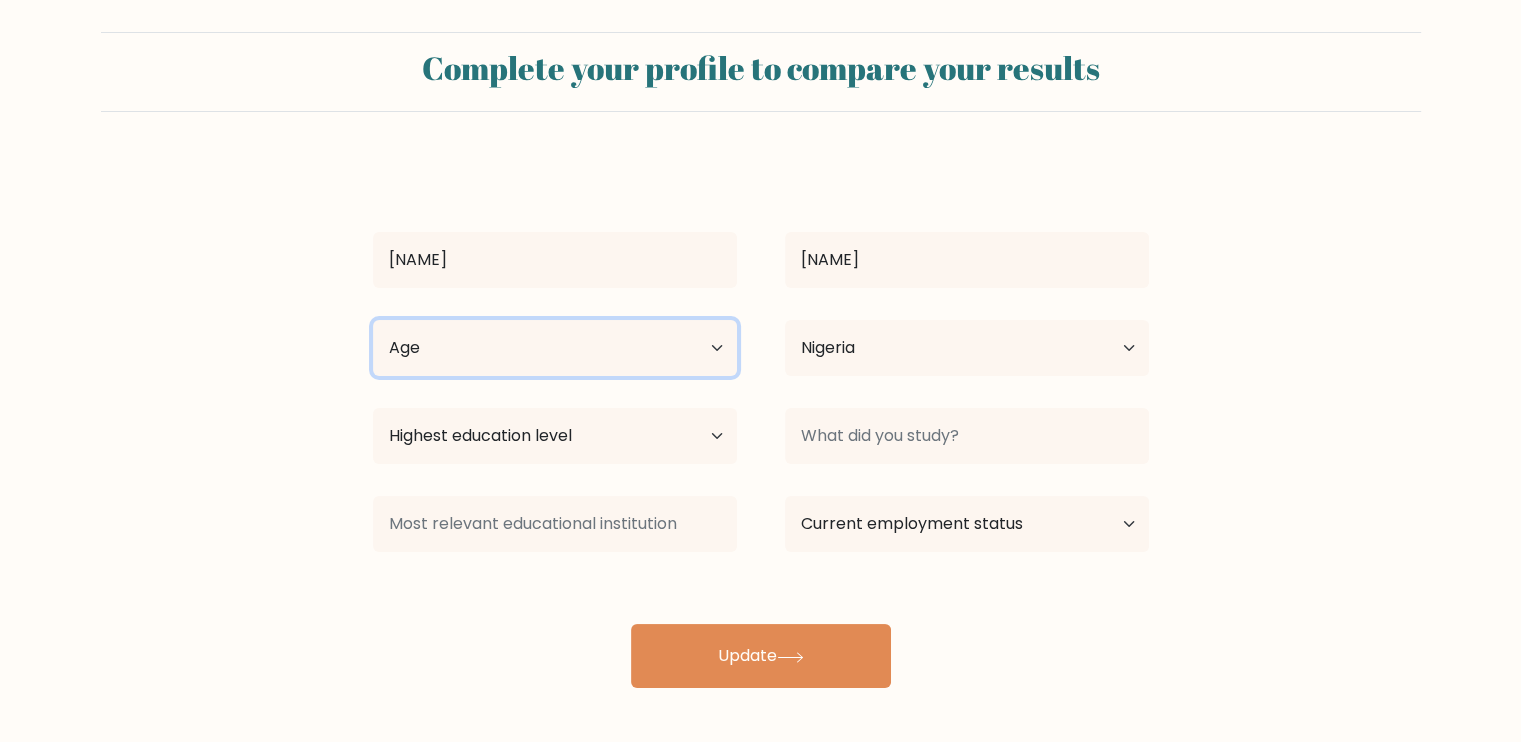 click on "Age
Under 18 years old
18-24 years old
25-34 years old
35-44 years old
45-54 years old
55-64 years old
65 years old and above" at bounding box center [555, 348] 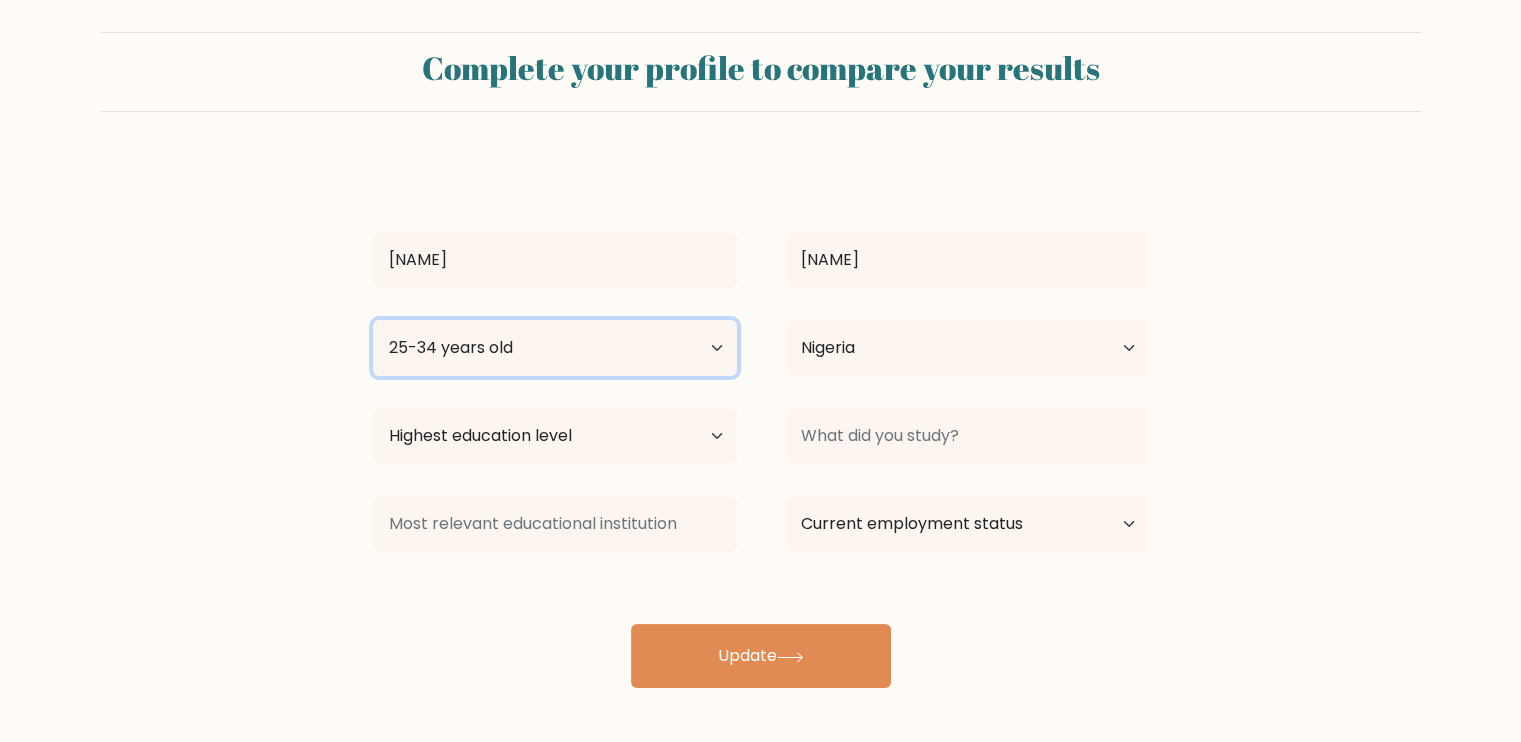click on "Age
Under 18 years old
18-24 years old
25-34 years old
35-44 years old
45-54 years old
55-64 years old
65 years old and above" at bounding box center (555, 348) 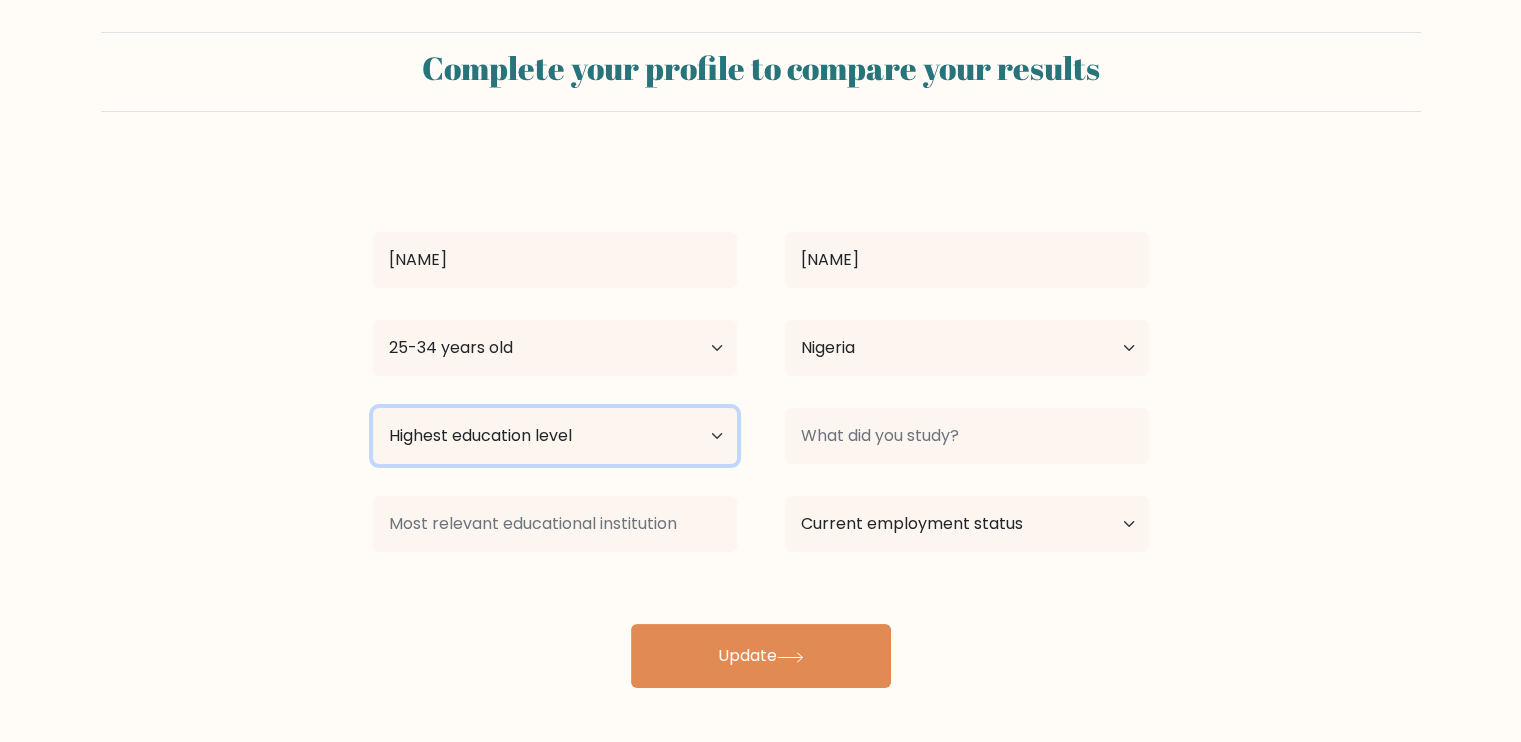 click on "Highest education level
No schooling
Primary
Lower Secondary
Upper Secondary
Occupation Specific
Bachelor's degree
Master's degree
Doctoral degree" at bounding box center (555, 436) 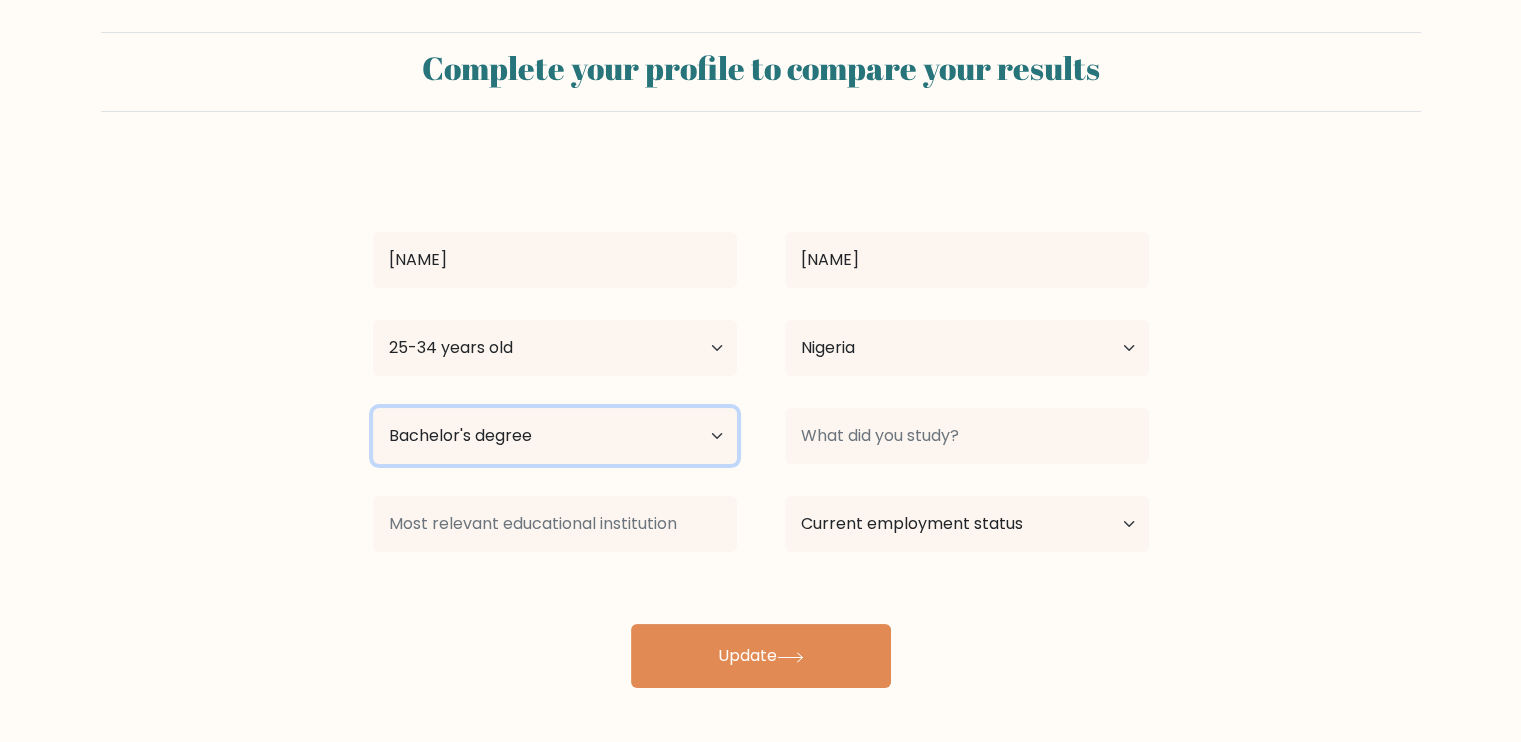 click on "Highest education level
No schooling
Primary
Lower Secondary
Upper Secondary
Occupation Specific
Bachelor's degree
Master's degree
Doctoral degree" at bounding box center (555, 436) 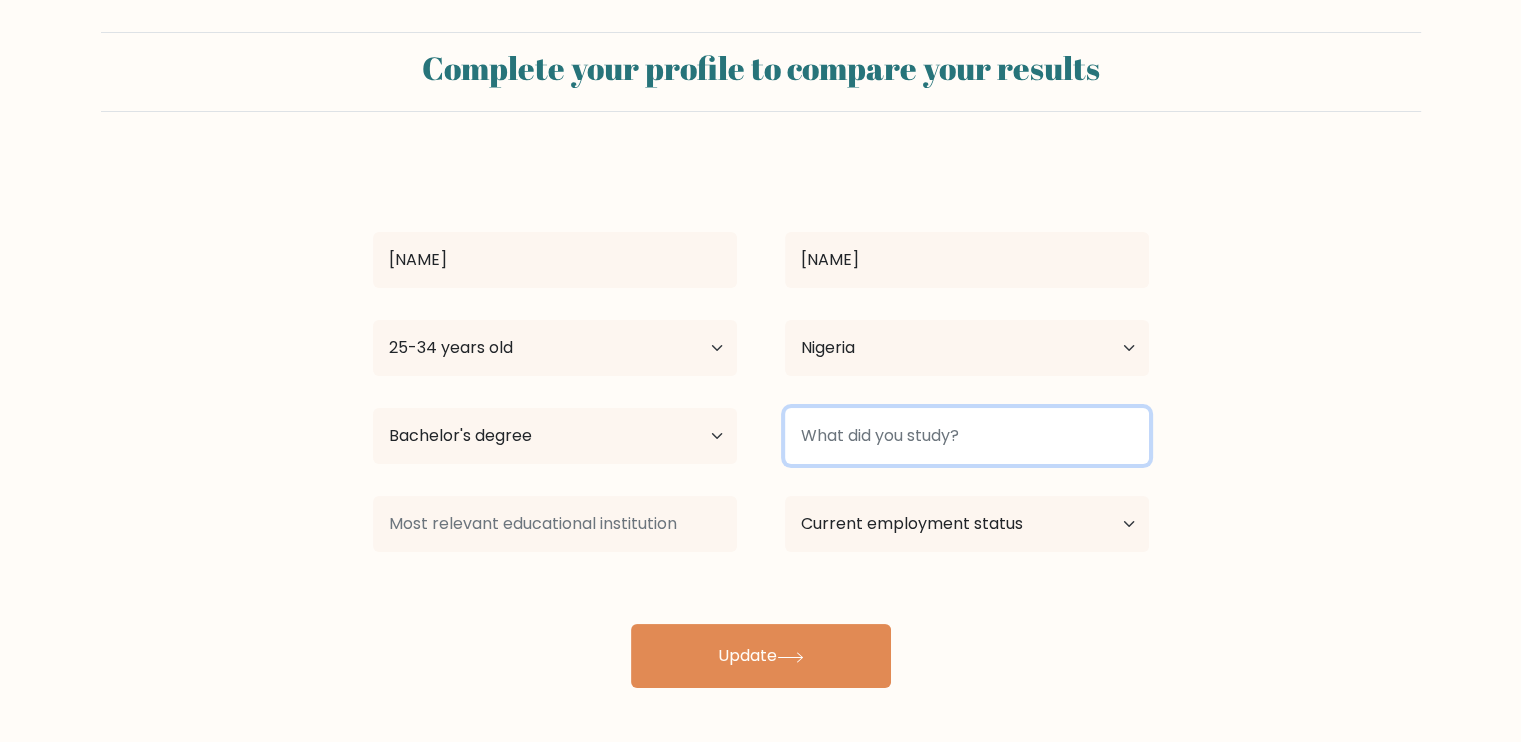 click at bounding box center (967, 436) 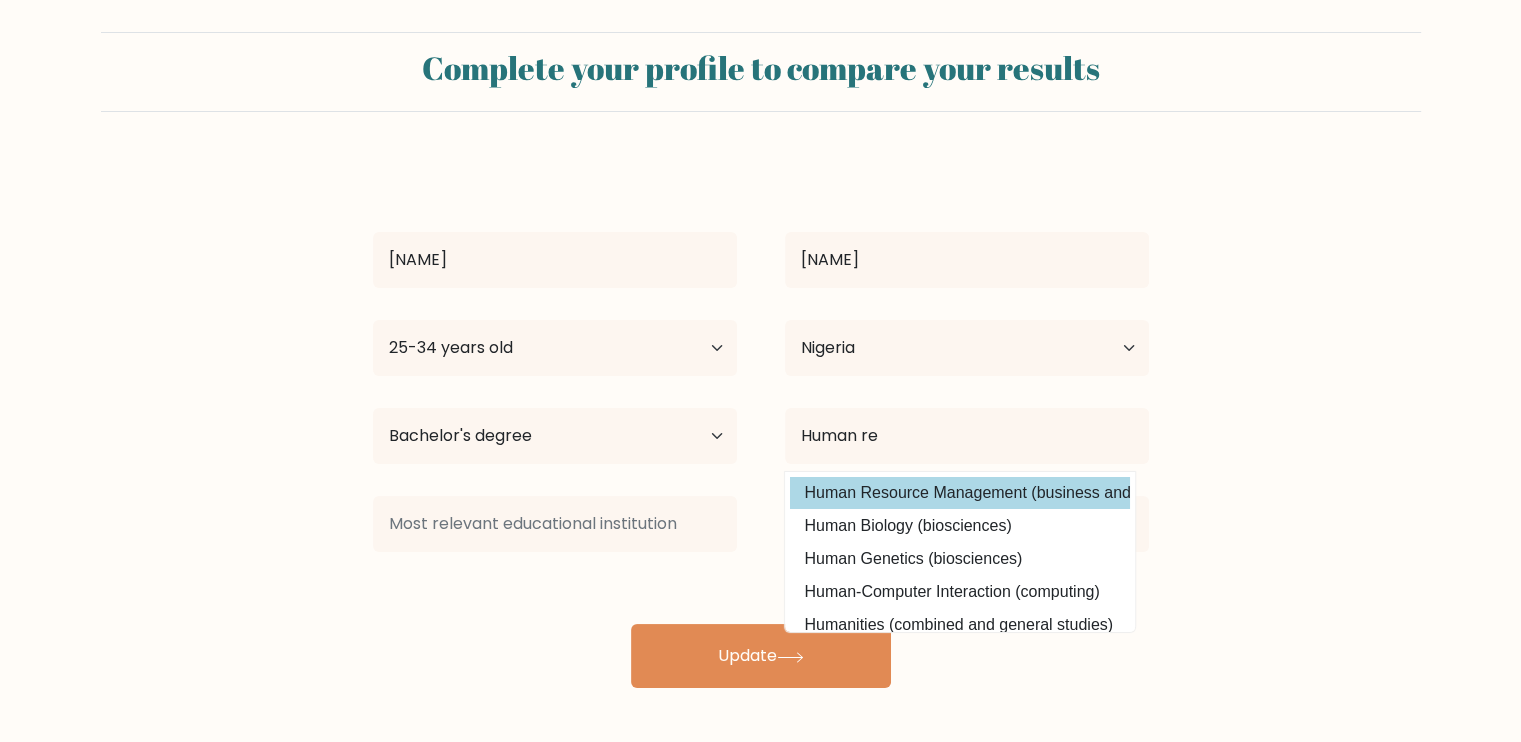 click on "Human Resource Management (business and management)" at bounding box center (960, 493) 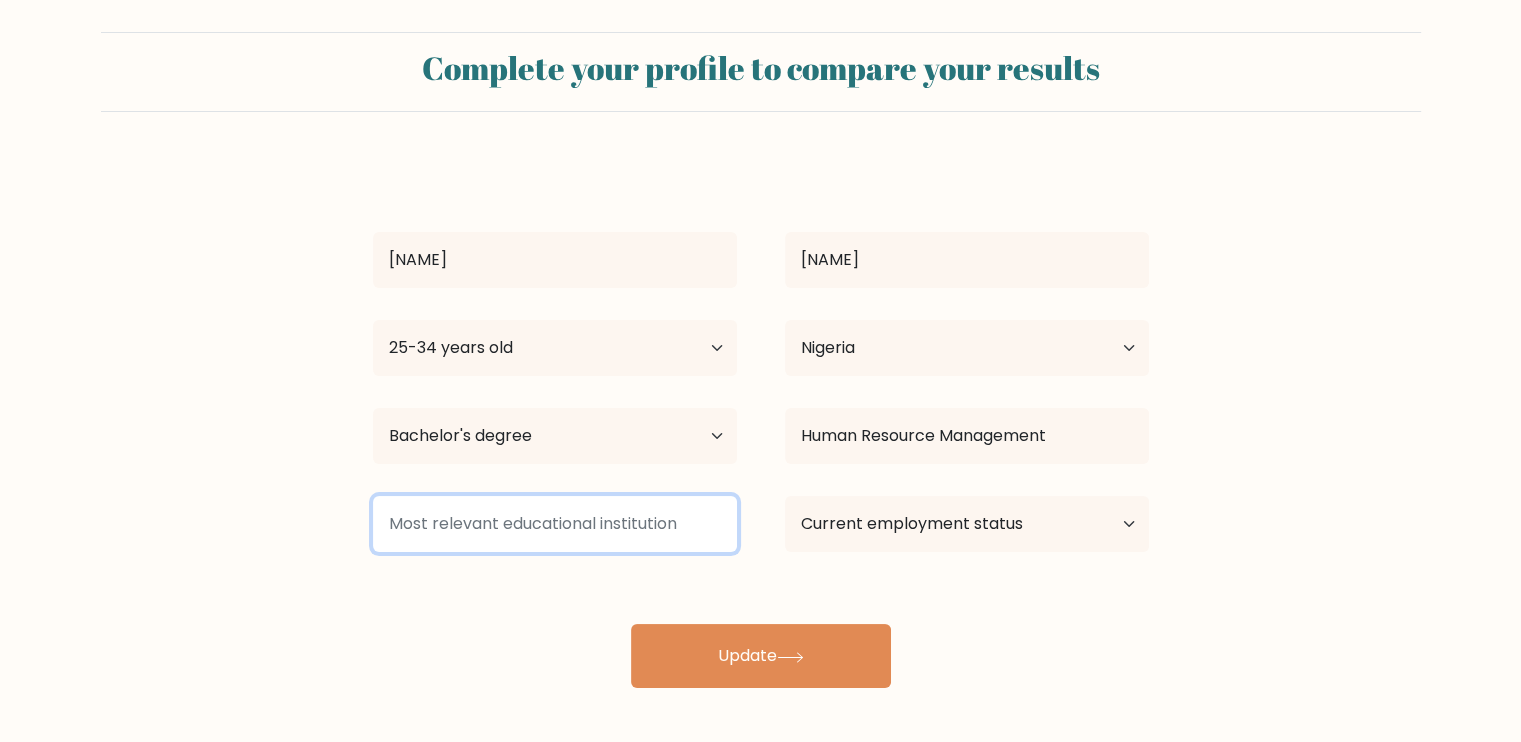 click at bounding box center (555, 524) 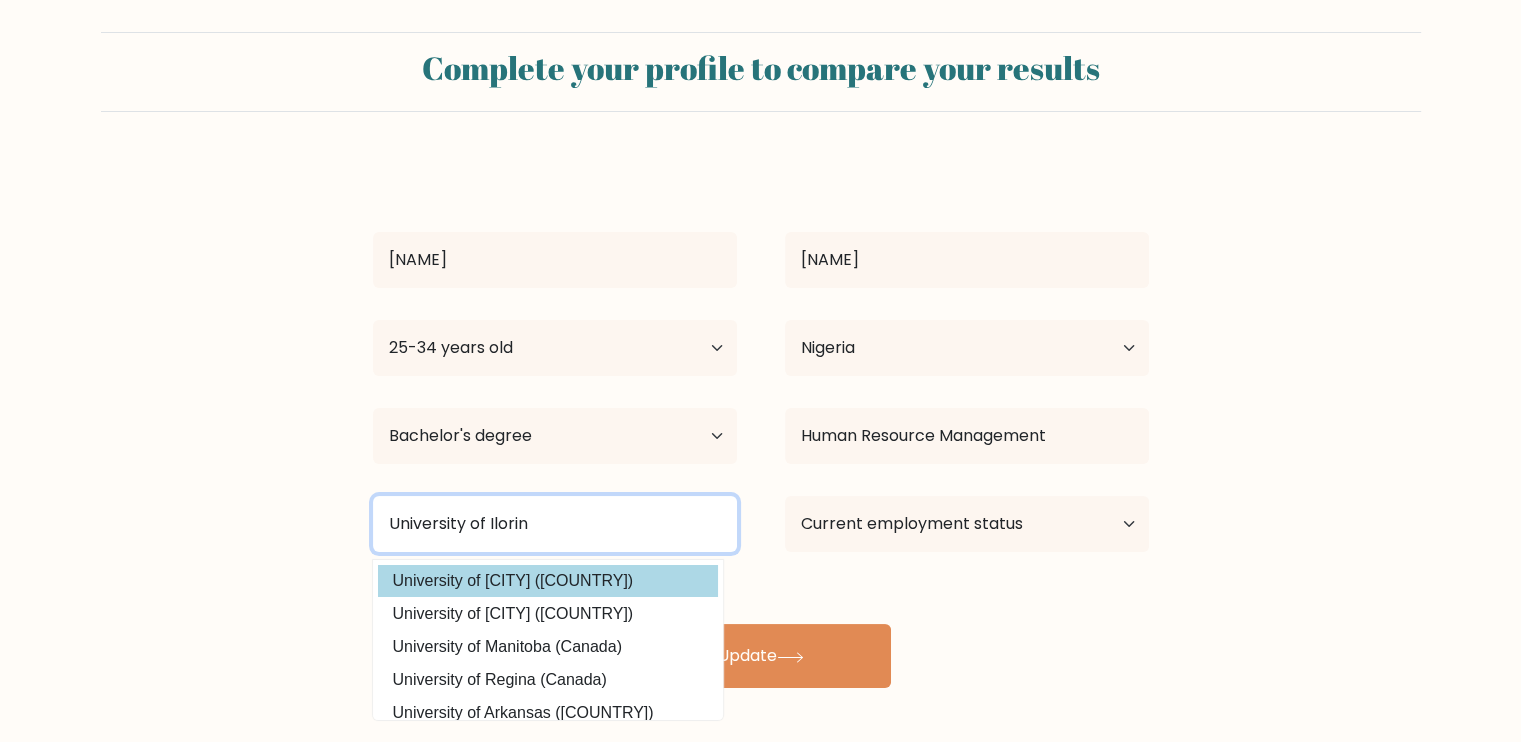 type on "University of Ilorin" 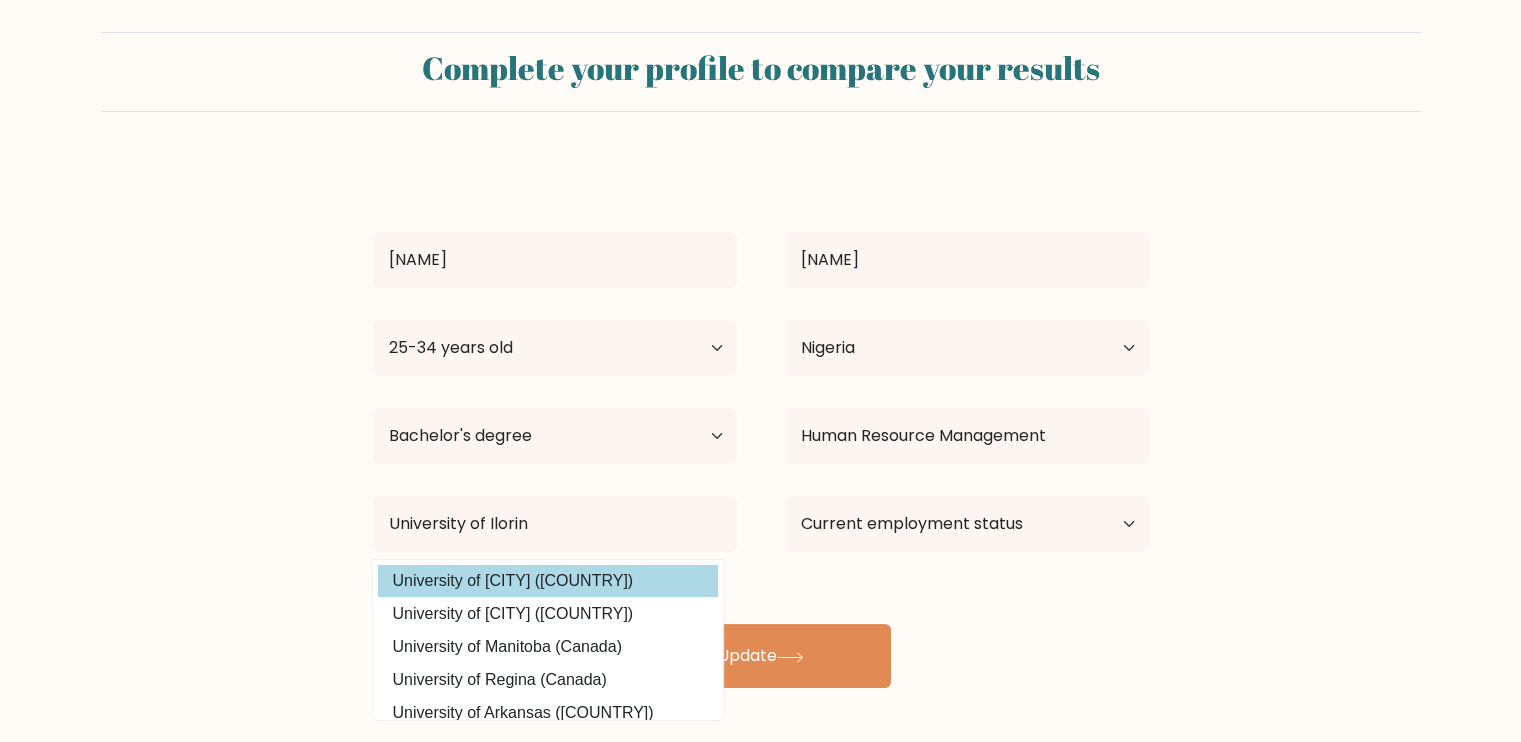 click on "University of Ilorin (Nigeria)" at bounding box center (548, 581) 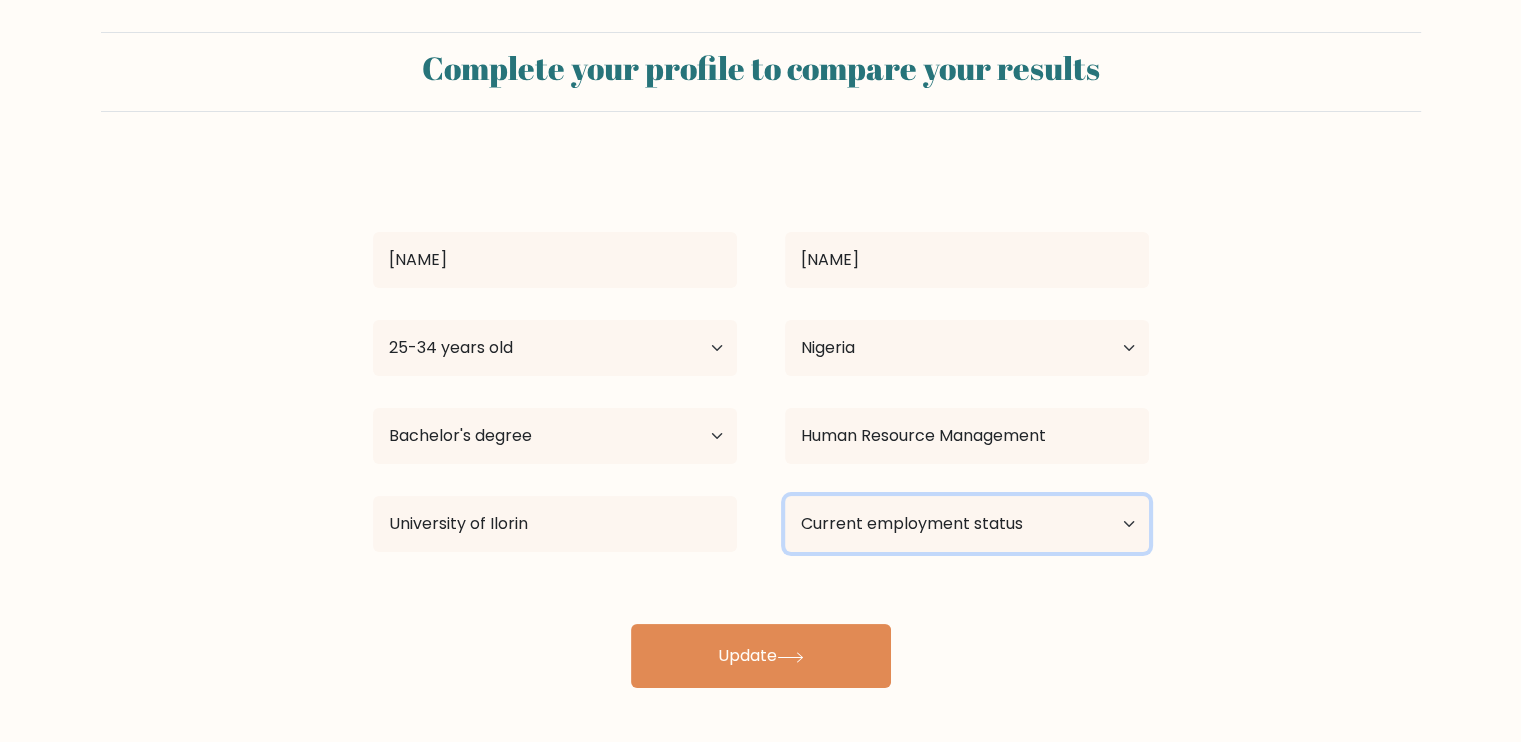 click on "Current employment status
Employed
Student
Retired
Other / prefer not to answer" at bounding box center [967, 524] 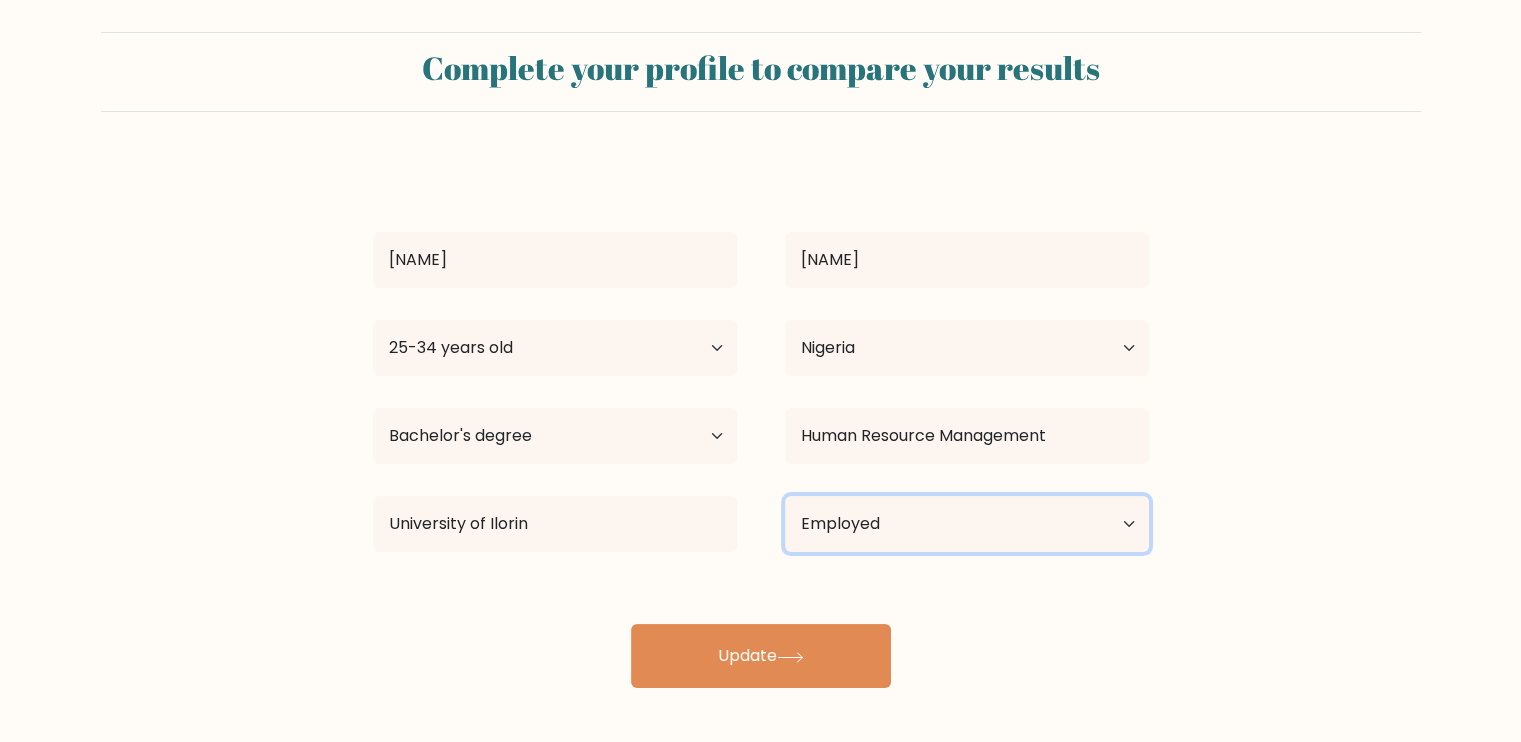 click on "Current employment status
Employed
Student
Retired
Other / prefer not to answer" at bounding box center [967, 524] 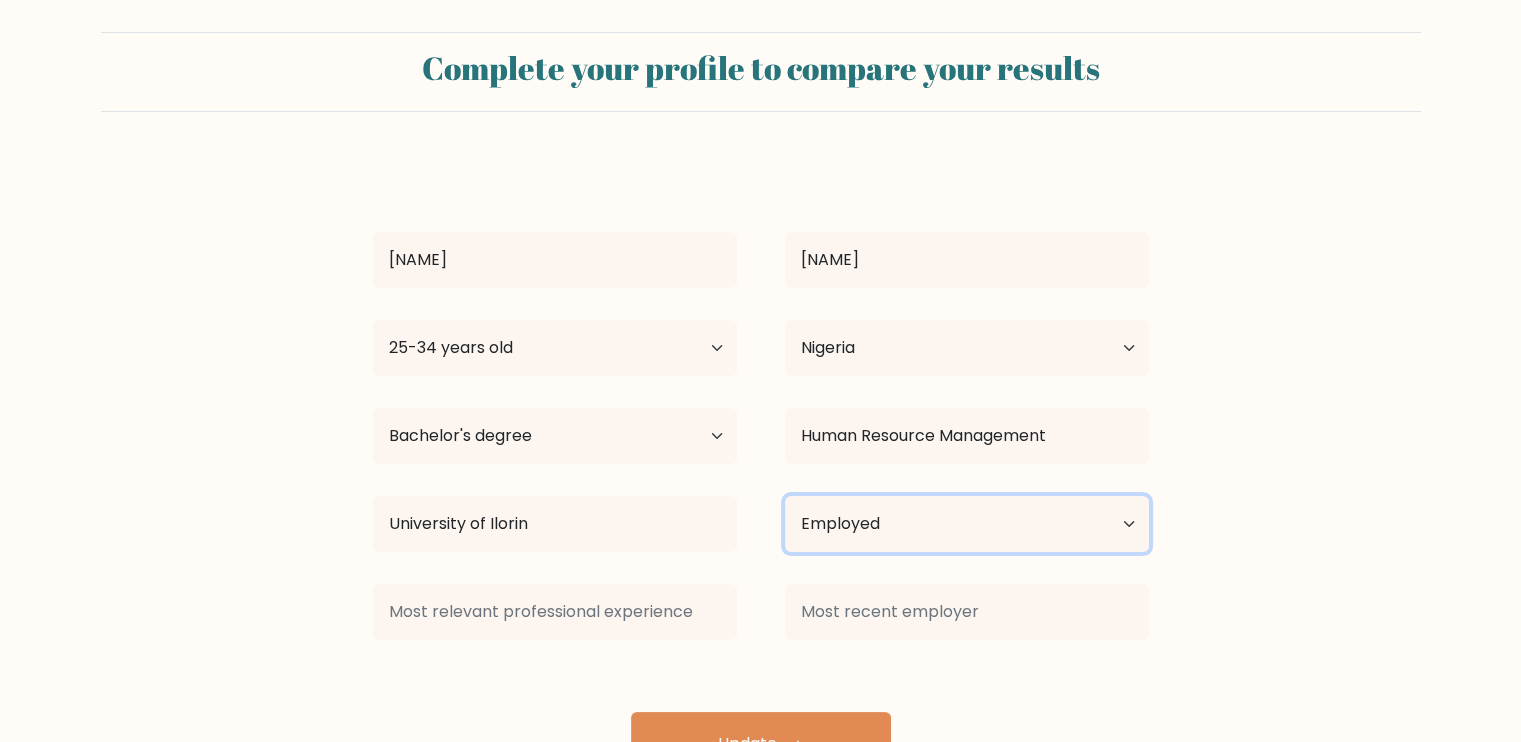 scroll, scrollTop: 49, scrollLeft: 0, axis: vertical 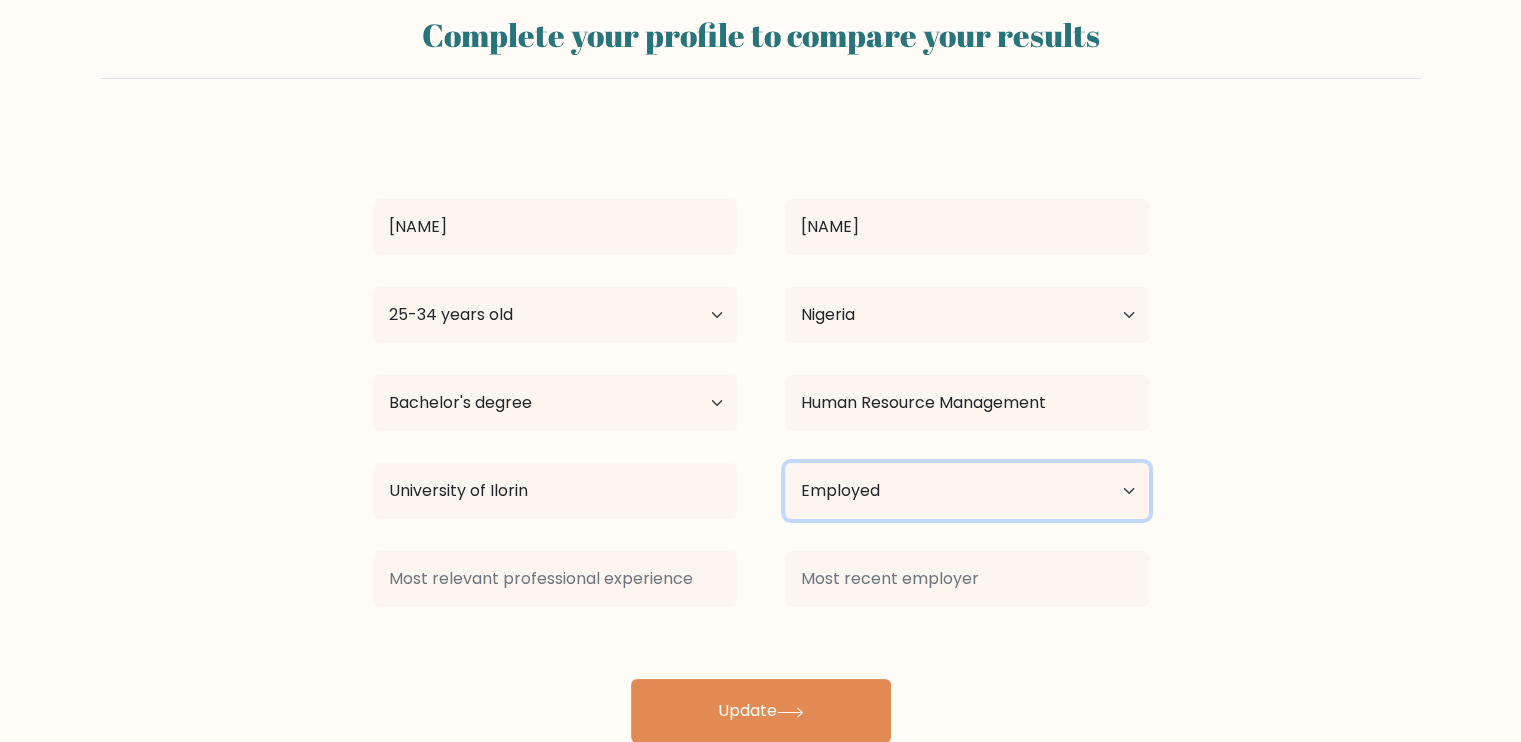click on "Current employment status
Employed
Student
Retired
Other / prefer not to answer" at bounding box center [967, 491] 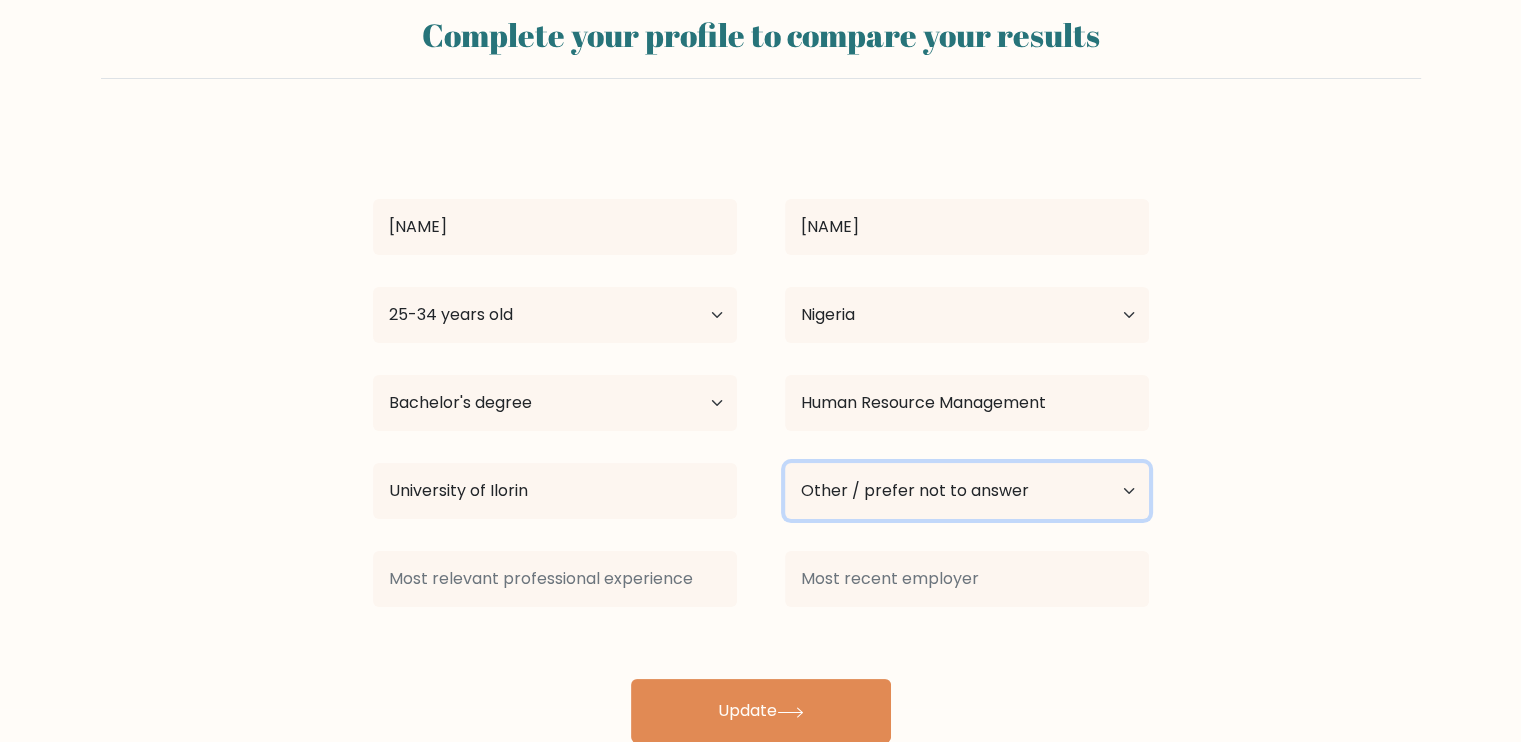 click on "Current employment status
Employed
Student
Retired
Other / prefer not to answer" at bounding box center [967, 491] 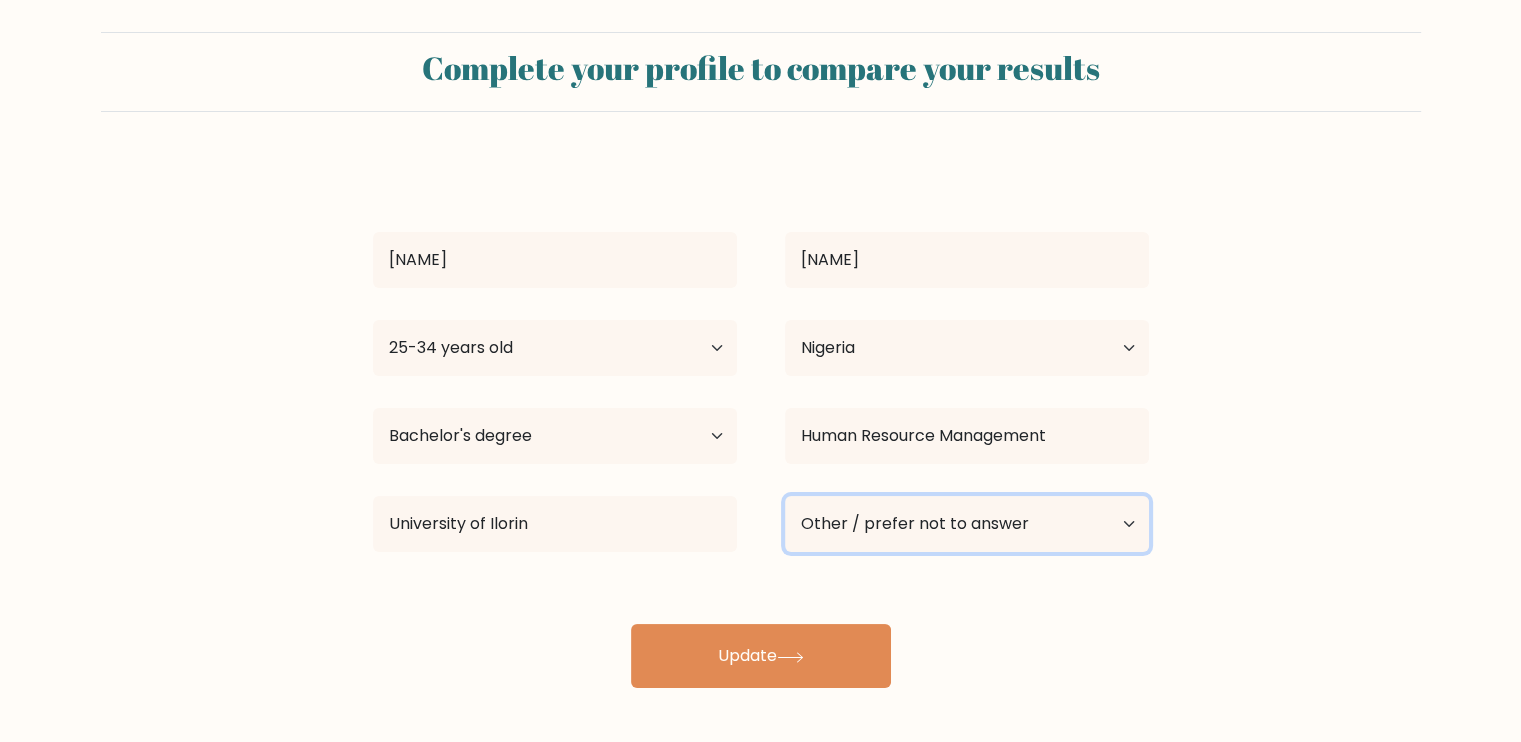scroll, scrollTop: 16, scrollLeft: 0, axis: vertical 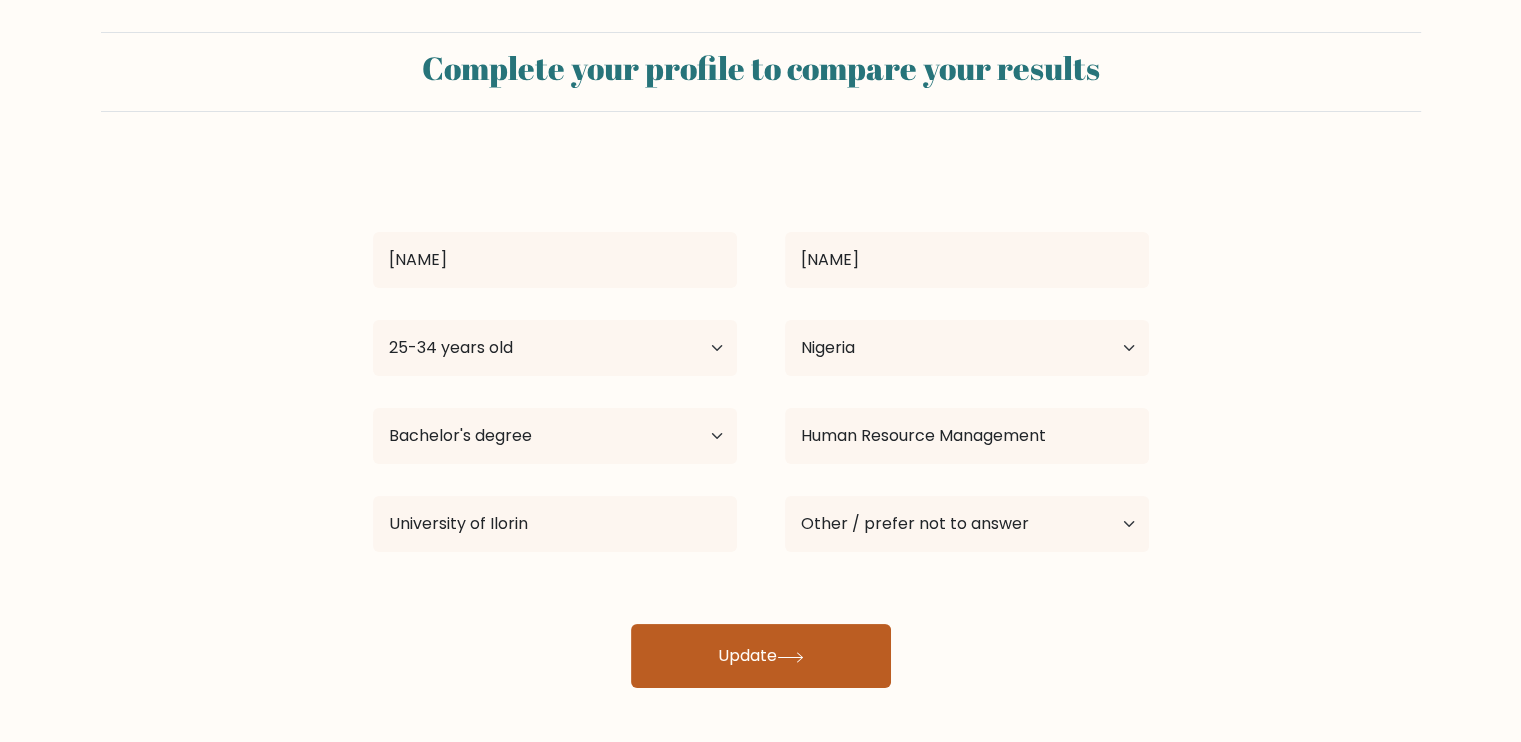 click on "Update" at bounding box center [761, 656] 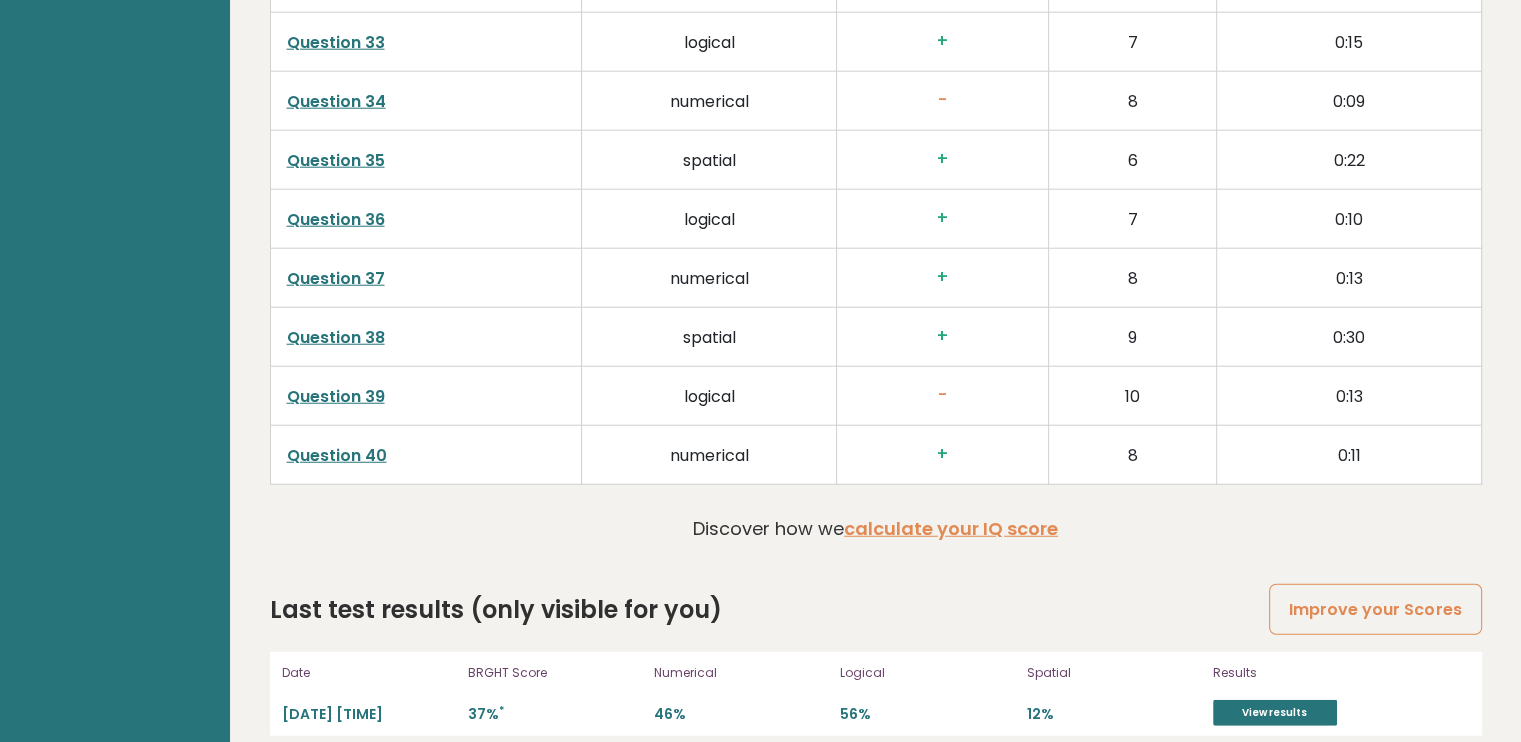scroll, scrollTop: 5188, scrollLeft: 0, axis: vertical 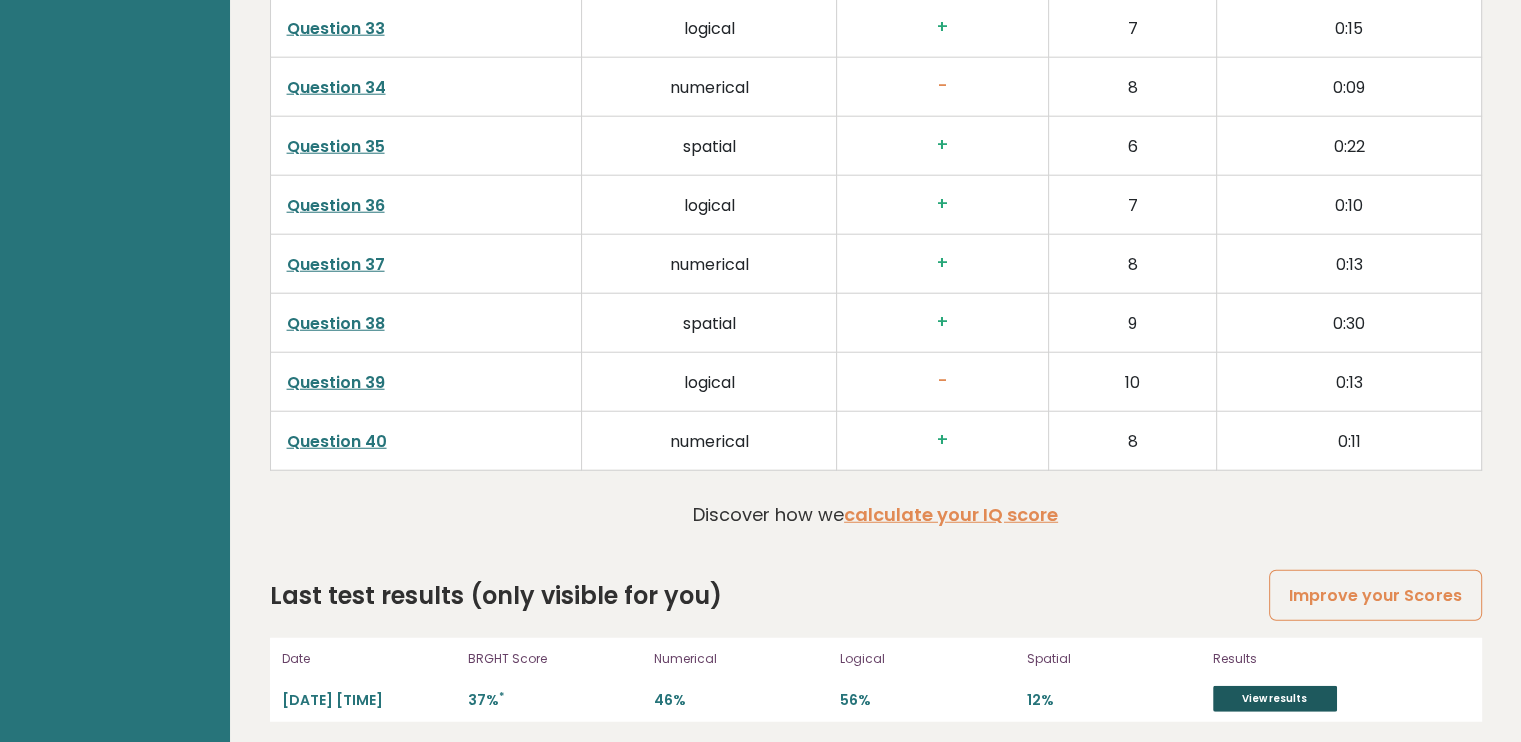 click on "View results" at bounding box center [1275, 699] 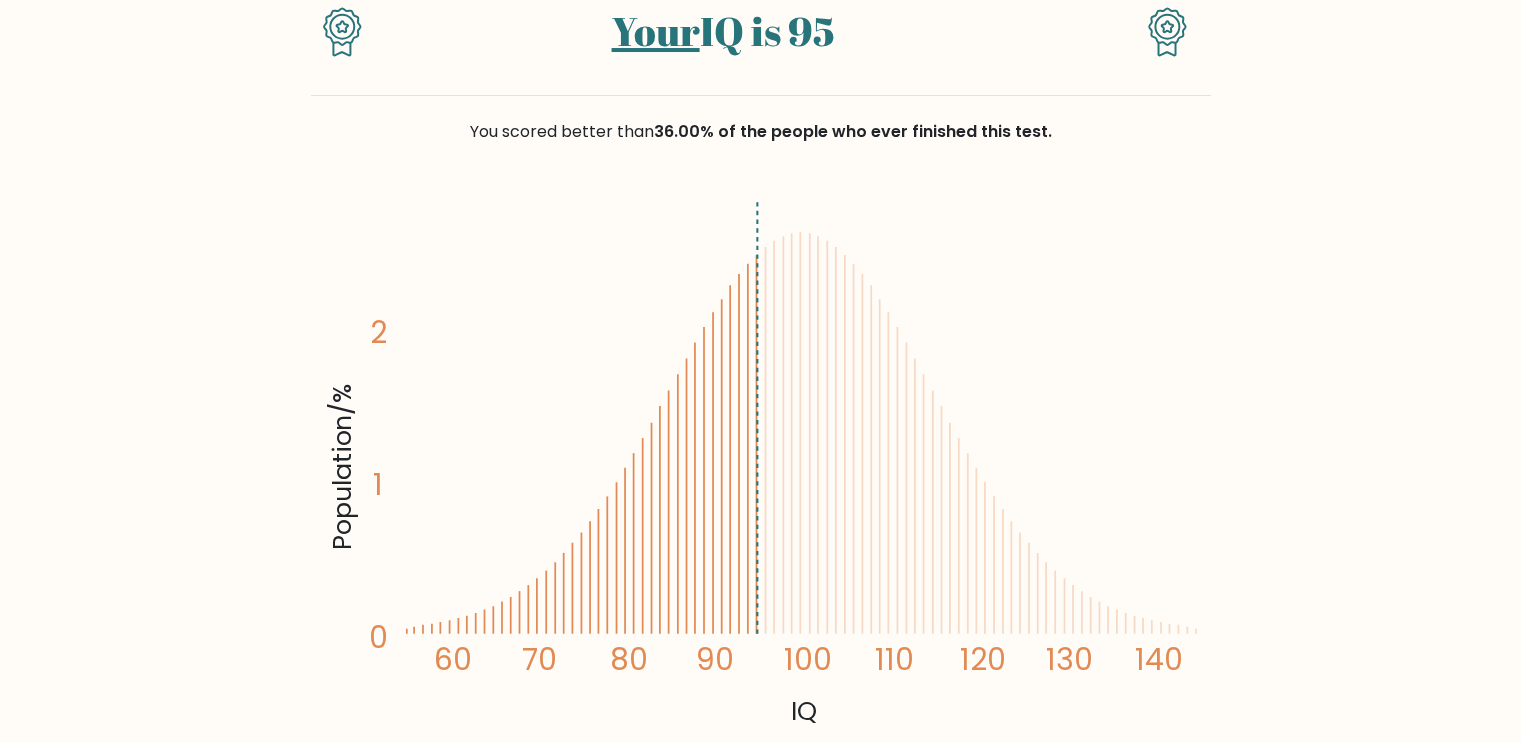 scroll, scrollTop: 0, scrollLeft: 0, axis: both 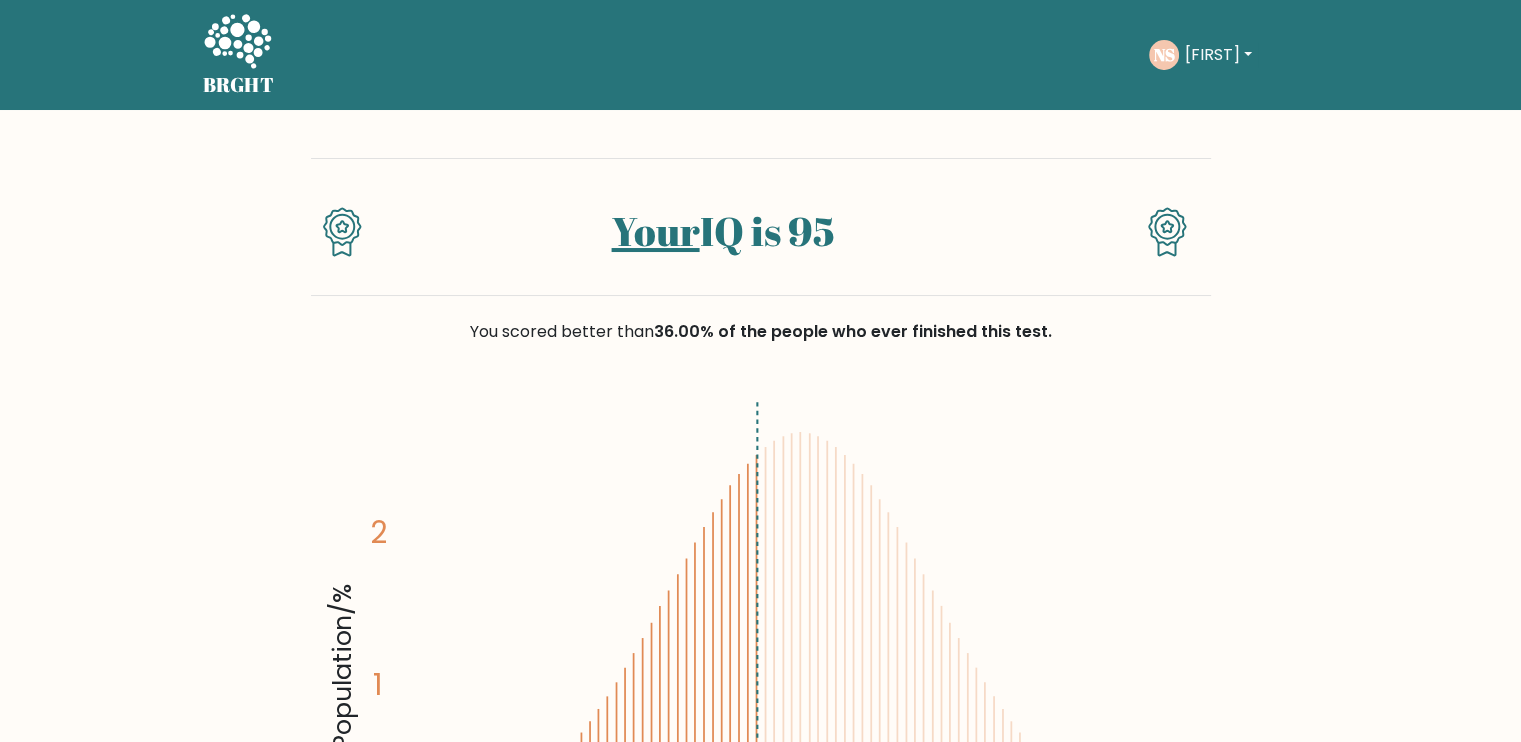 click on "[FIRST]" at bounding box center (1218, 55) 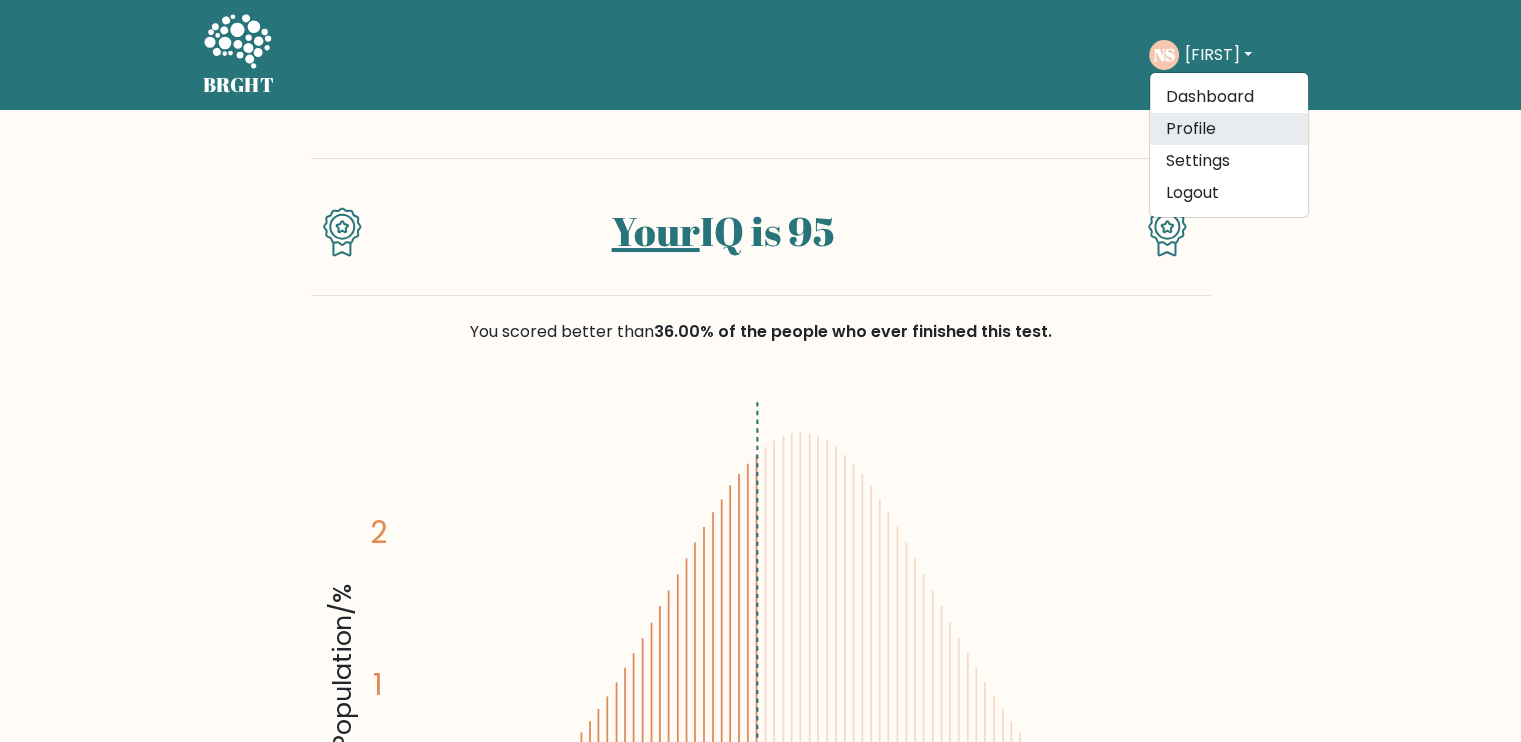 click on "Profile" at bounding box center (1229, 129) 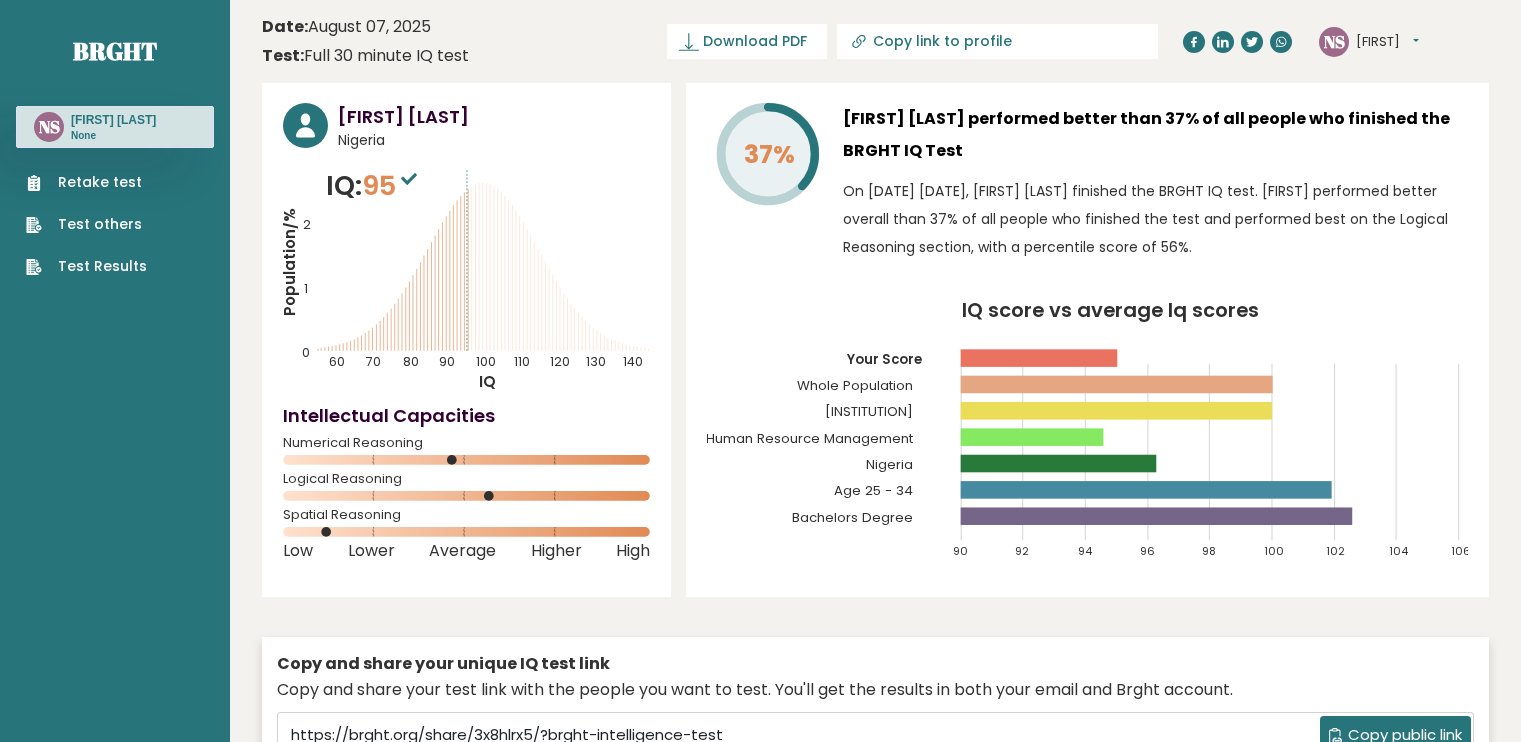 scroll, scrollTop: 0, scrollLeft: 0, axis: both 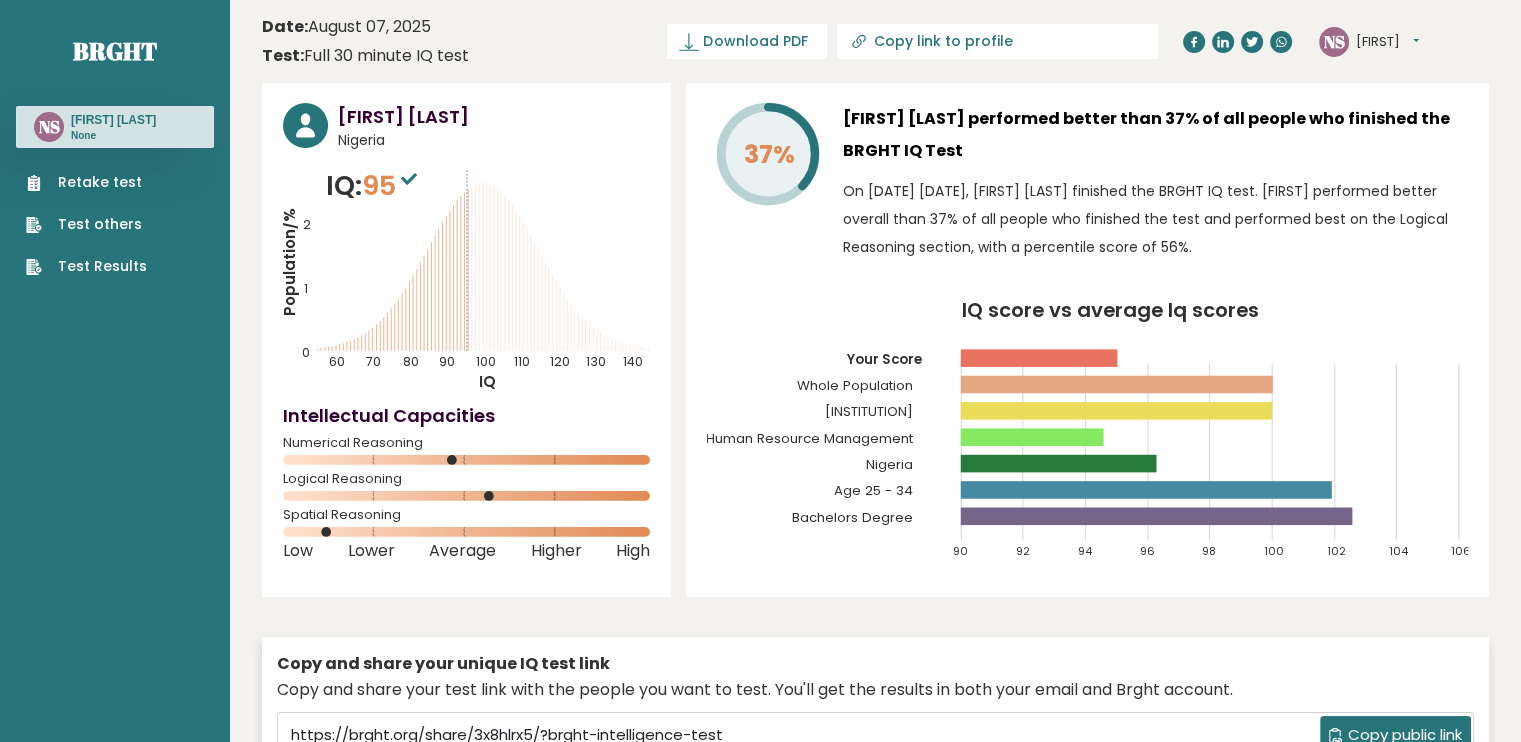 click on "NS" 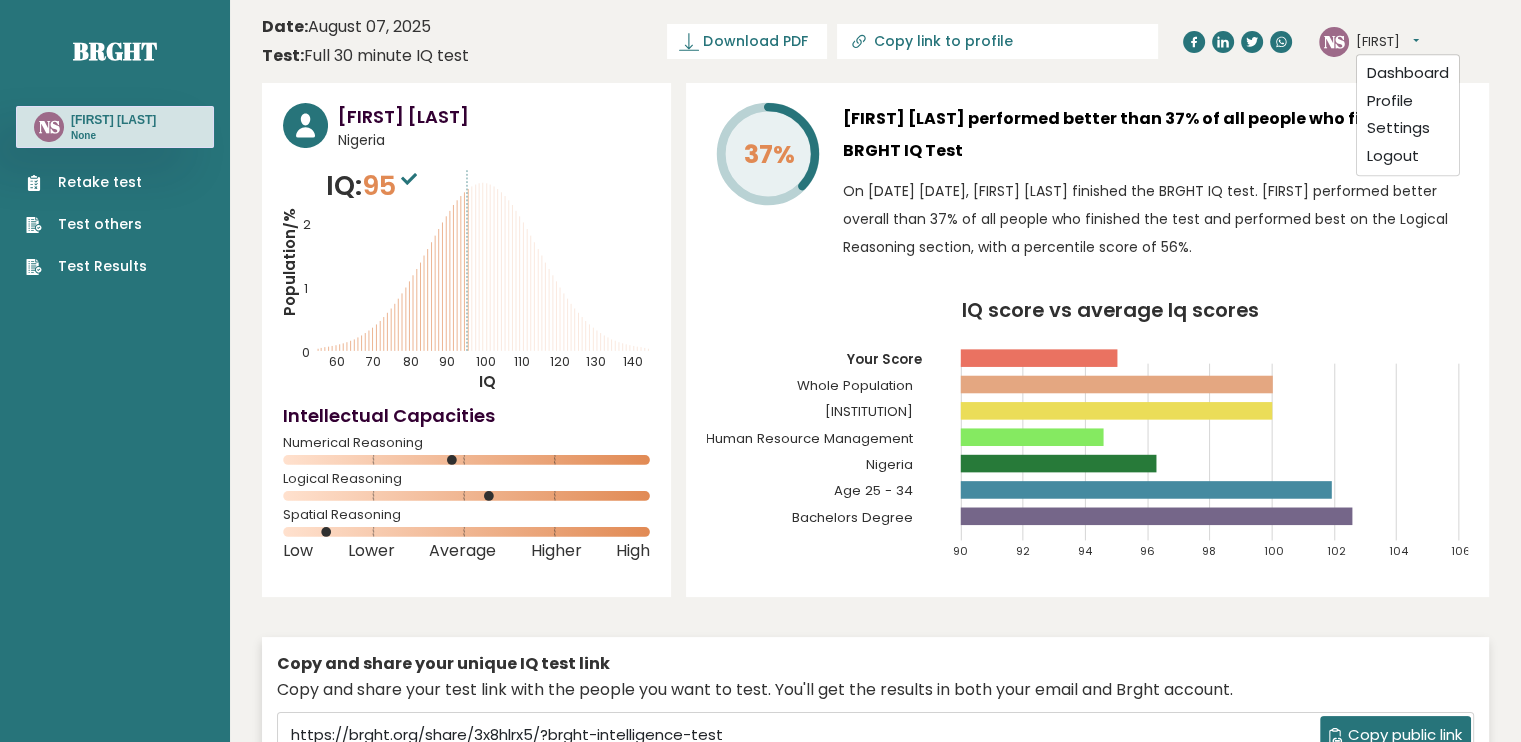 click on "Nurein" at bounding box center [1387, 42] 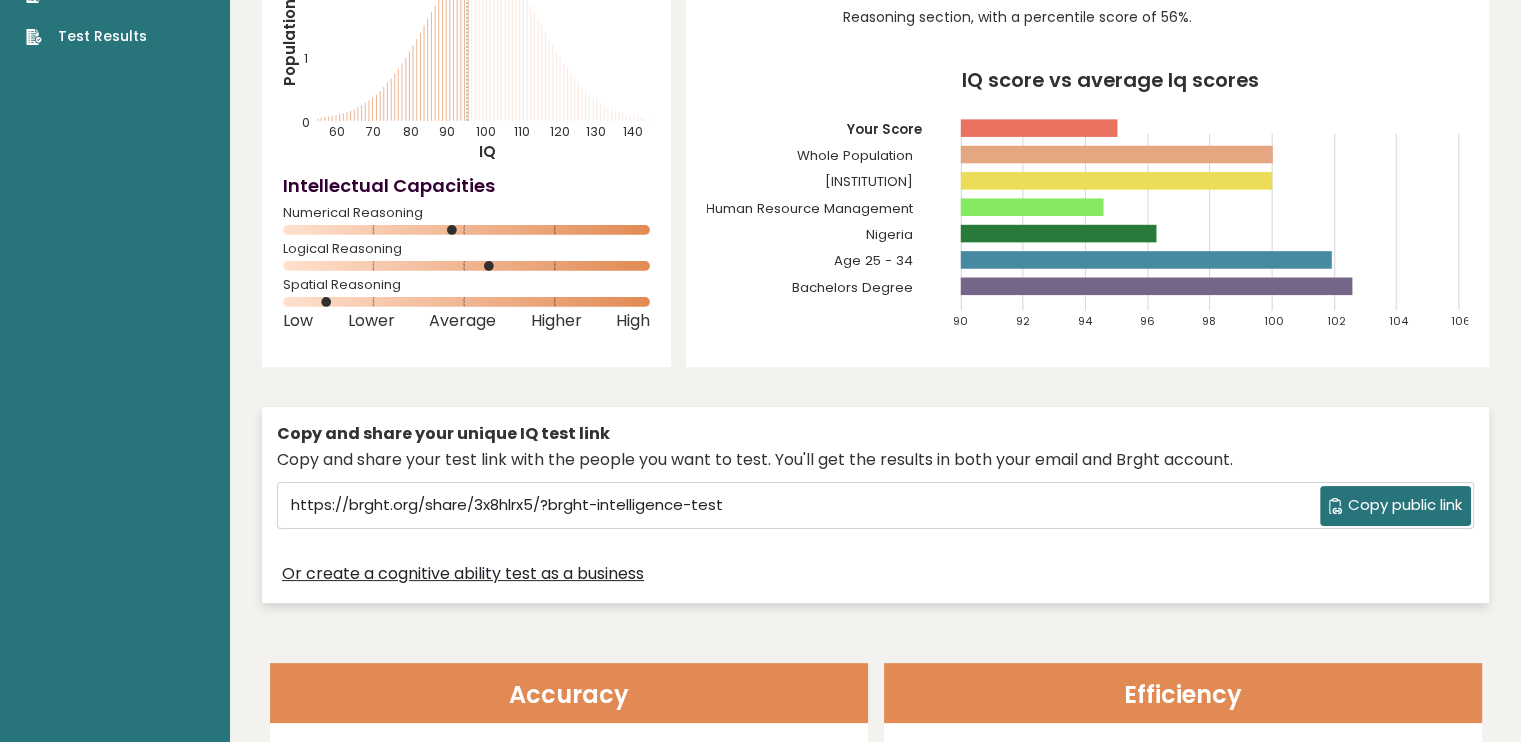 scroll, scrollTop: 0, scrollLeft: 0, axis: both 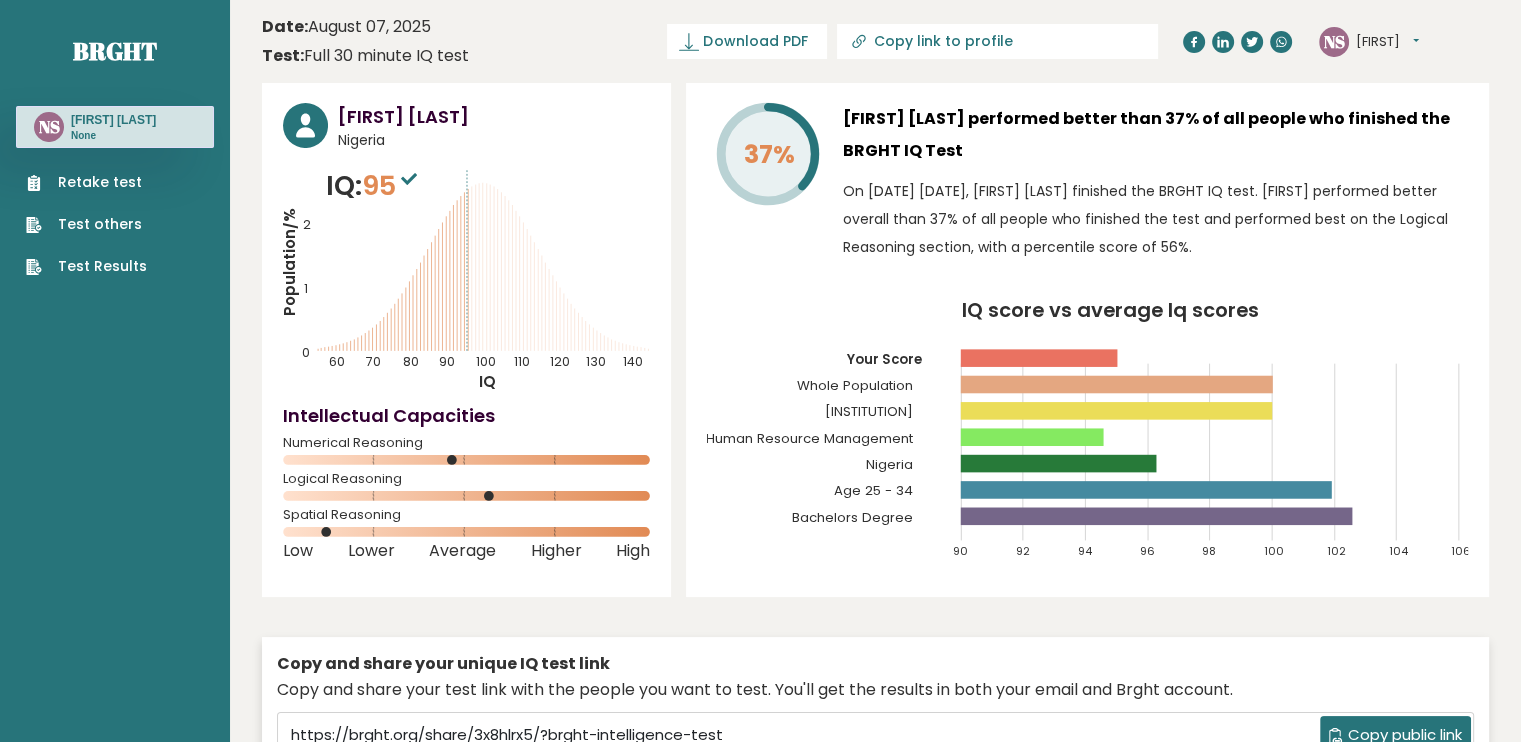 type 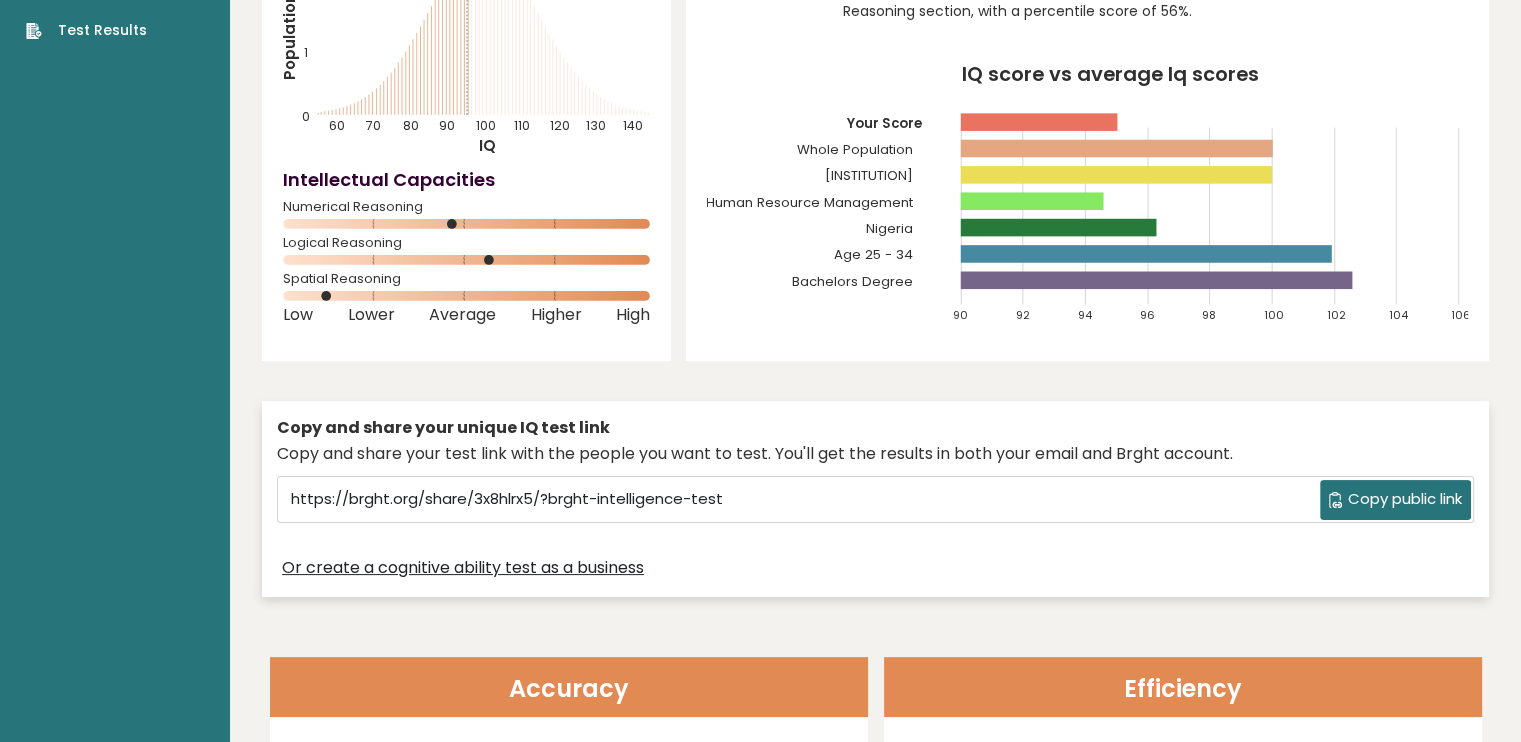scroll, scrollTop: 0, scrollLeft: 0, axis: both 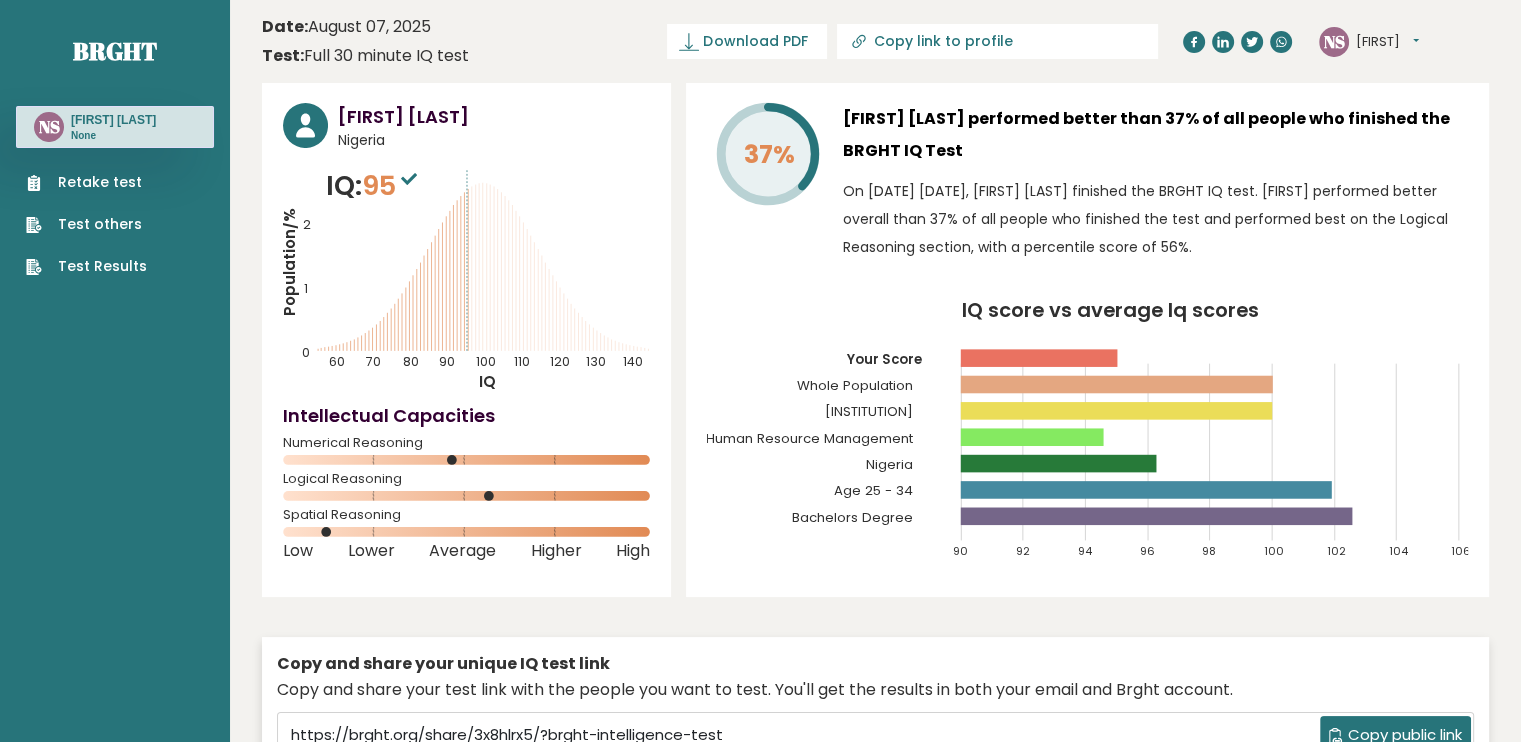 click on "Nurein" at bounding box center [1387, 42] 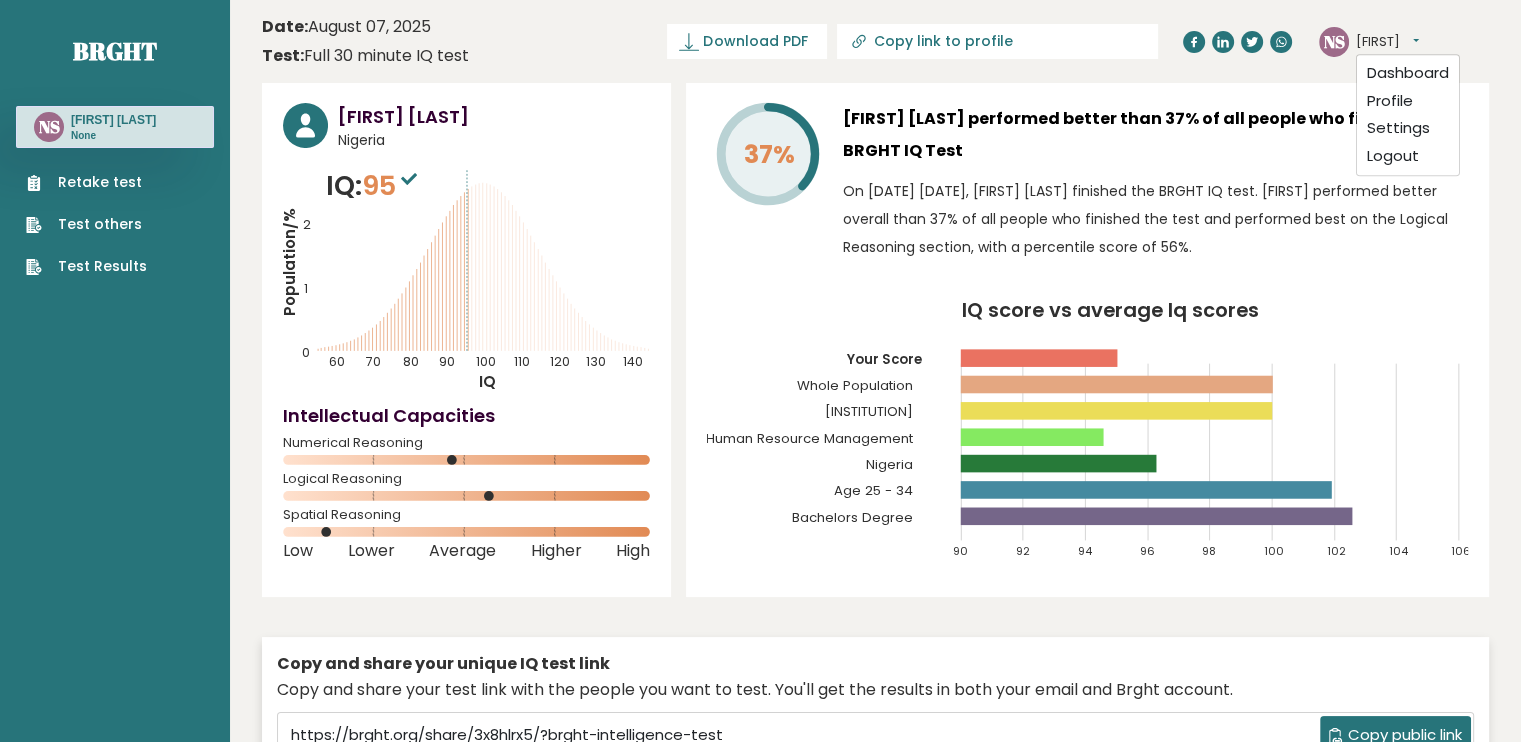 click on "Retake test" at bounding box center (86, 182) 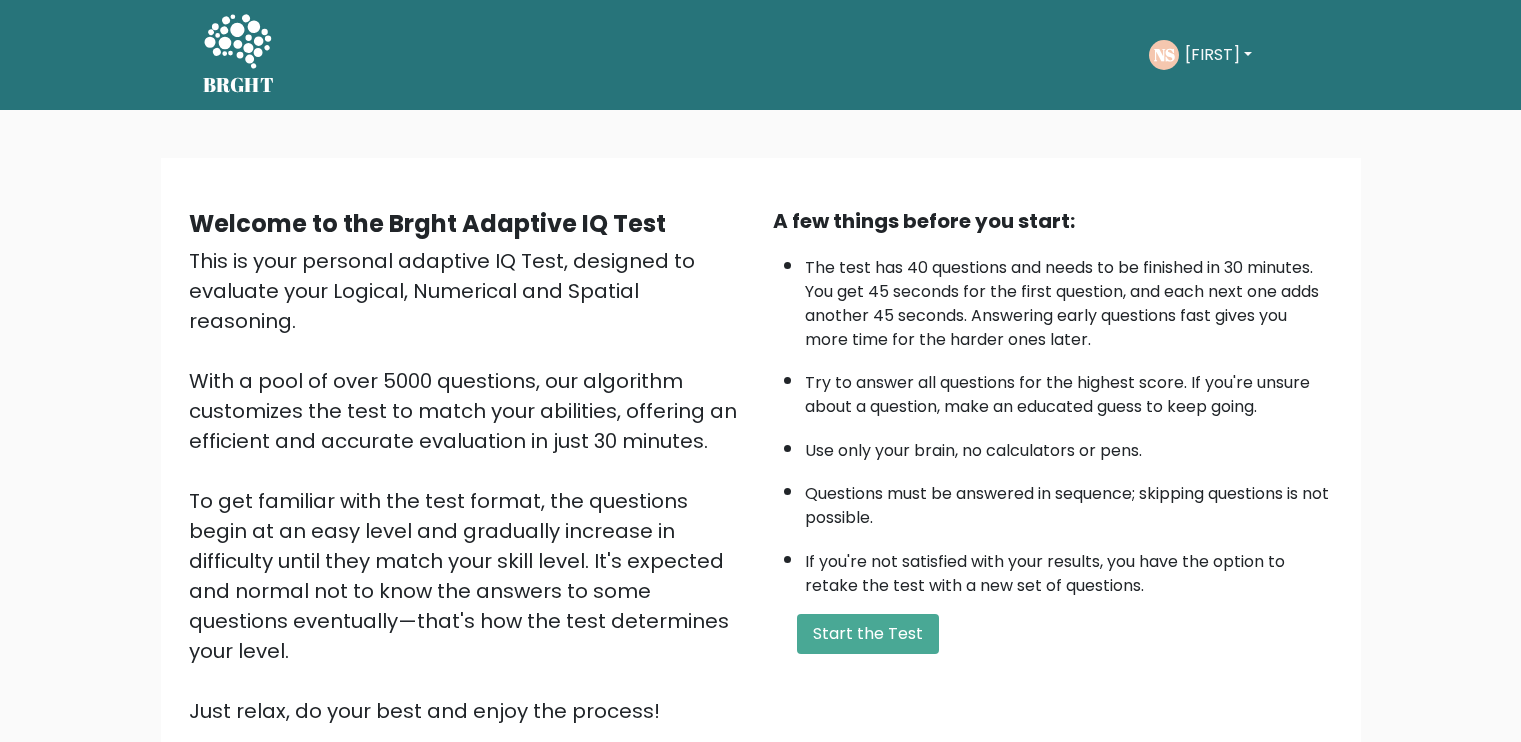 scroll, scrollTop: 0, scrollLeft: 0, axis: both 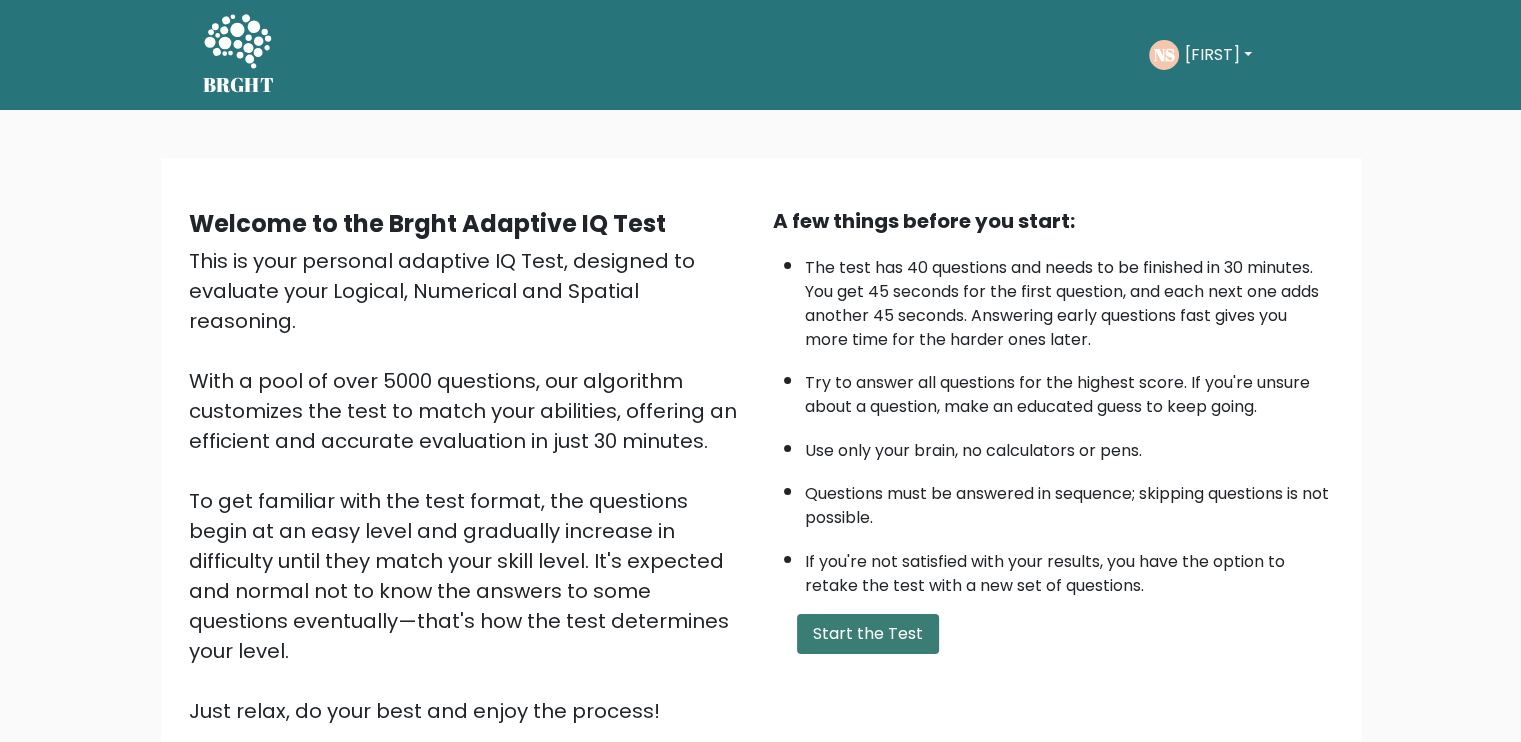 click on "Start the Test" at bounding box center (868, 634) 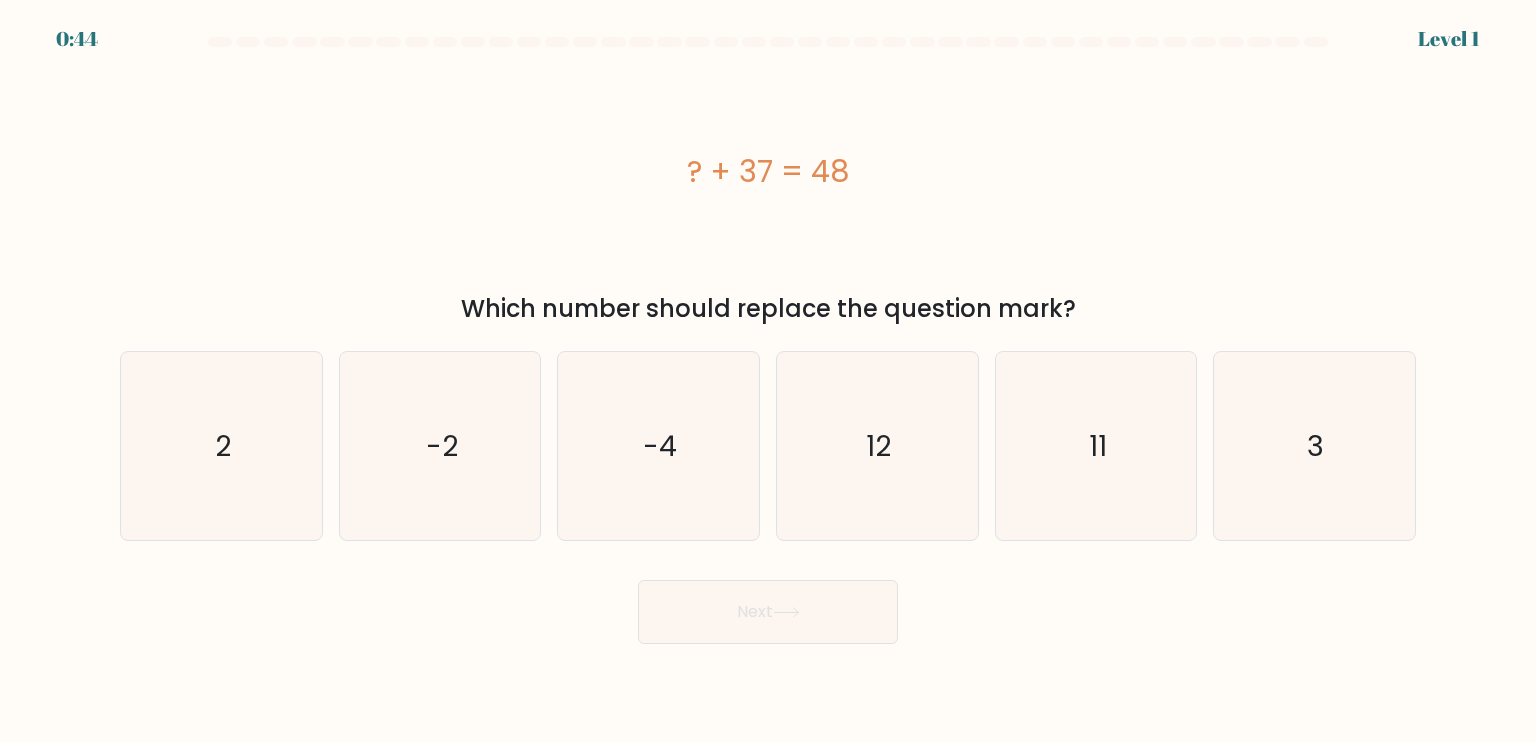 scroll, scrollTop: 0, scrollLeft: 0, axis: both 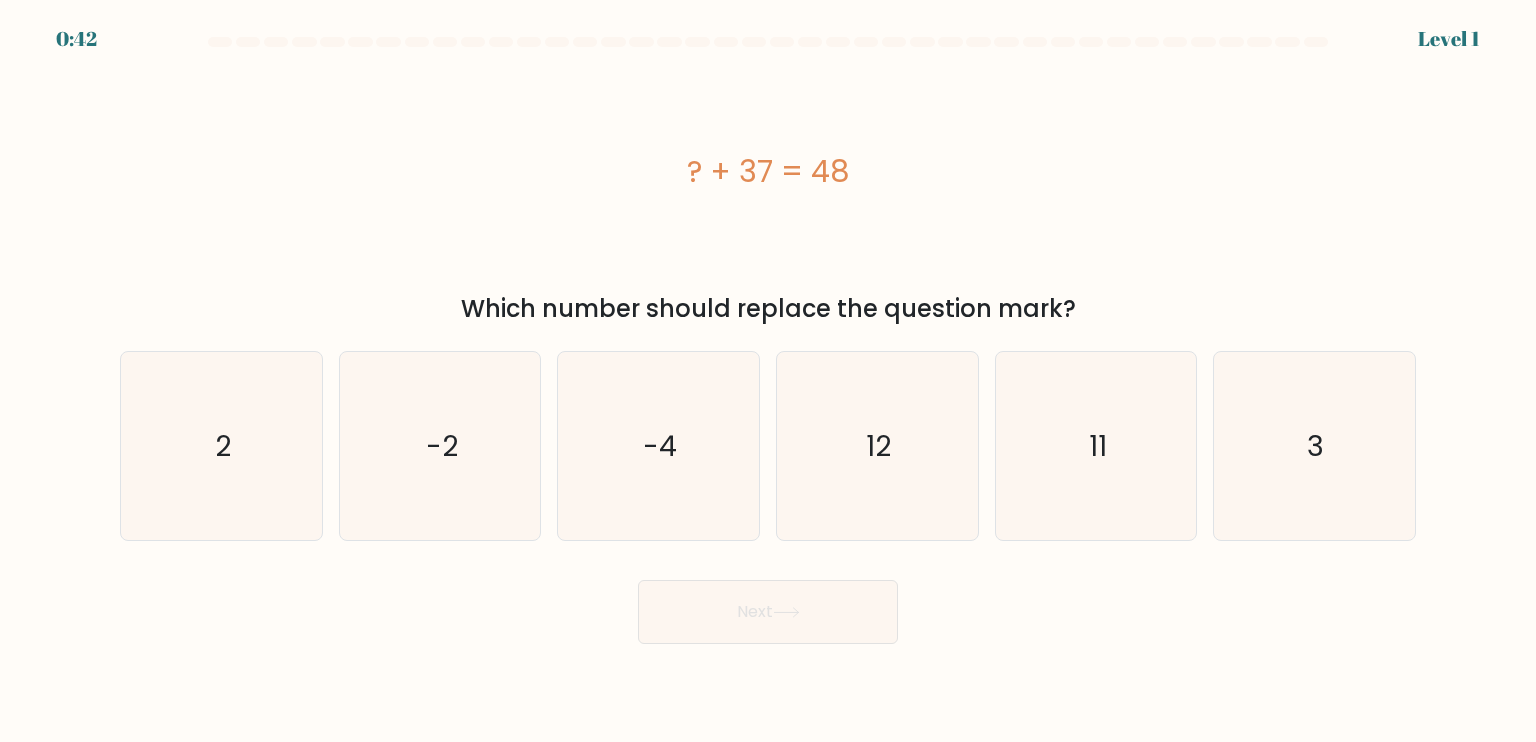 drag, startPoint x: 672, startPoint y: 172, endPoint x: 888, endPoint y: 153, distance: 216.83405 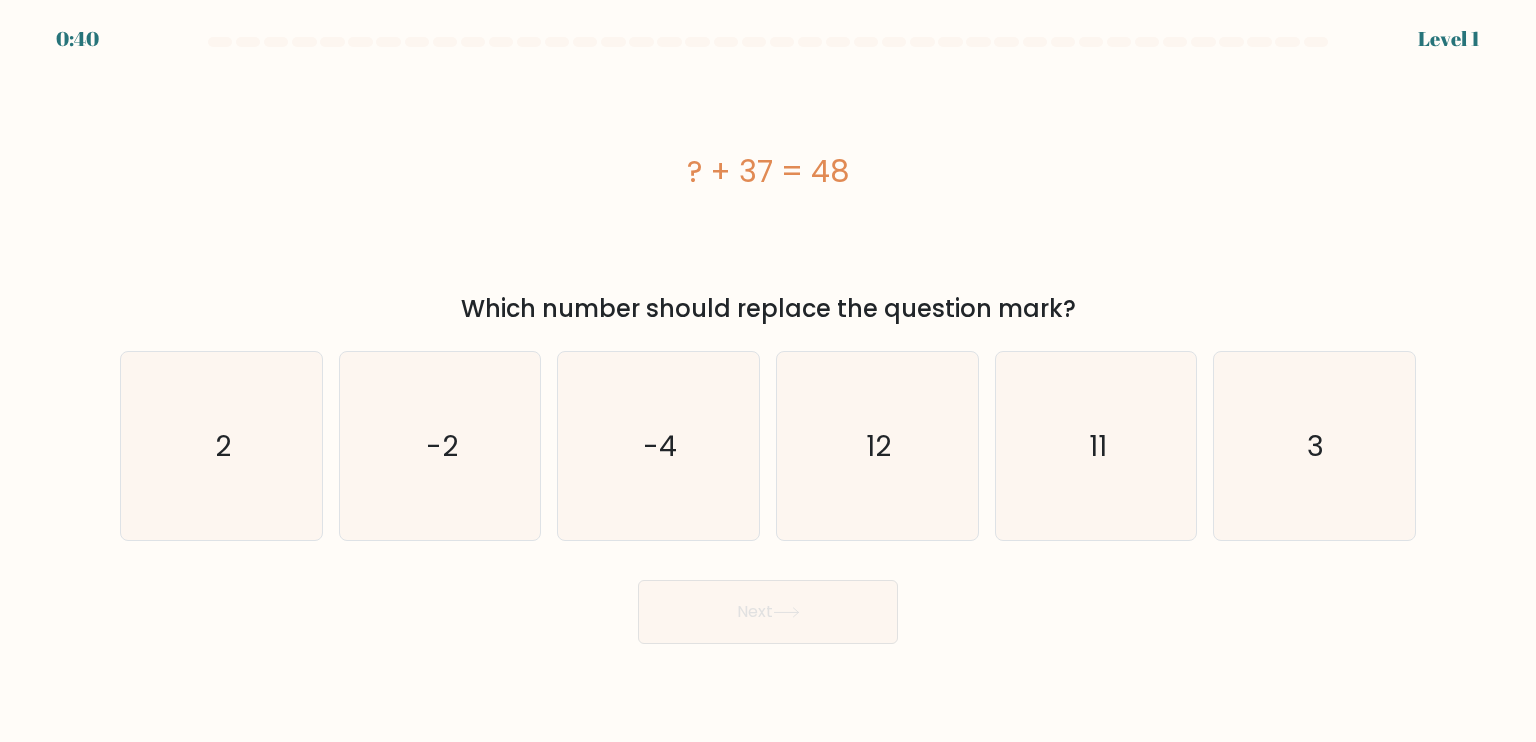 copy on "? + 37 = 48" 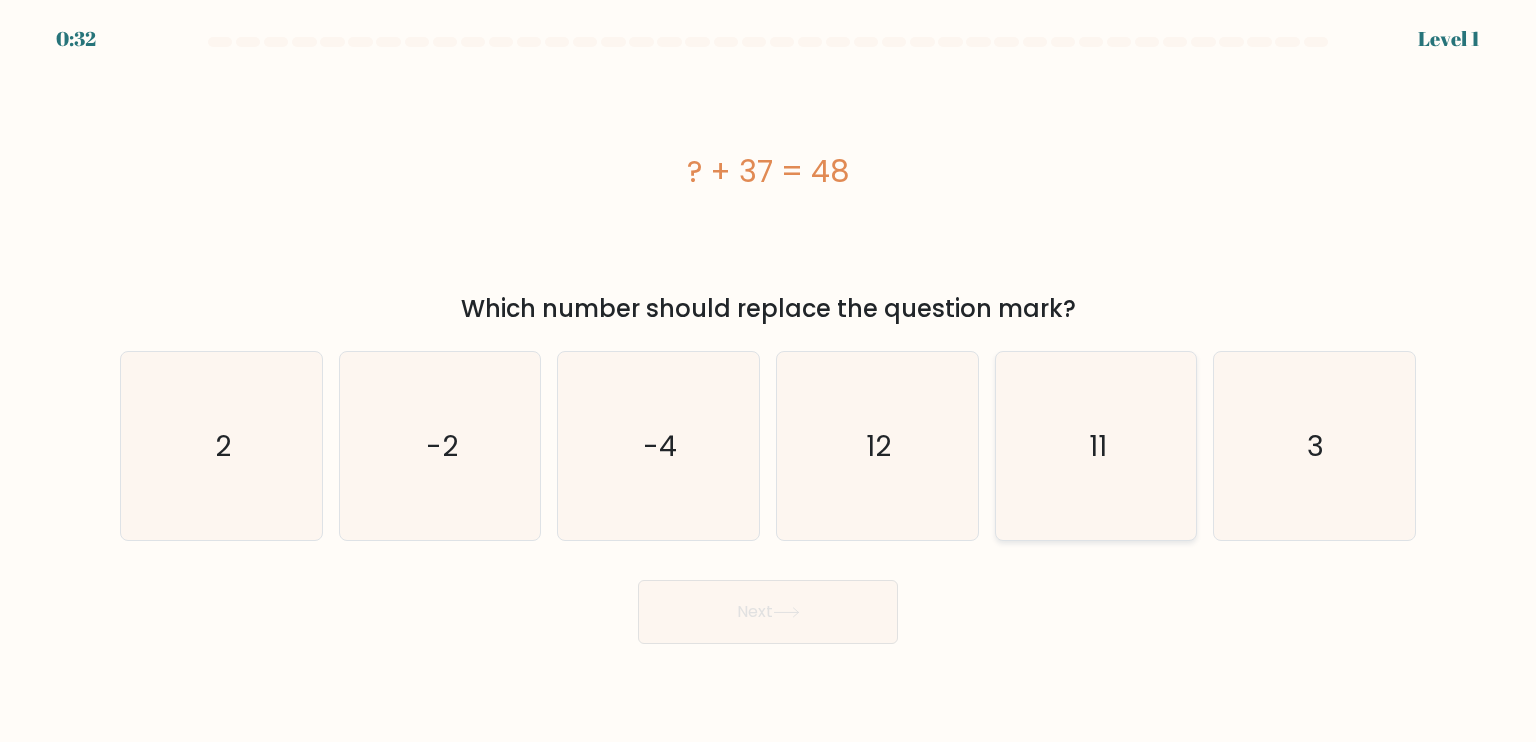 click on "11" 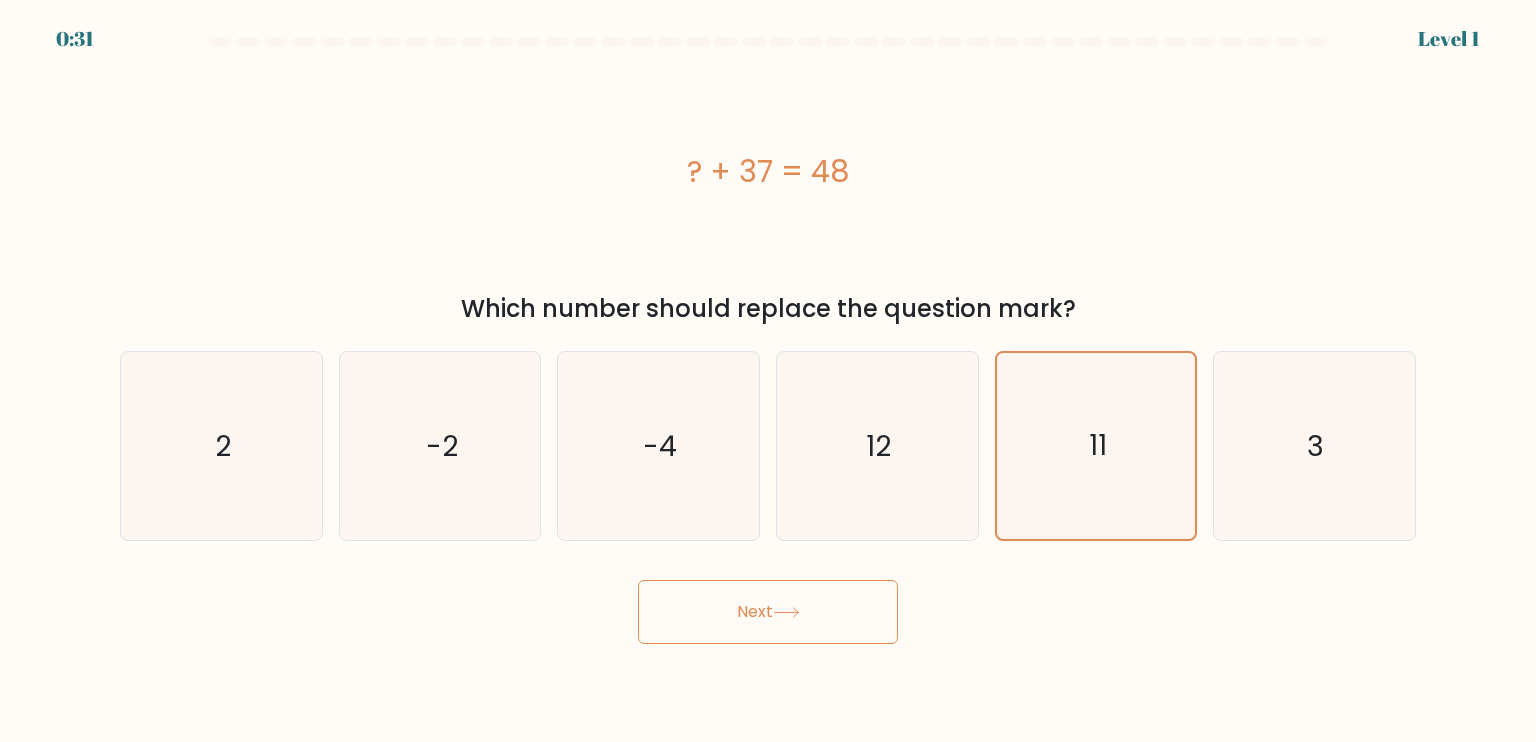 click on "Next" at bounding box center (768, 612) 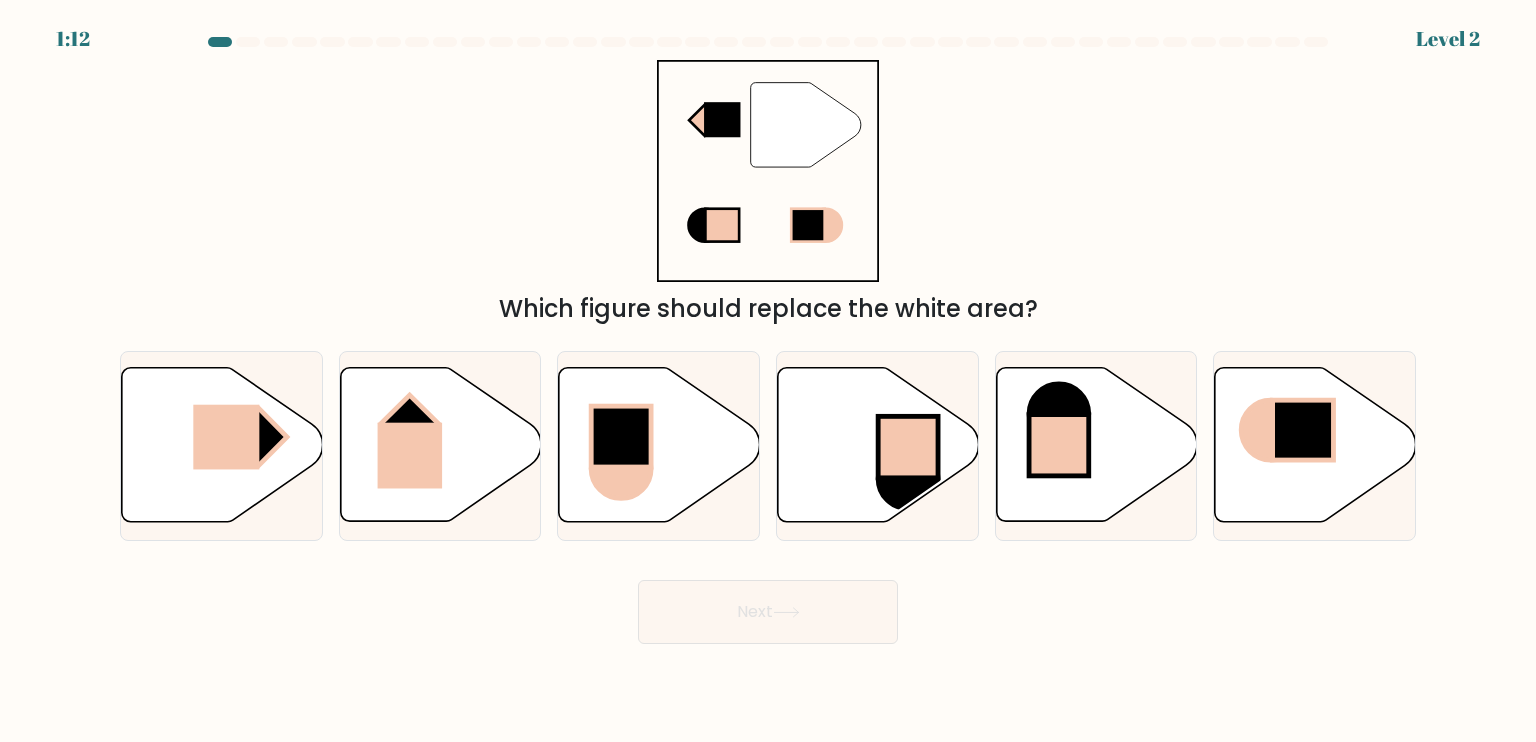 type 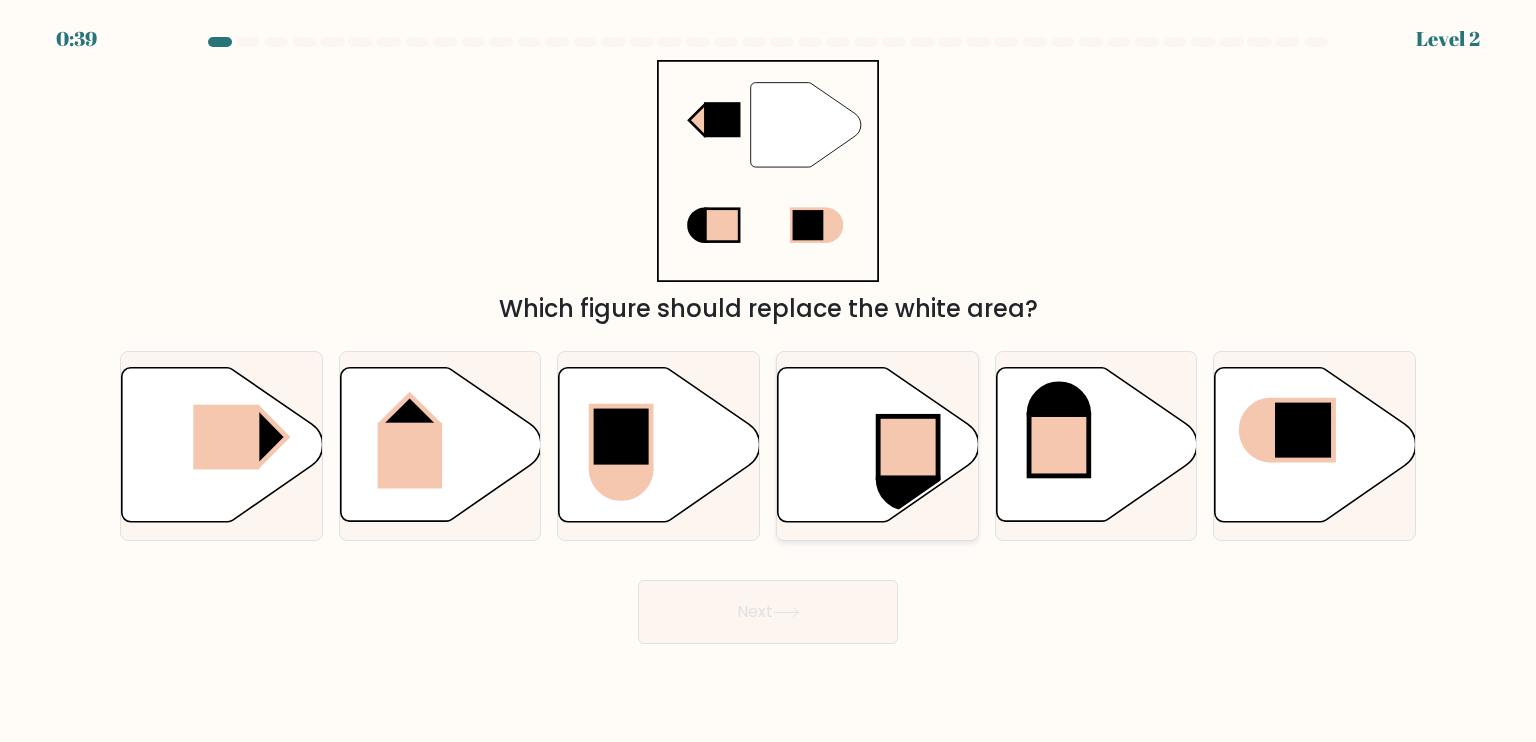 click 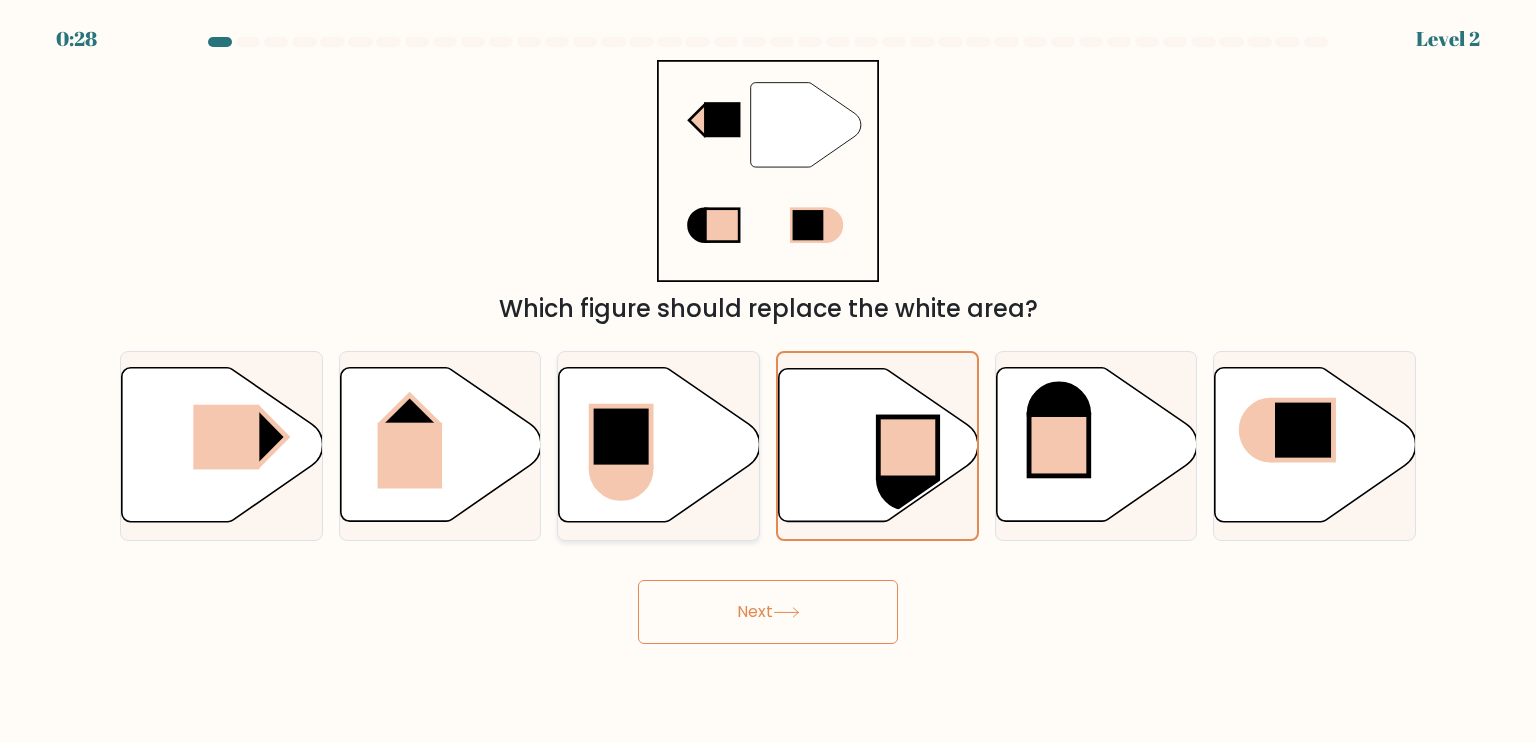 click 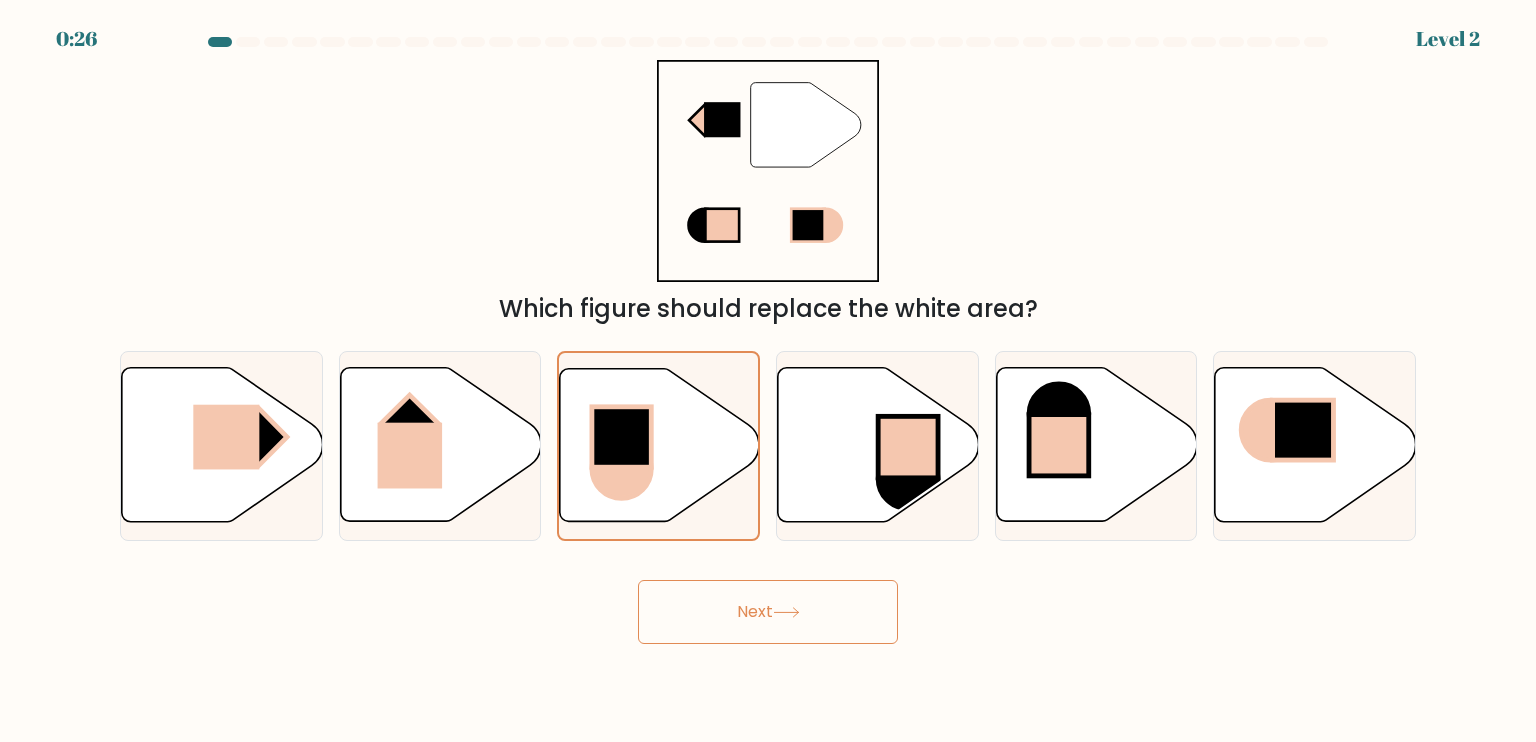 click on "Next" at bounding box center (768, 612) 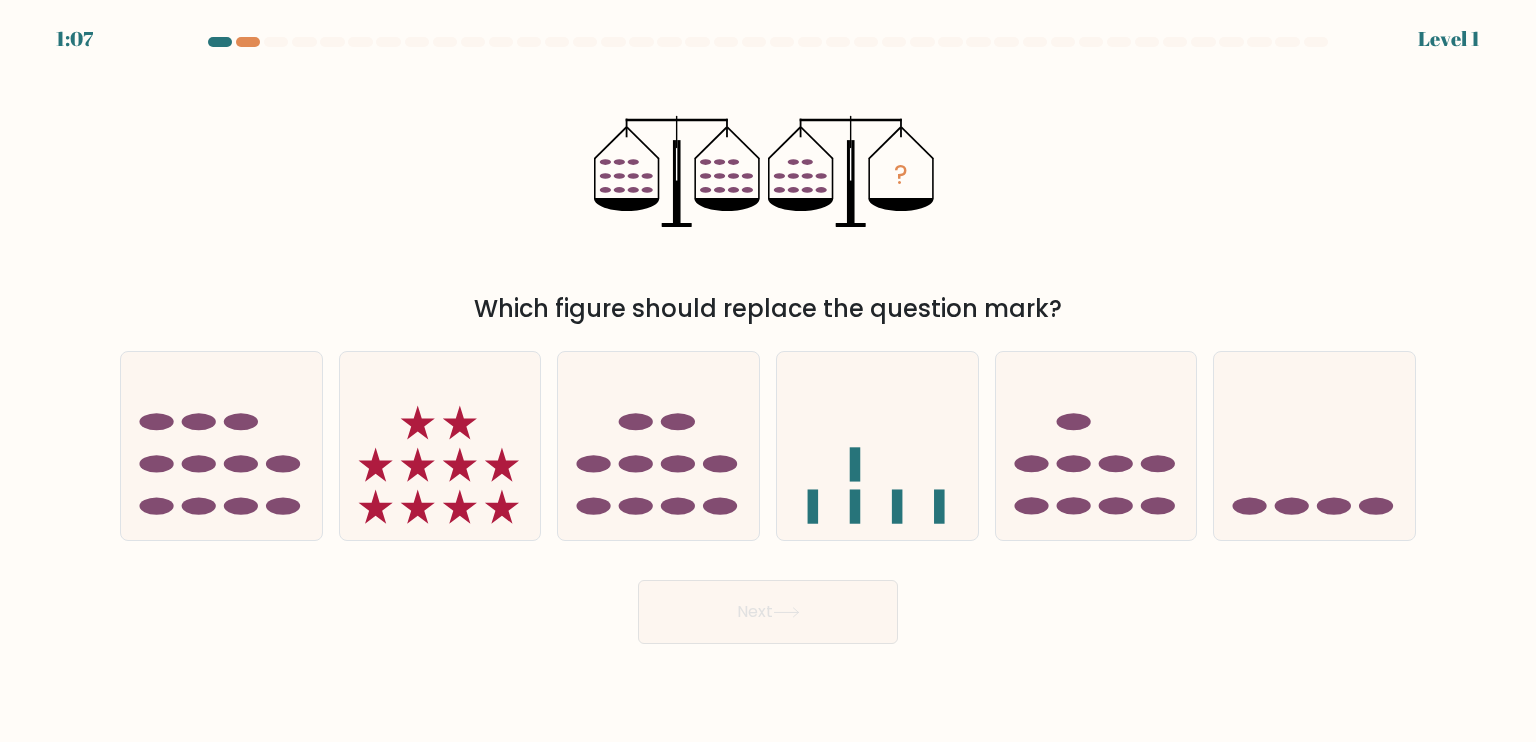 type 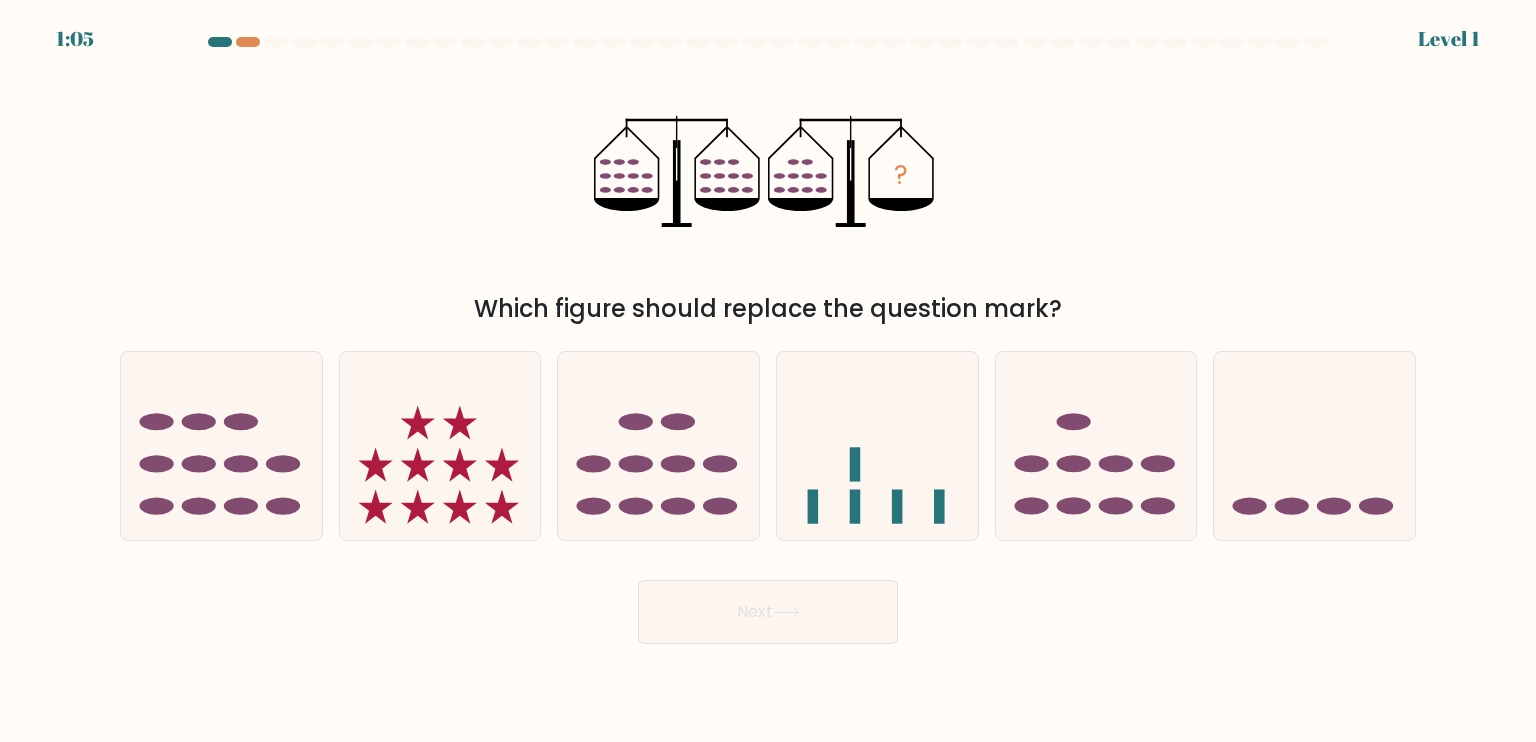 click on "?
Which figure should replace the question mark?" at bounding box center (768, 193) 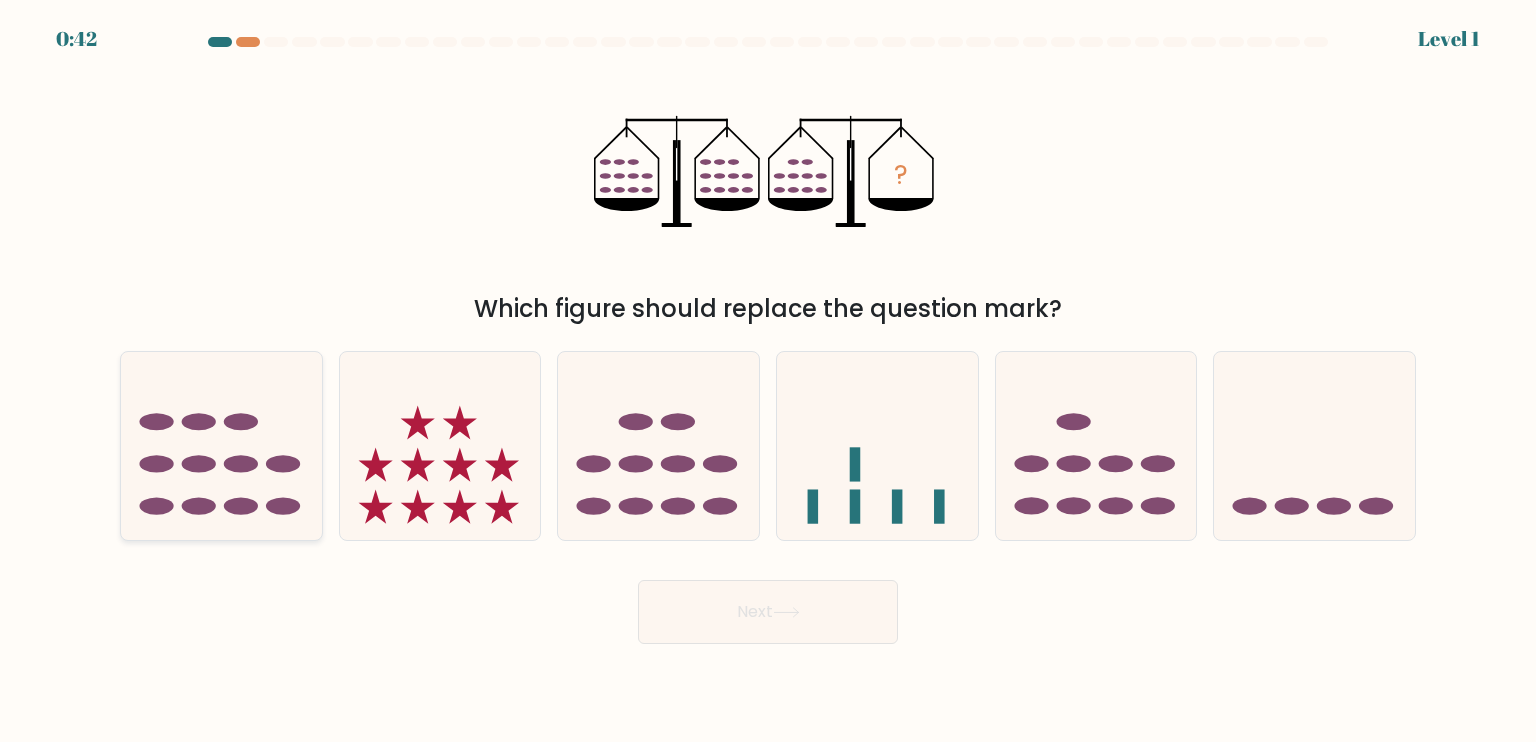click 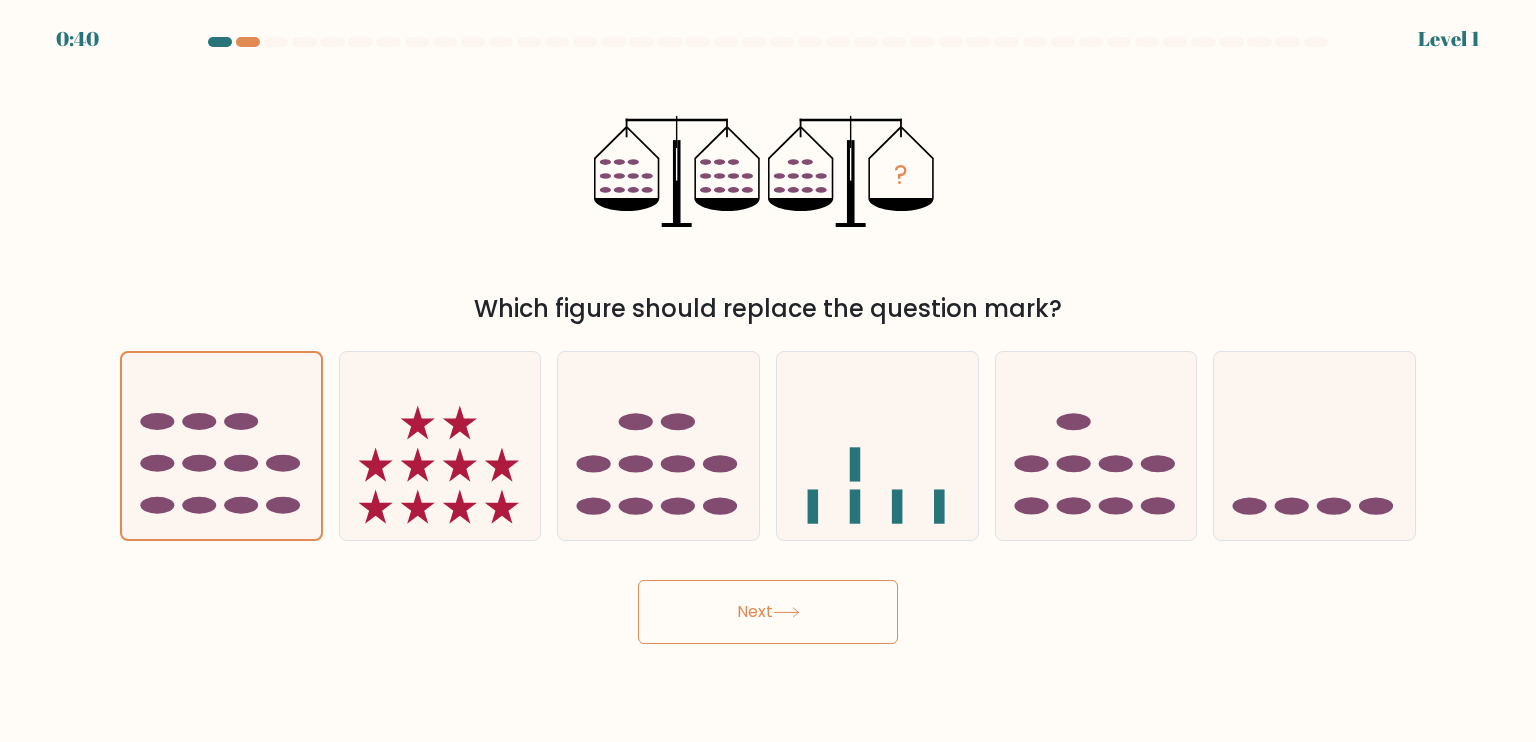 click on "Next" at bounding box center [768, 612] 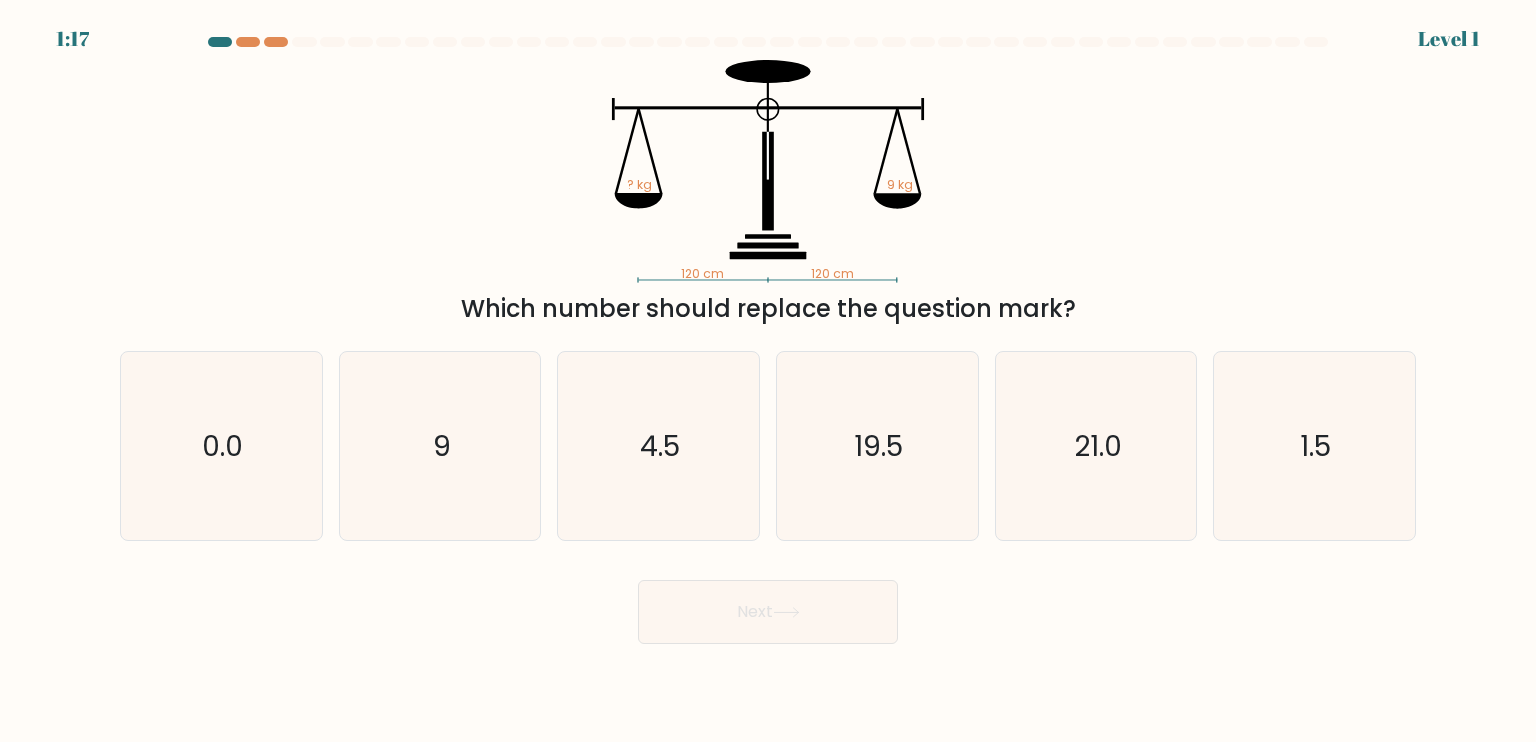type 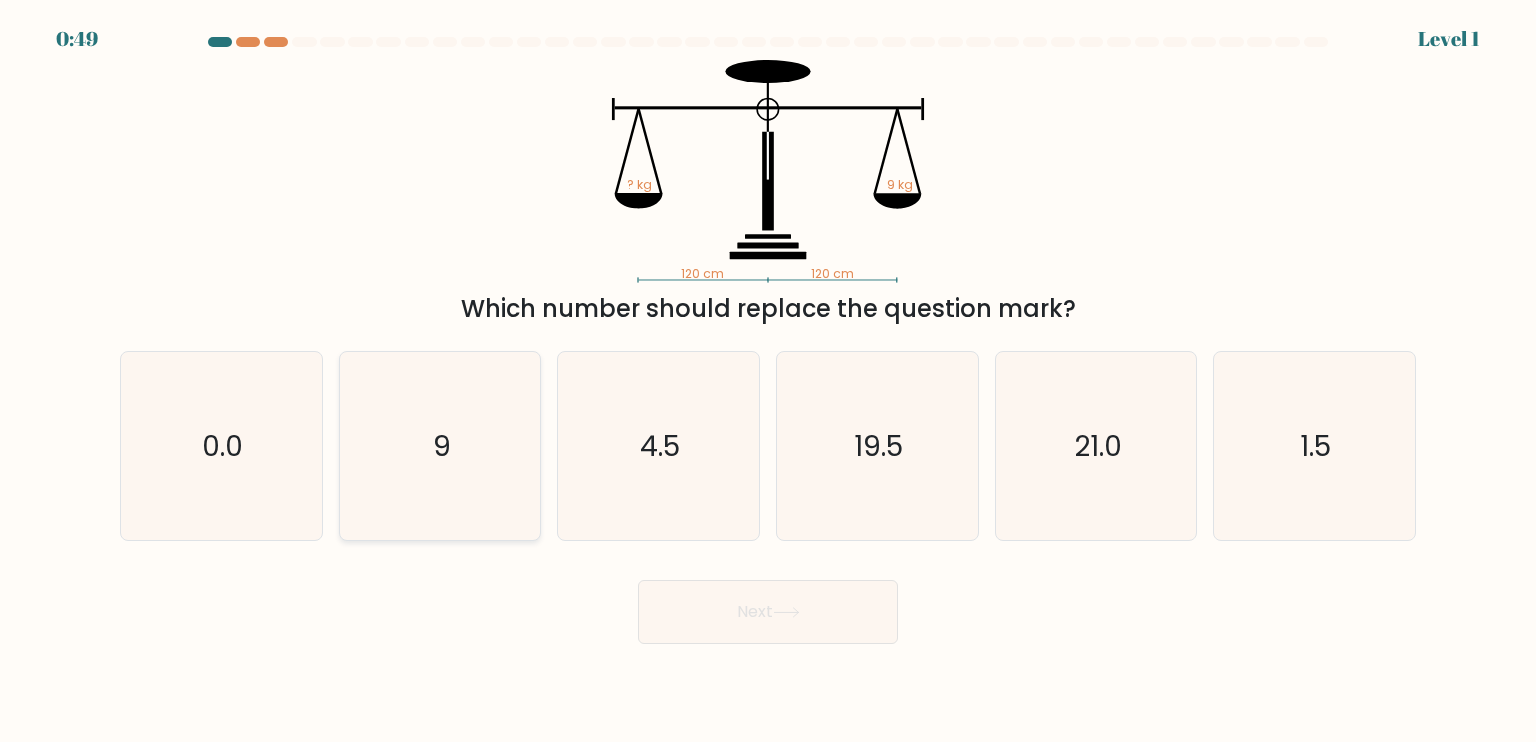 click on "9" 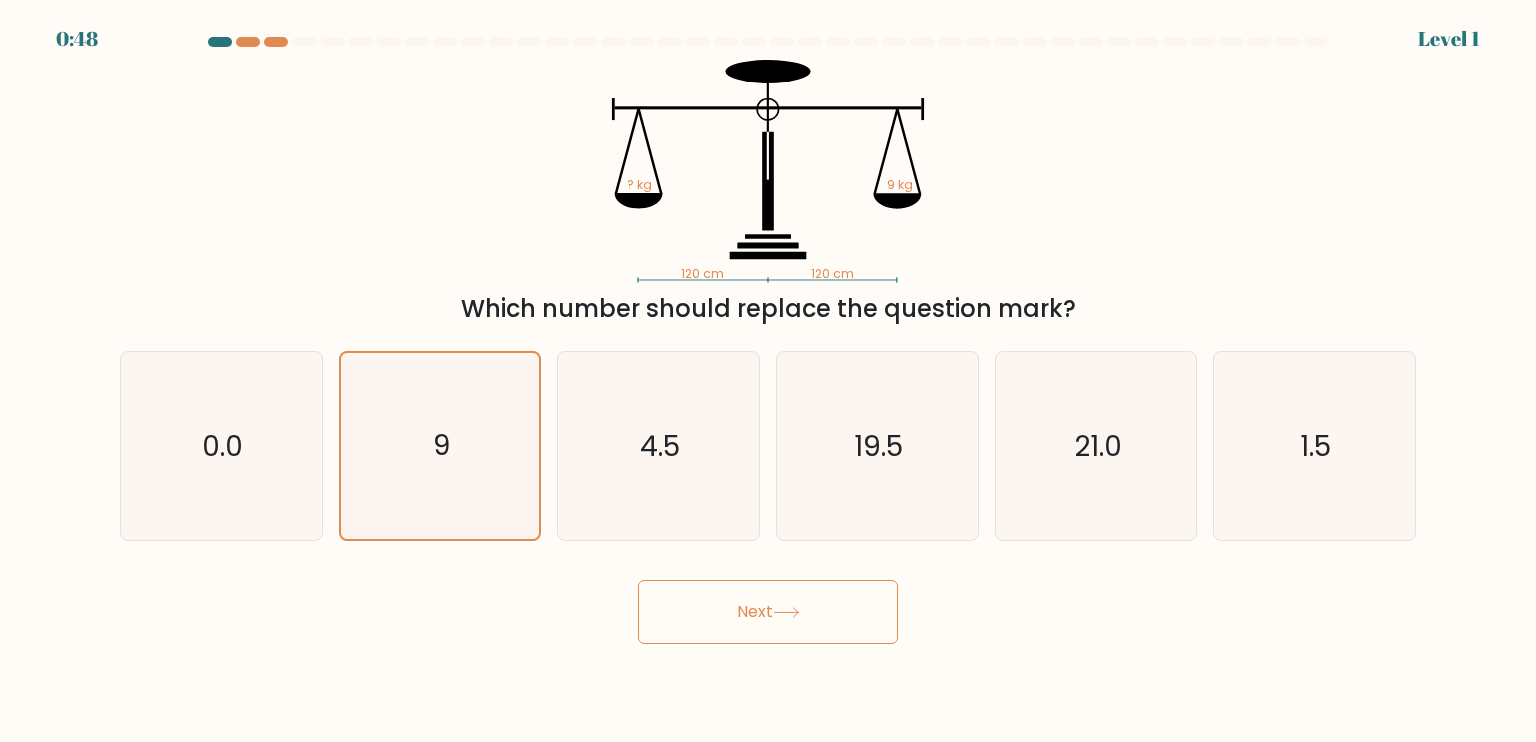 click on "Next" at bounding box center [768, 612] 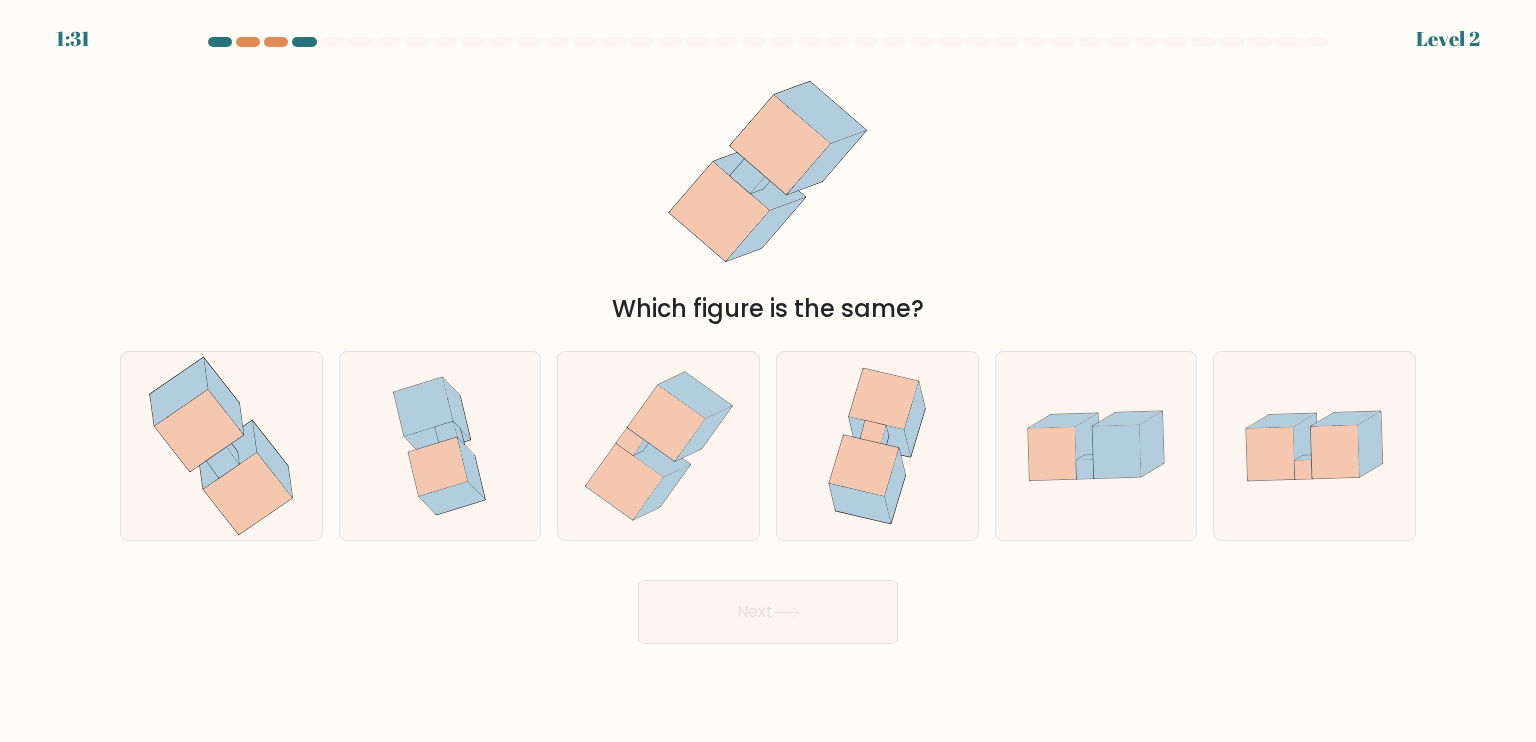 type 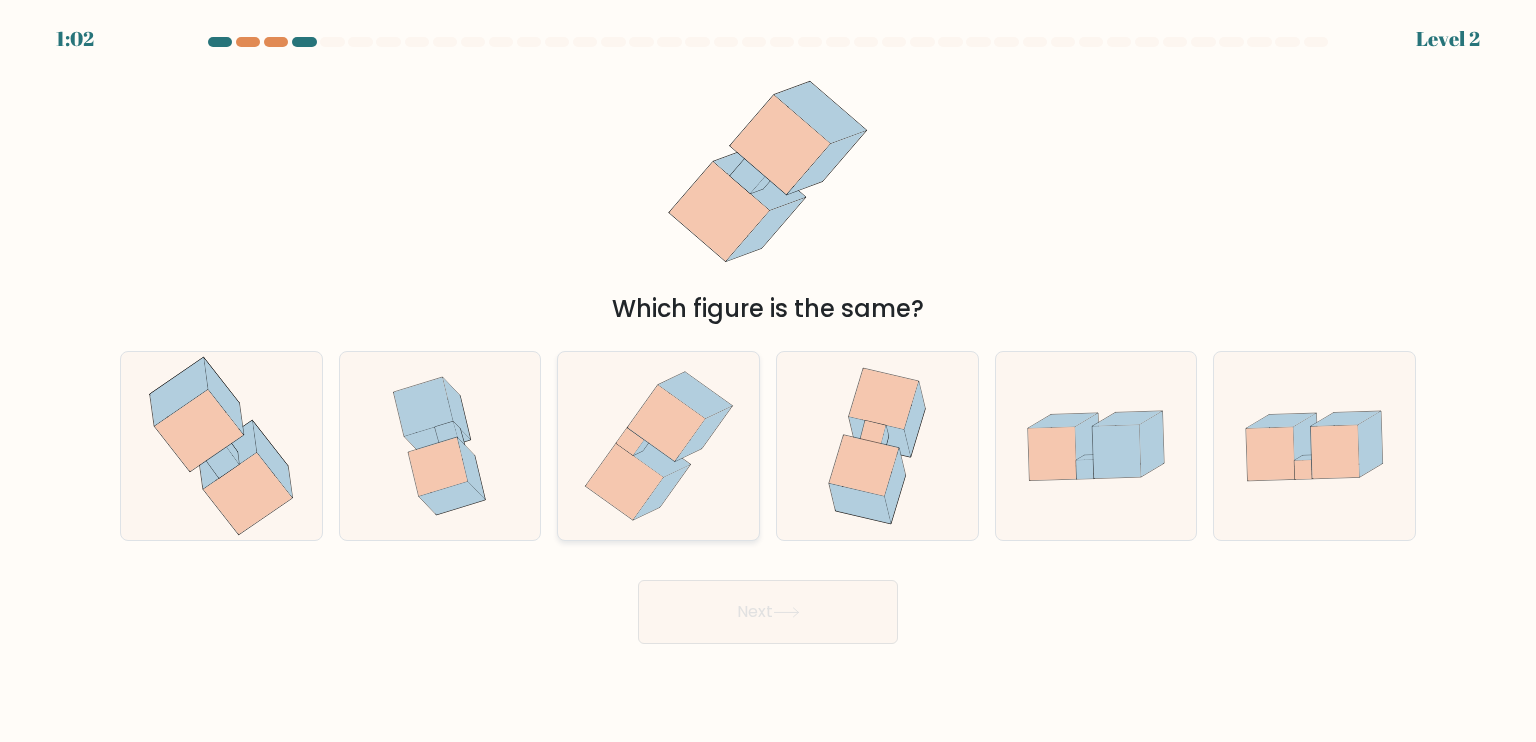 click 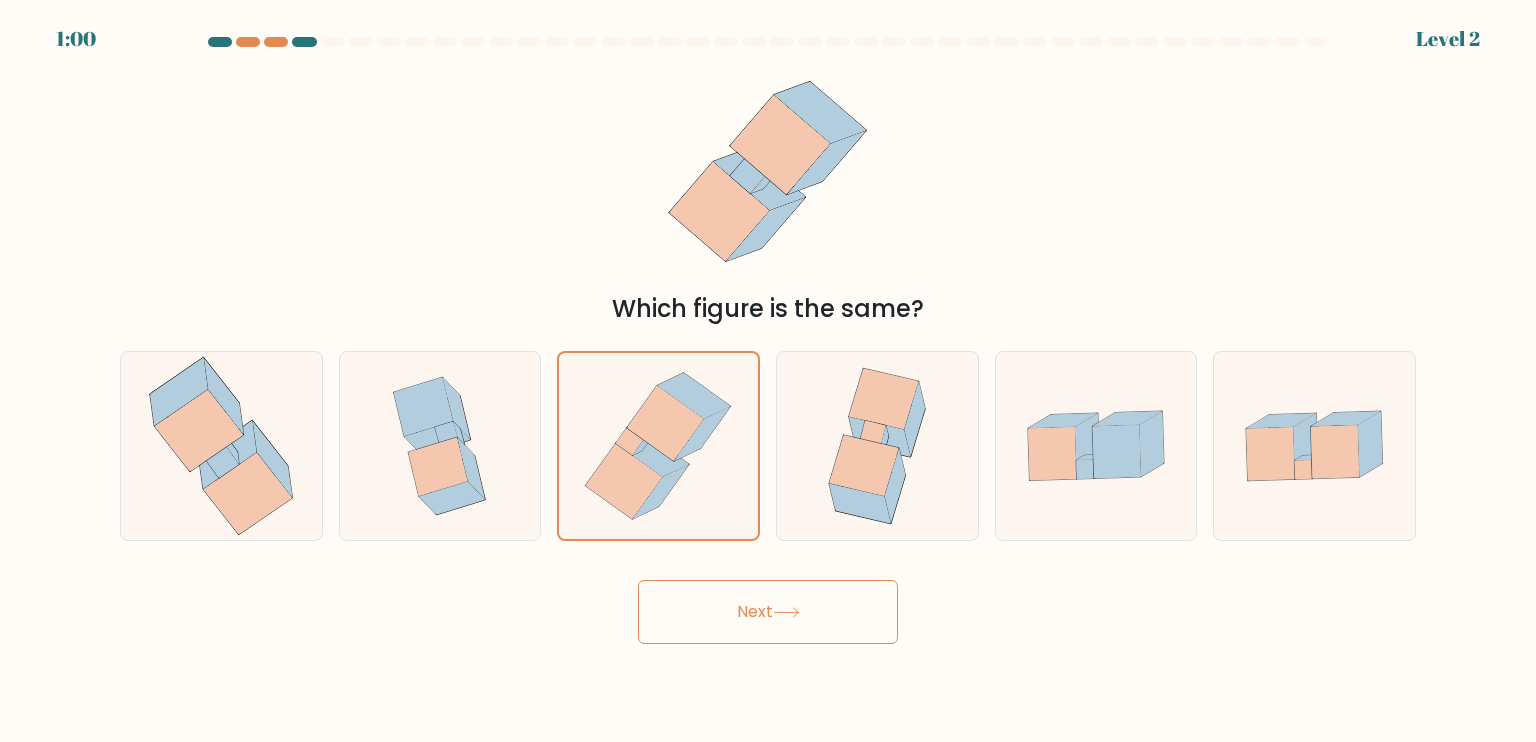 click on "Next" at bounding box center [768, 612] 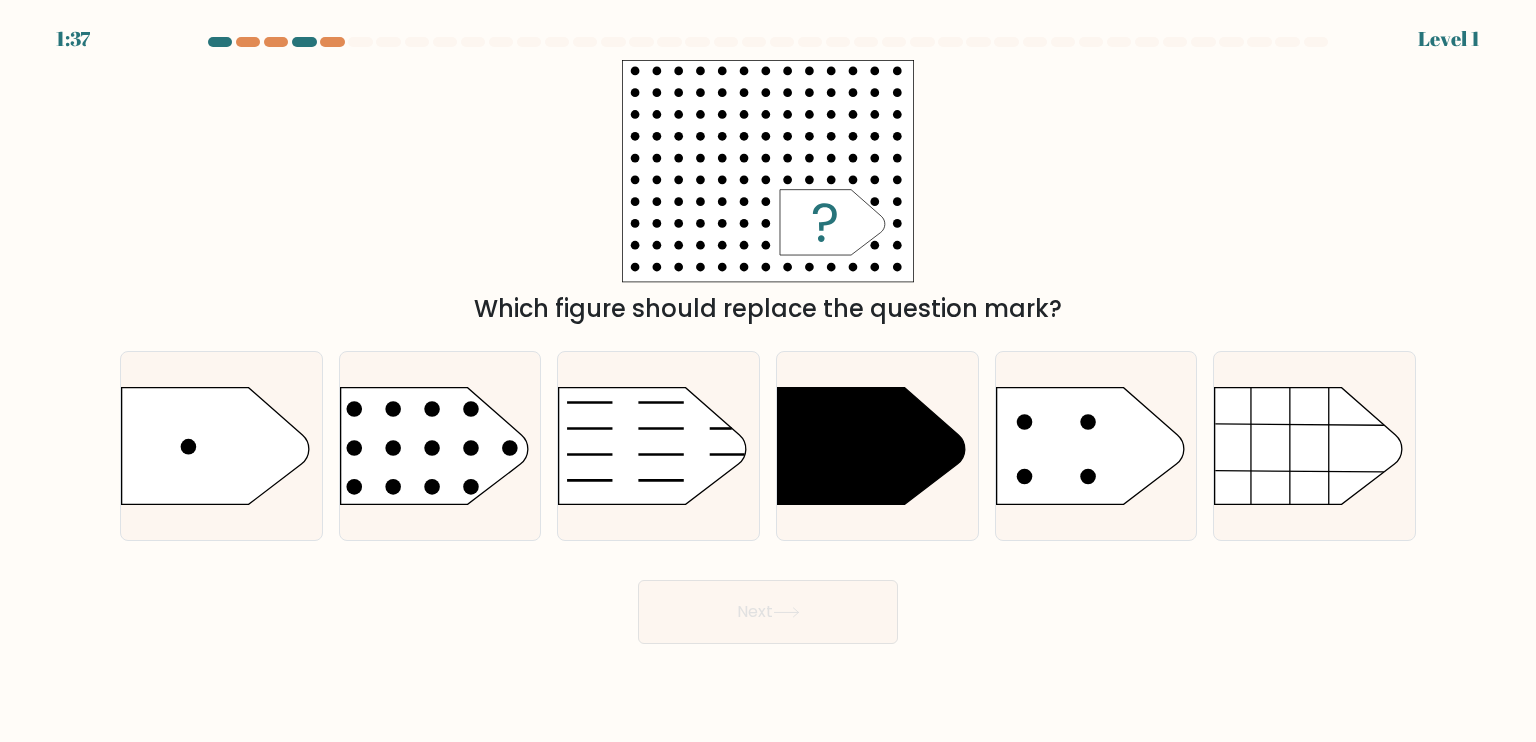 type 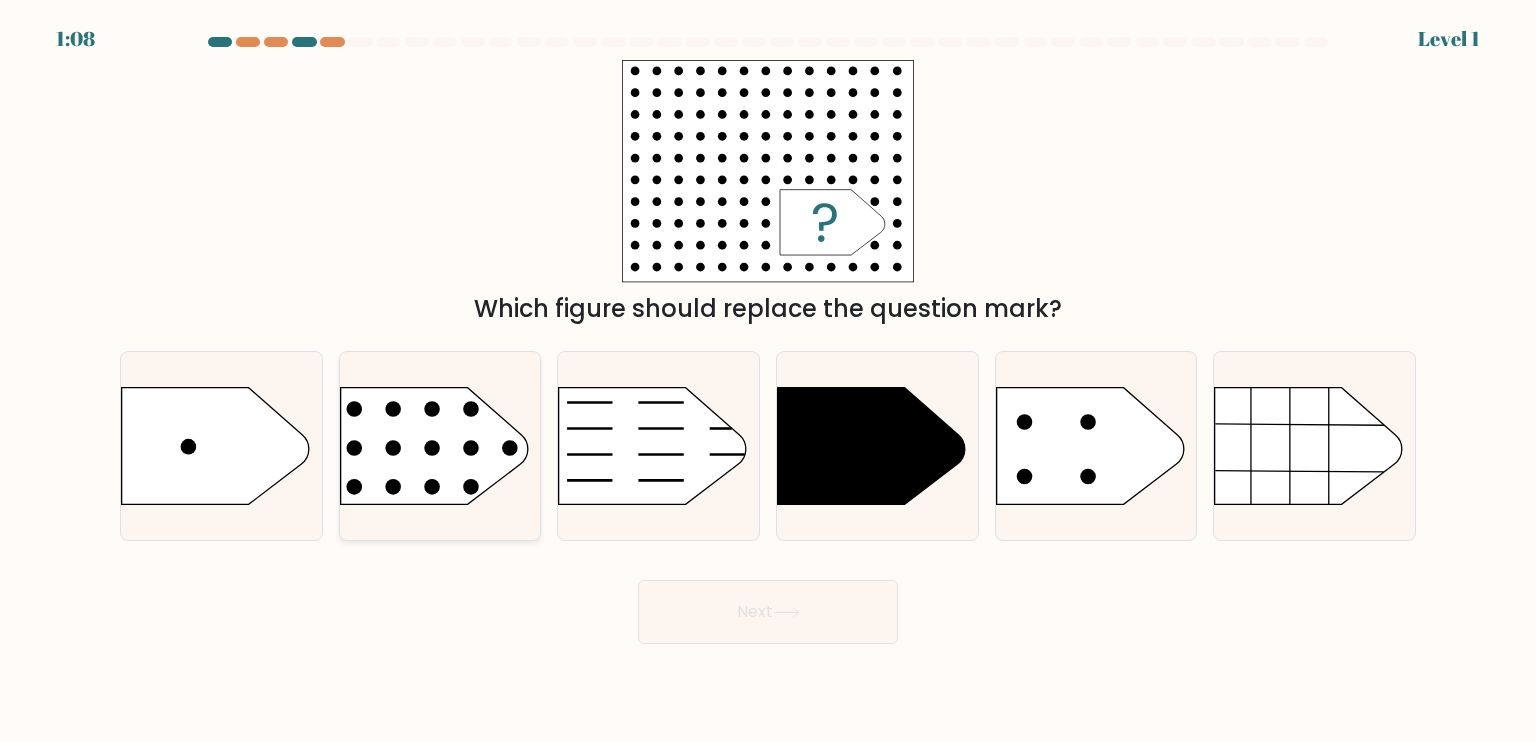 click 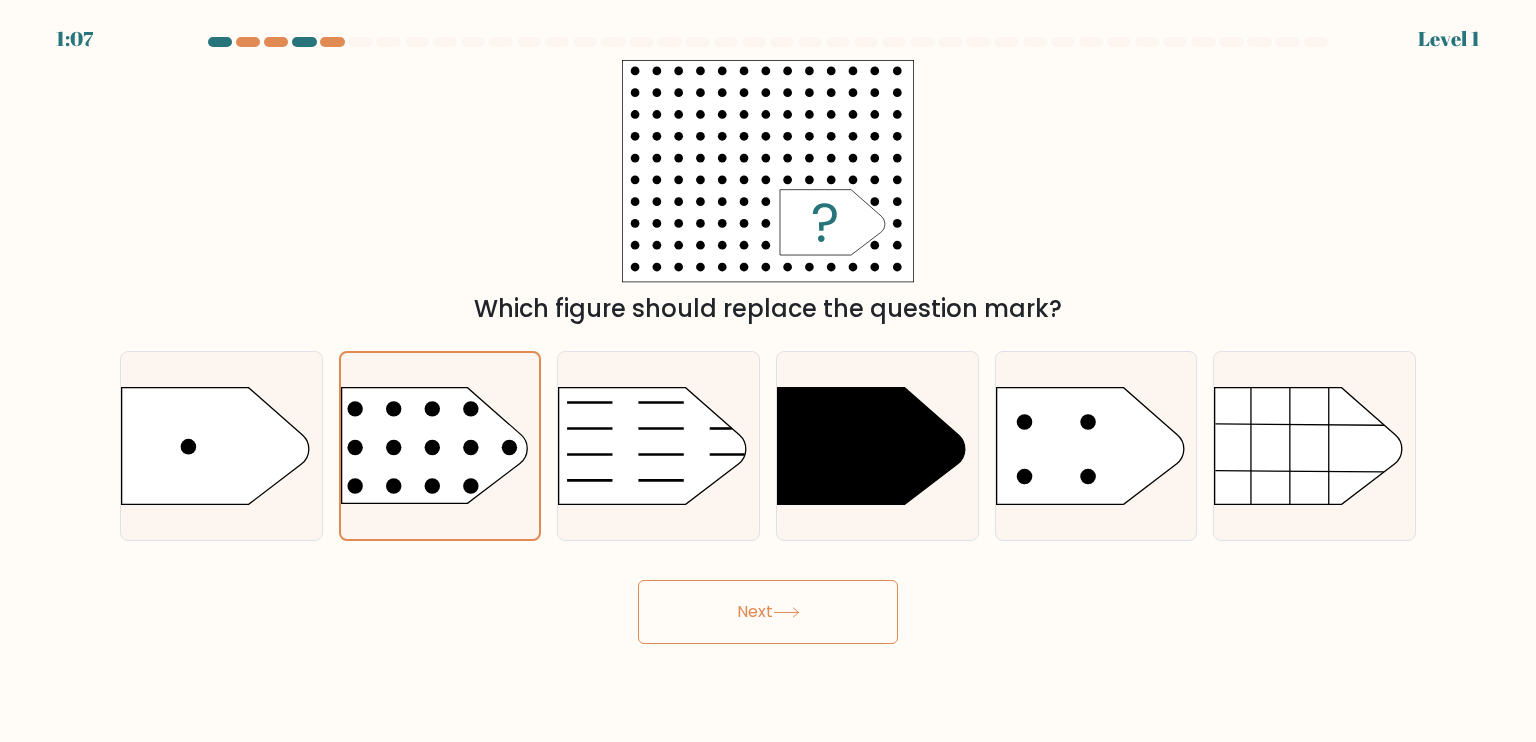click on "Next" at bounding box center (768, 612) 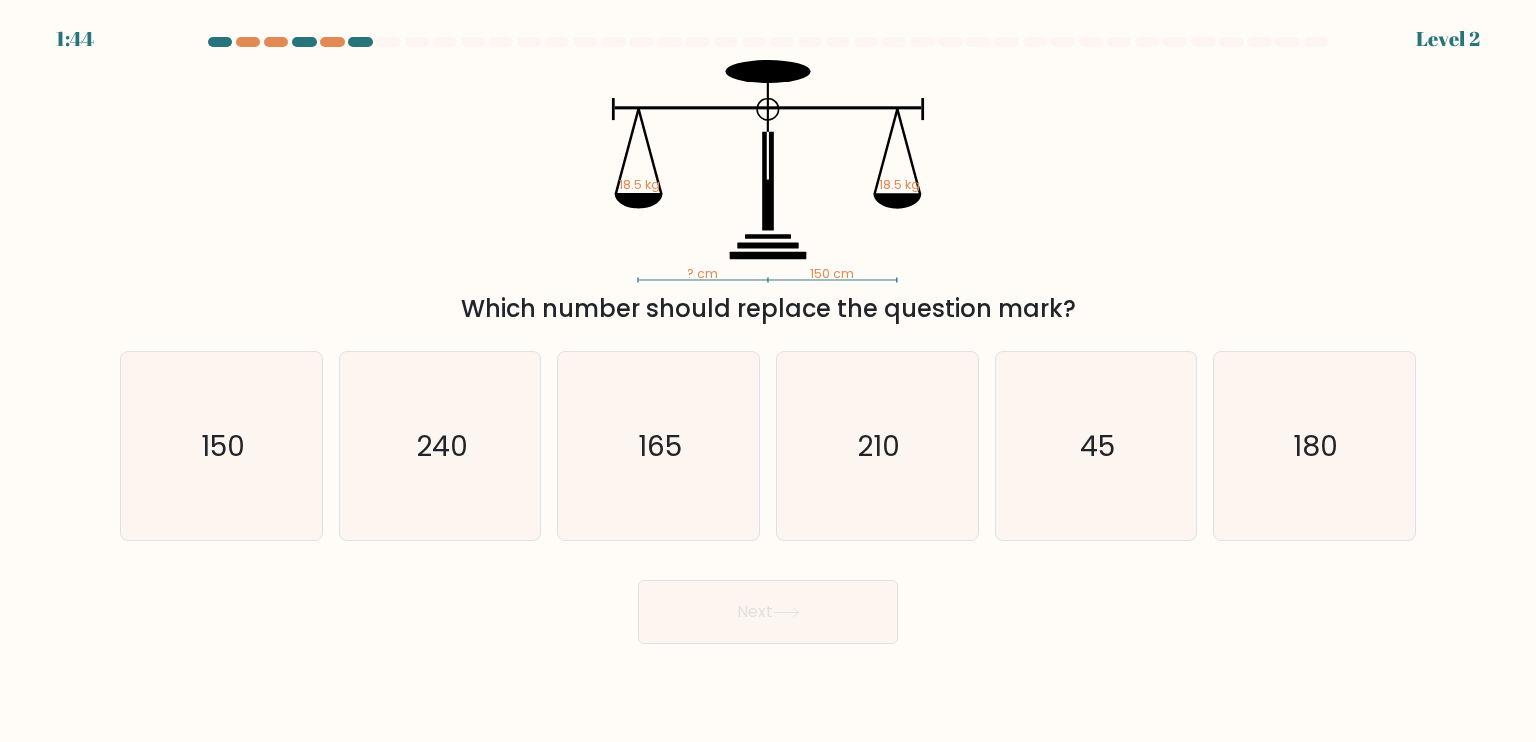 type 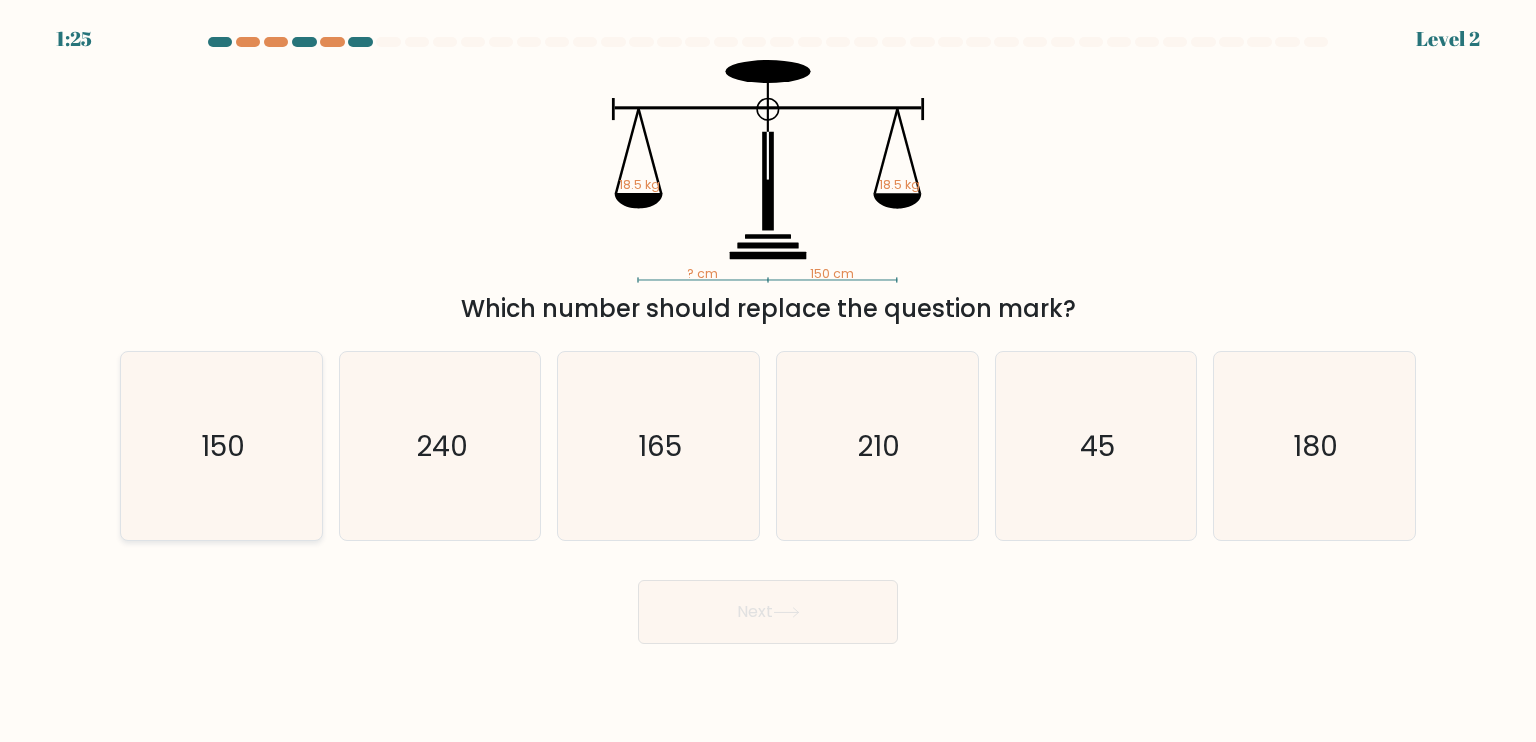 click on "150" 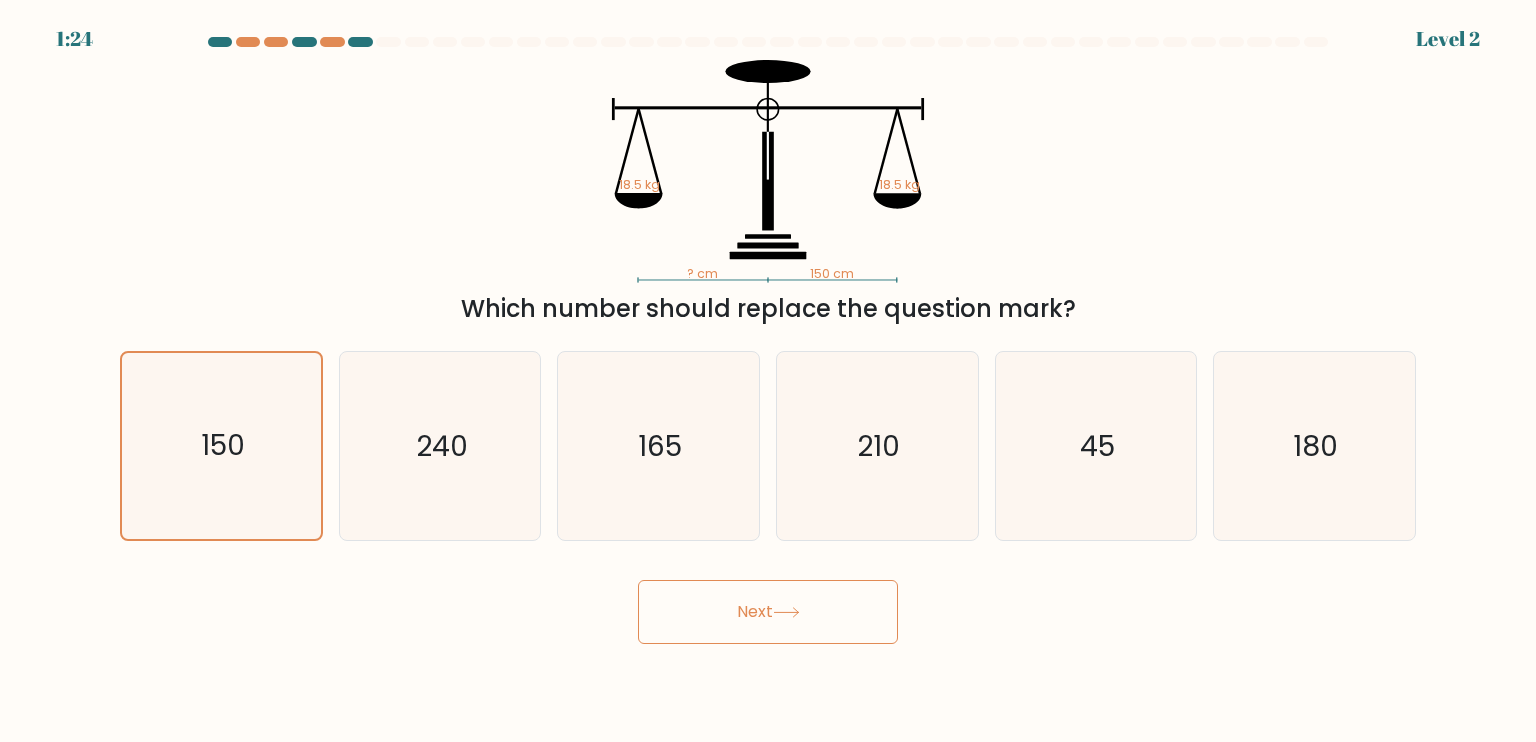 click on "Next" at bounding box center [768, 612] 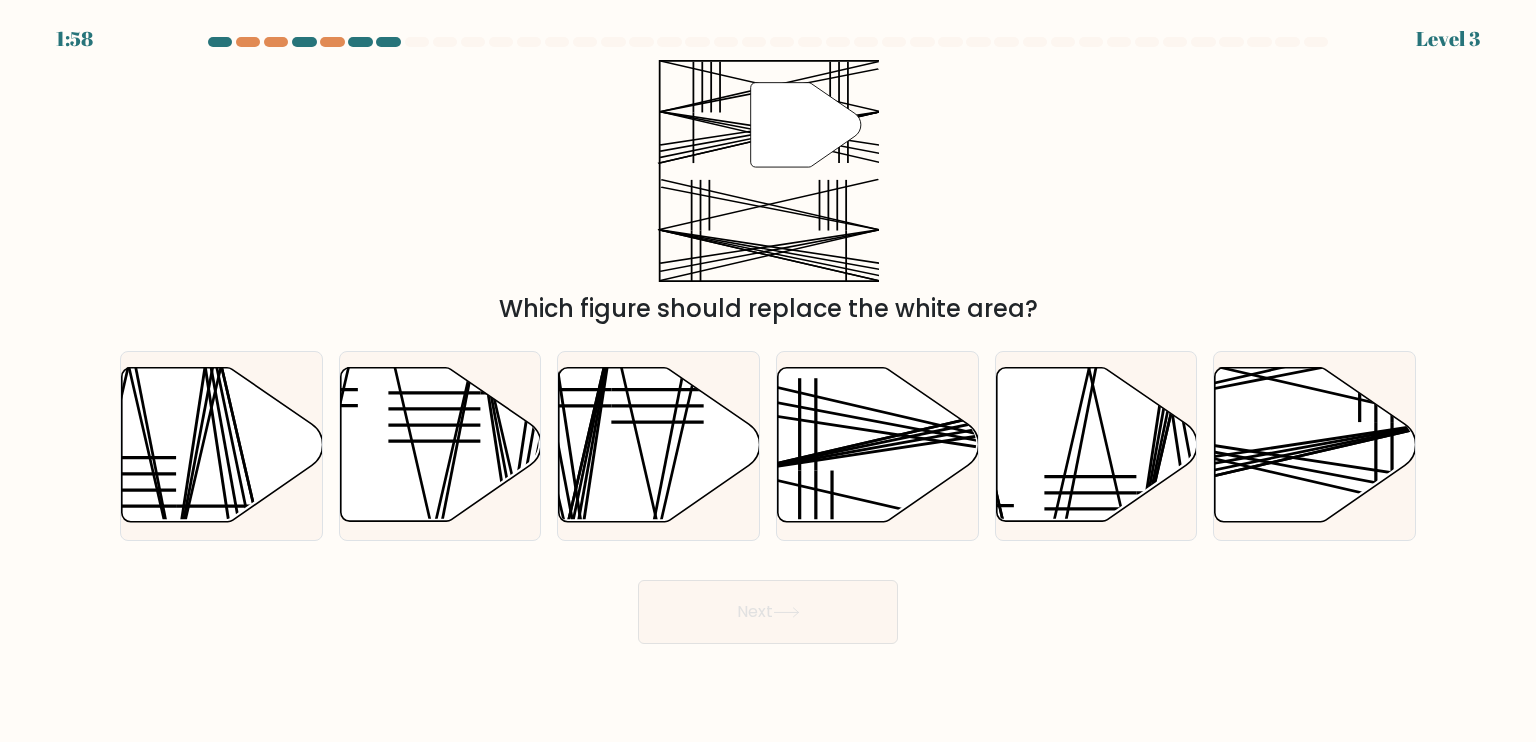 type 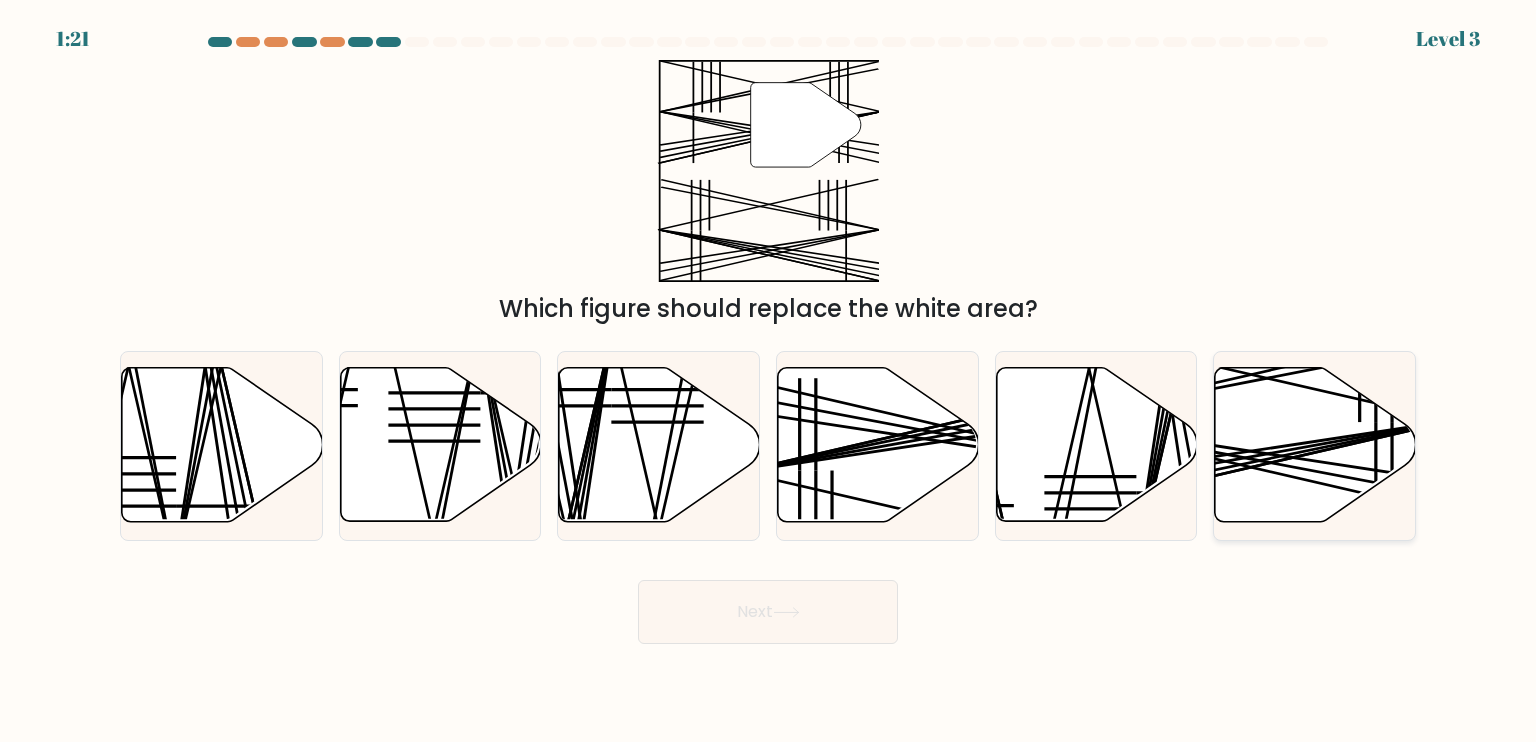 click 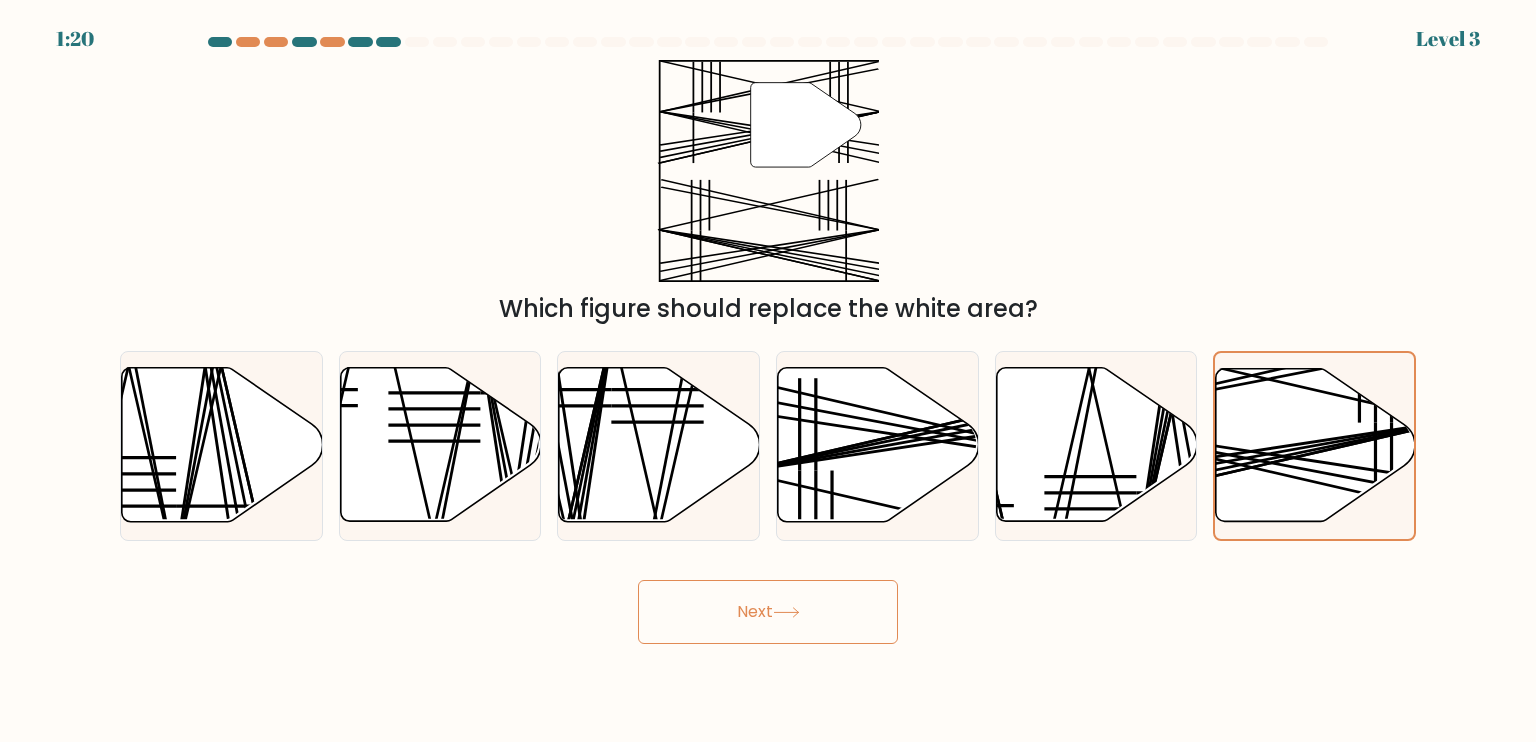 click on "Next" at bounding box center [768, 612] 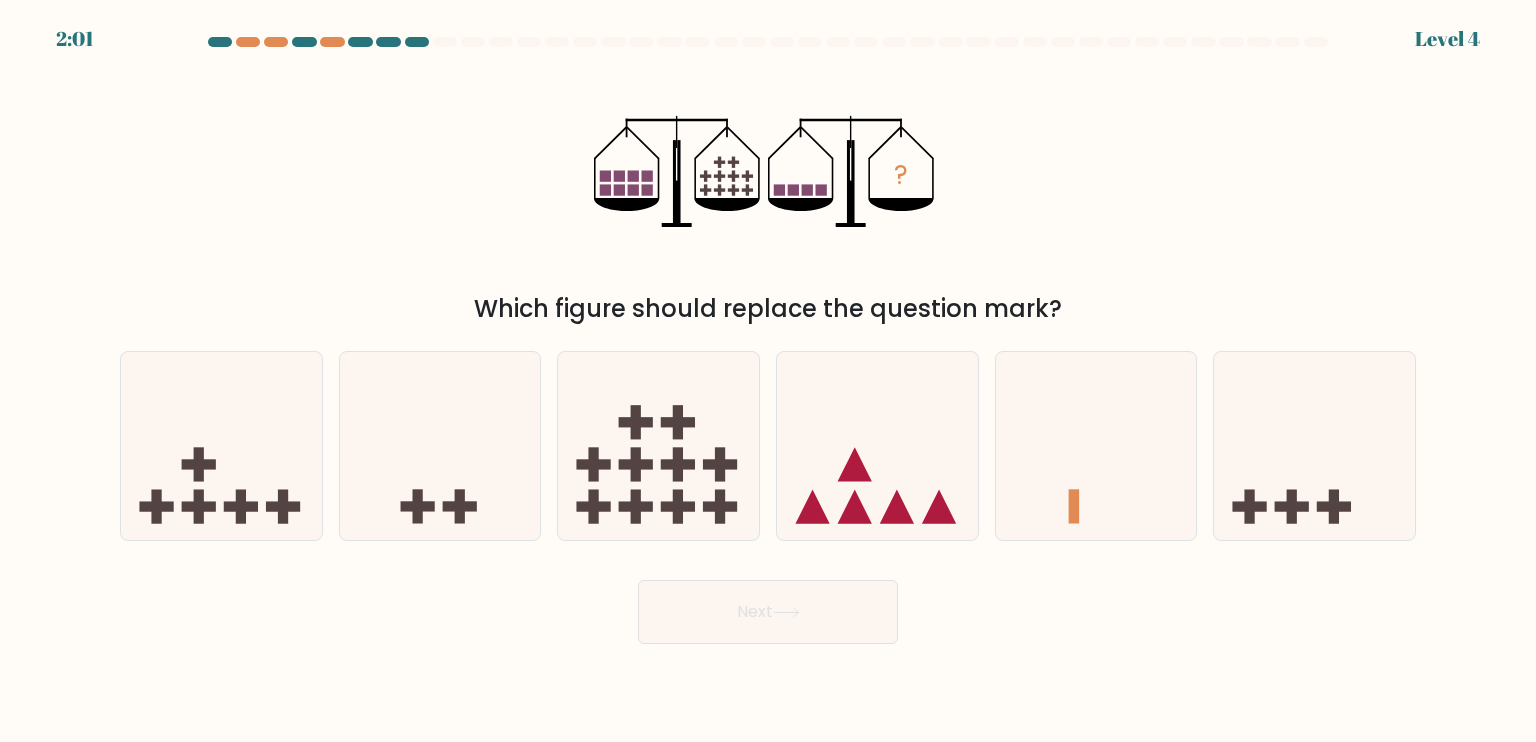 drag, startPoint x: 578, startPoint y: 84, endPoint x: 856, endPoint y: 163, distance: 289.00693 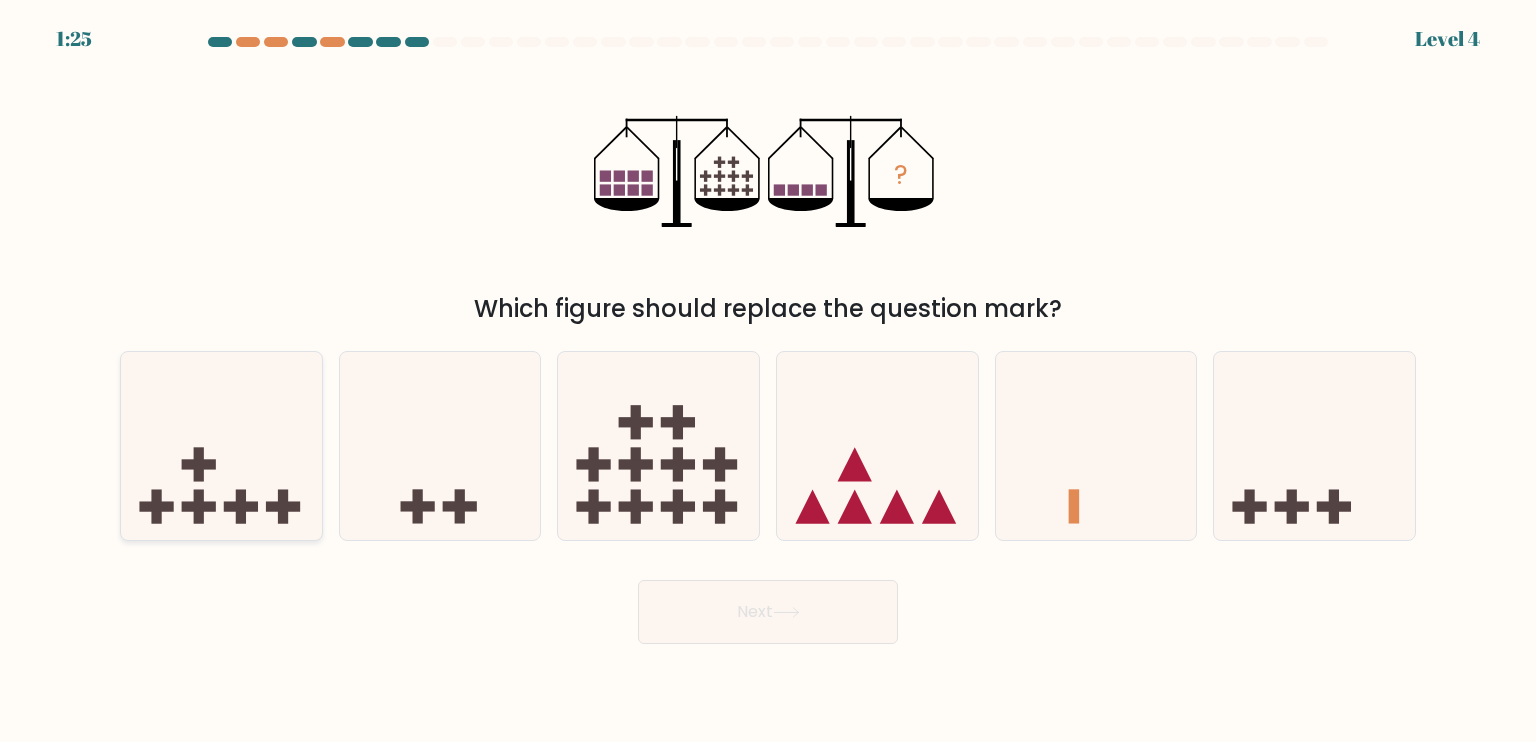 click 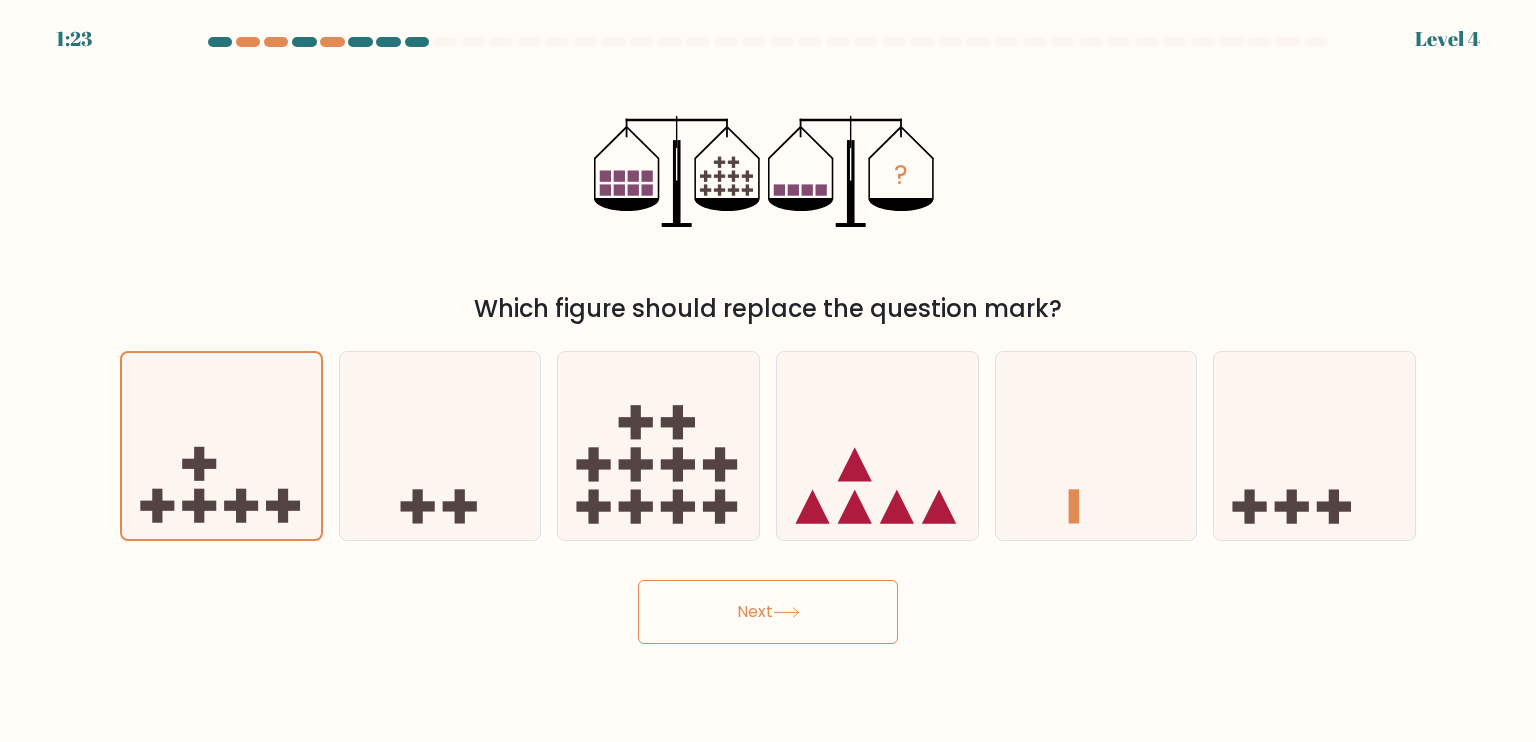 click on "Next" at bounding box center [768, 612] 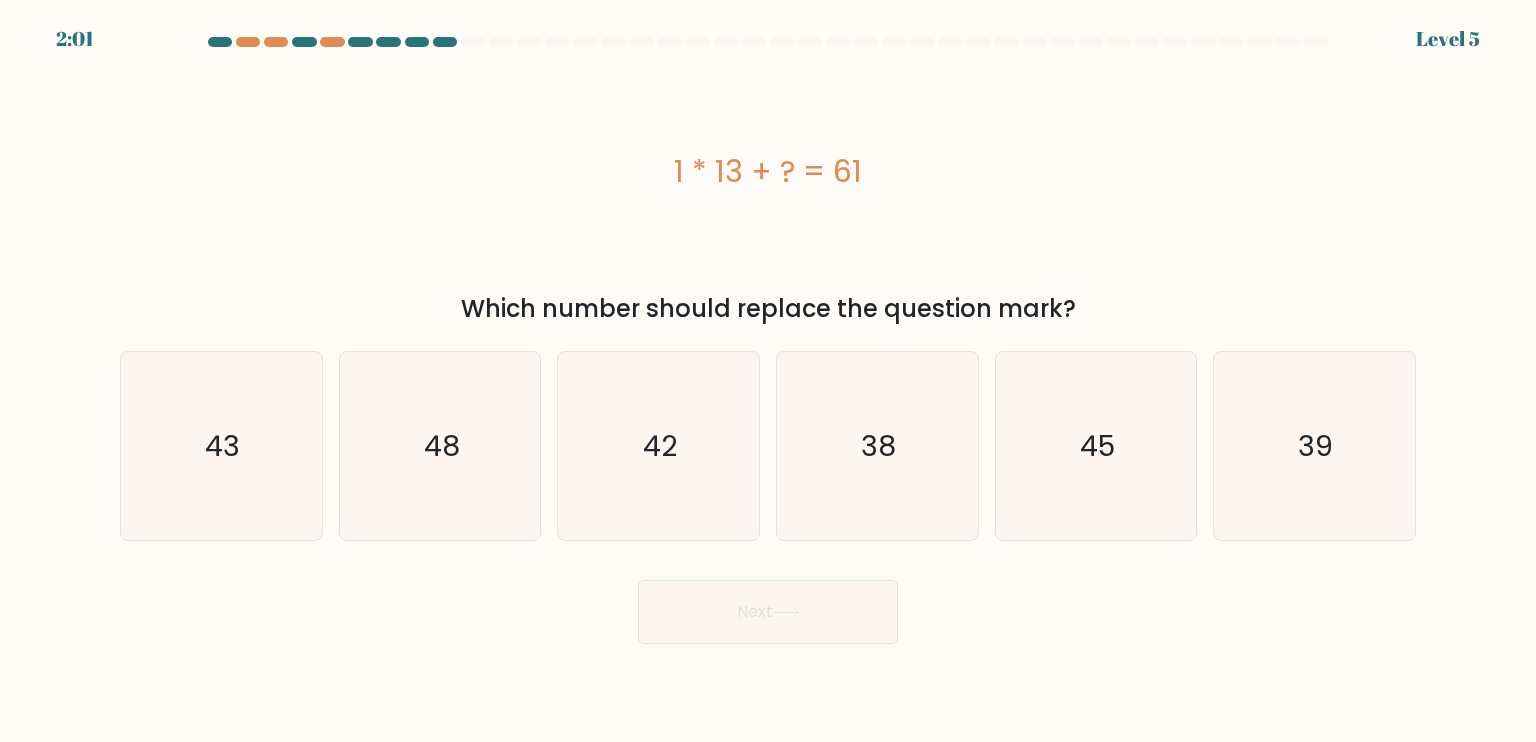 drag, startPoint x: 662, startPoint y: 144, endPoint x: 884, endPoint y: 171, distance: 223.63586 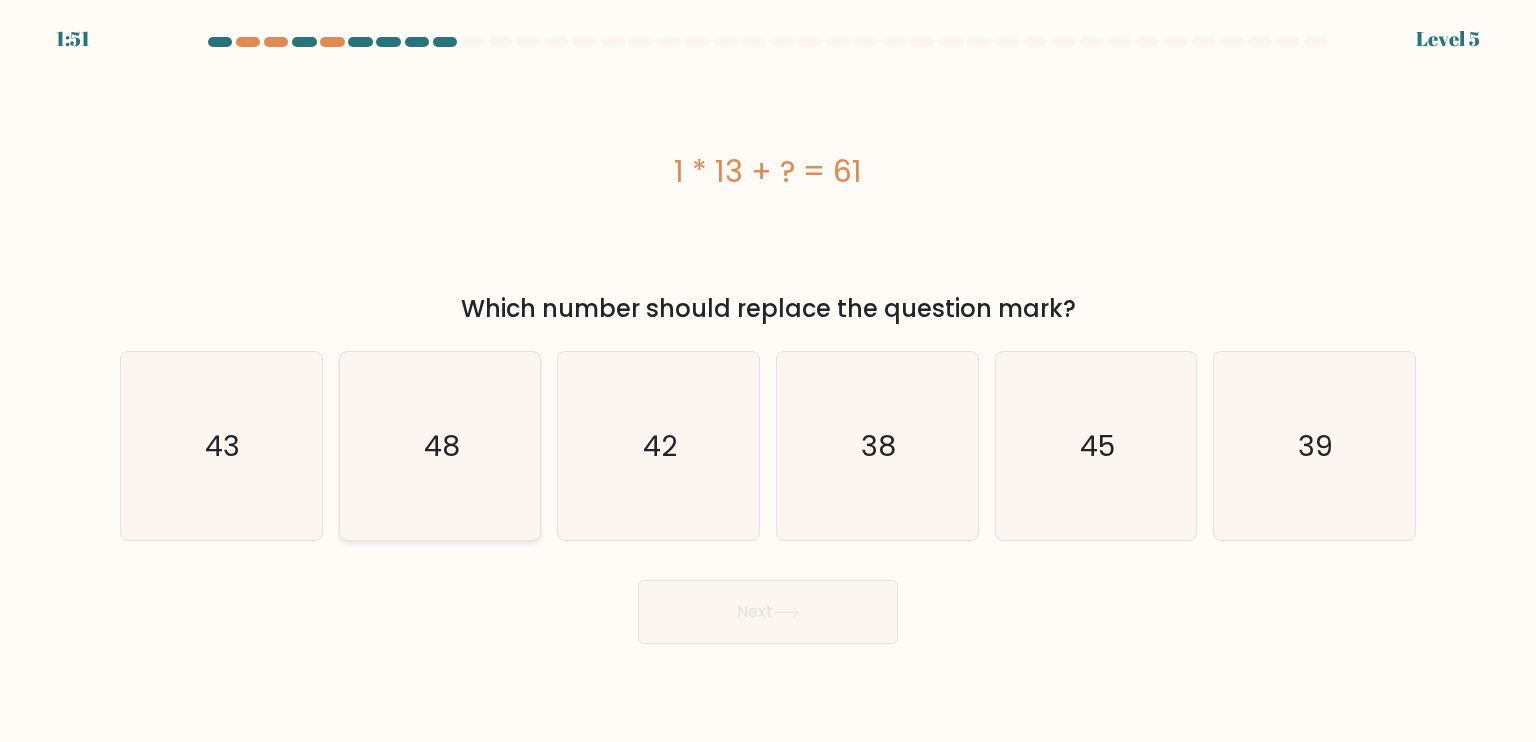 click on "48" 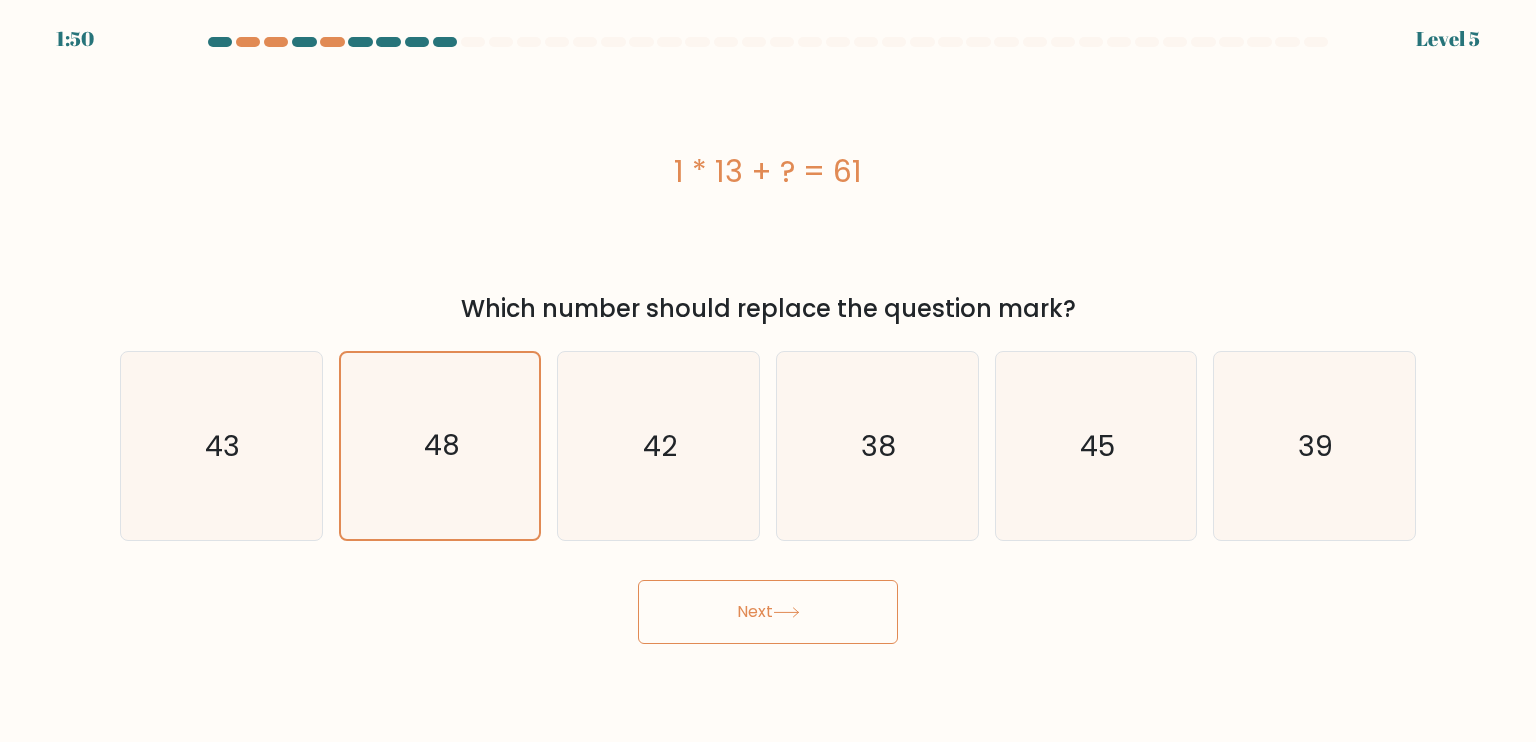 click on "Next" at bounding box center [768, 612] 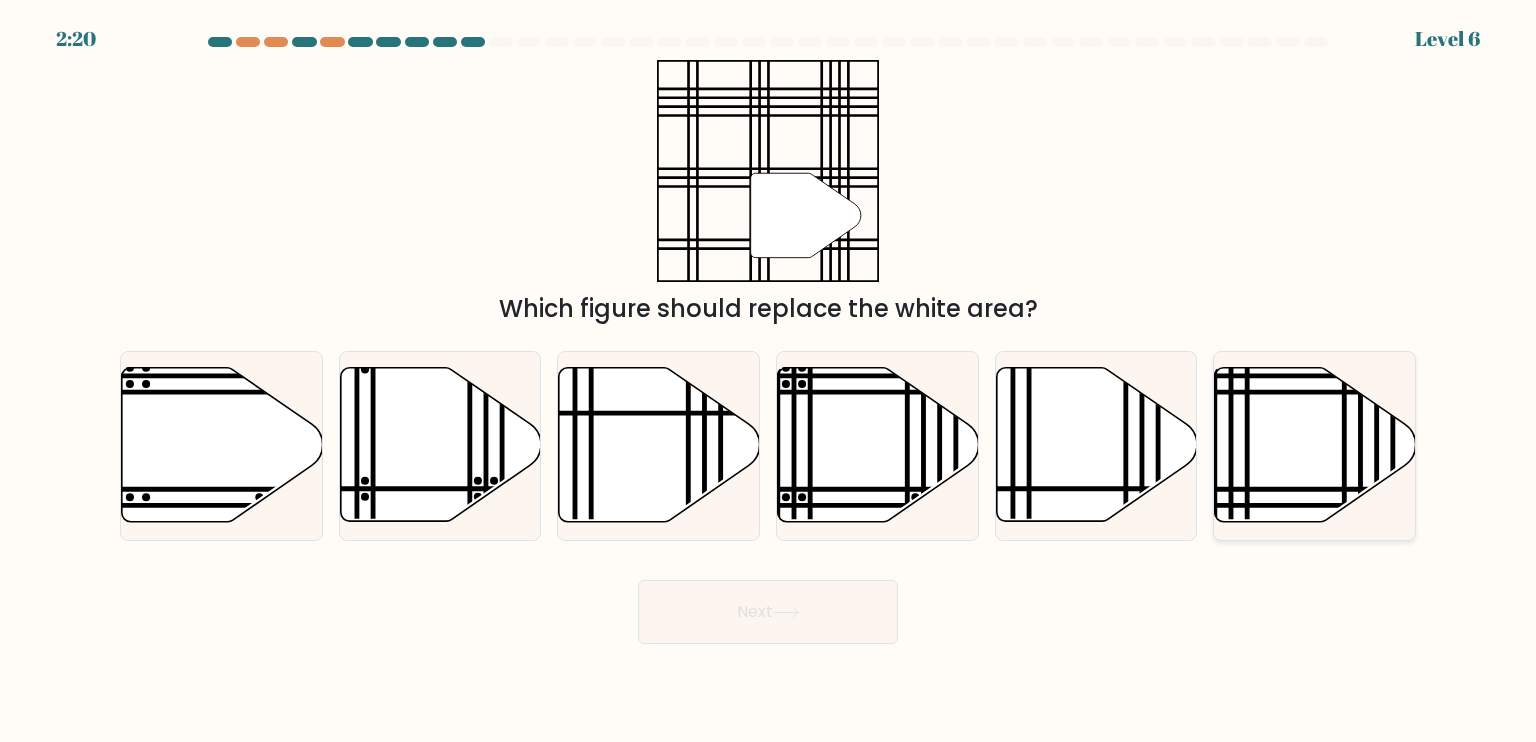 click 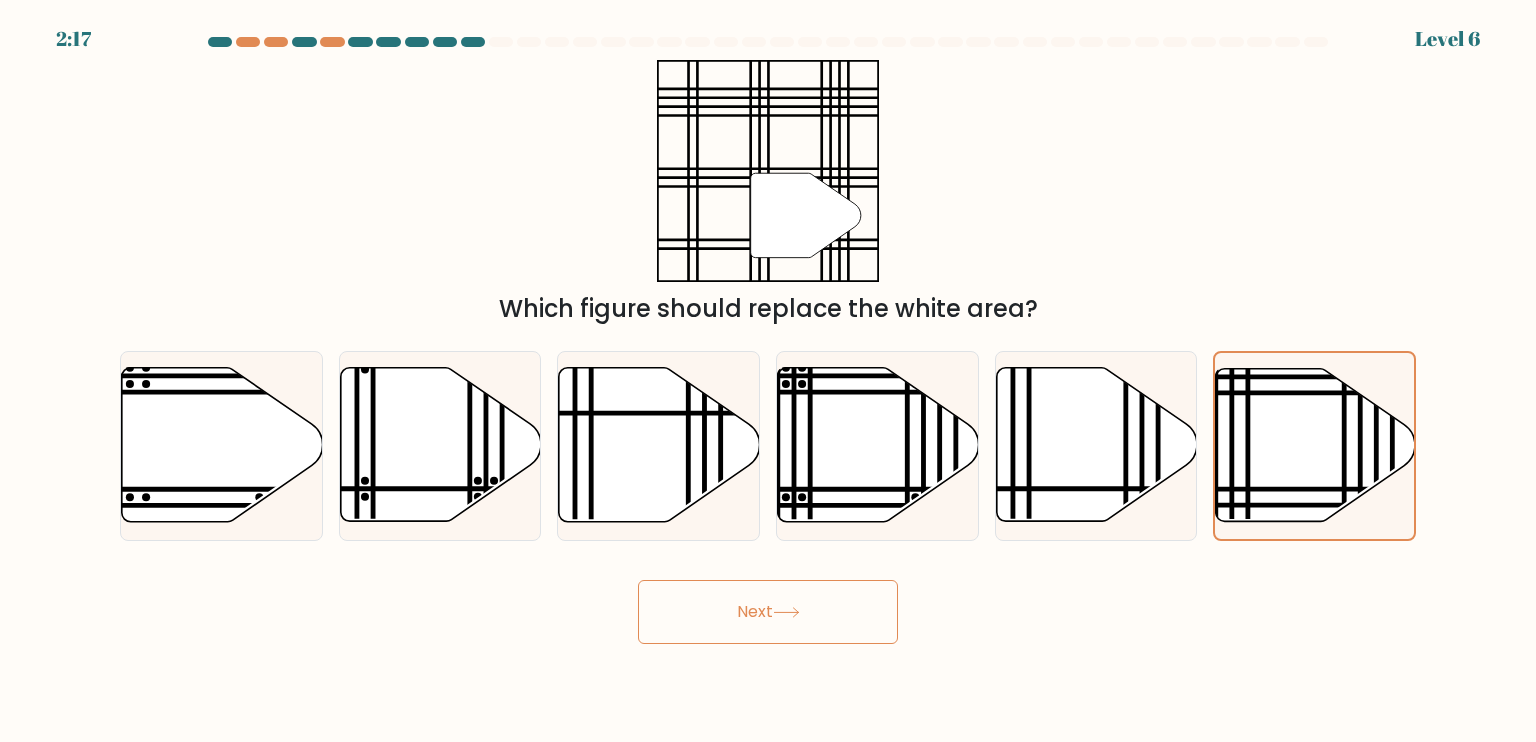 click 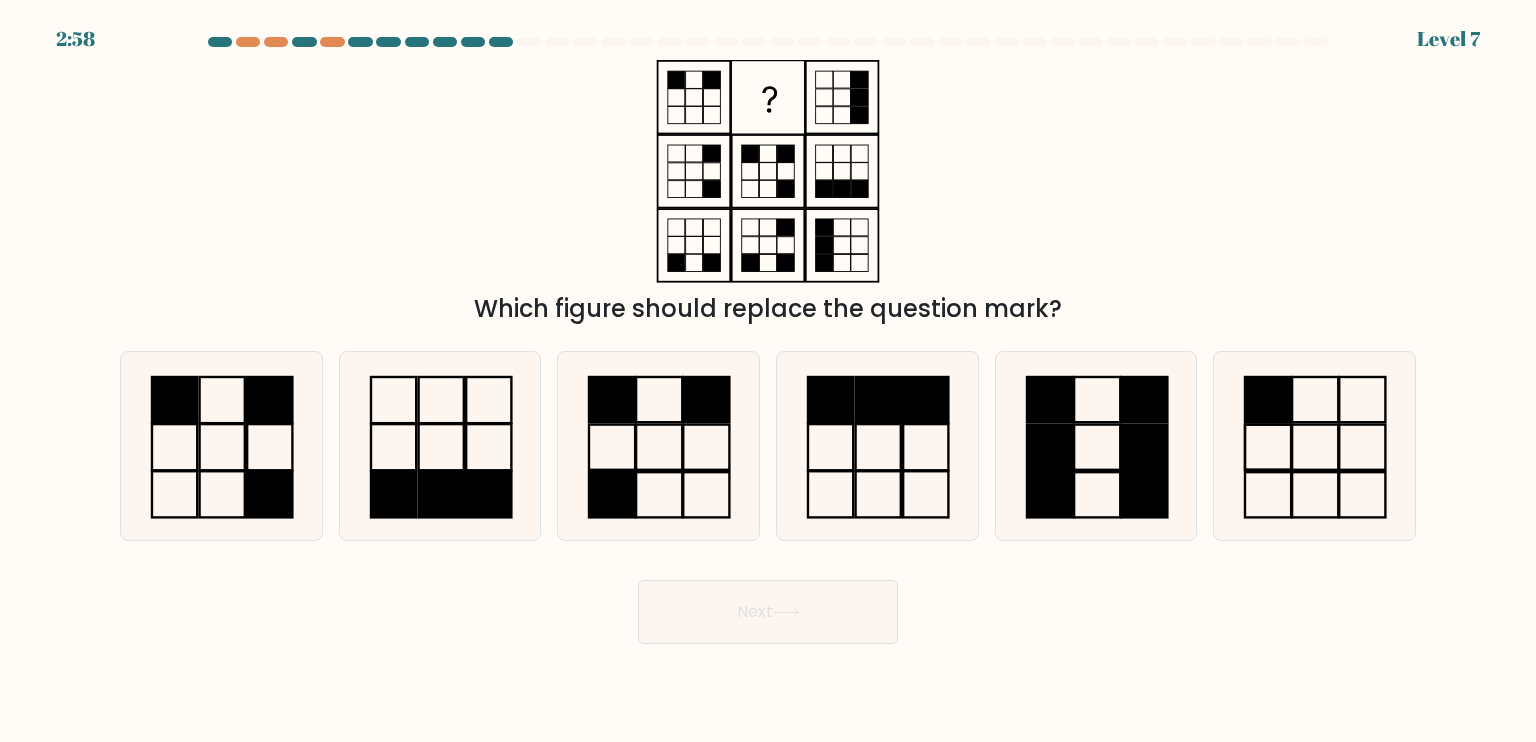 type 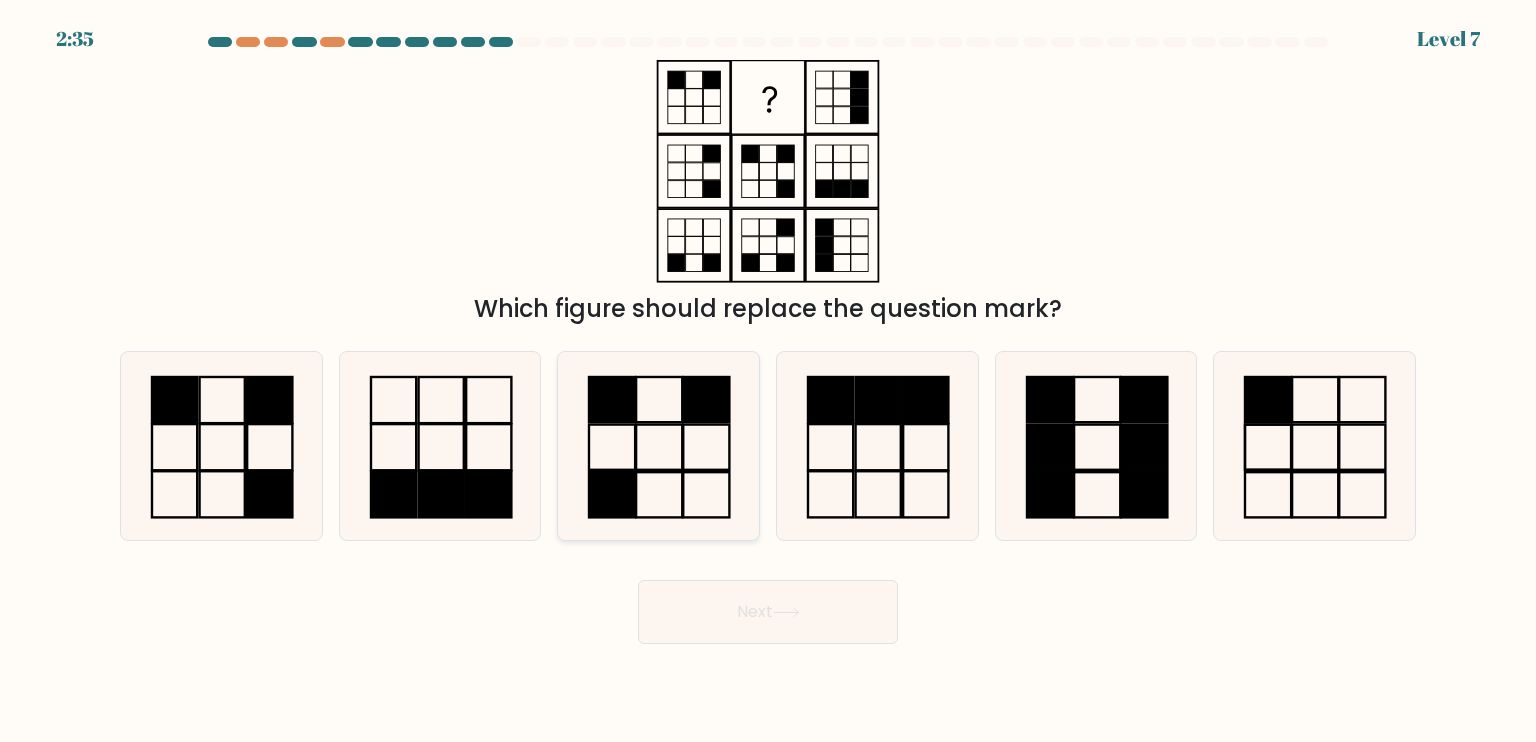 click 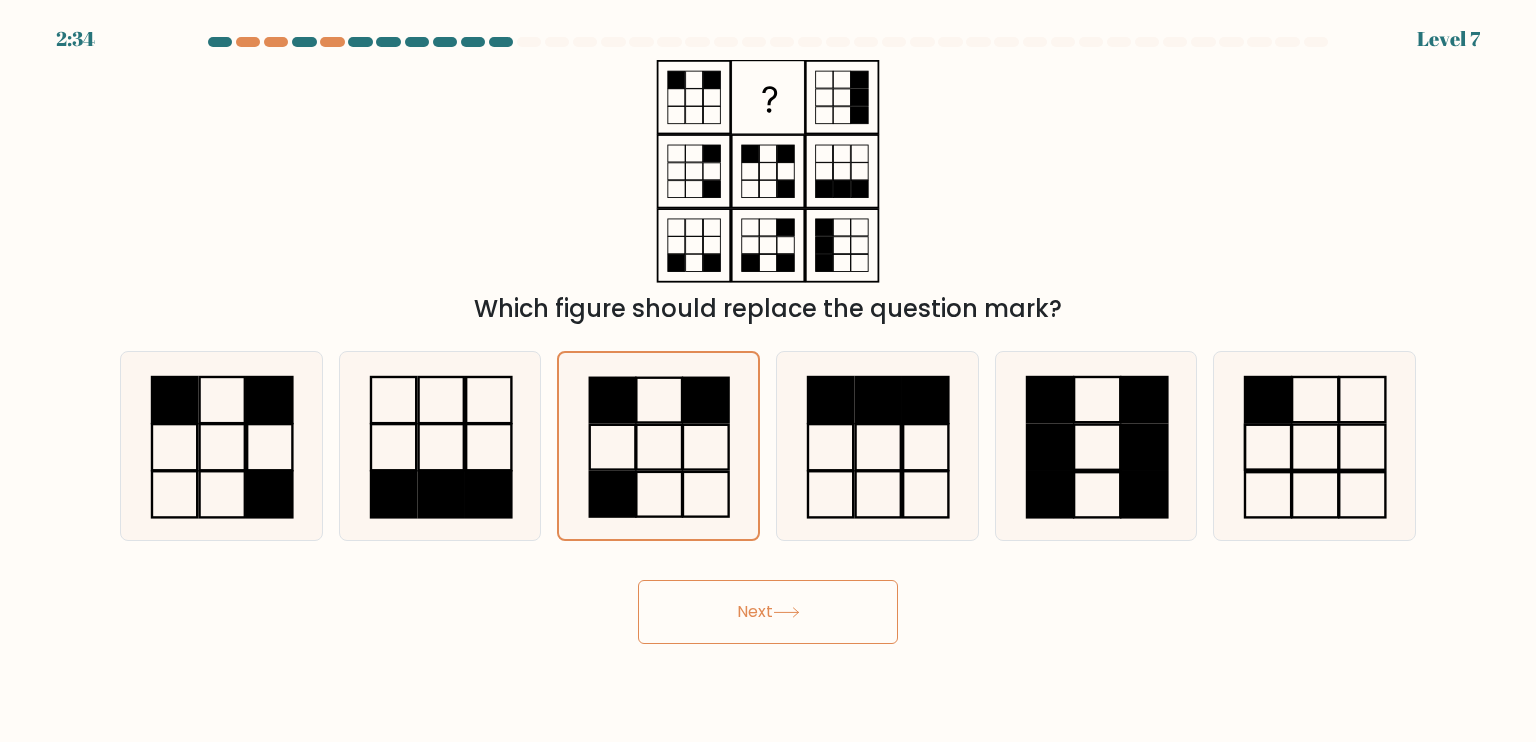 click on "Next" at bounding box center [768, 612] 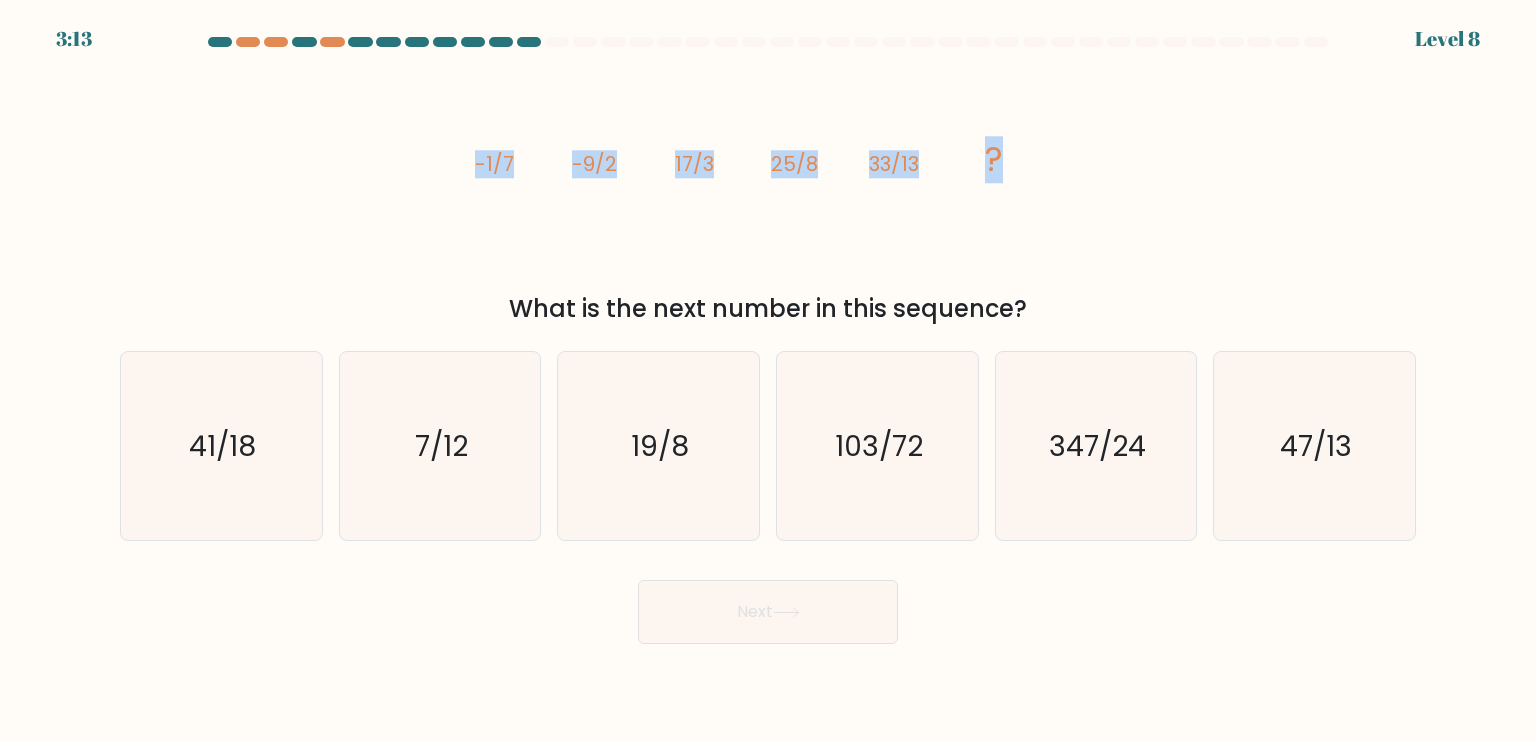 drag, startPoint x: 464, startPoint y: 160, endPoint x: 1072, endPoint y: 95, distance: 611.46466 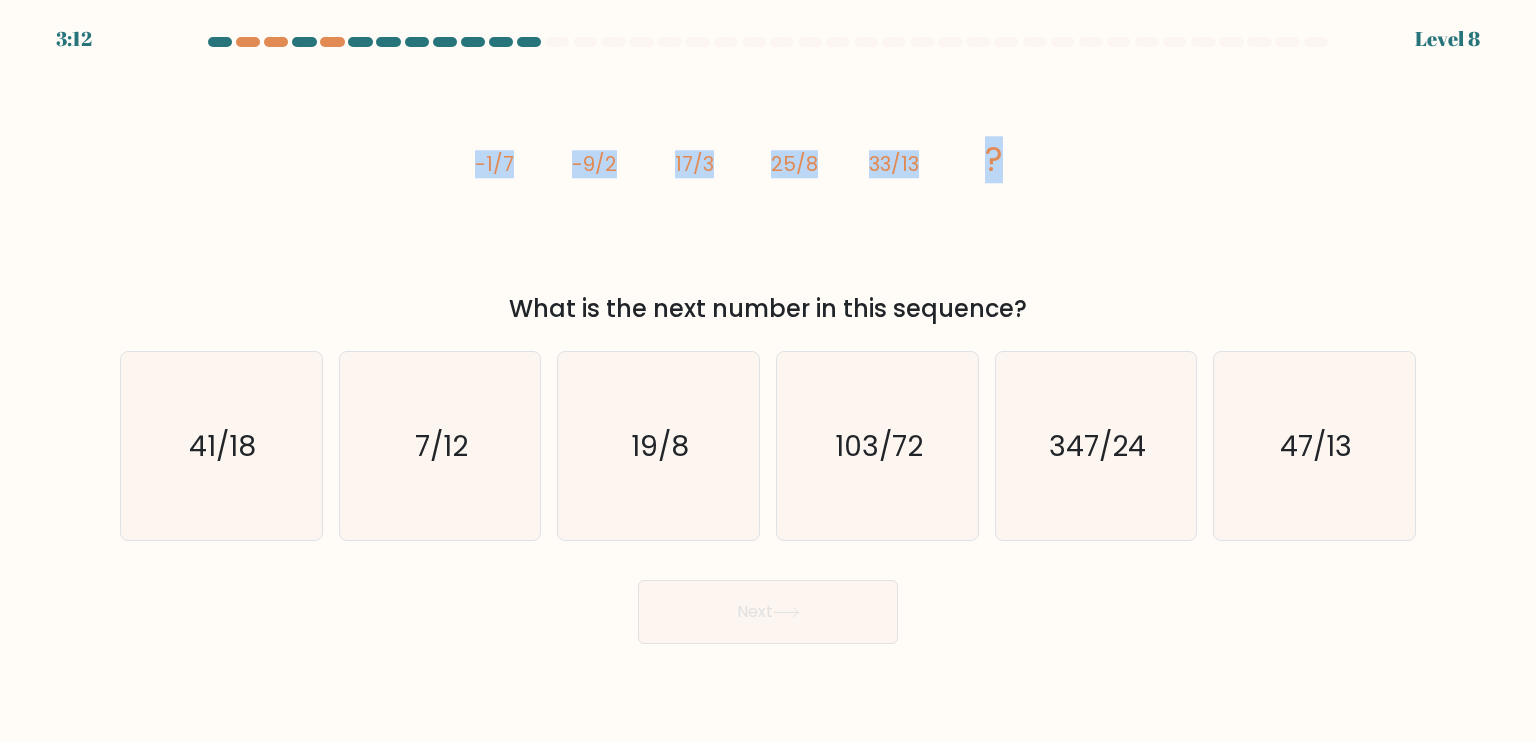 copy on "-1/7
-9/2
17/3
25/8
33/13
?" 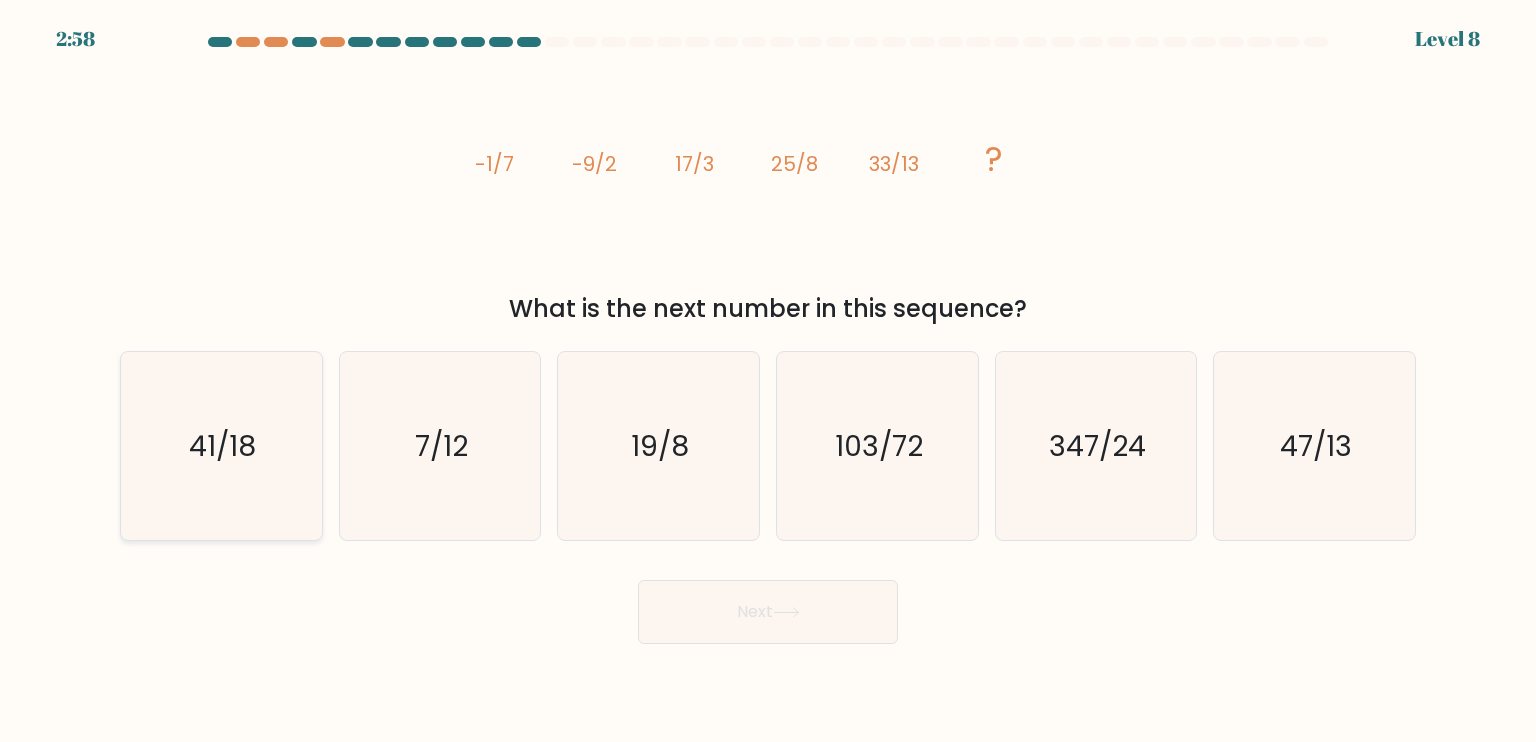 click on "41/18" 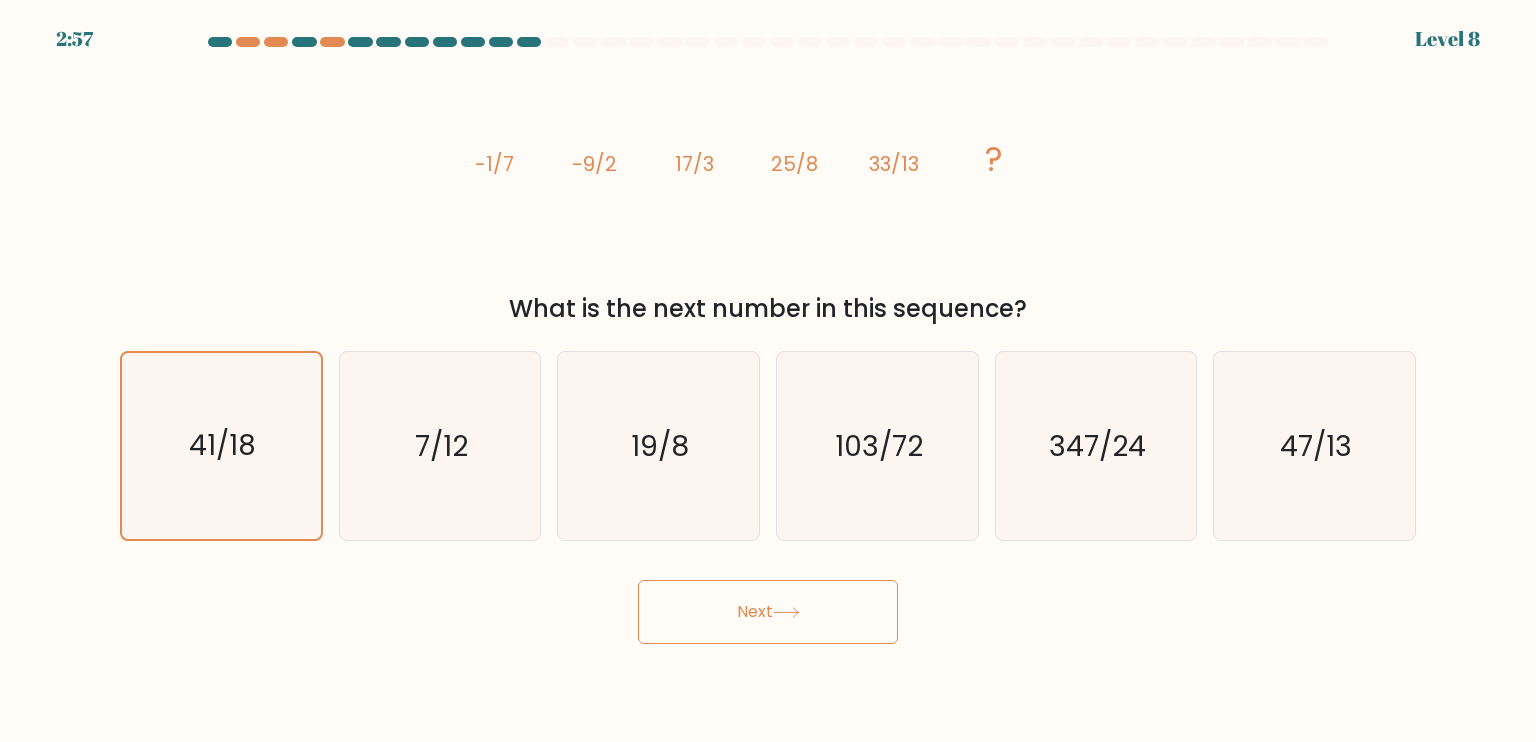 click on "Next" at bounding box center [768, 612] 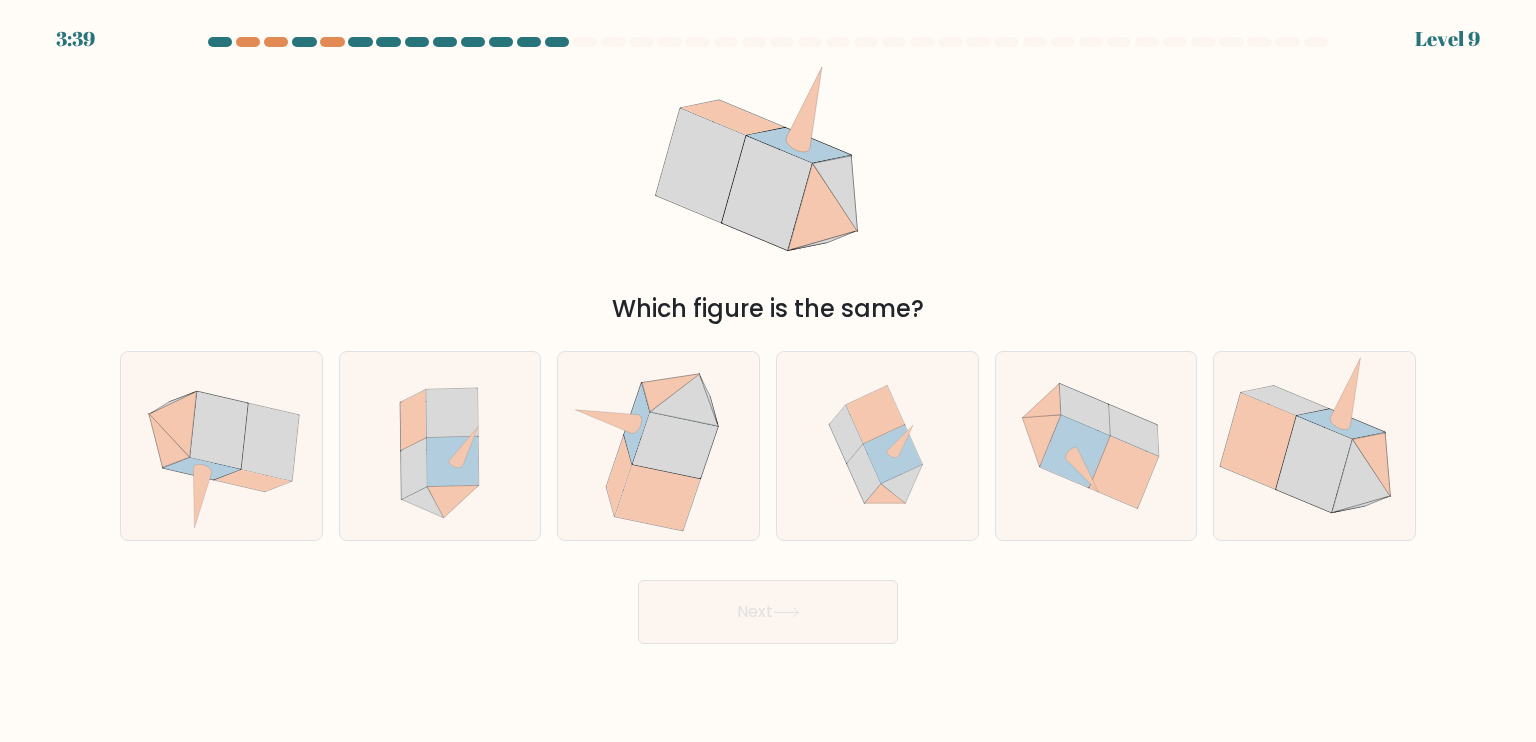 type 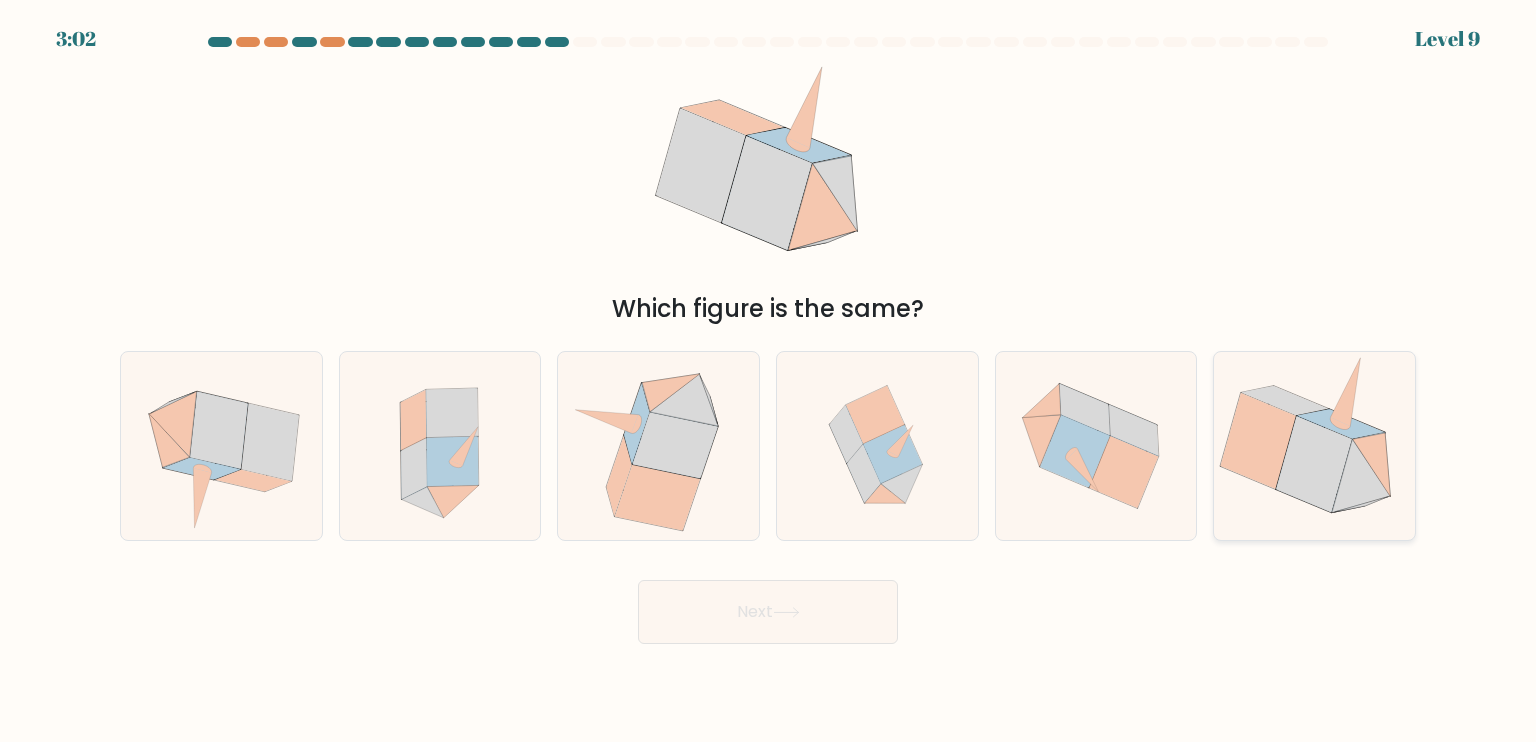 click 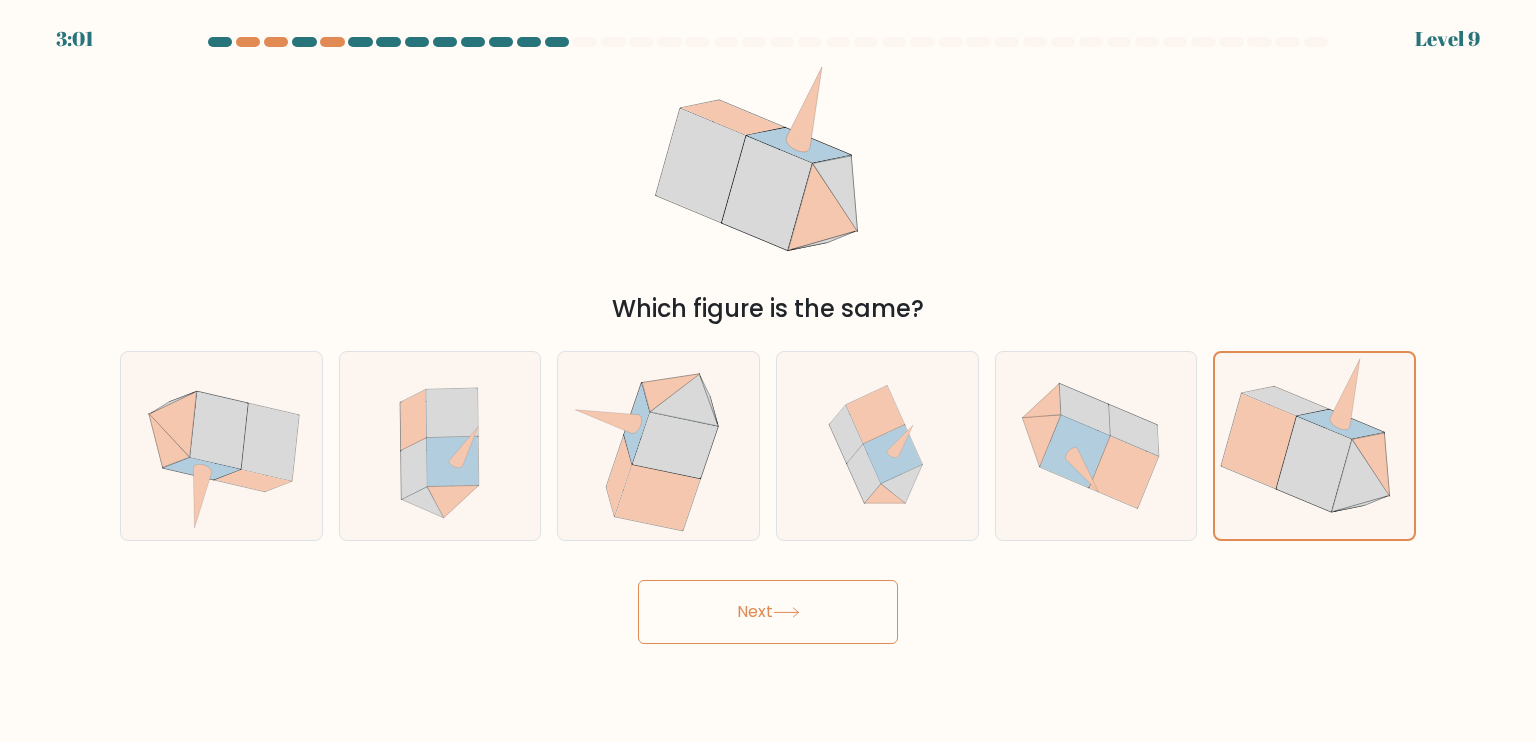 click on "Next" at bounding box center (768, 612) 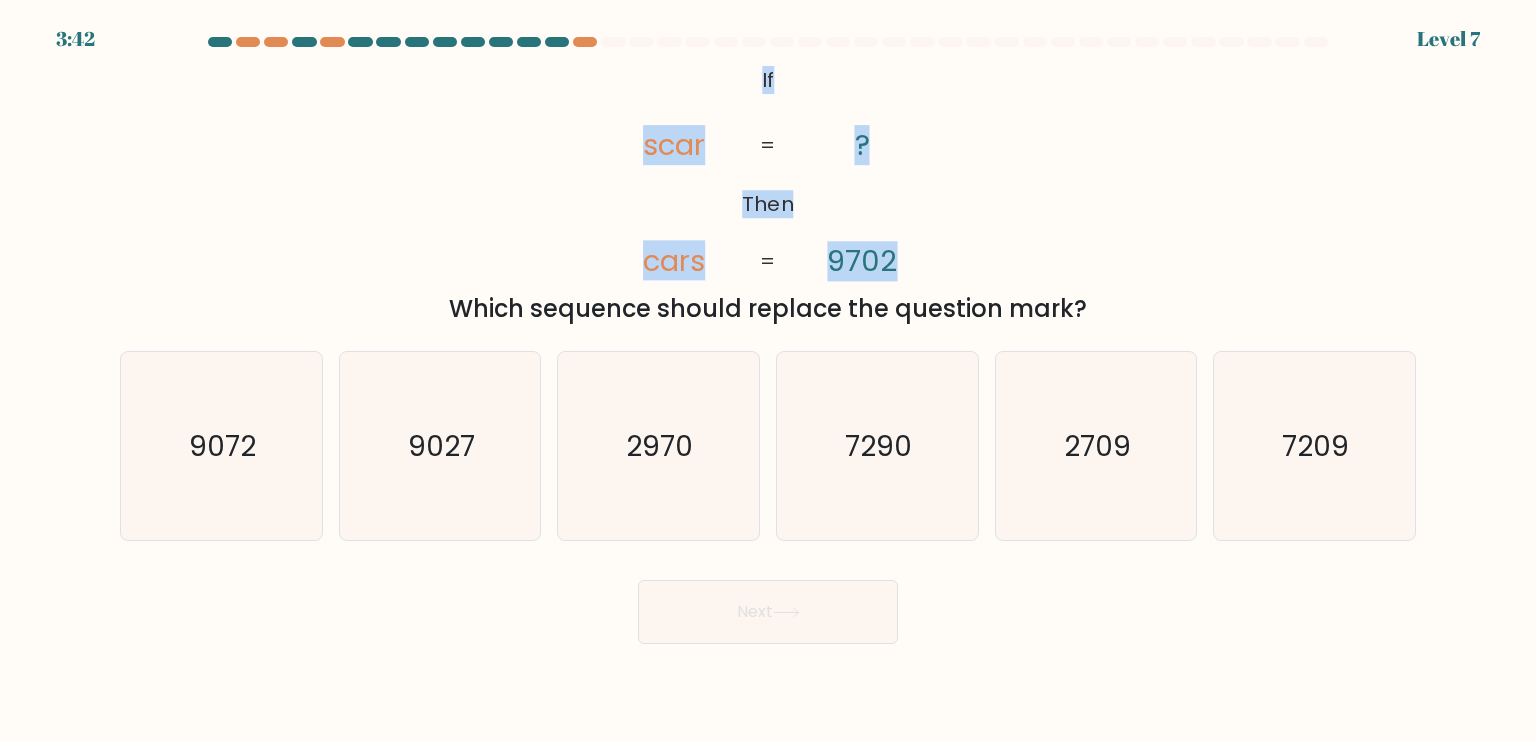 drag, startPoint x: 720, startPoint y: 69, endPoint x: 916, endPoint y: 255, distance: 270.20734 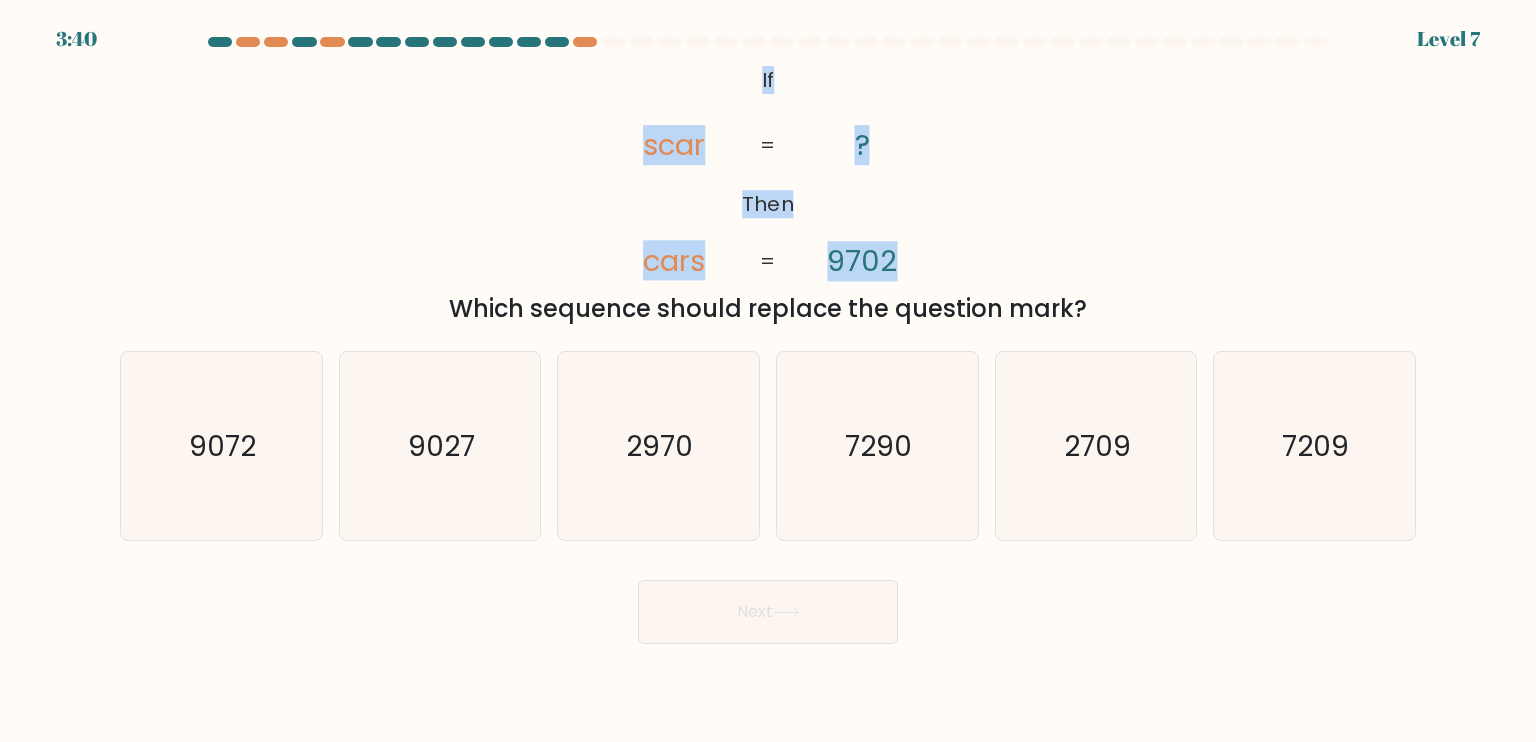 copy on "If       Then       scar       cars       ?       9702" 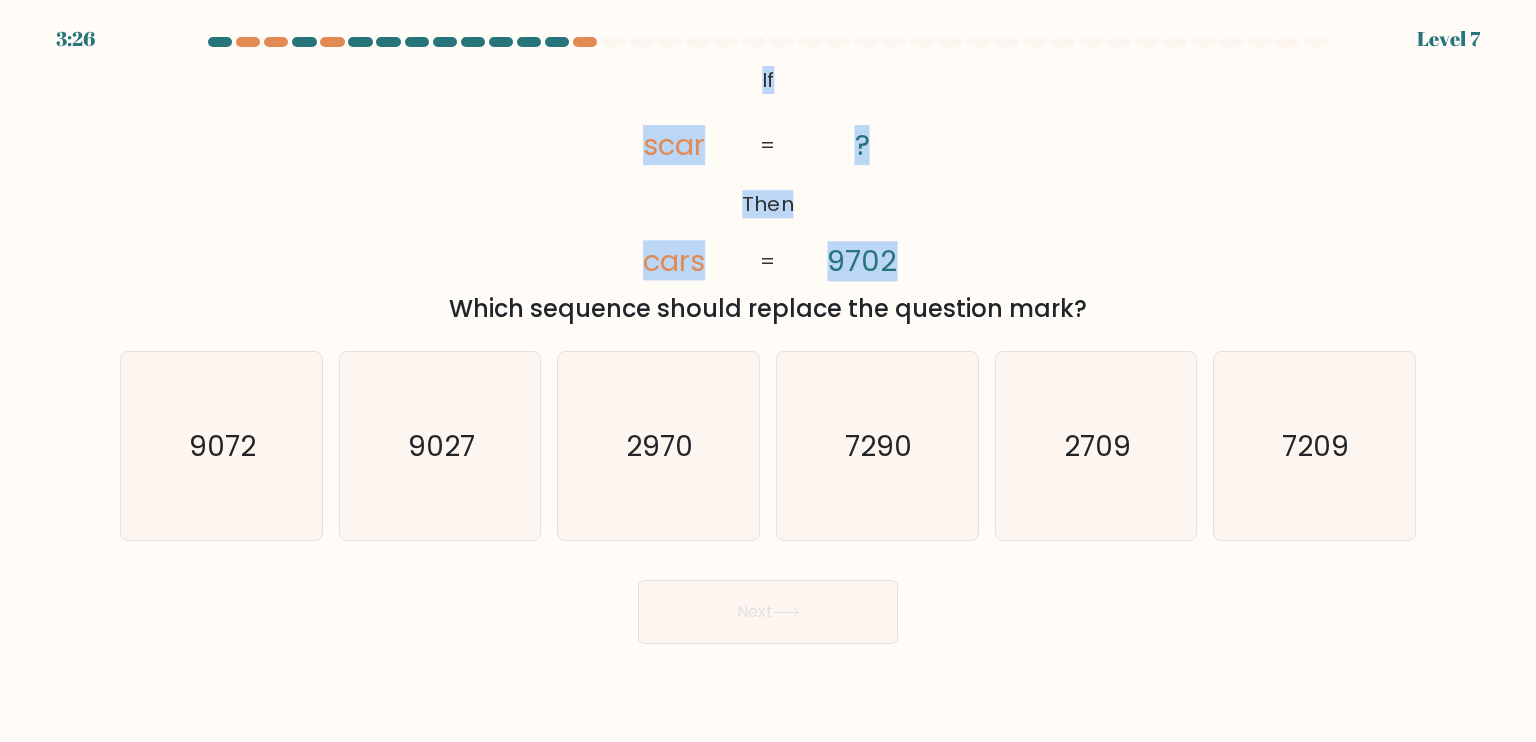 click on "@import url('https://fonts.googleapis.com/css?family=Abril+Fatface:400,100,100italic,300,300italic,400italic,500,500italic,700,700italic,900,900italic');           If       Then       scar       cars       ?       9702       =       =
Which sequence should replace the question mark?" at bounding box center (768, 193) 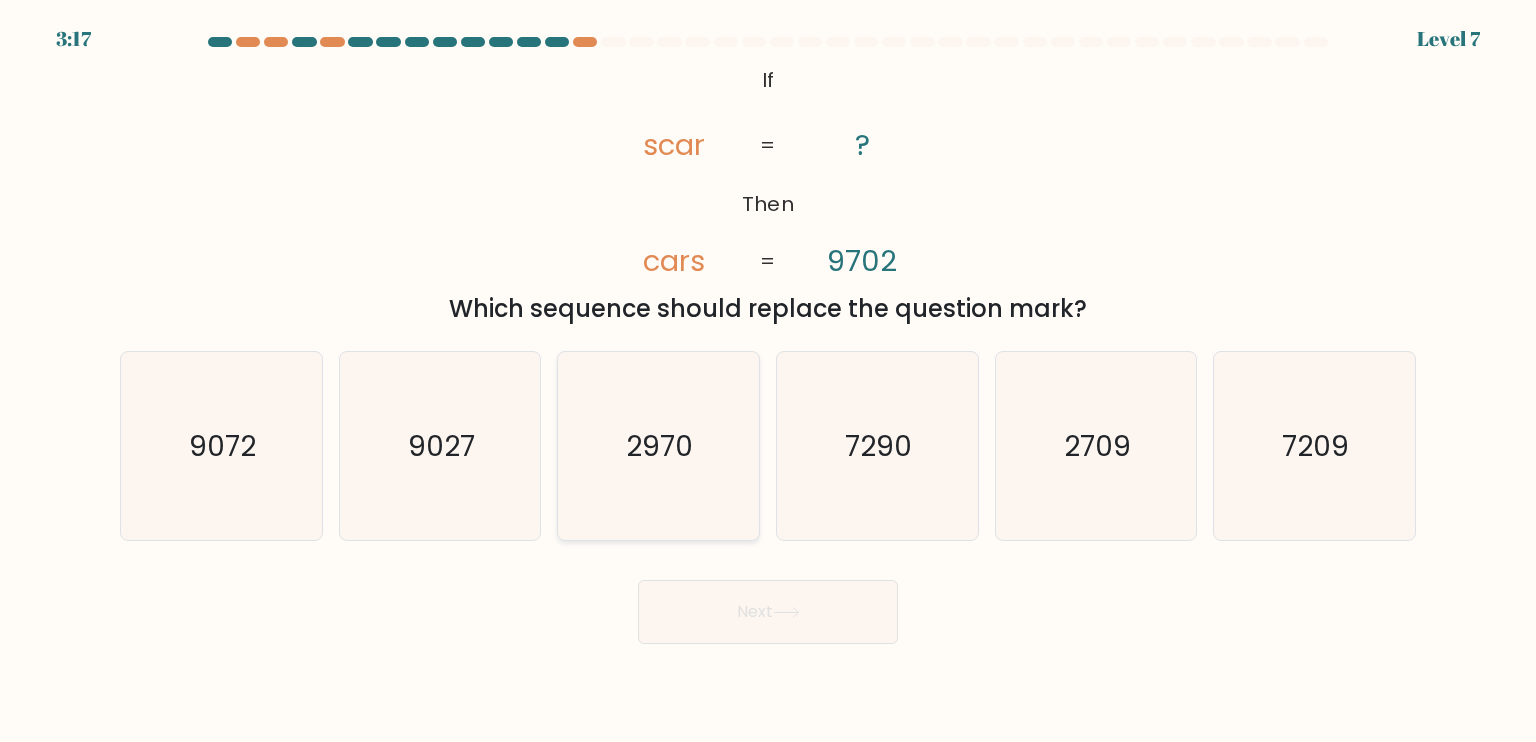 click on "2970" 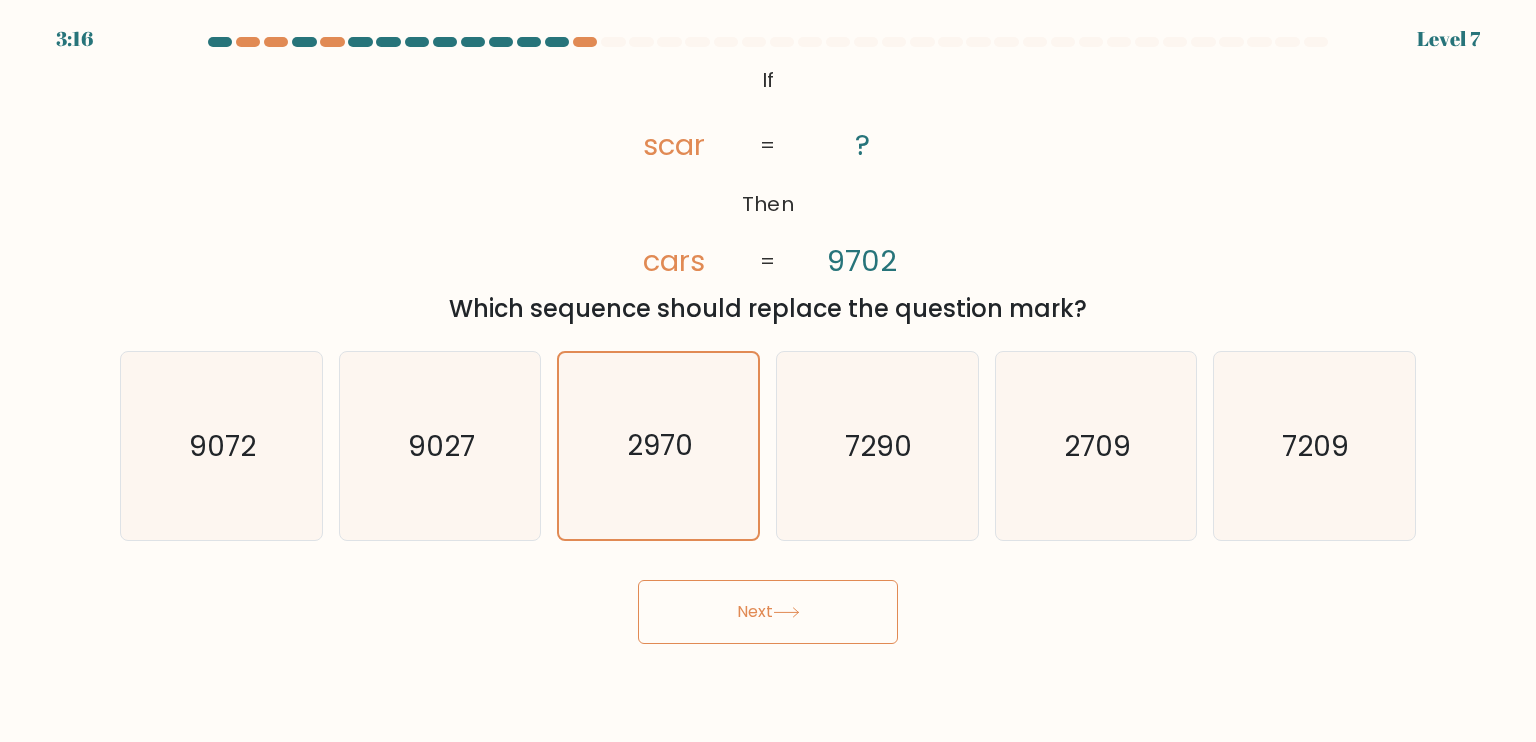 click on "Next" at bounding box center [768, 612] 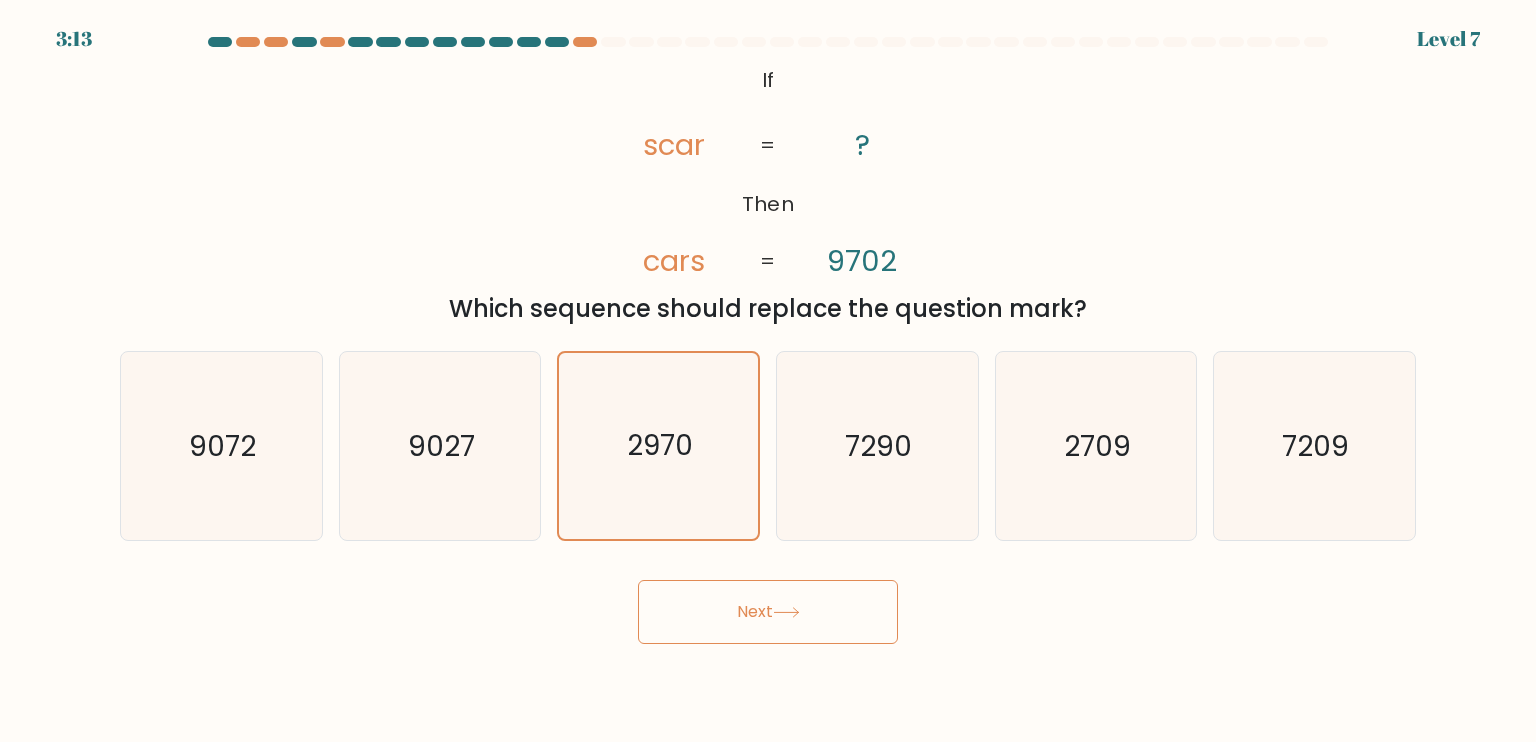 click on "Next" at bounding box center (768, 612) 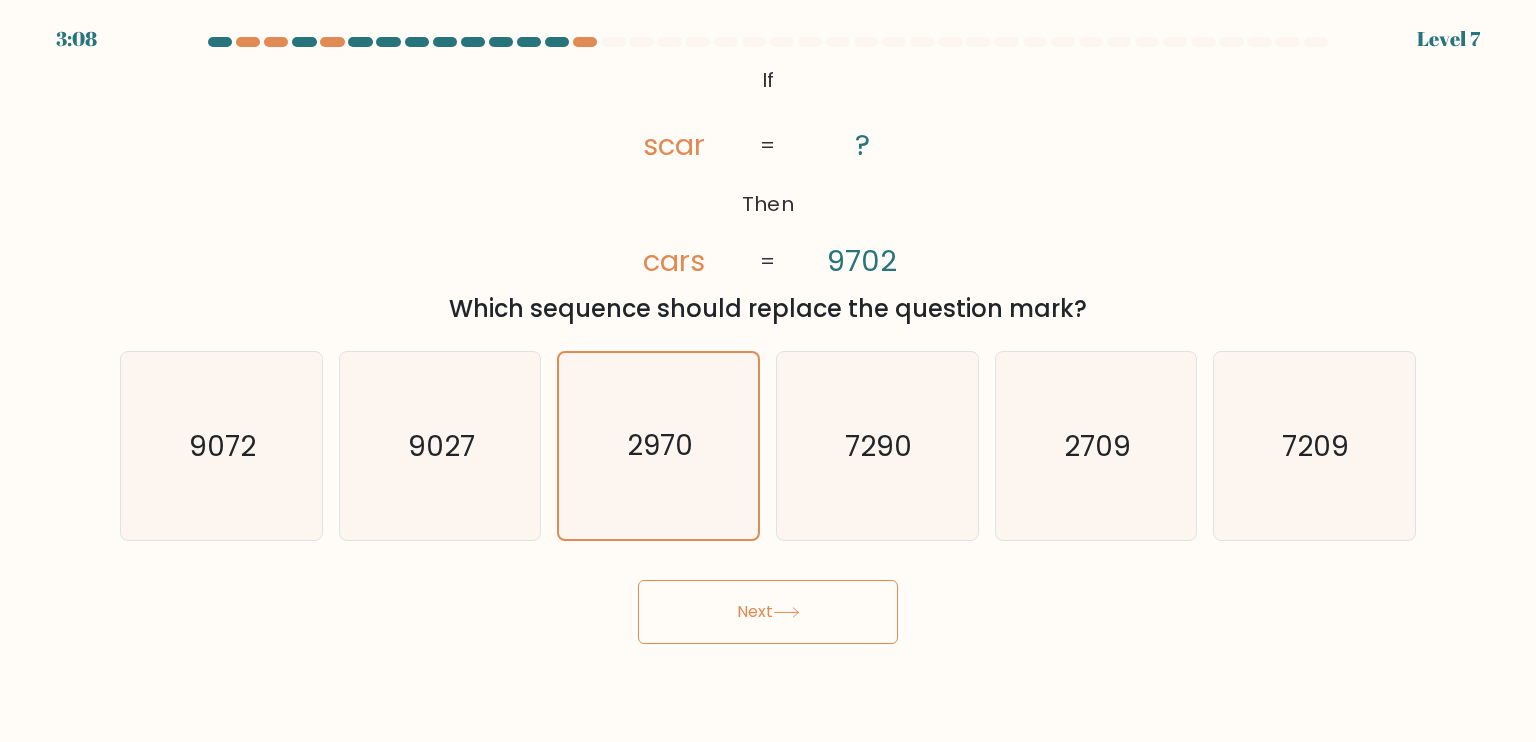click on "Next" at bounding box center [768, 612] 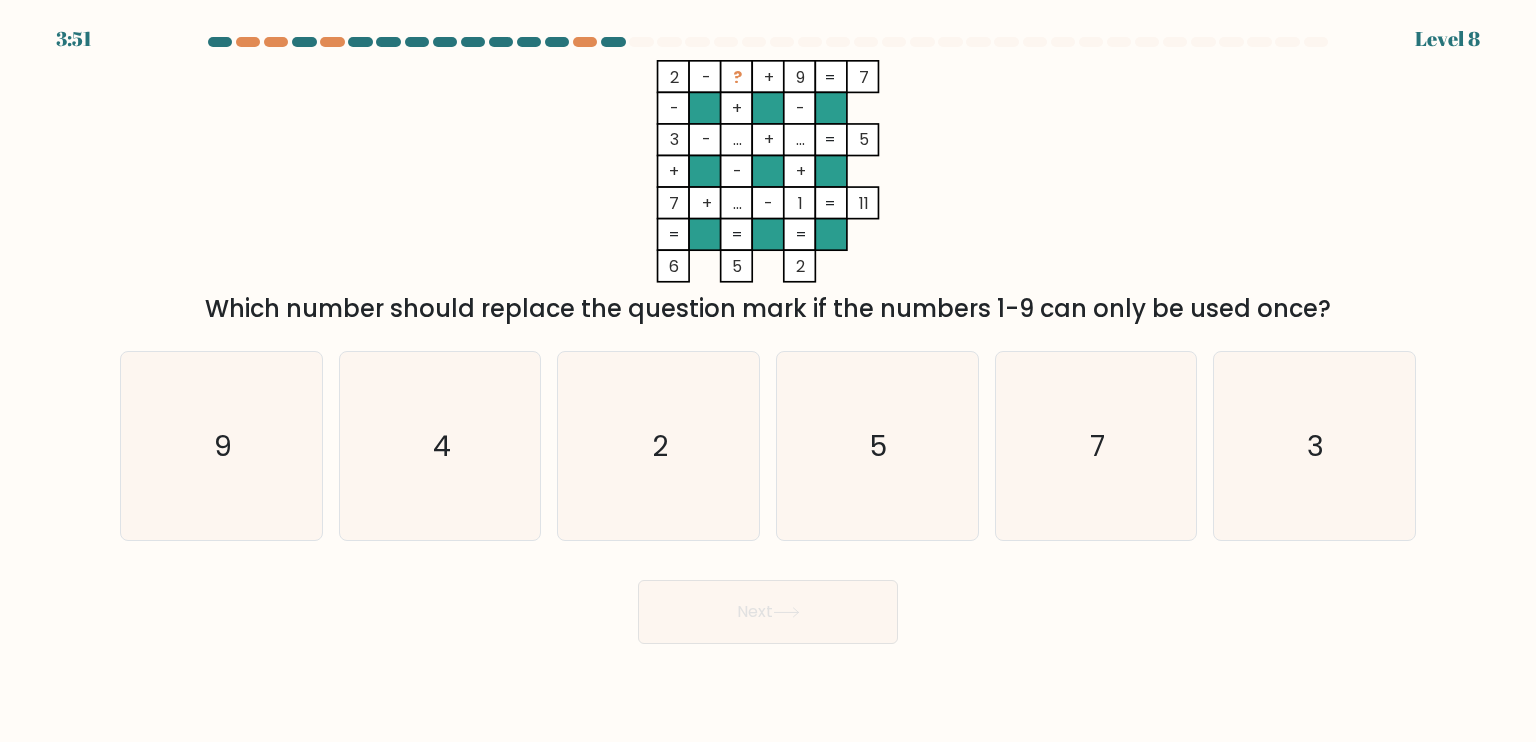 type 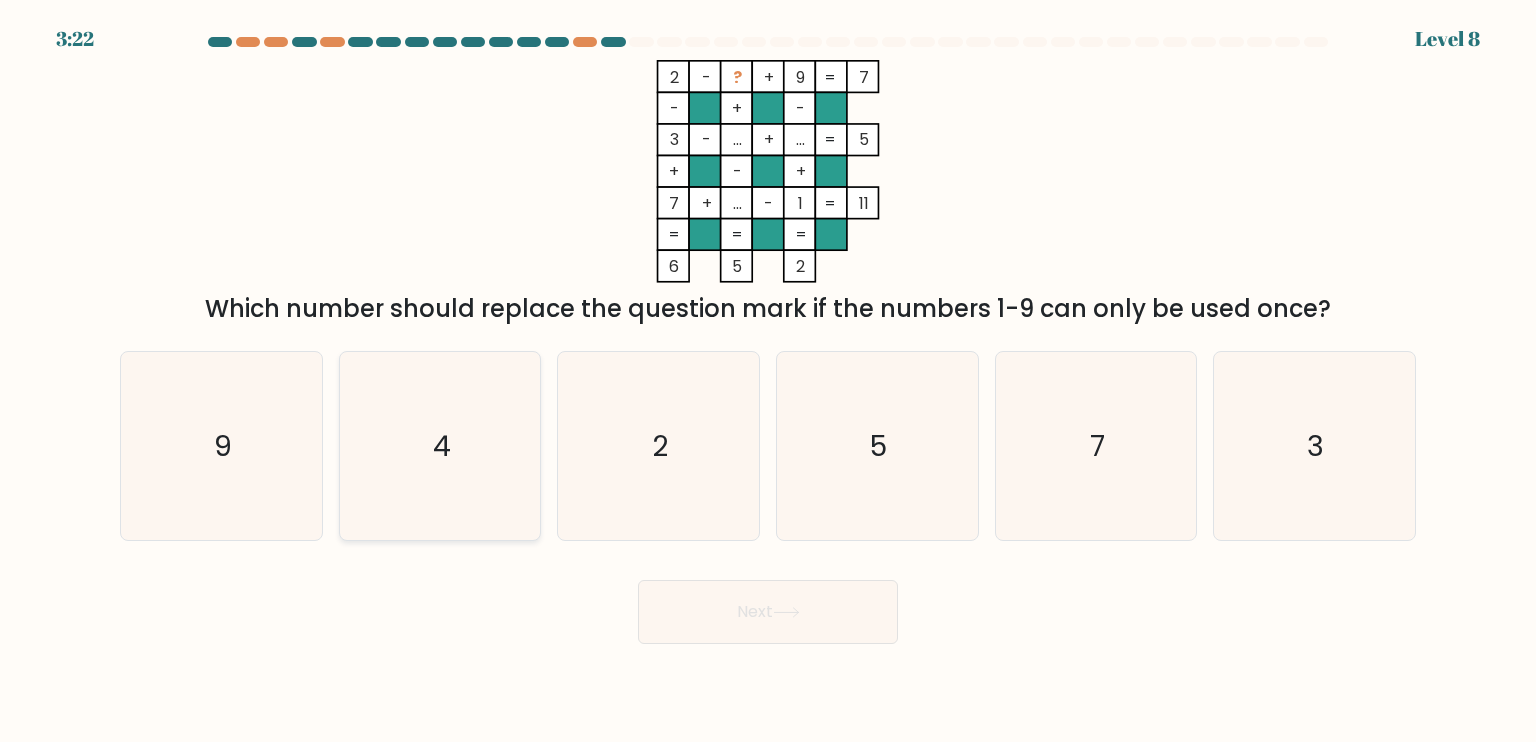 click on "4" 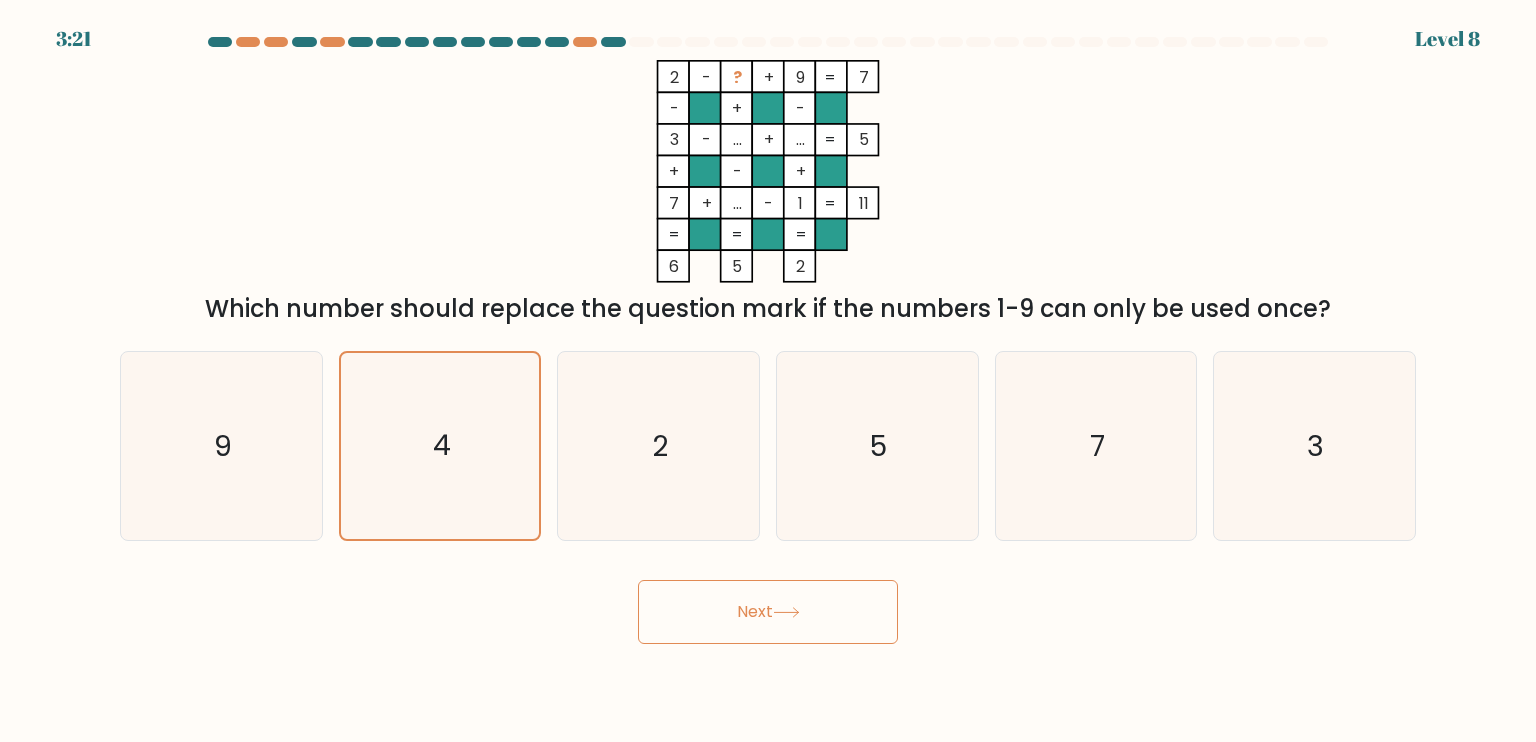 click on "Next" at bounding box center (768, 612) 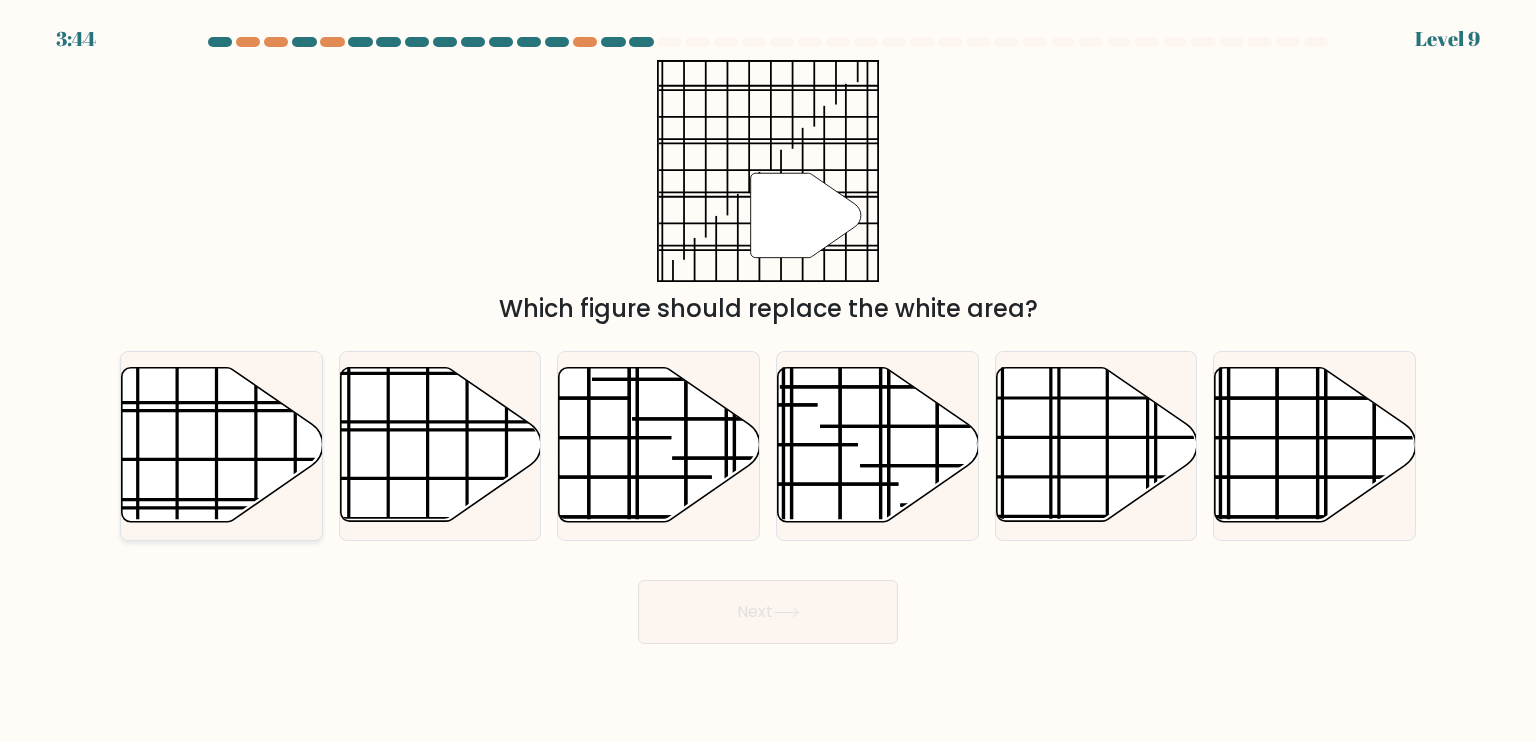 click 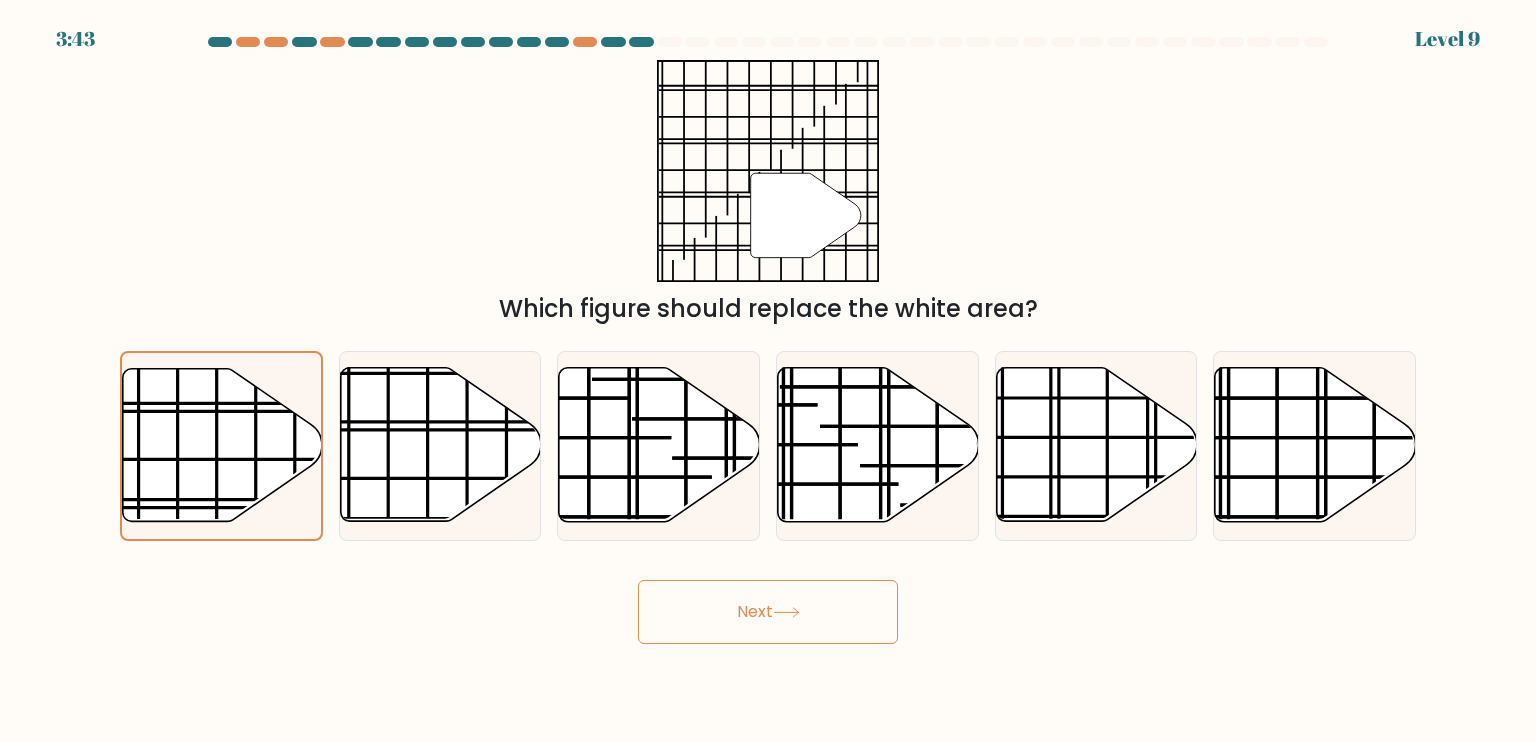 click on "Next" at bounding box center (768, 612) 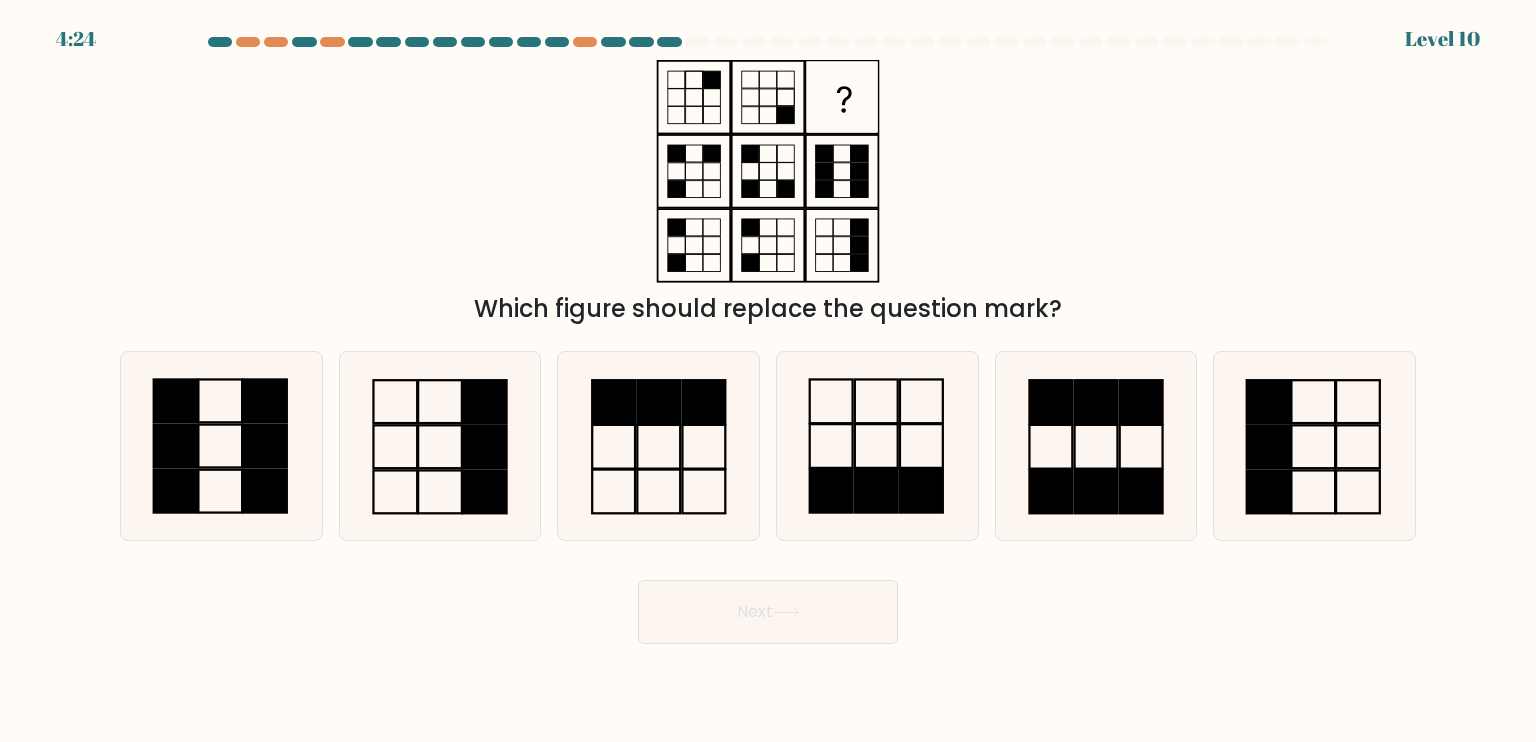 type 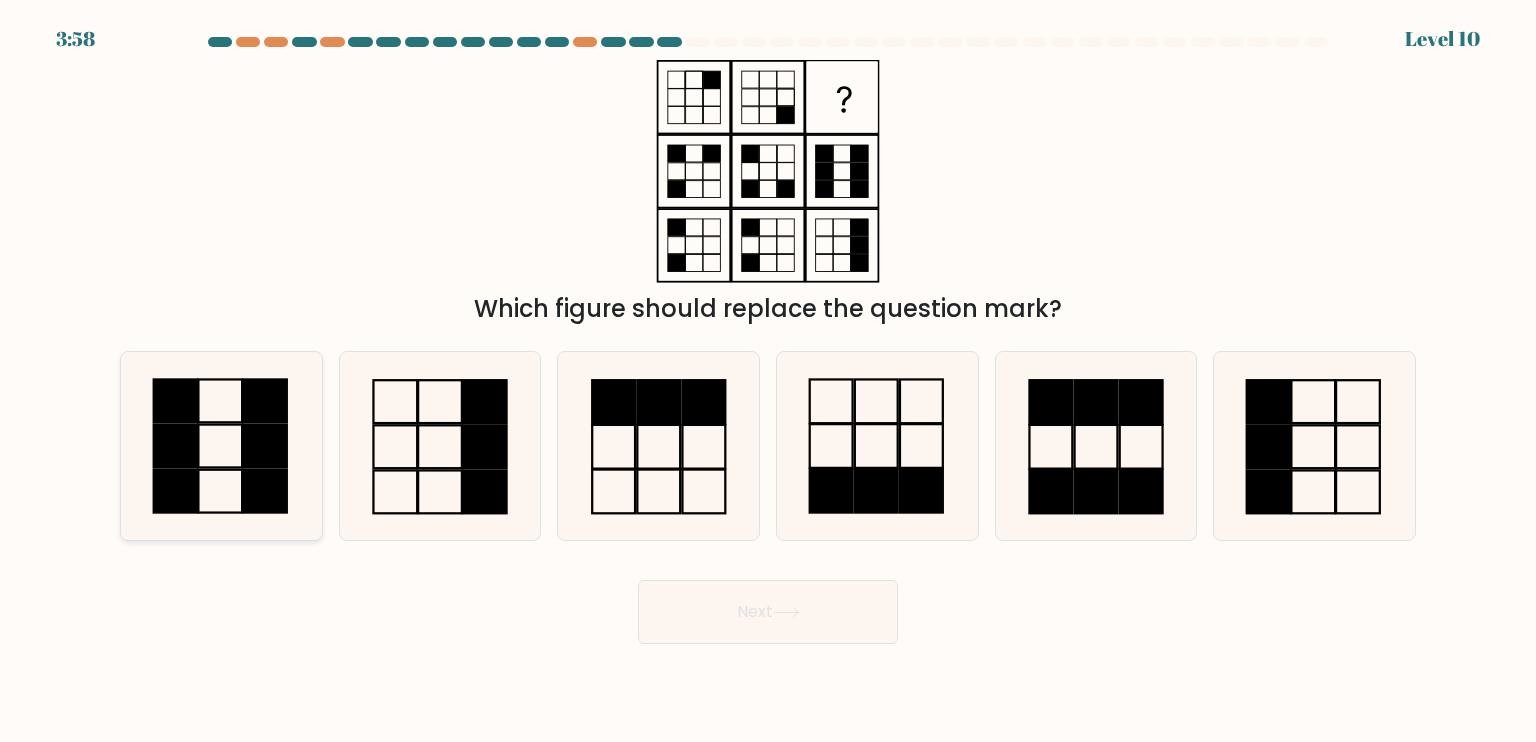 click 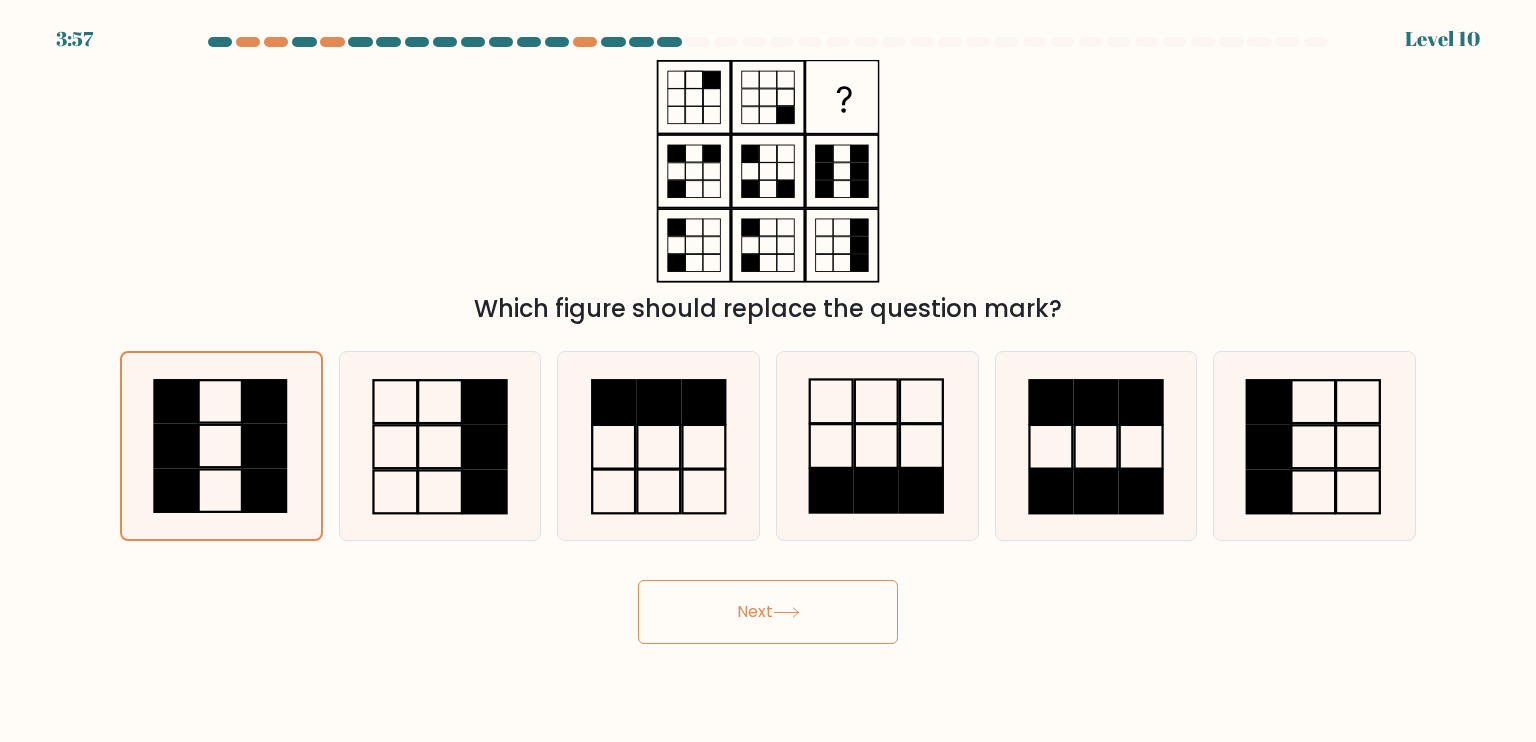 click on "Next" at bounding box center [768, 612] 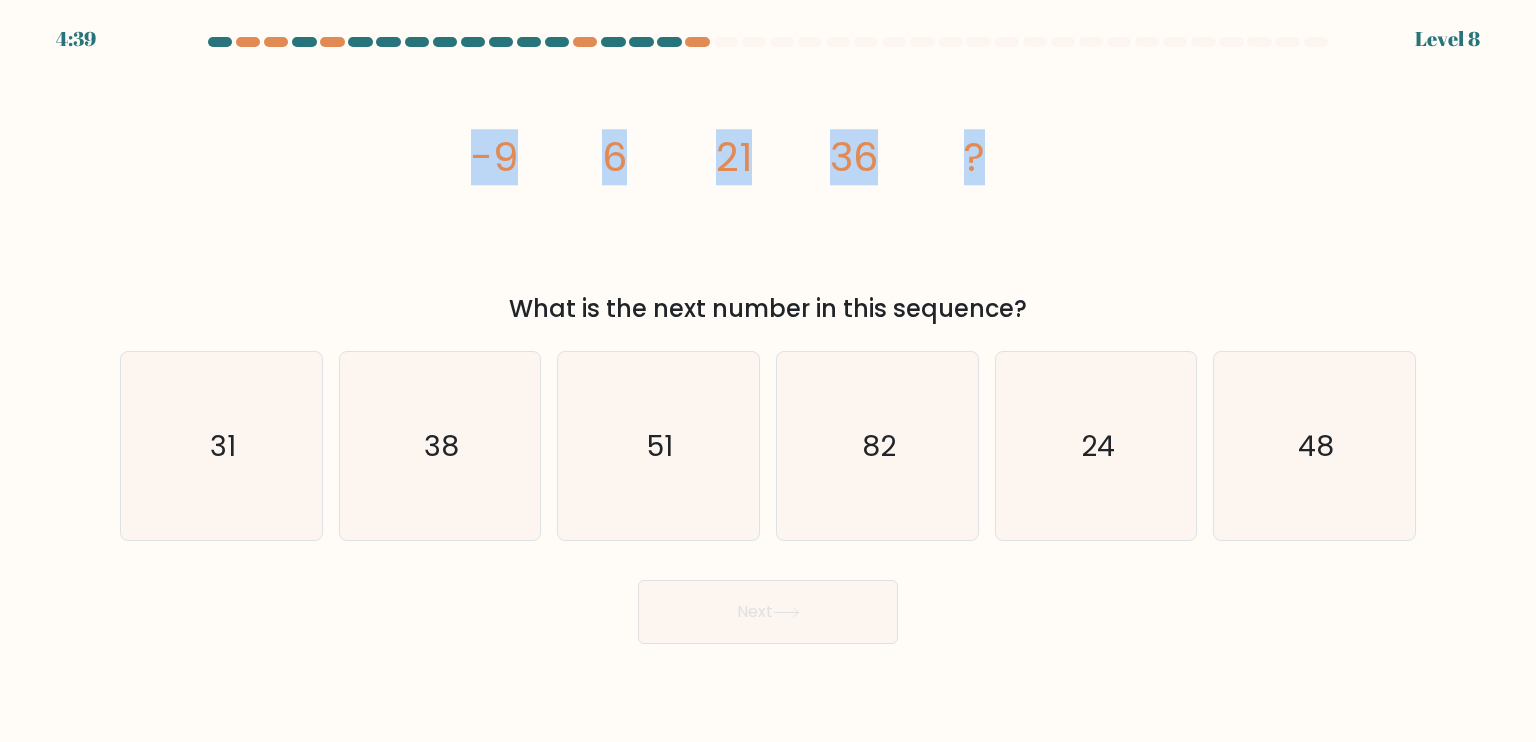 drag, startPoint x: 454, startPoint y: 157, endPoint x: 1056, endPoint y: 162, distance: 602.02075 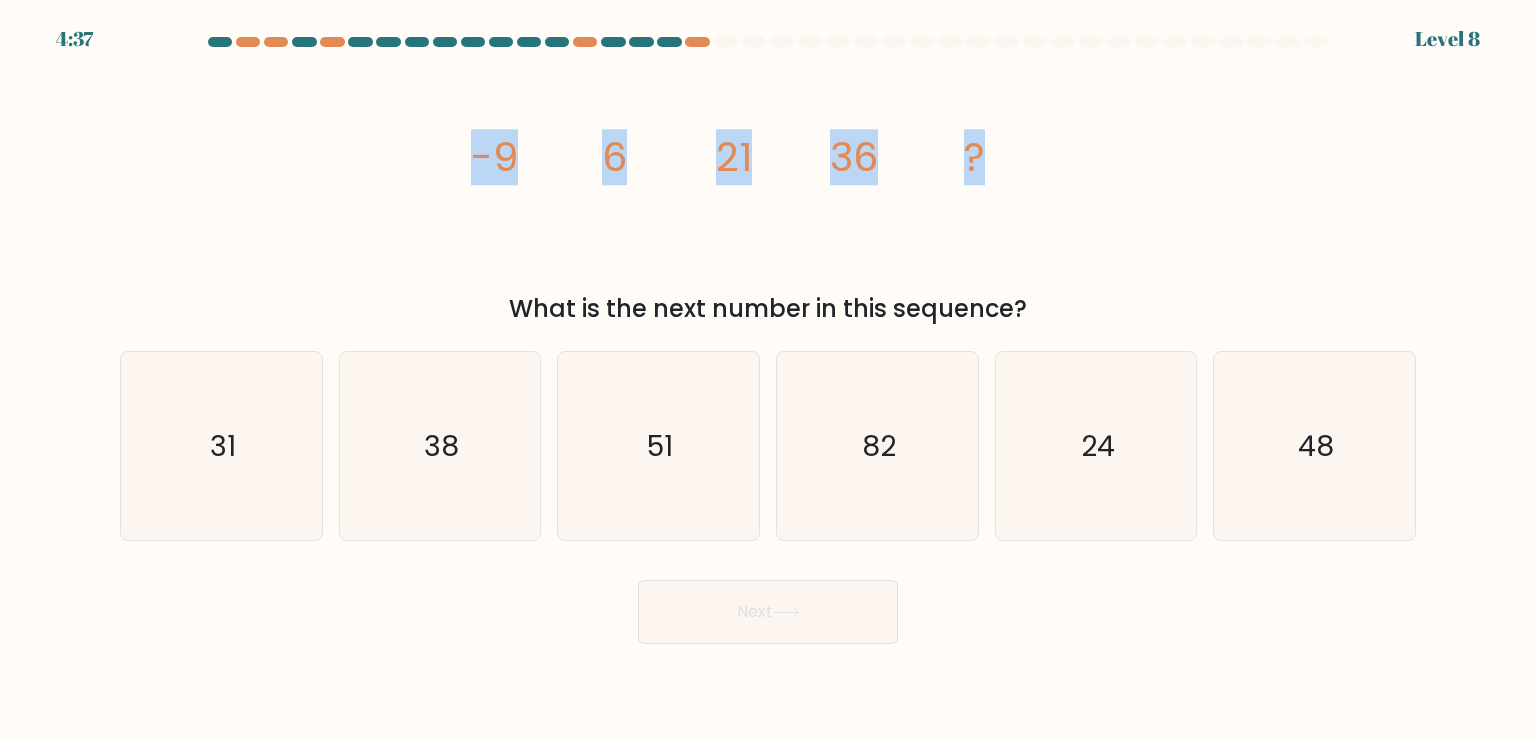 copy on "-9
6
21
36
?" 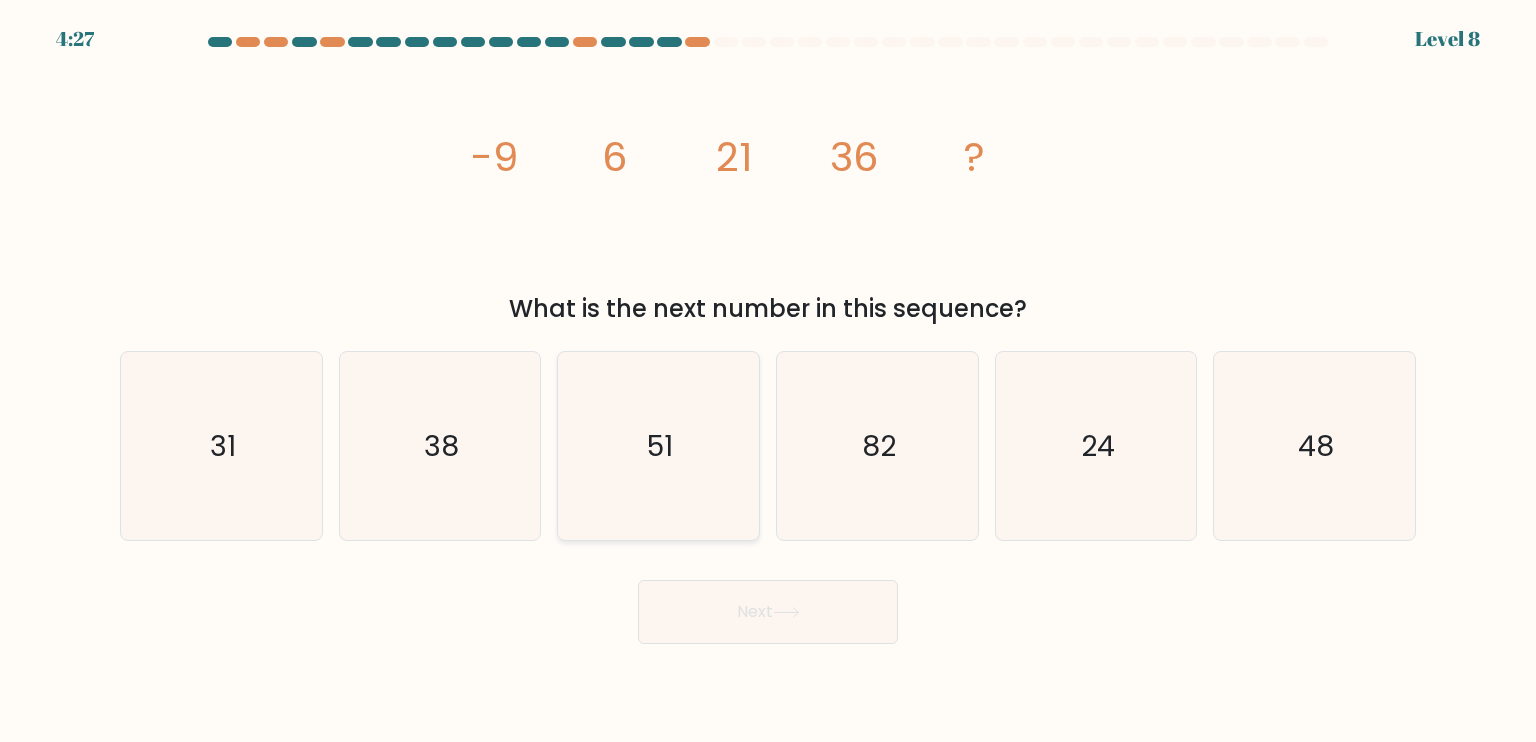 click on "51" 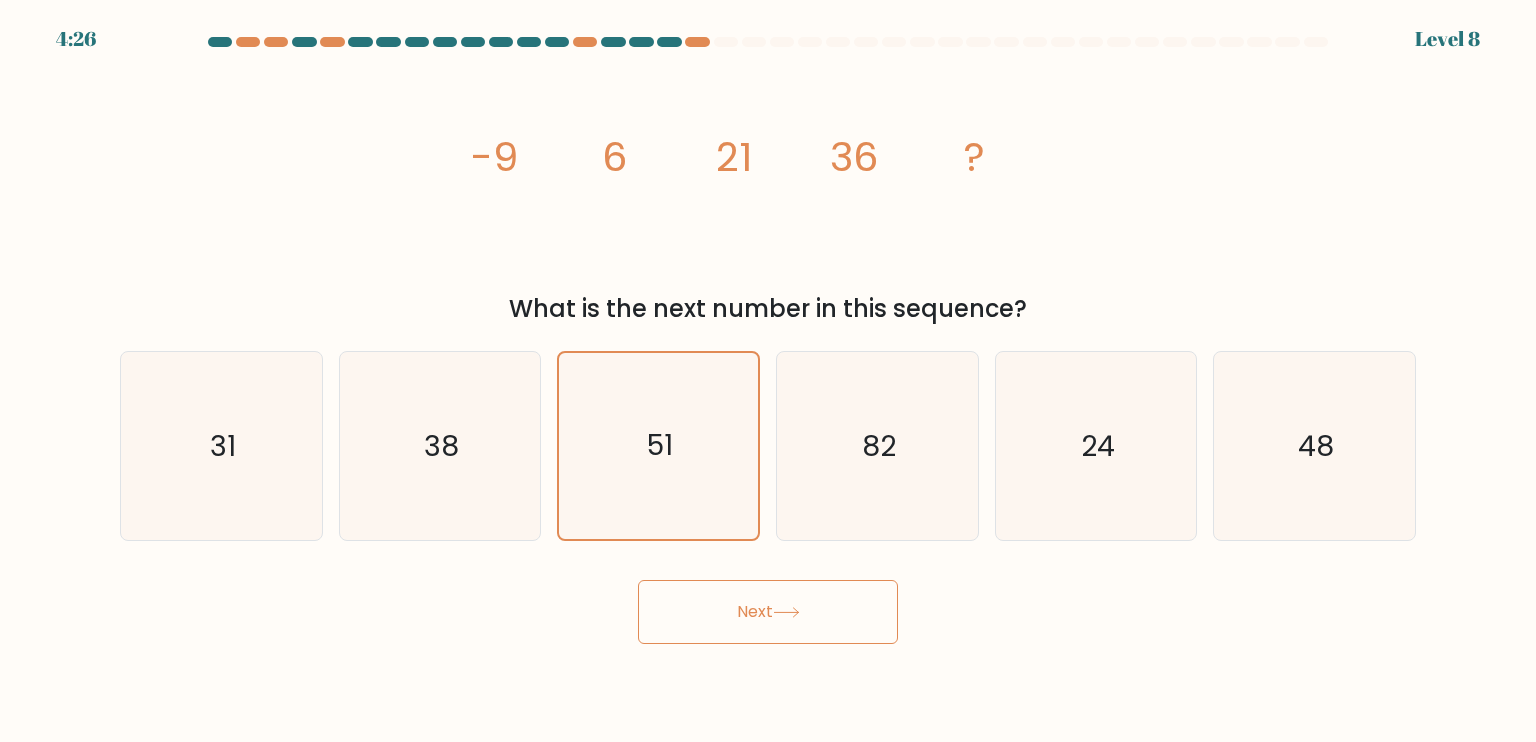 click on "Next" at bounding box center [768, 612] 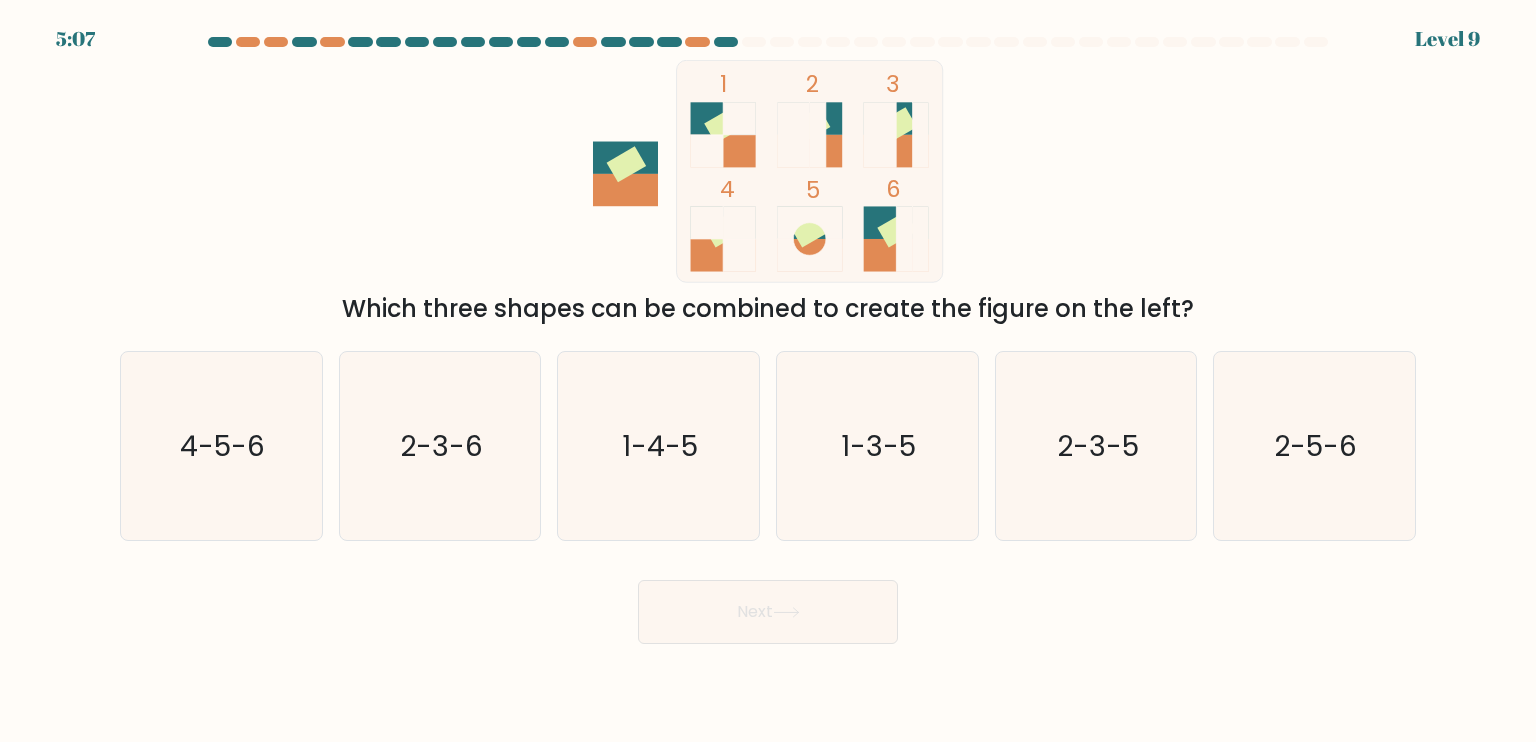 type 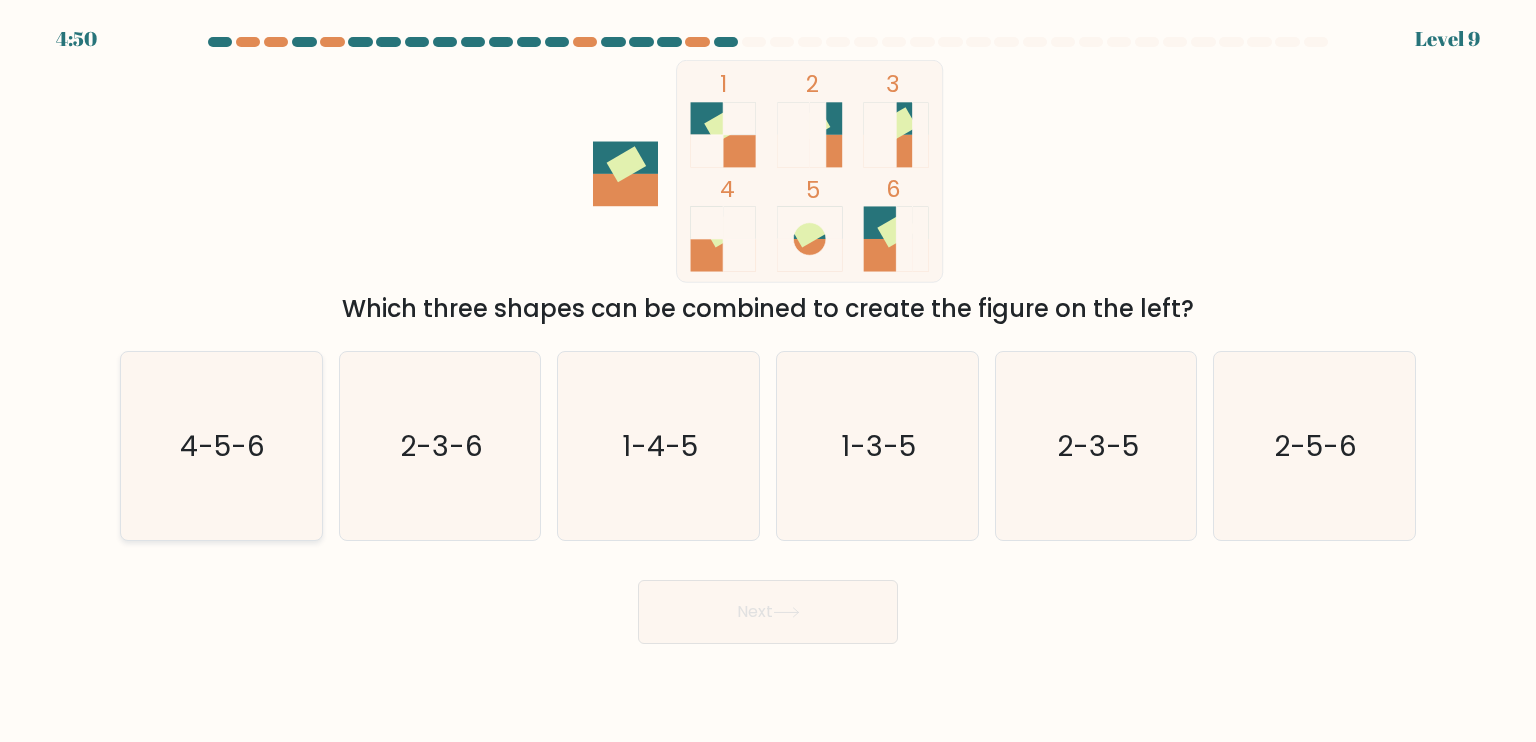 click on "4-5-6" 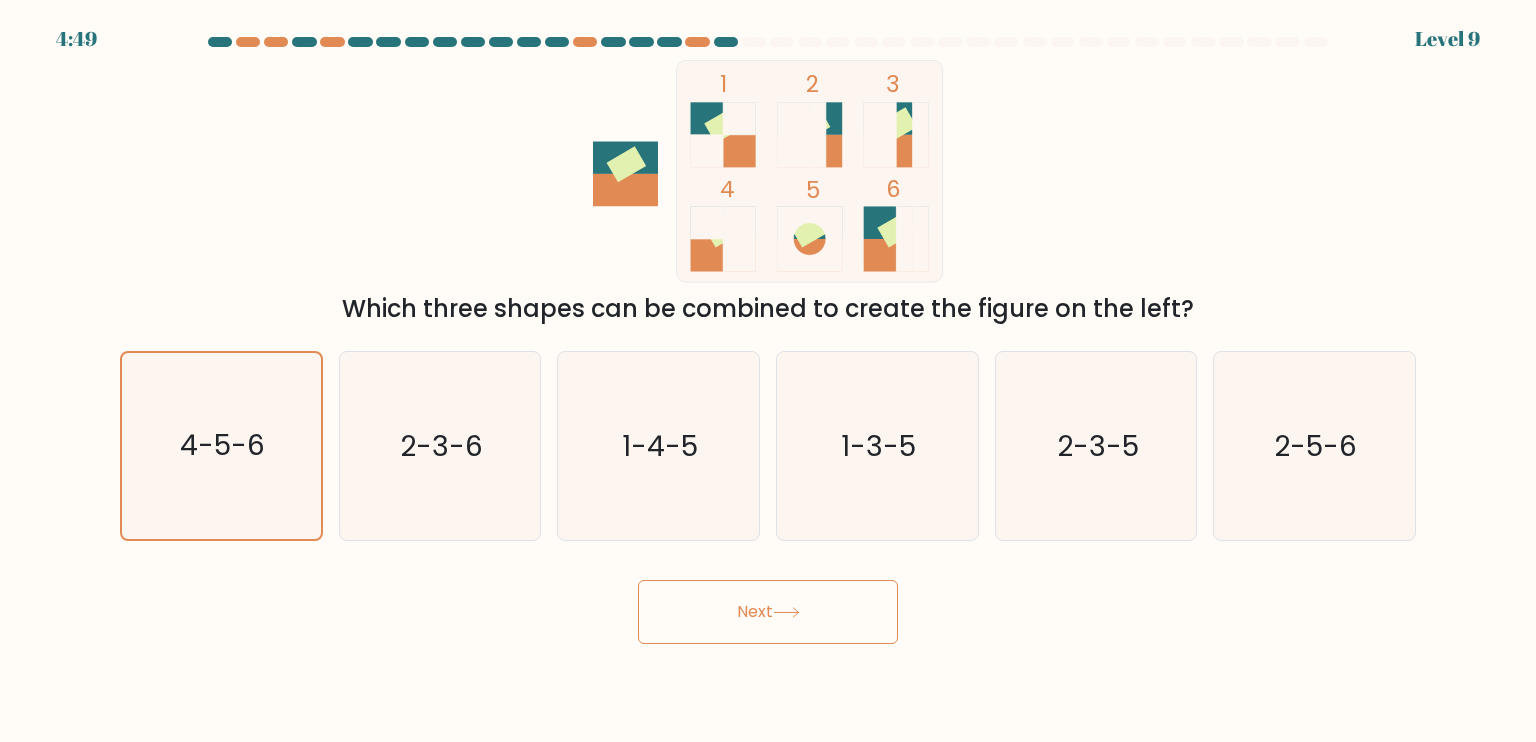 click 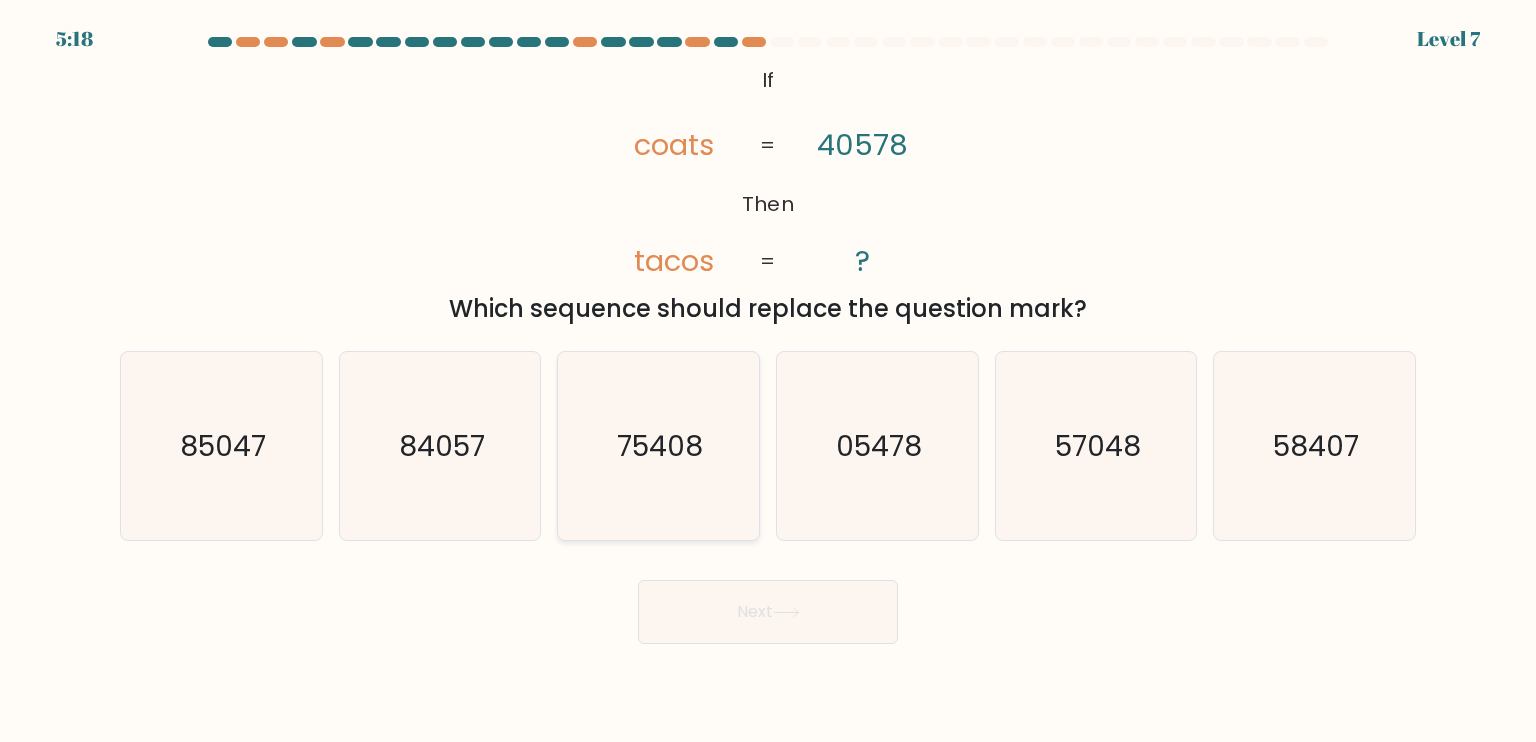 click on "75408" 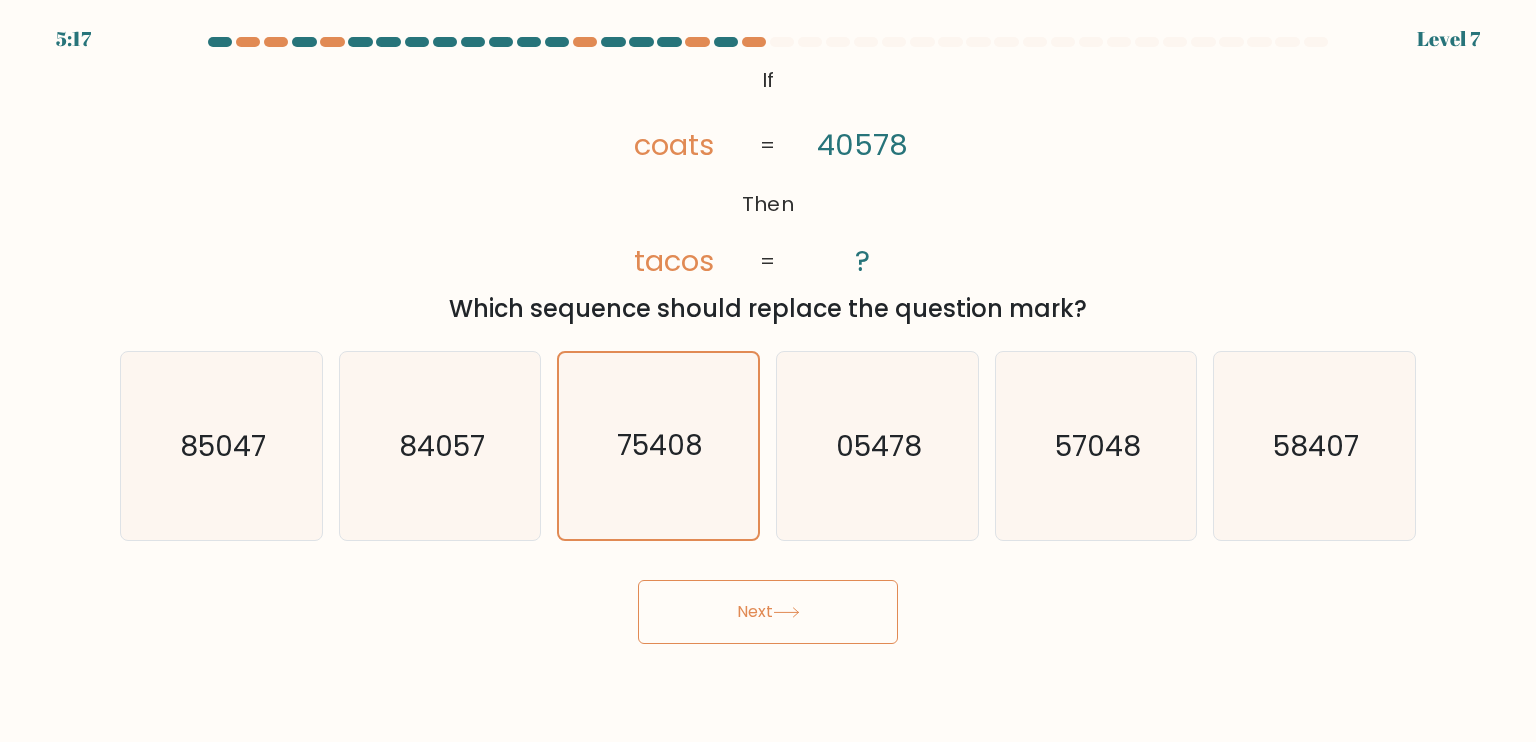click on "Next" at bounding box center [768, 612] 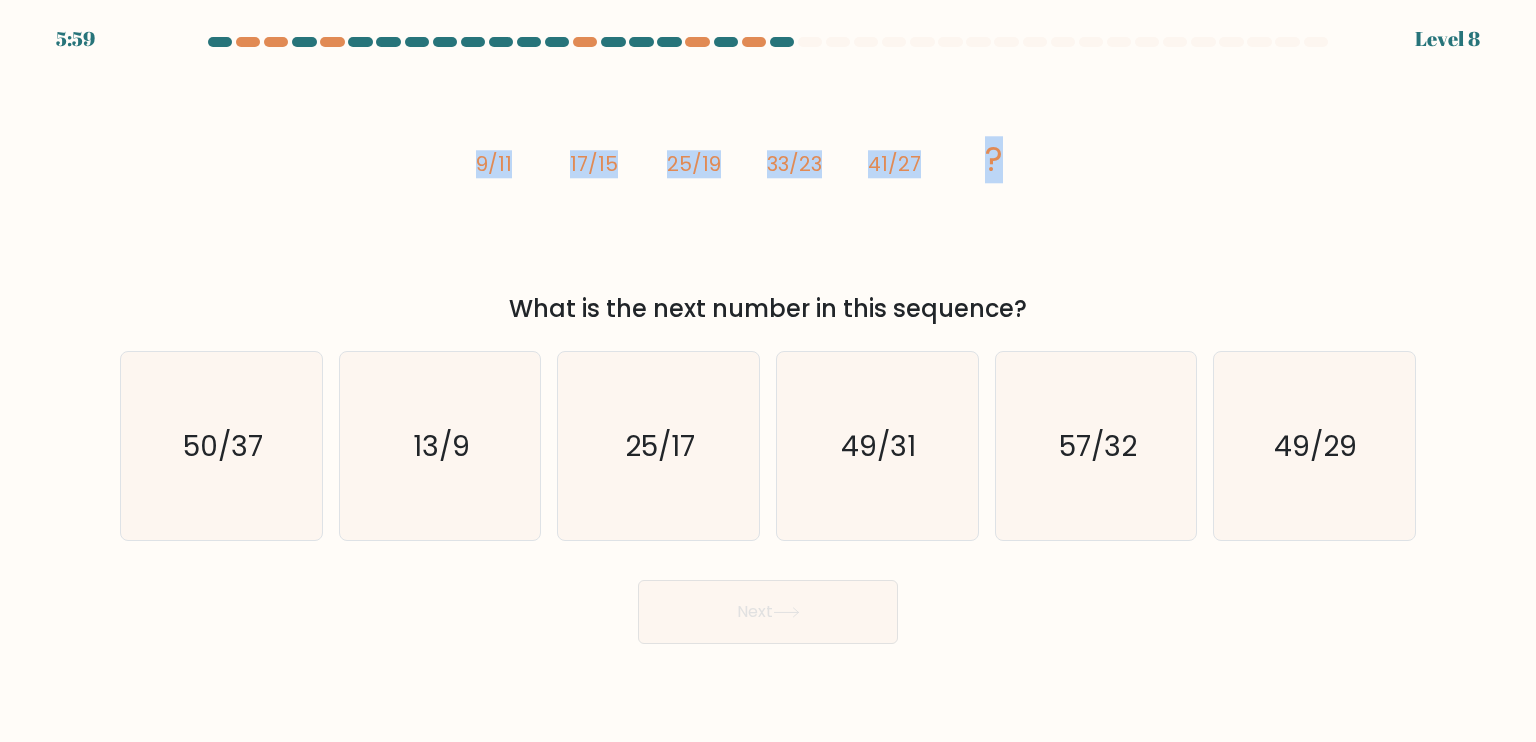 drag, startPoint x: 459, startPoint y: 151, endPoint x: 1022, endPoint y: 120, distance: 563.85284 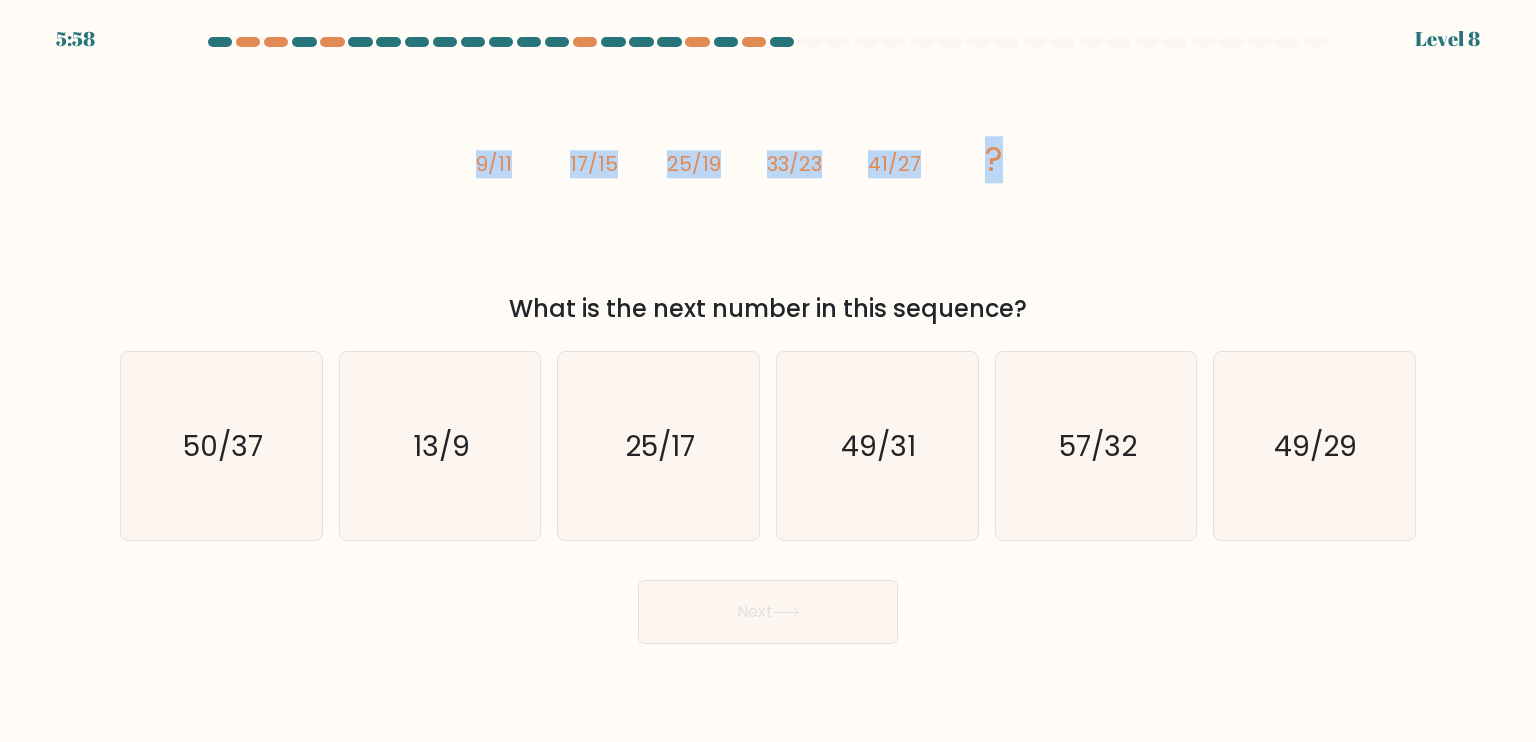 copy on "9/11
17/15
25/19
33/23
41/27
?" 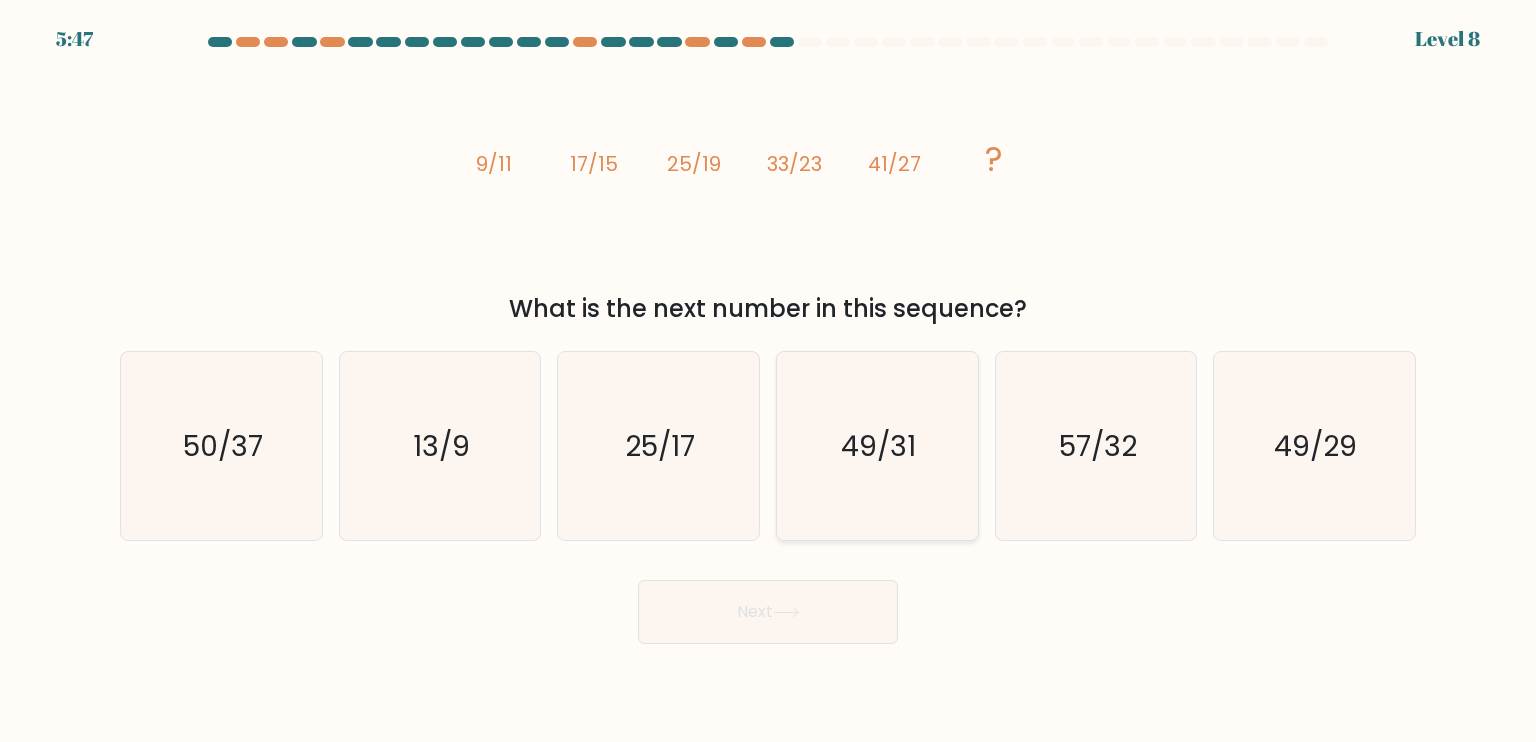 click on "49/31" 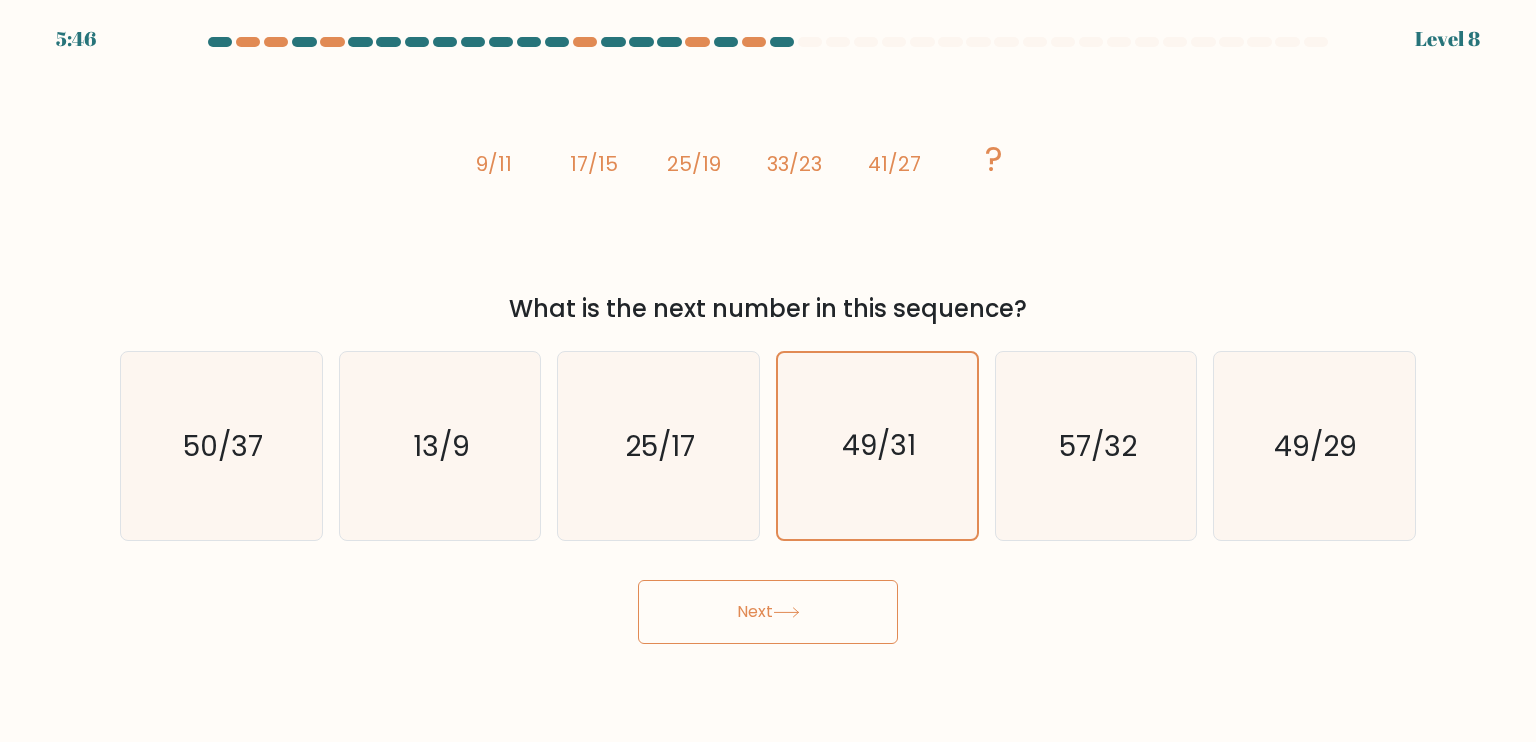 click on "Next" at bounding box center (768, 612) 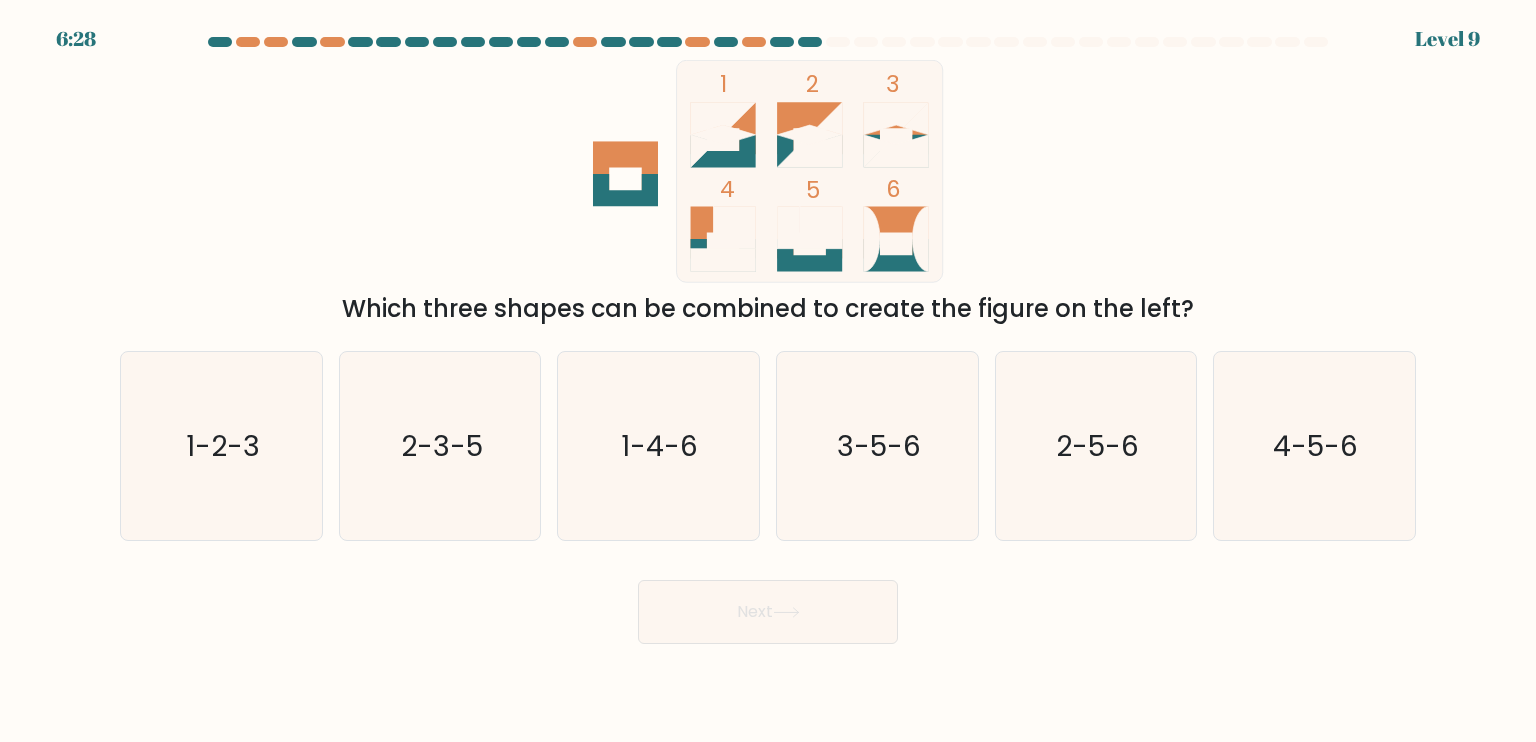 type 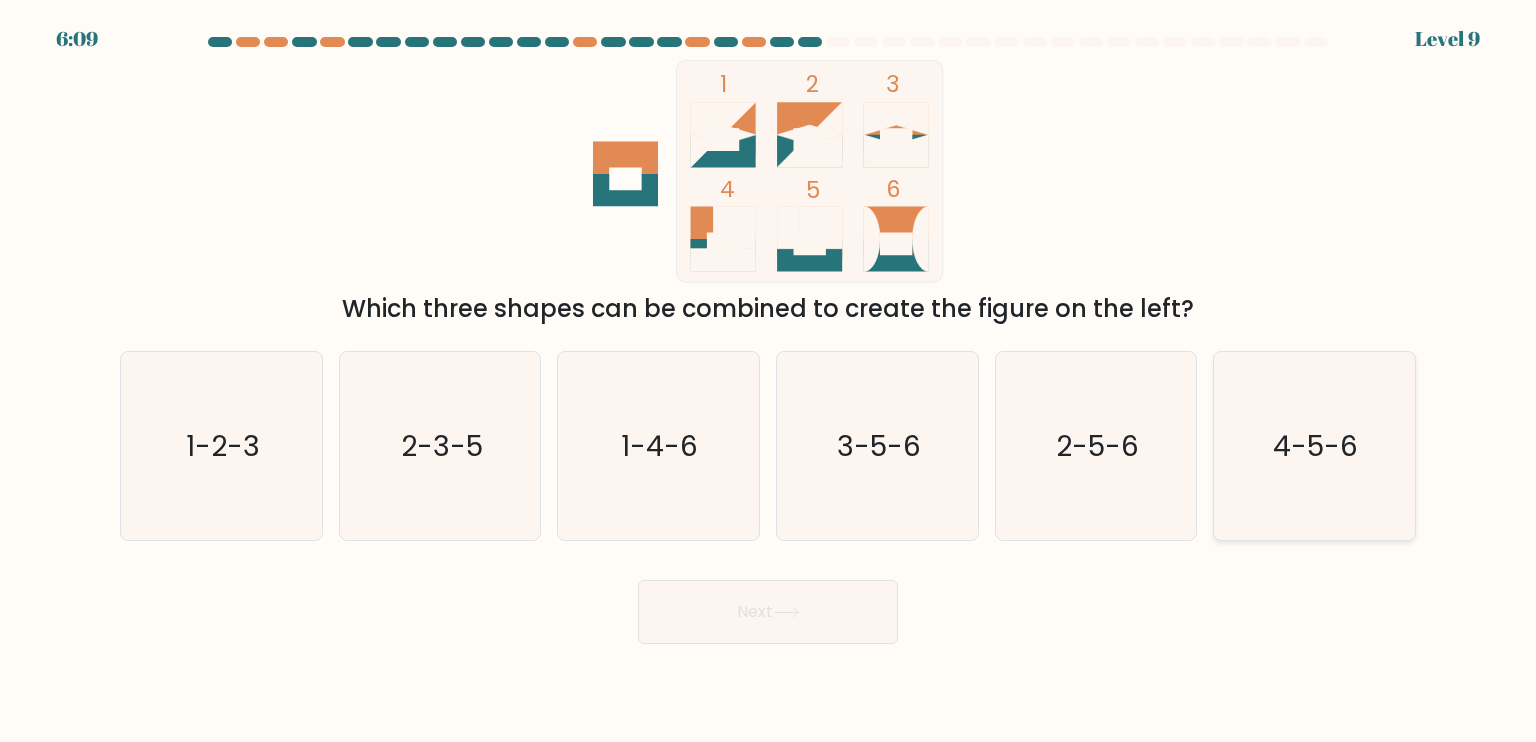 click on "4-5-6" 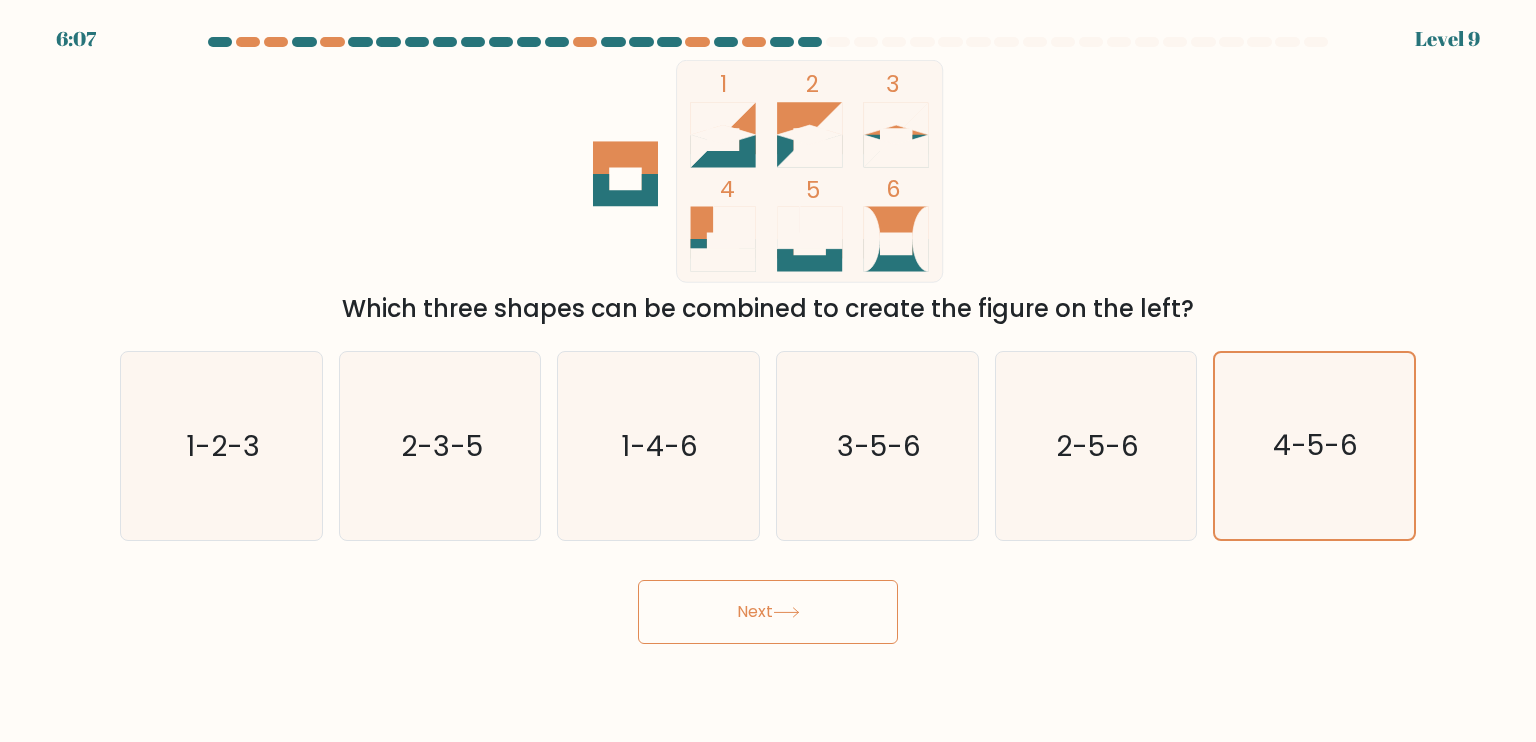 click on "Next" at bounding box center [768, 612] 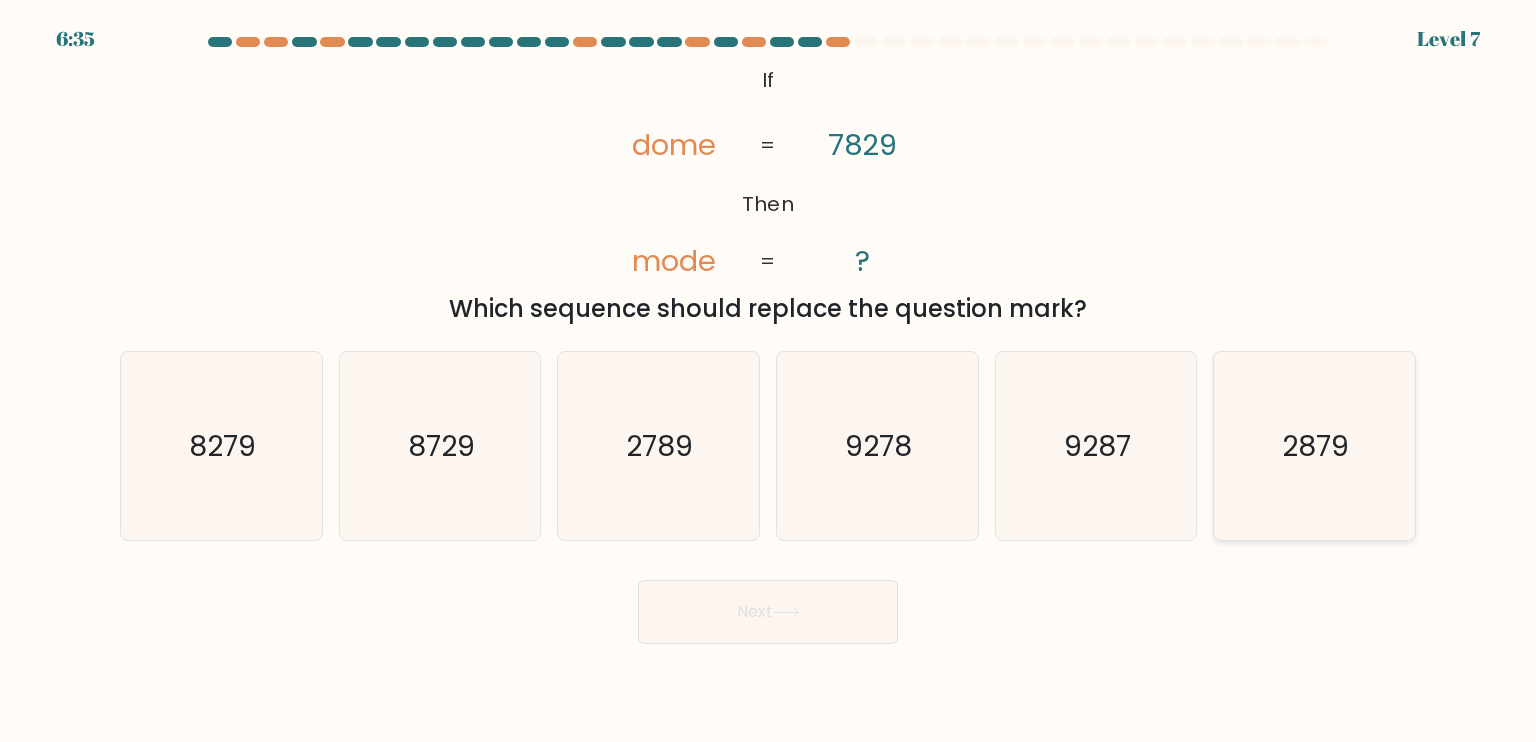 click on "2879" 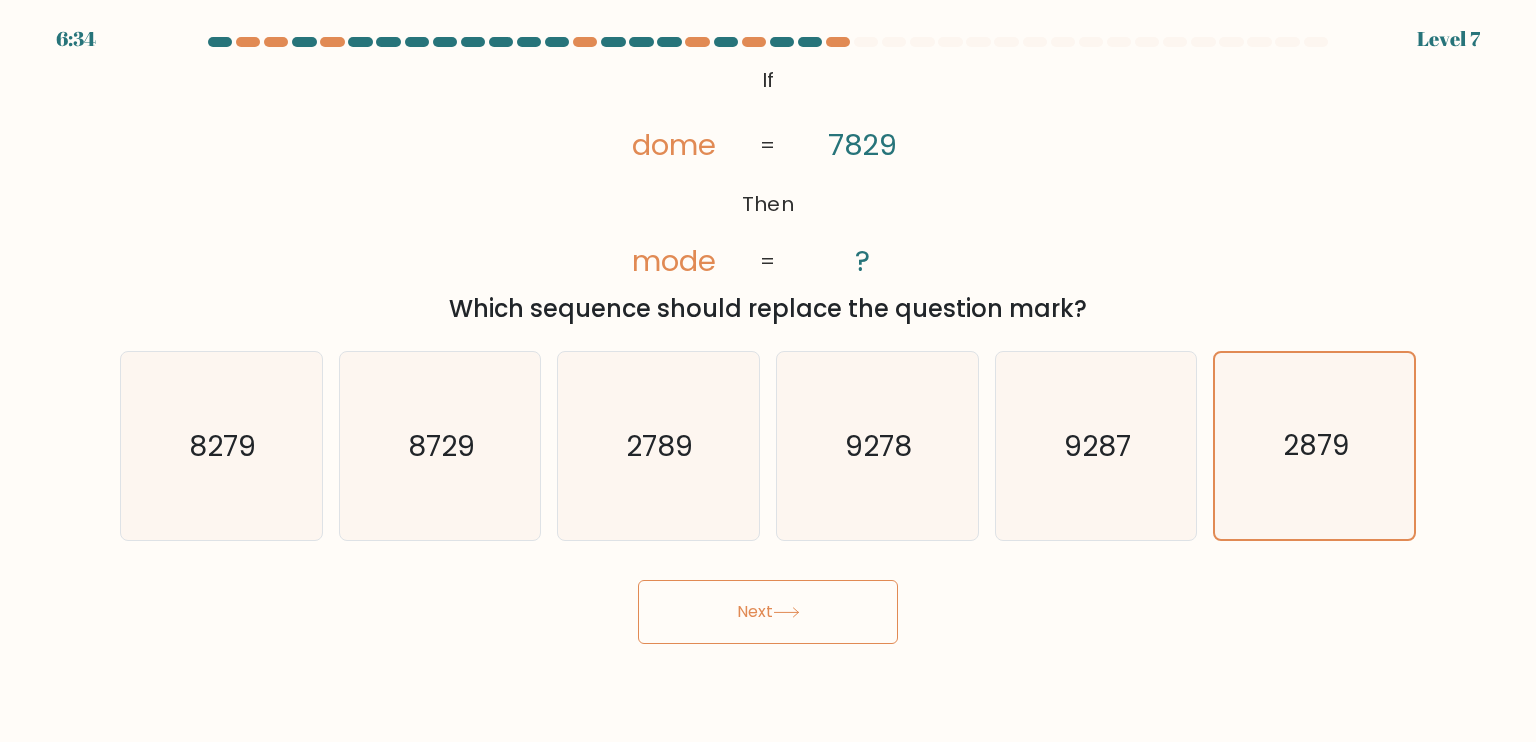 click on "Next" at bounding box center [768, 612] 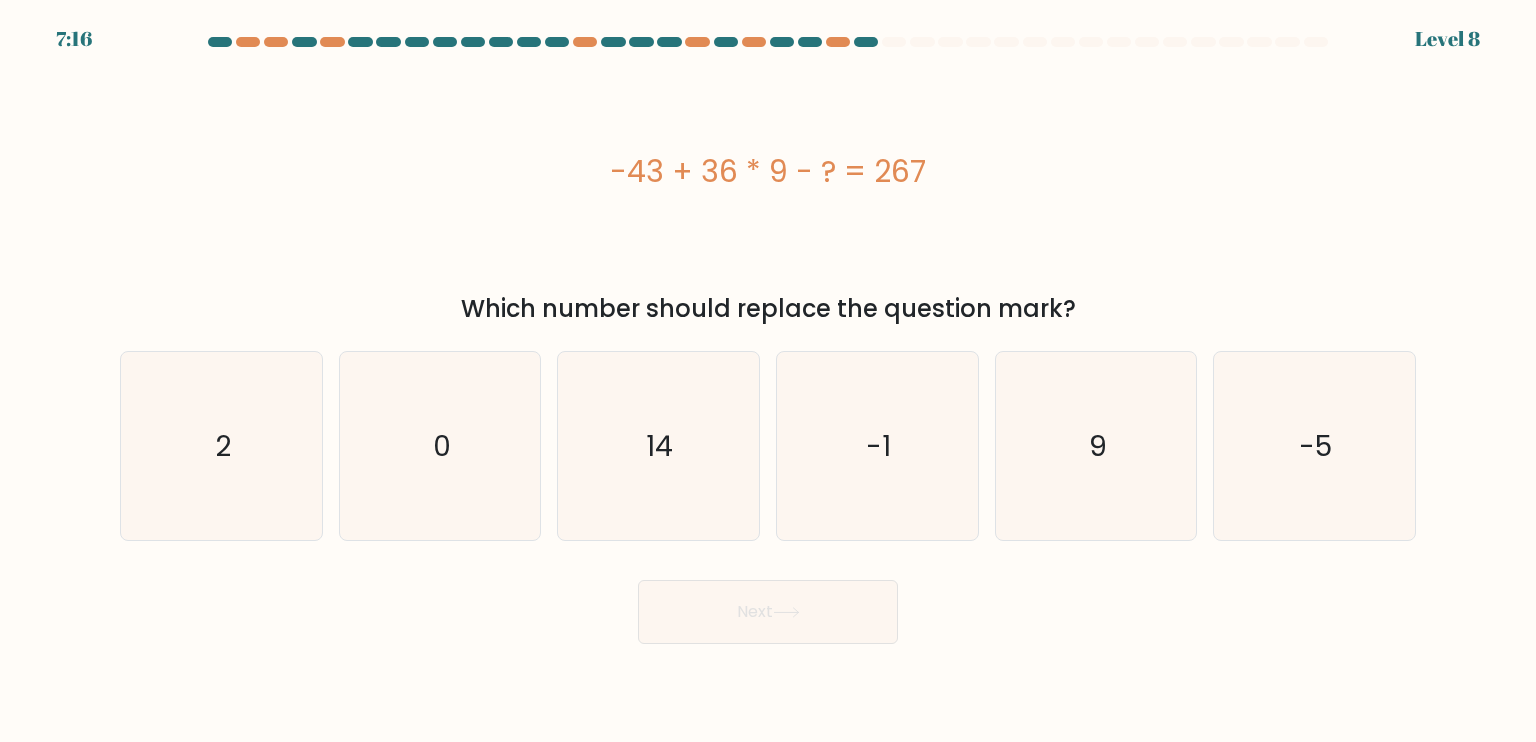 drag, startPoint x: 936, startPoint y: 171, endPoint x: 616, endPoint y: 179, distance: 320.09998 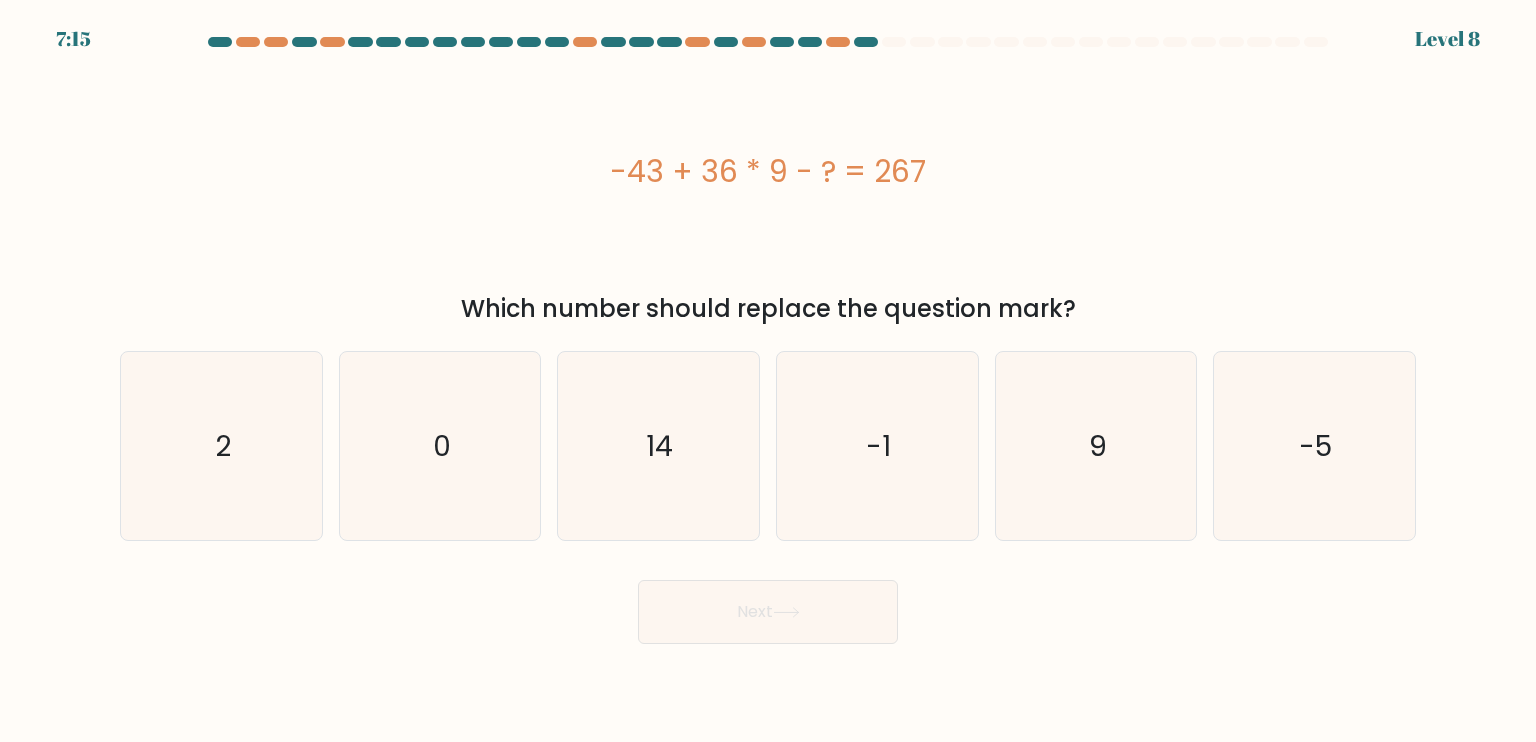 copy on "-43 + 36 * 9 - ? = 267" 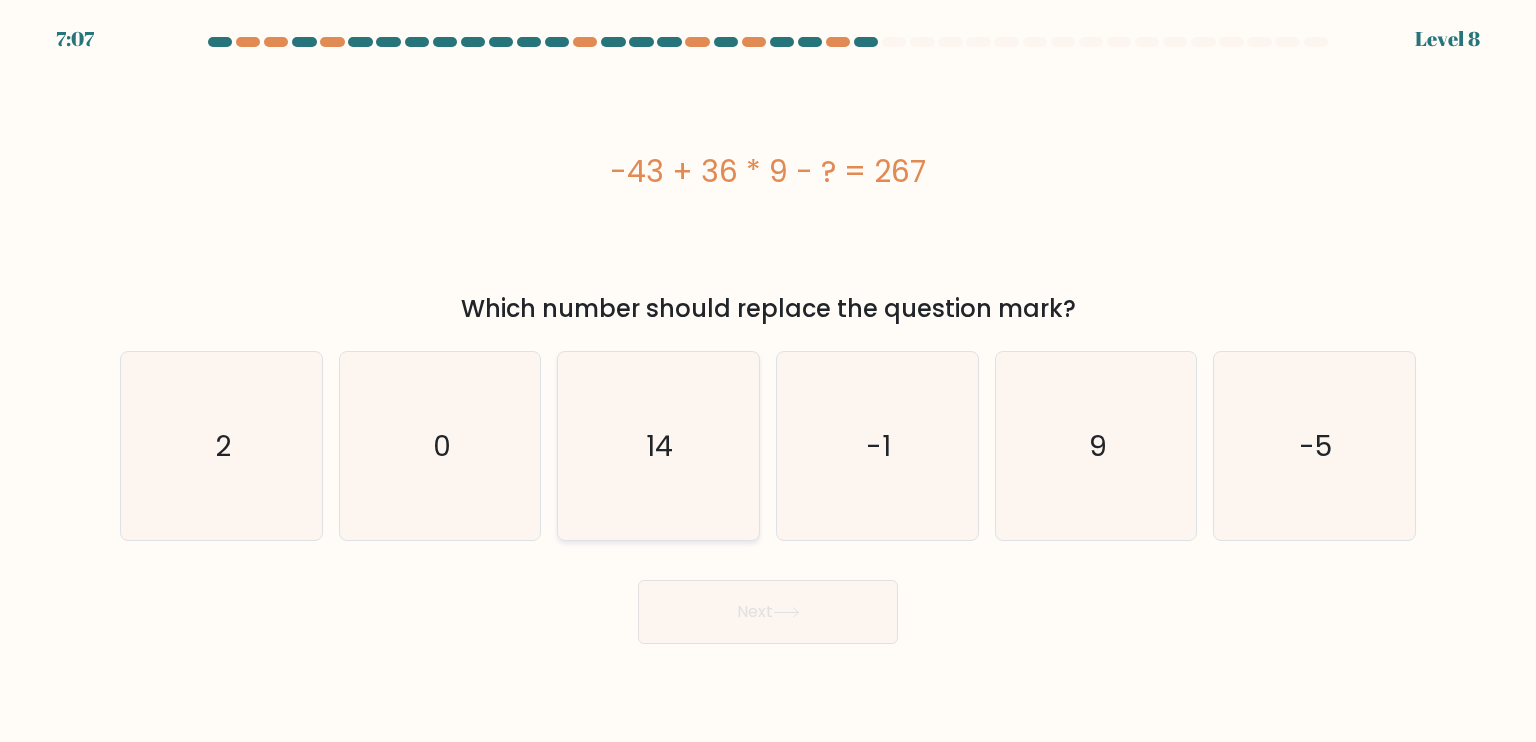 click on "14" 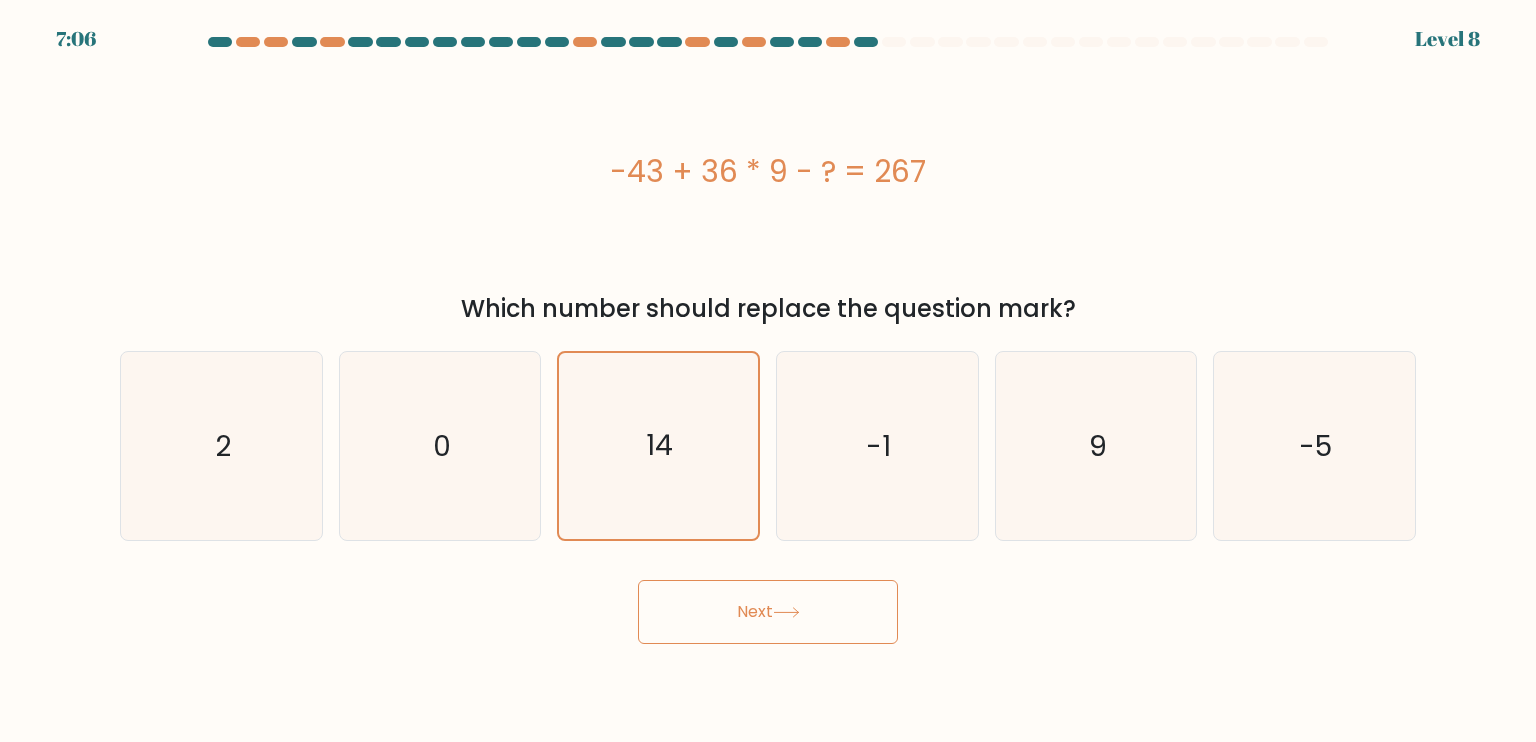 click on "Next" at bounding box center [768, 612] 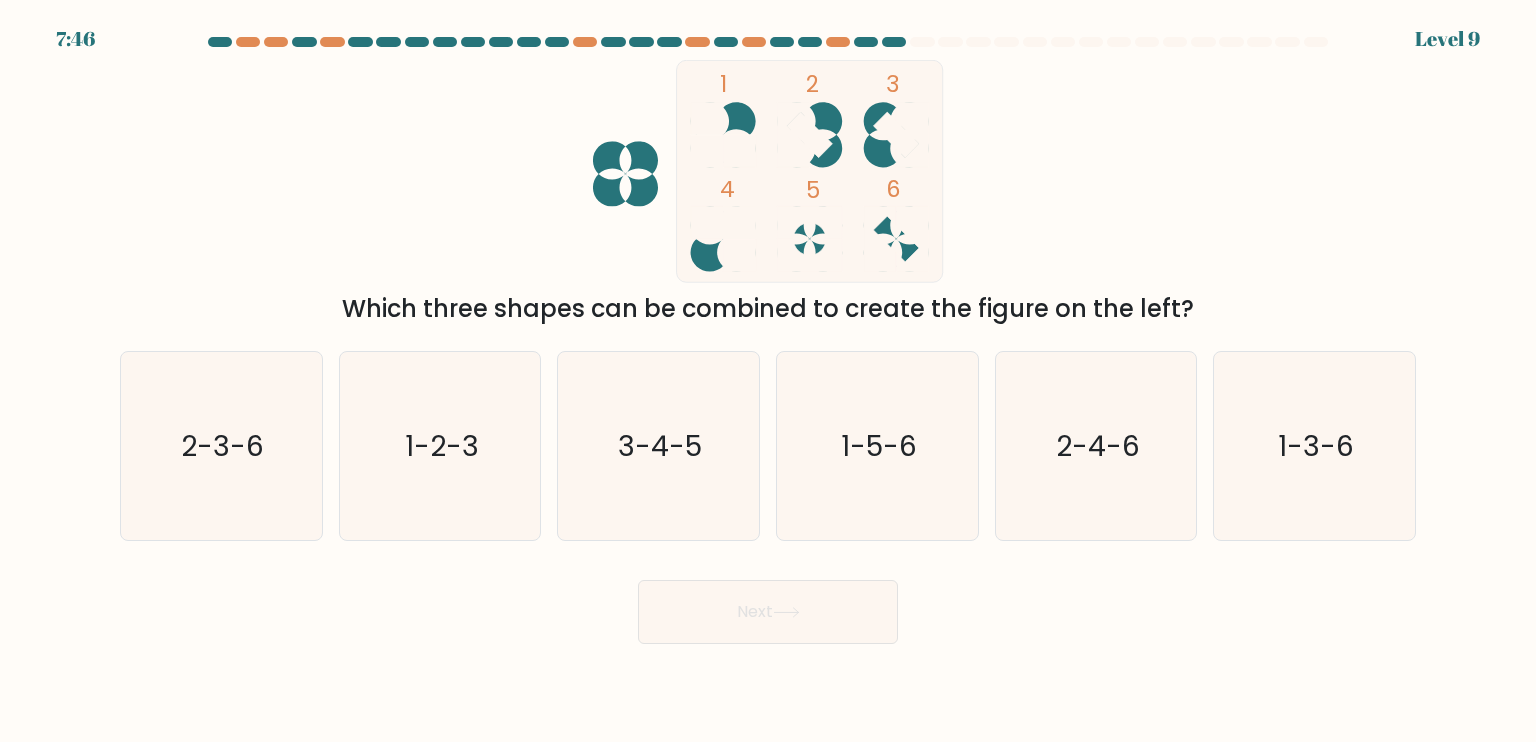 type 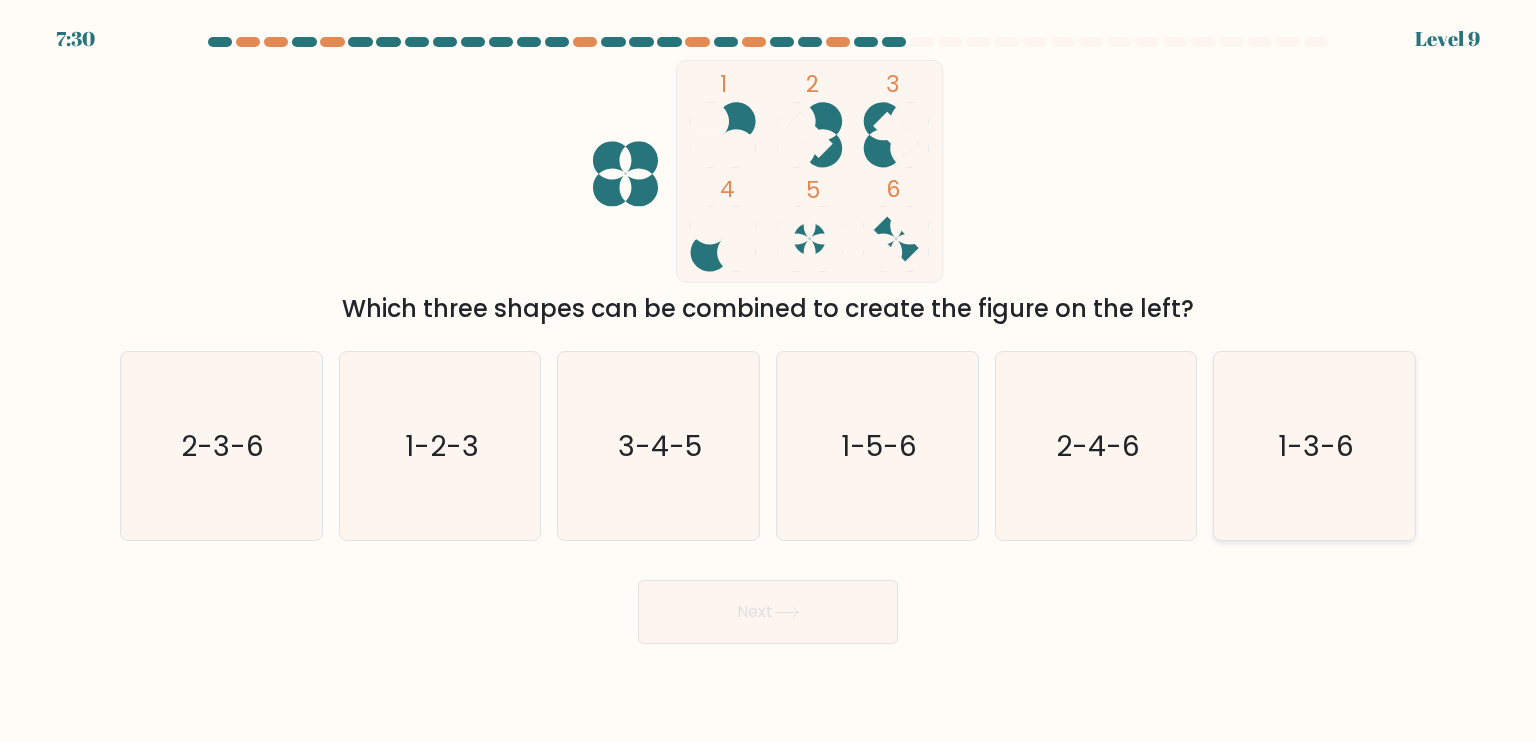 click on "1-3-6" 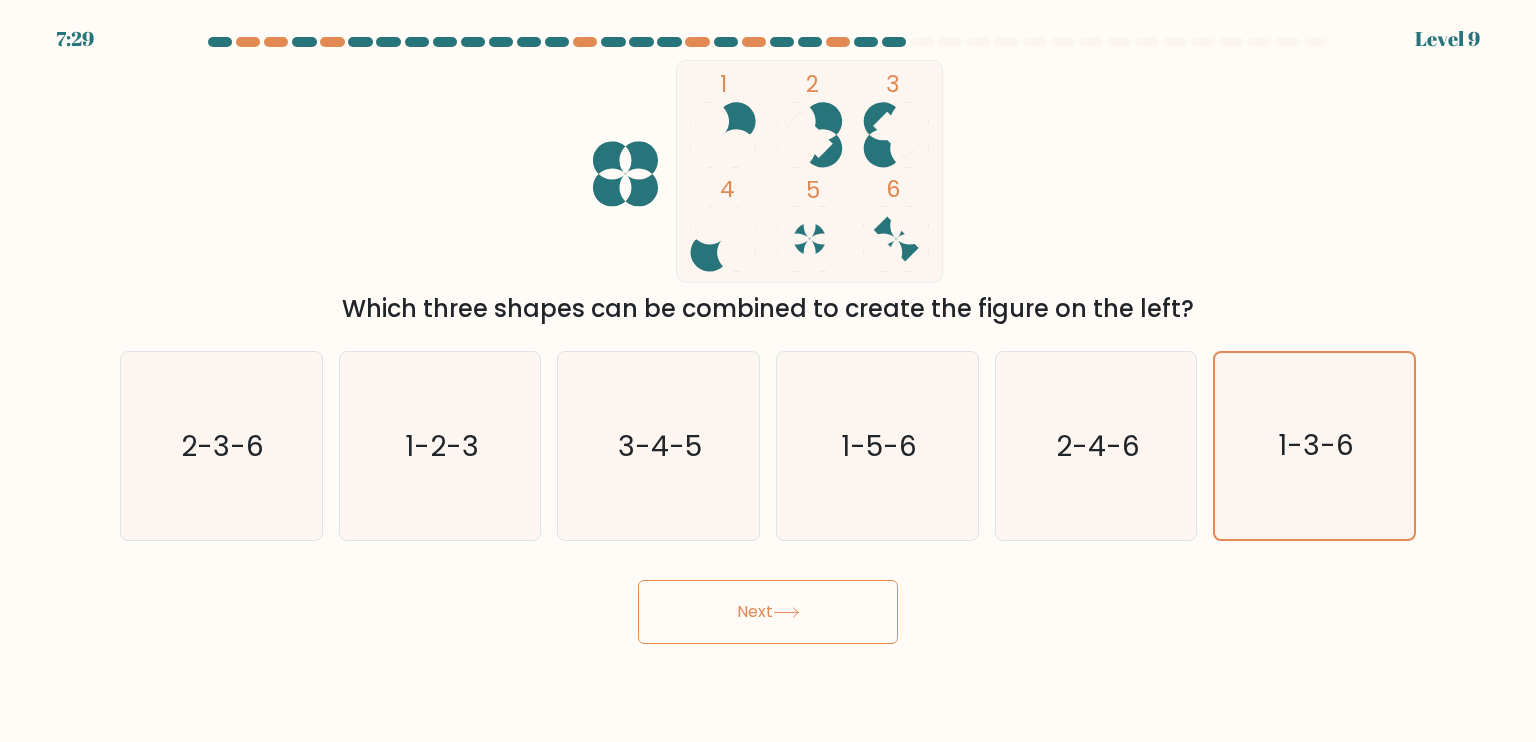 click on "Next" at bounding box center (768, 612) 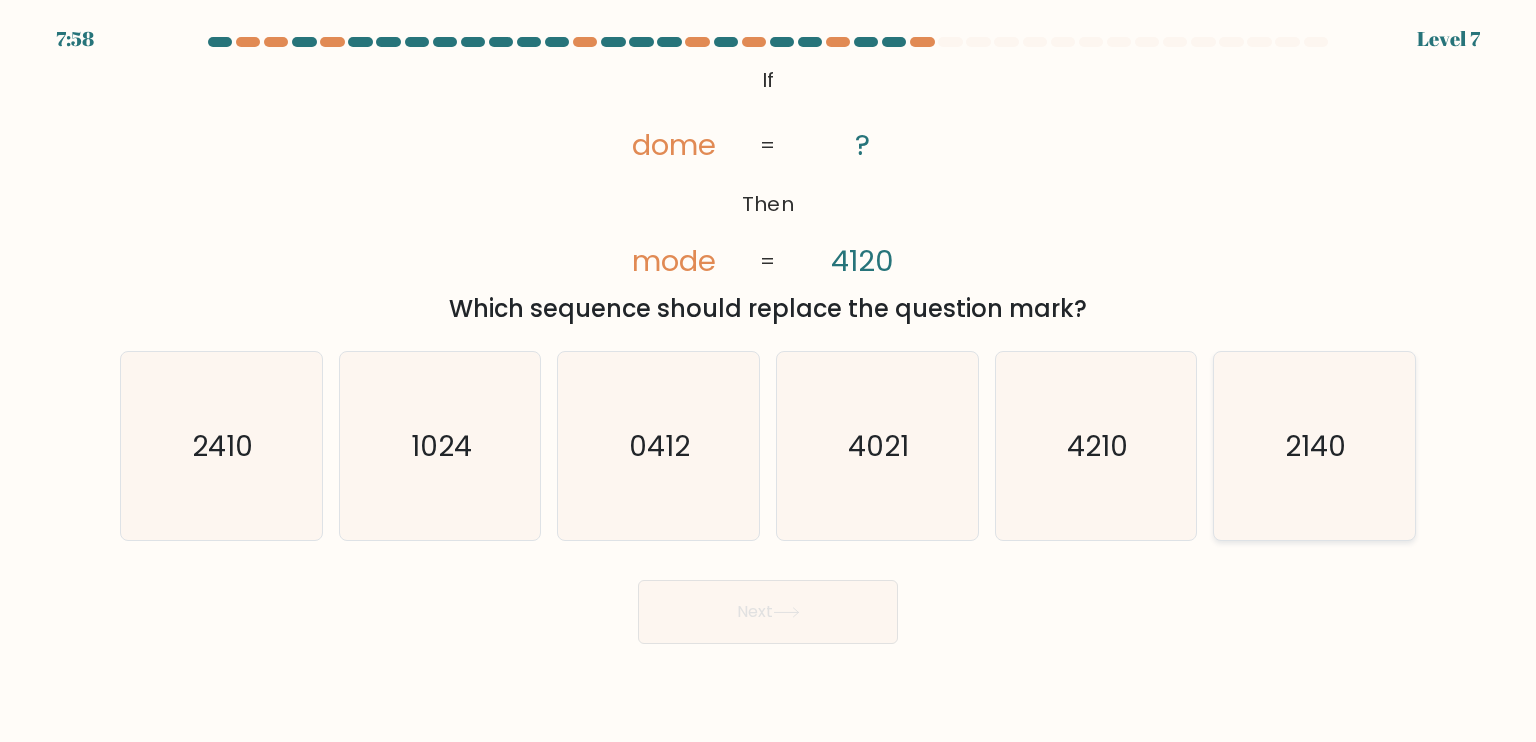 click on "2140" 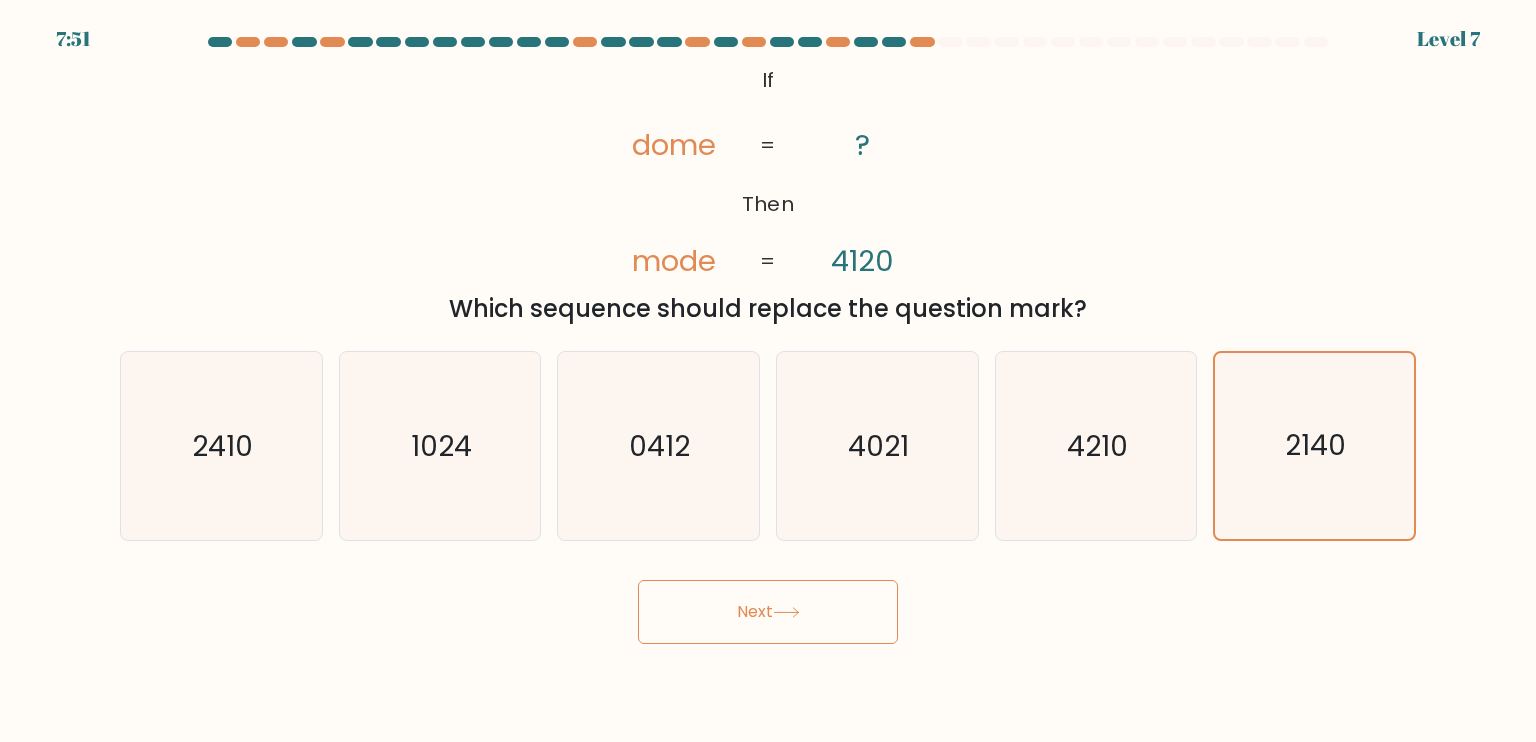 click on "Next" at bounding box center [768, 612] 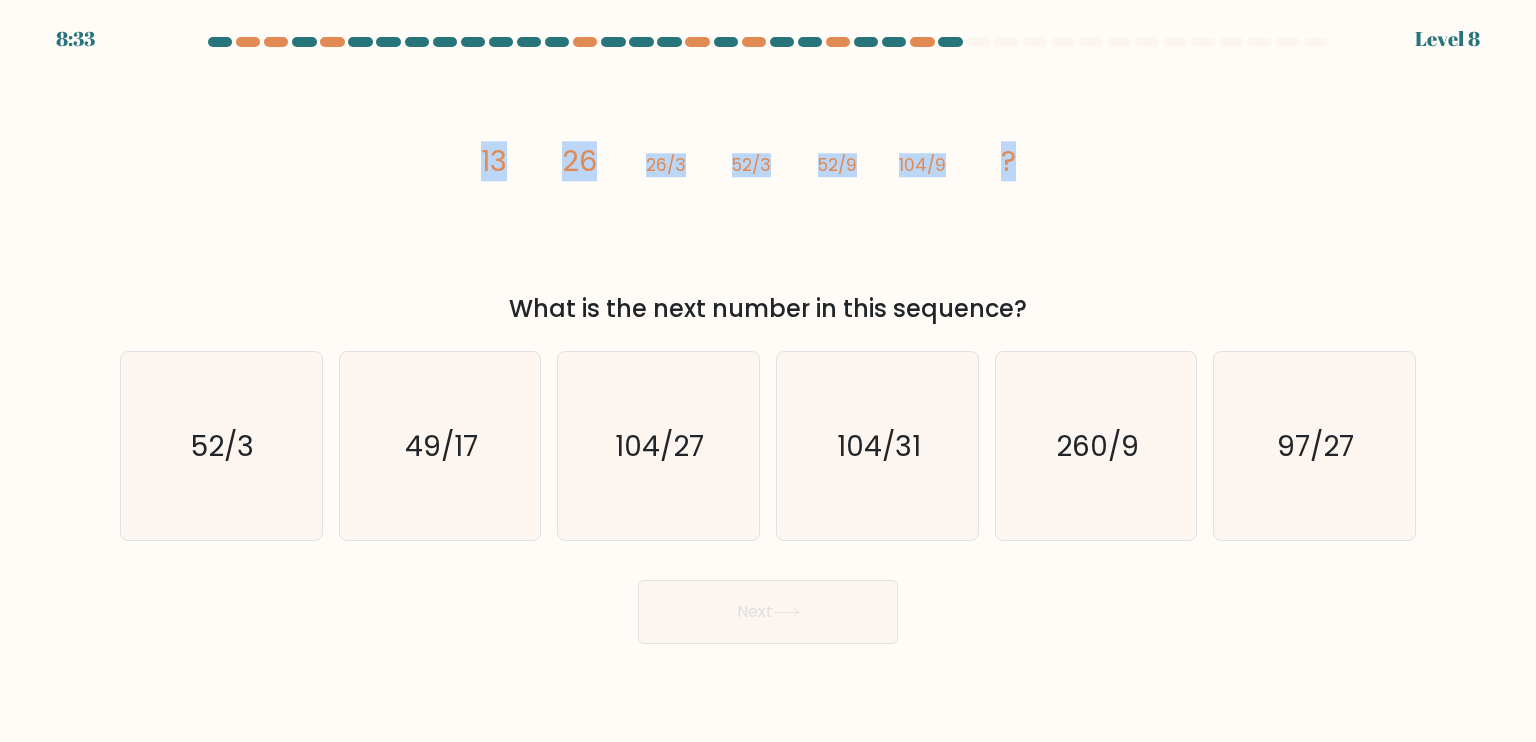 drag, startPoint x: 1044, startPoint y: 162, endPoint x: 468, endPoint y: 164, distance: 576.0035 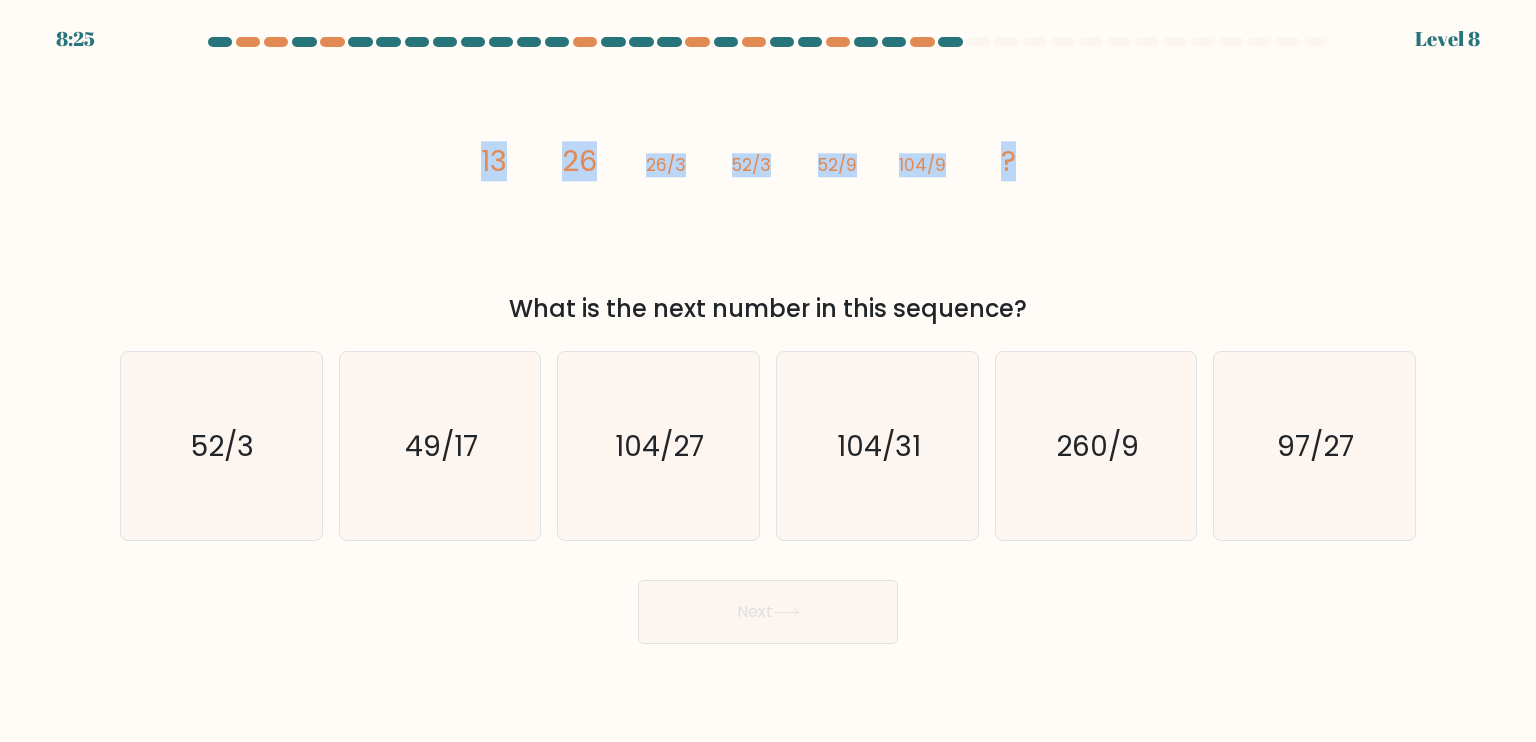copy on "13
26
26/3
52/3
52/9
104/9
?" 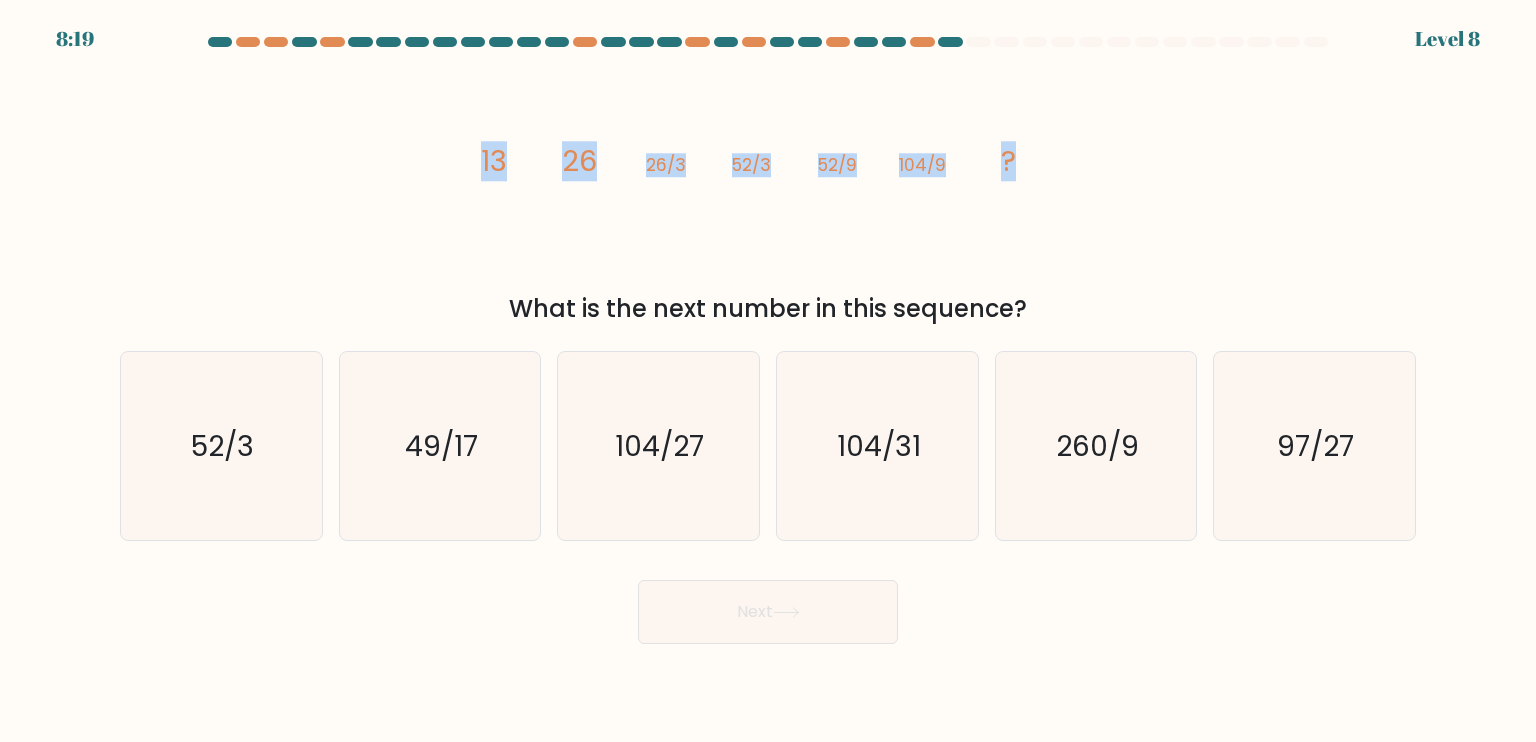 click on "image/svg+xml
13
26
26/3
52/3
52/9
104/9
?" 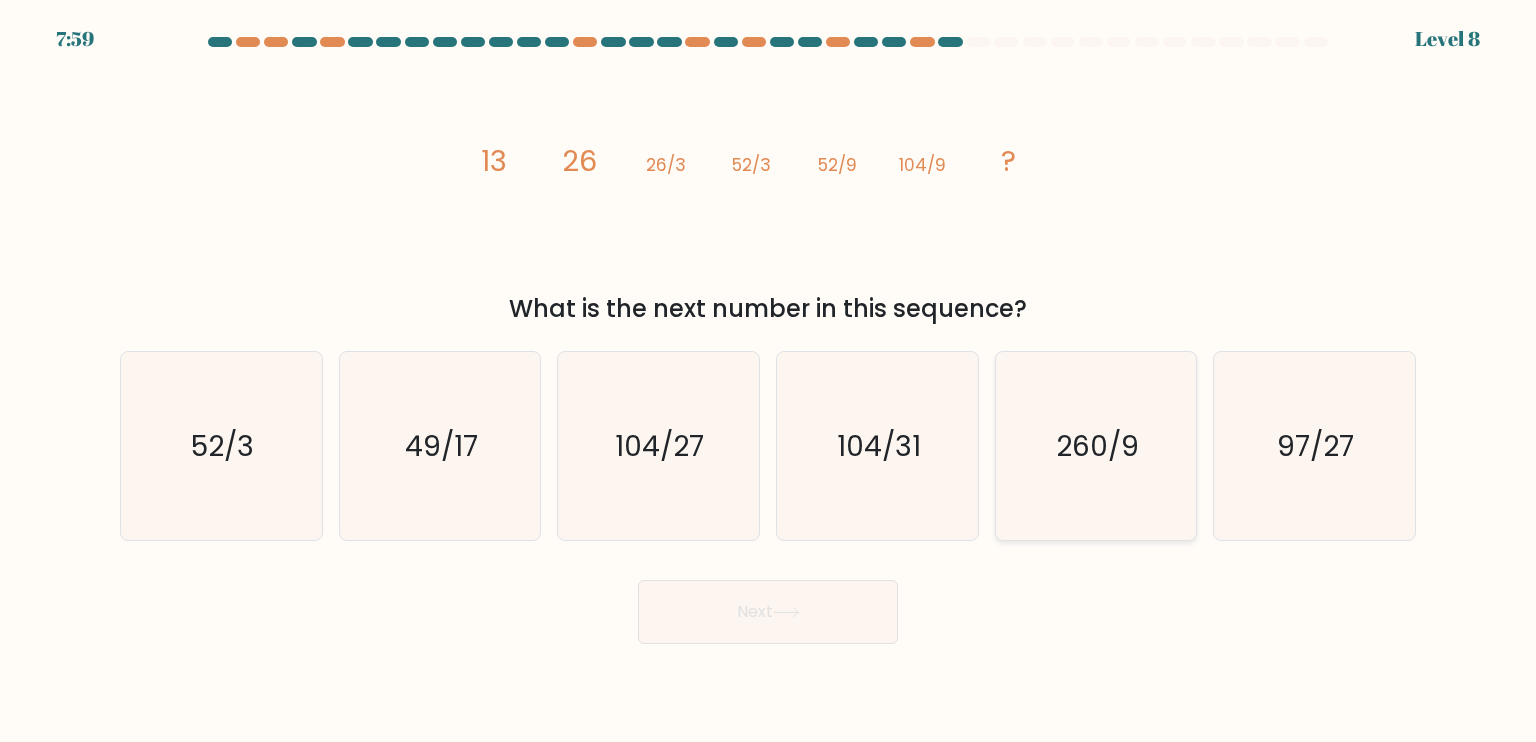 click on "260/9" 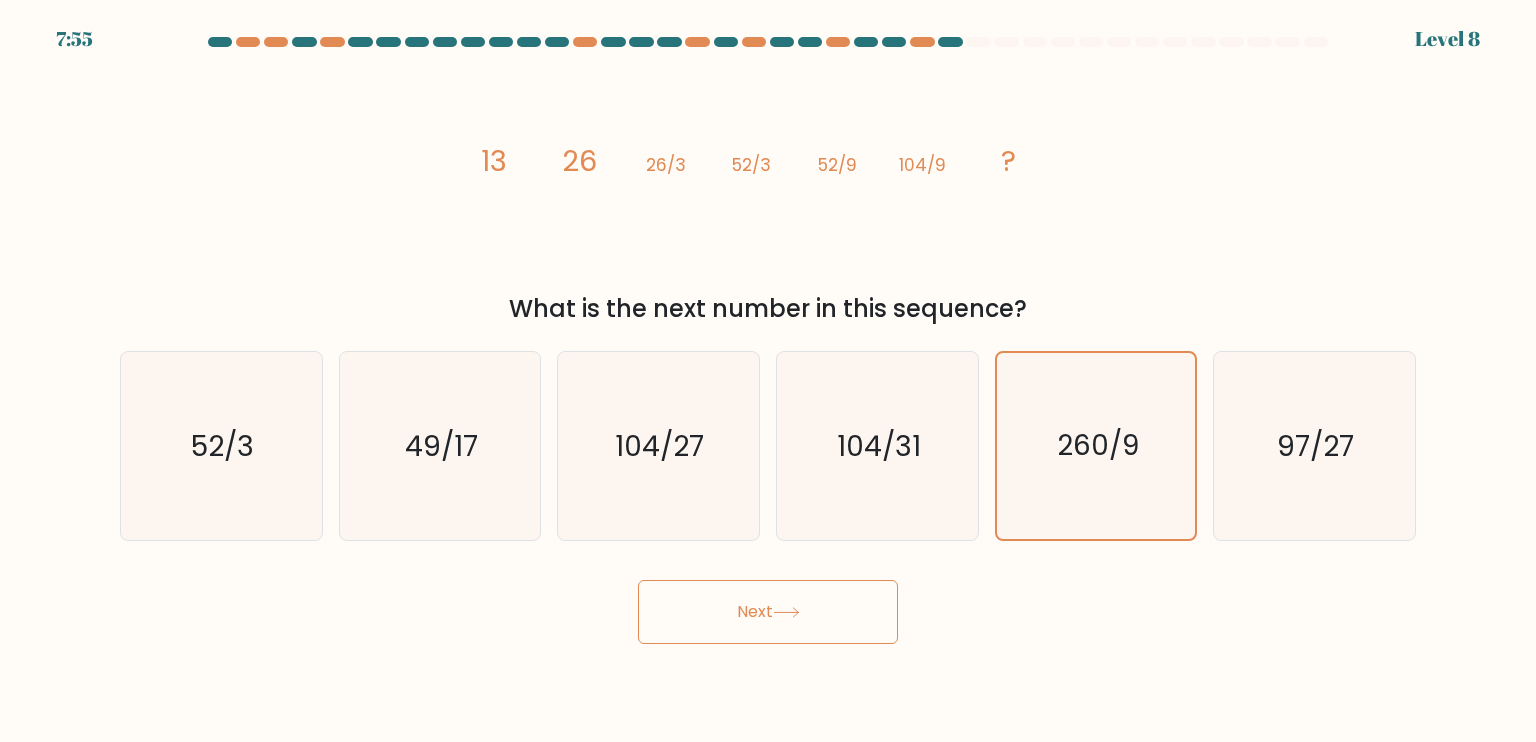 click on "Next" at bounding box center (768, 612) 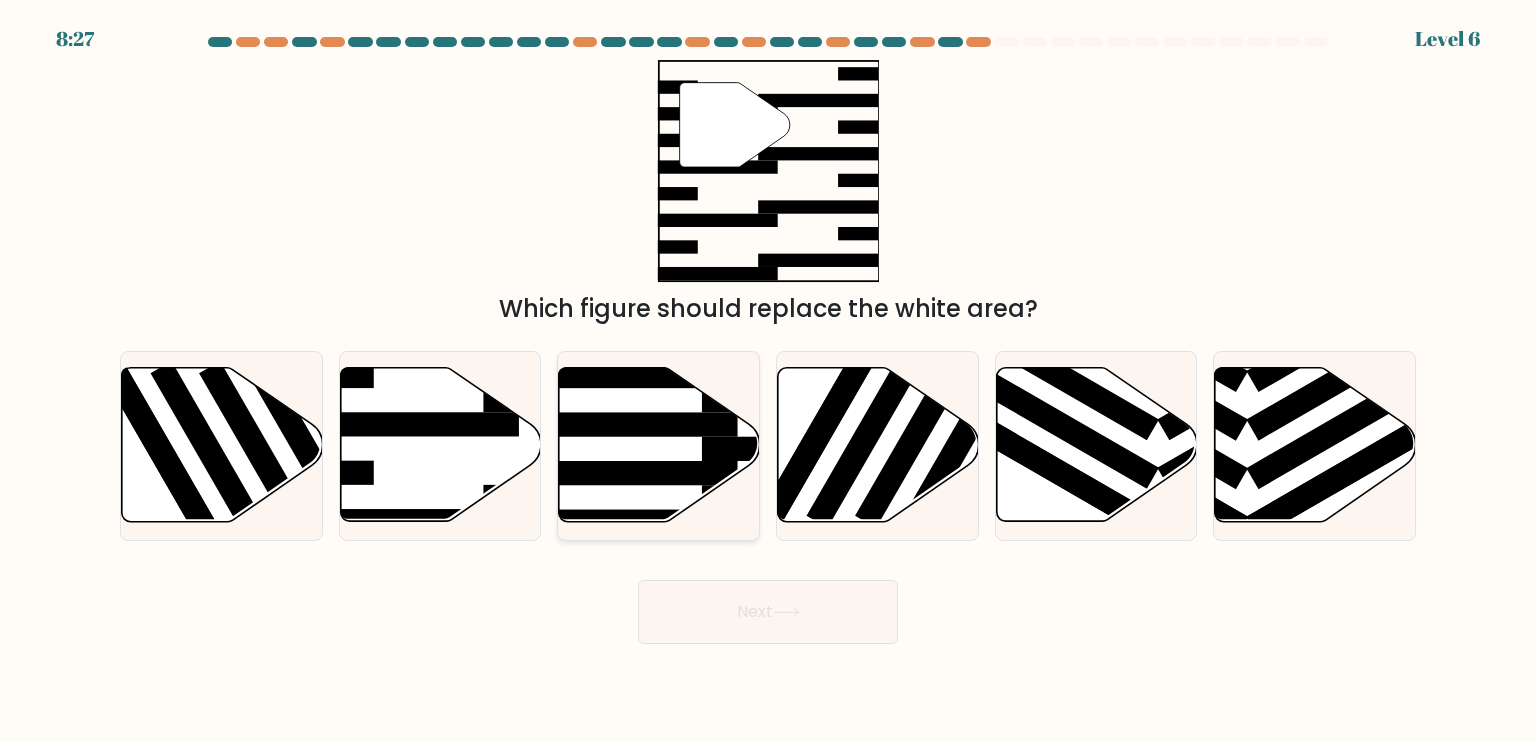 click 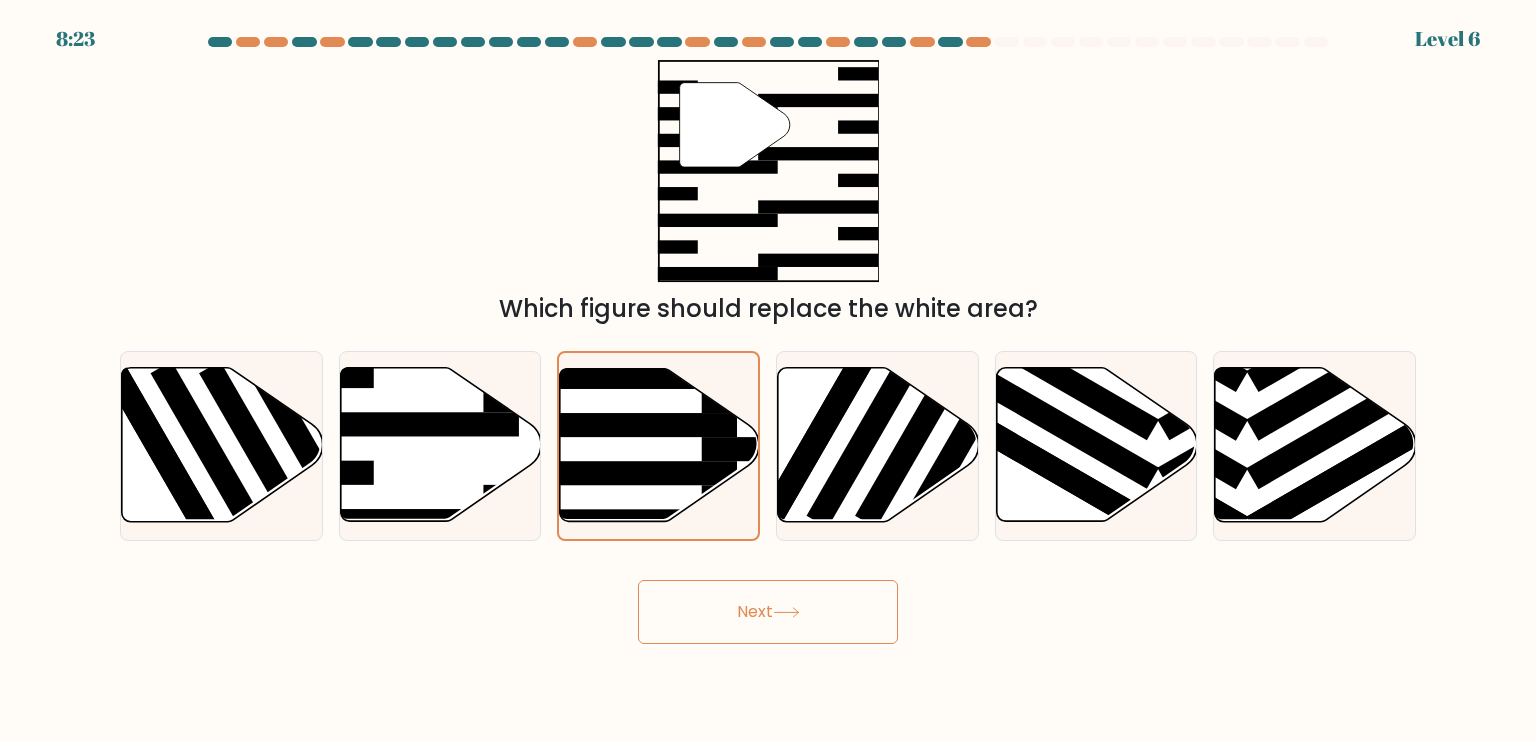 click on "Next" at bounding box center [768, 612] 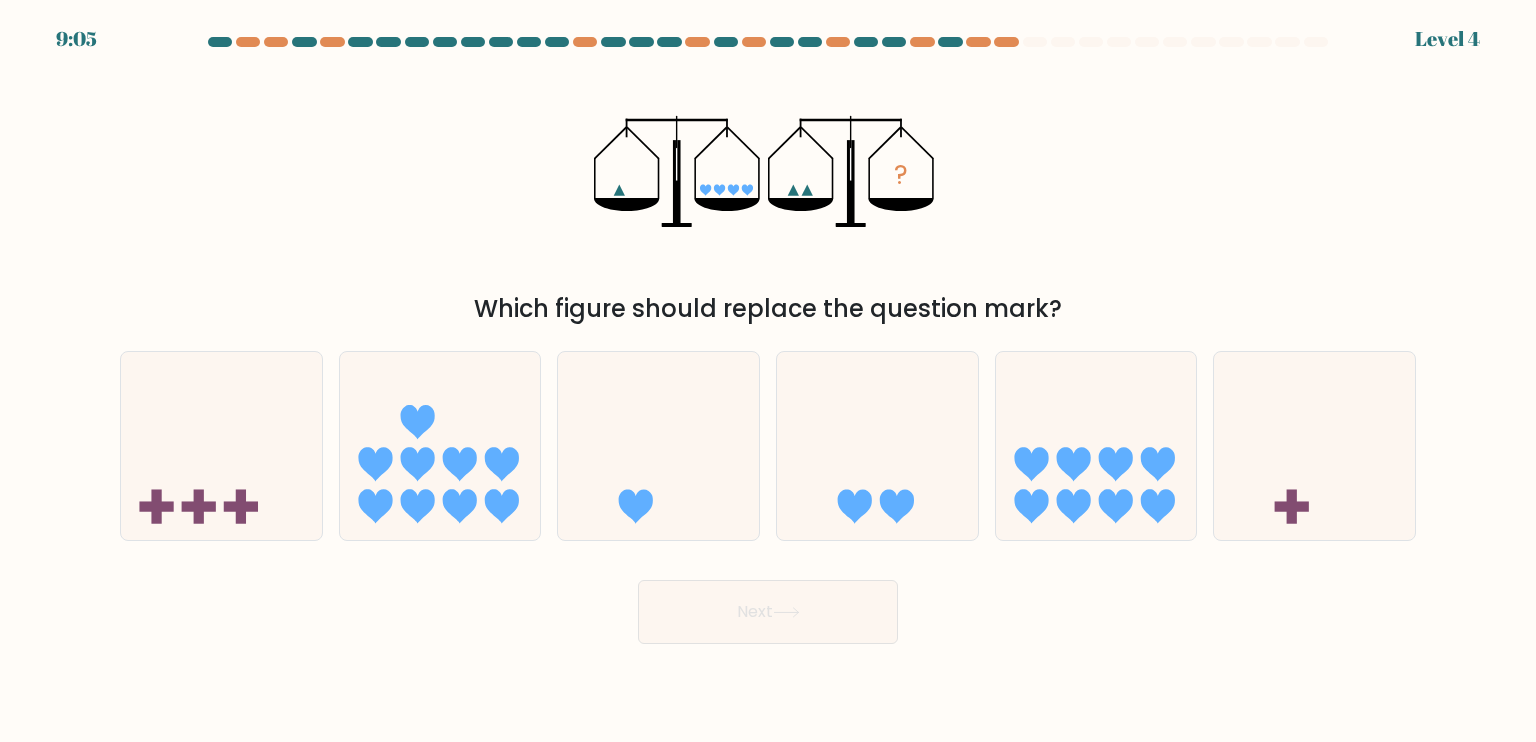 type 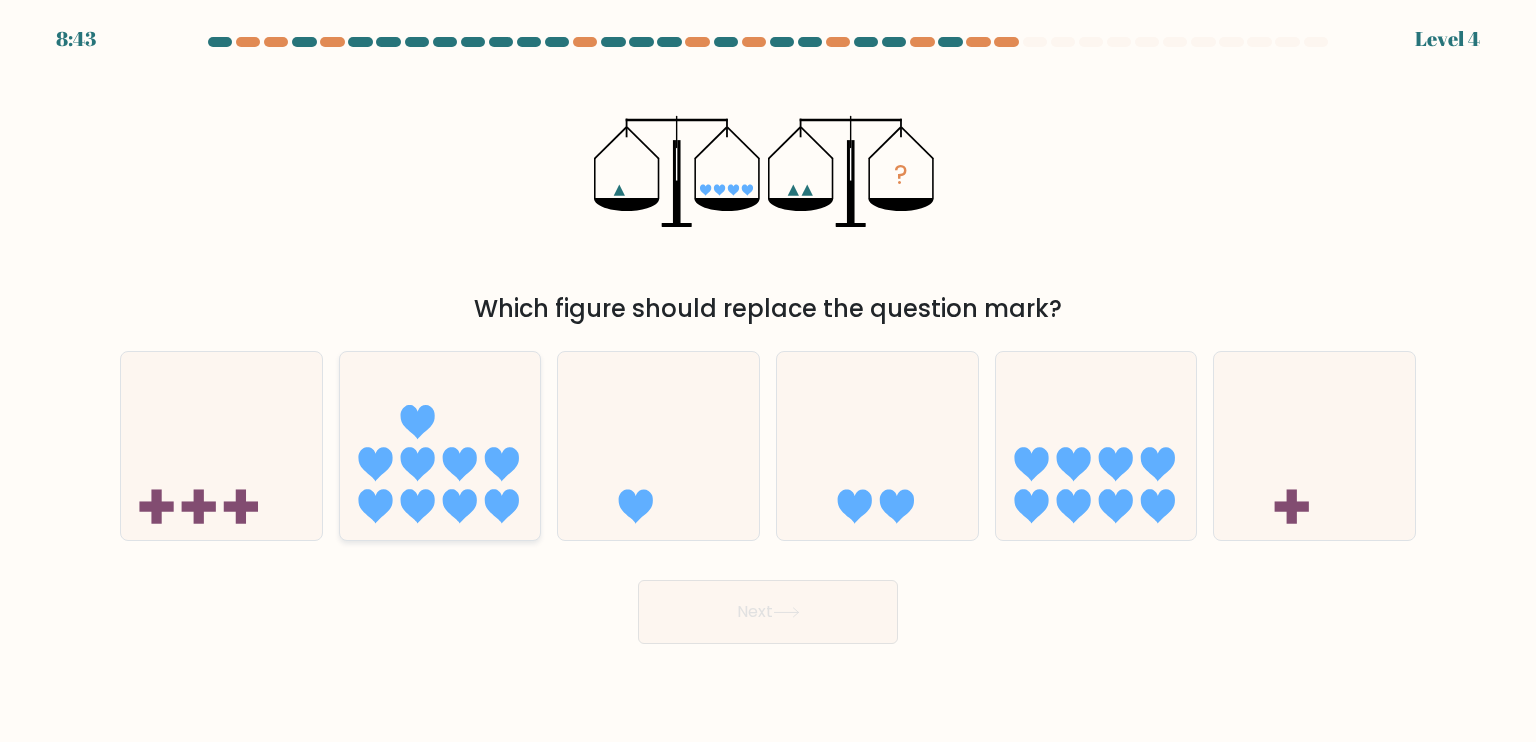 click 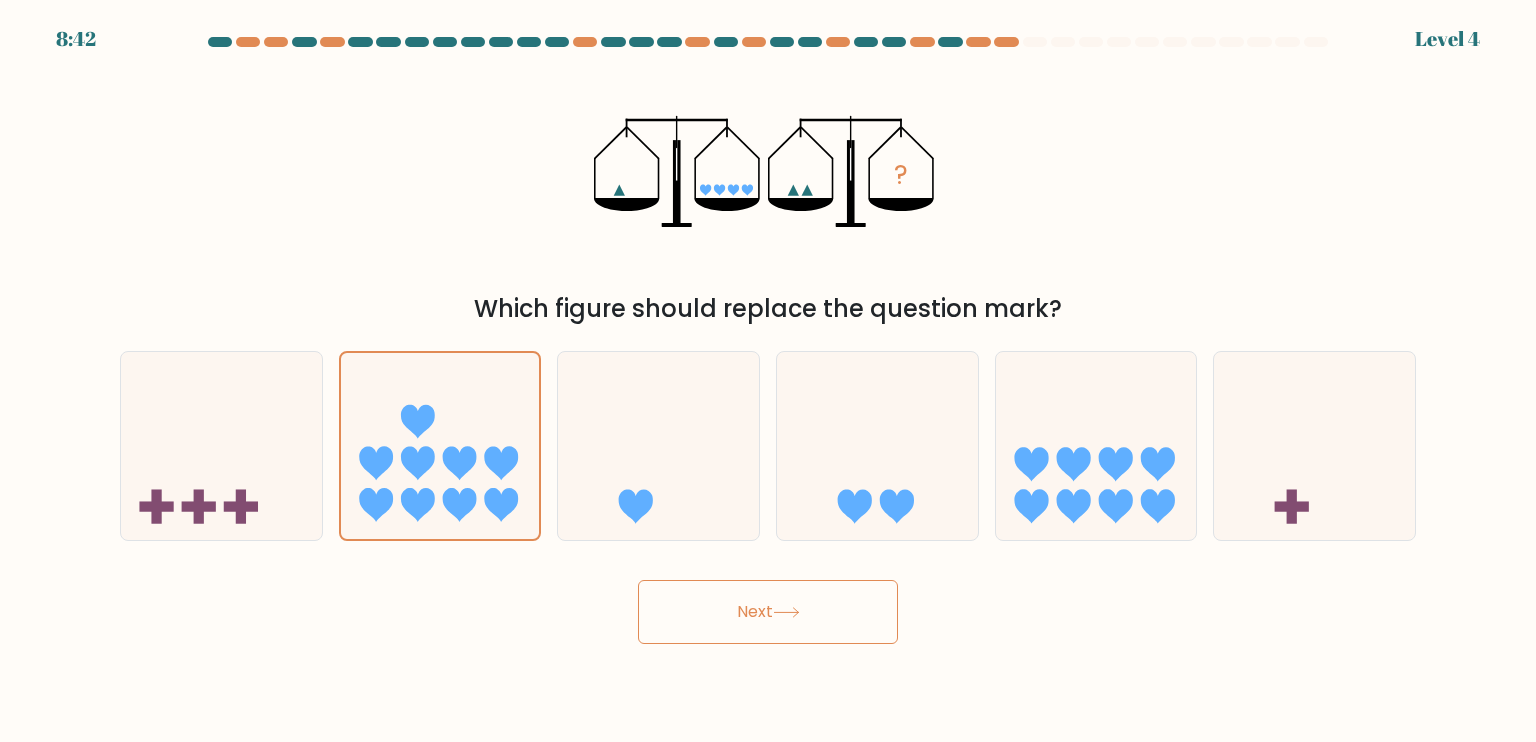click on "Next" at bounding box center (768, 612) 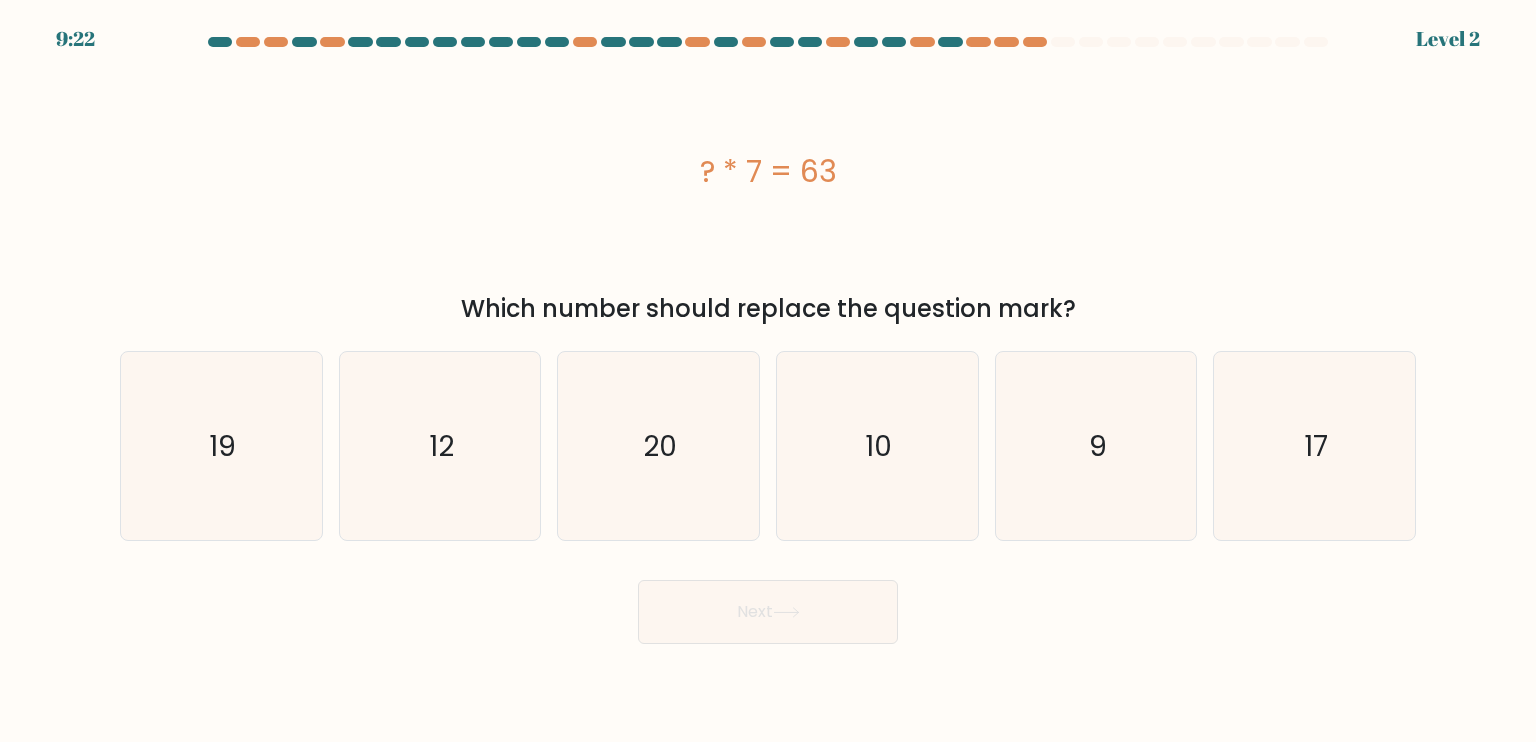 drag, startPoint x: 660, startPoint y: 171, endPoint x: 908, endPoint y: 158, distance: 248.34048 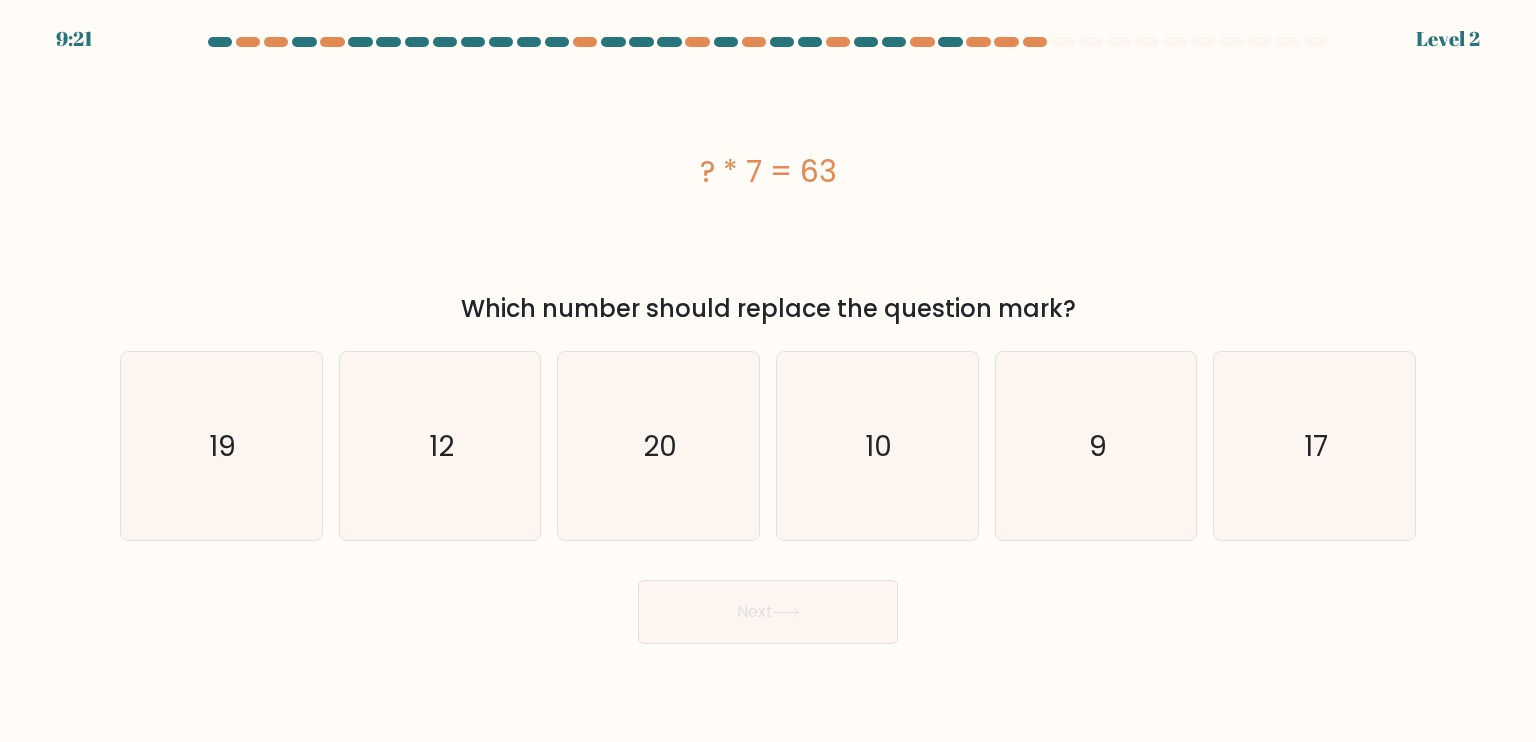 copy on "? * 7 = 63" 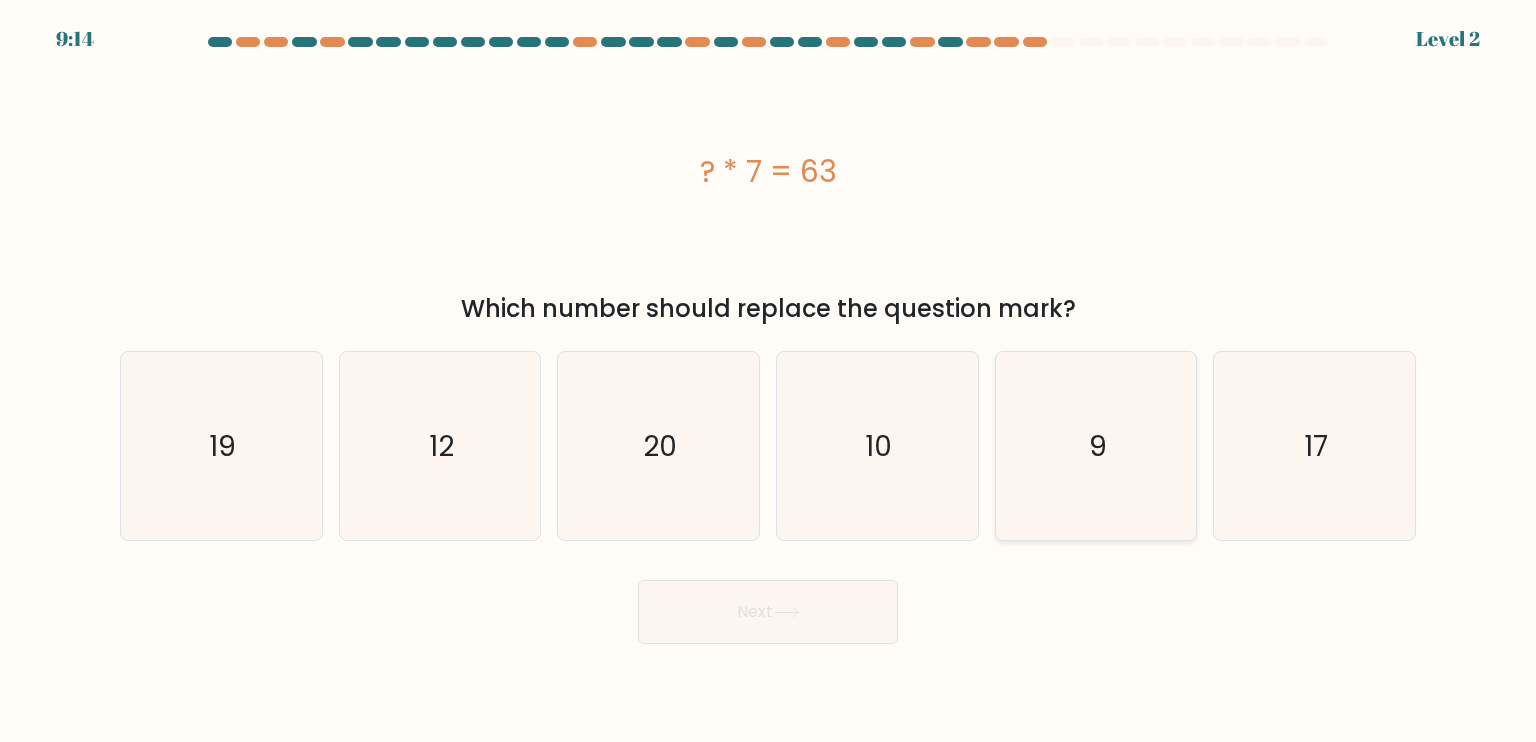 click on "9" 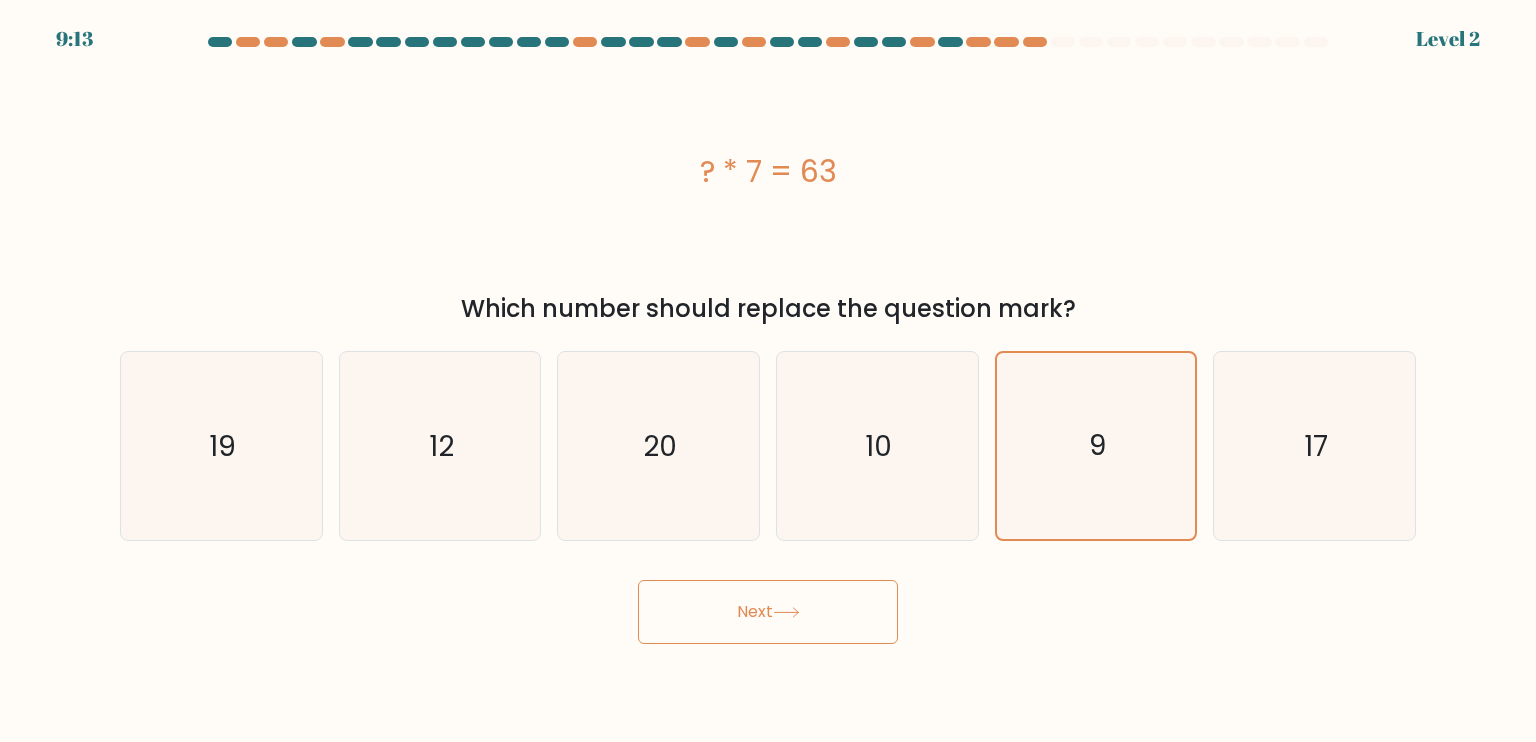 click on "Next" at bounding box center [768, 612] 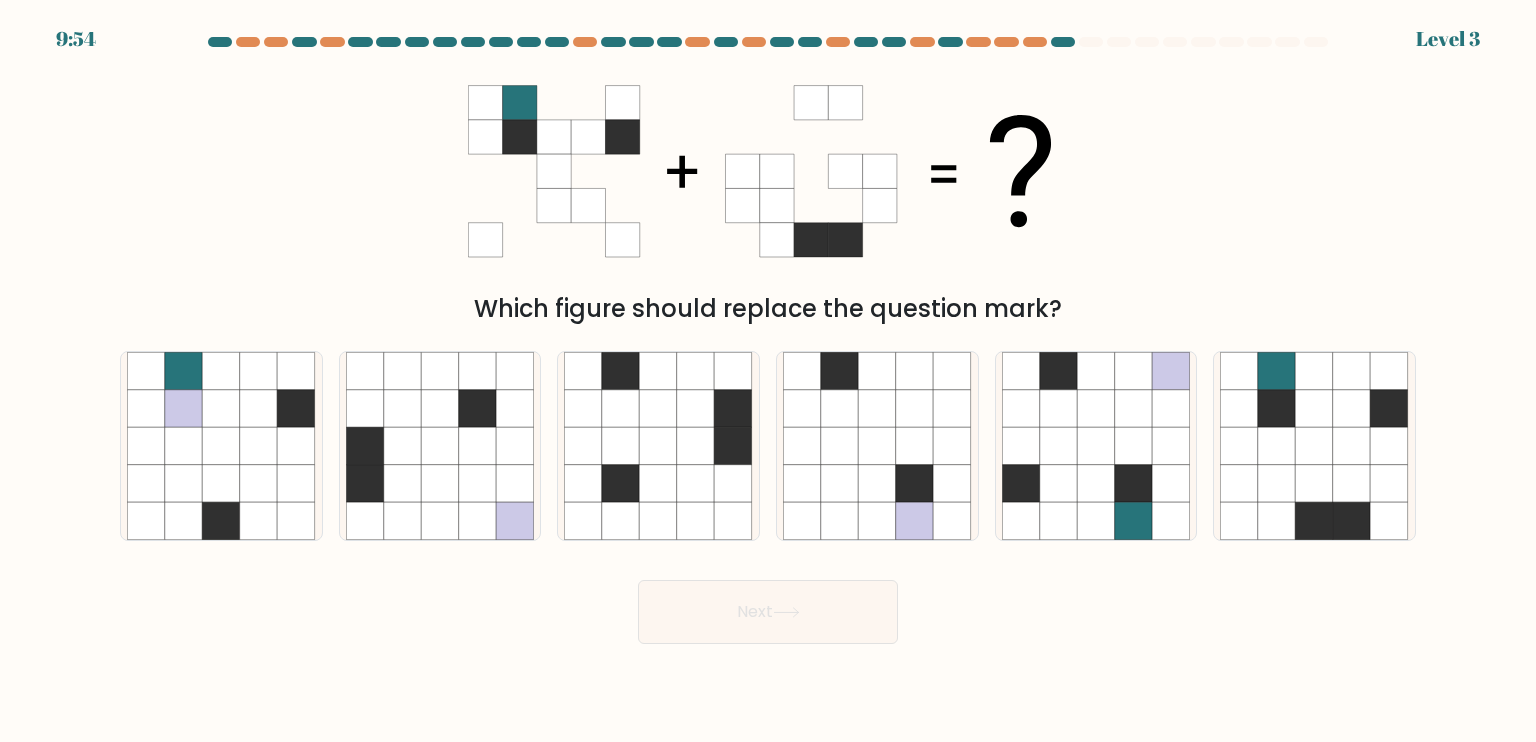 type 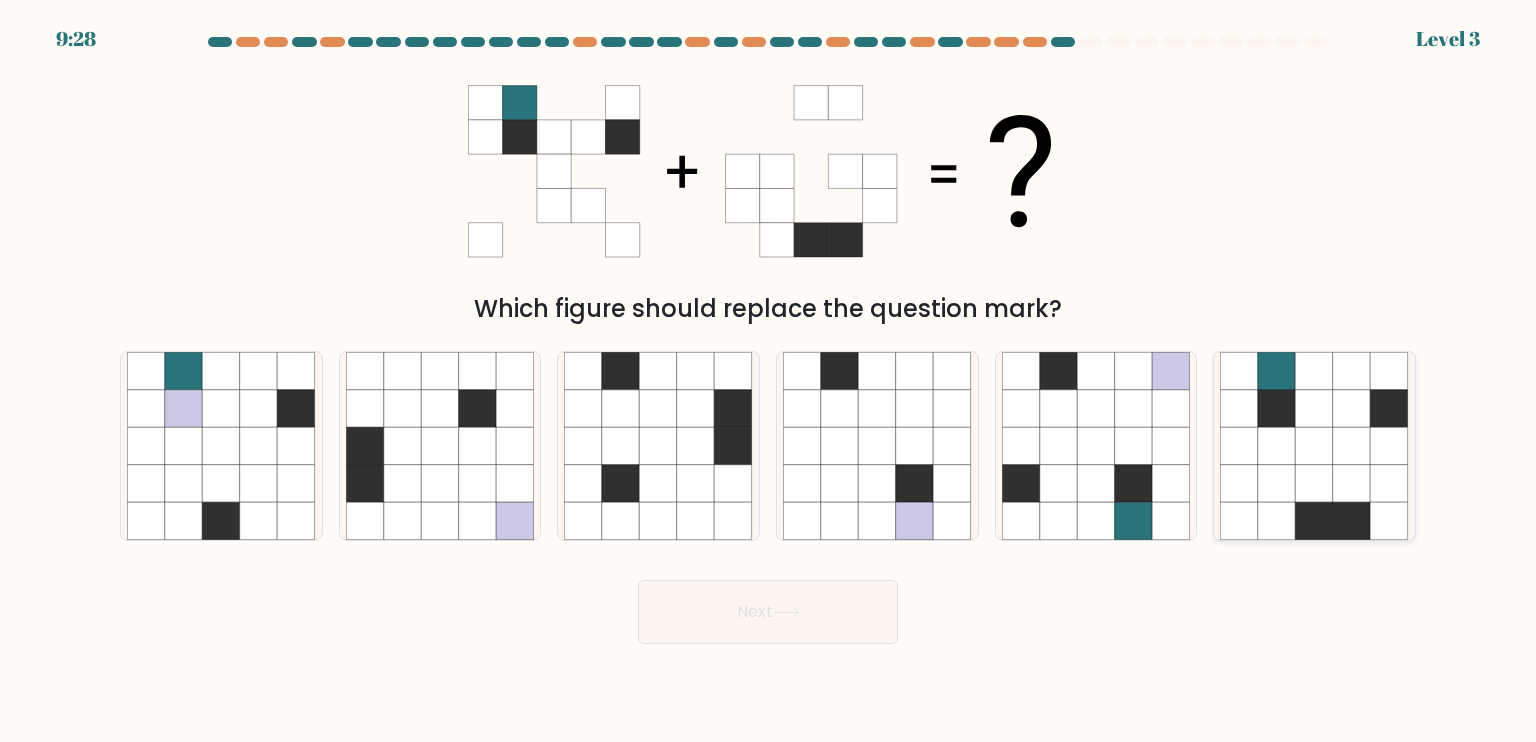 click 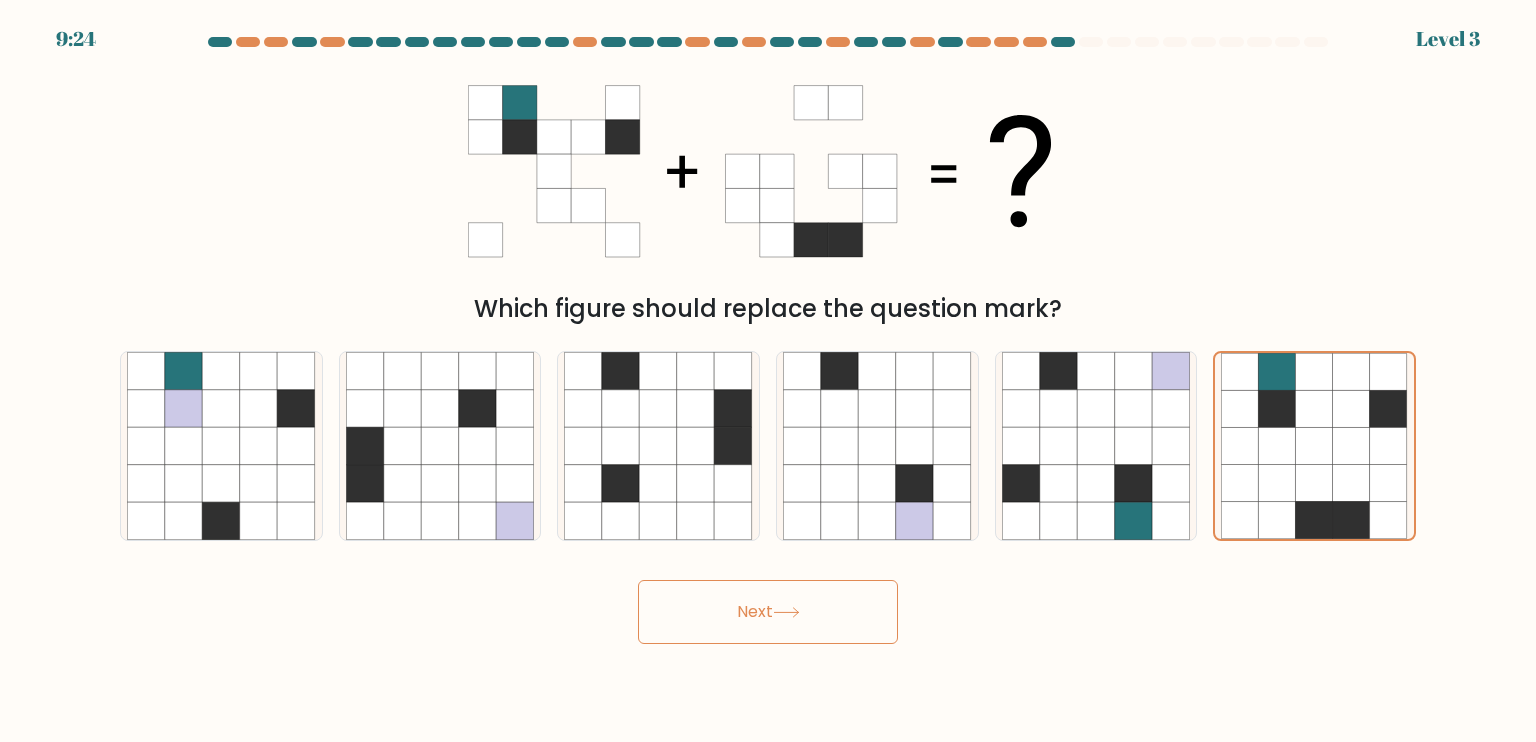 click on "Next" at bounding box center (768, 612) 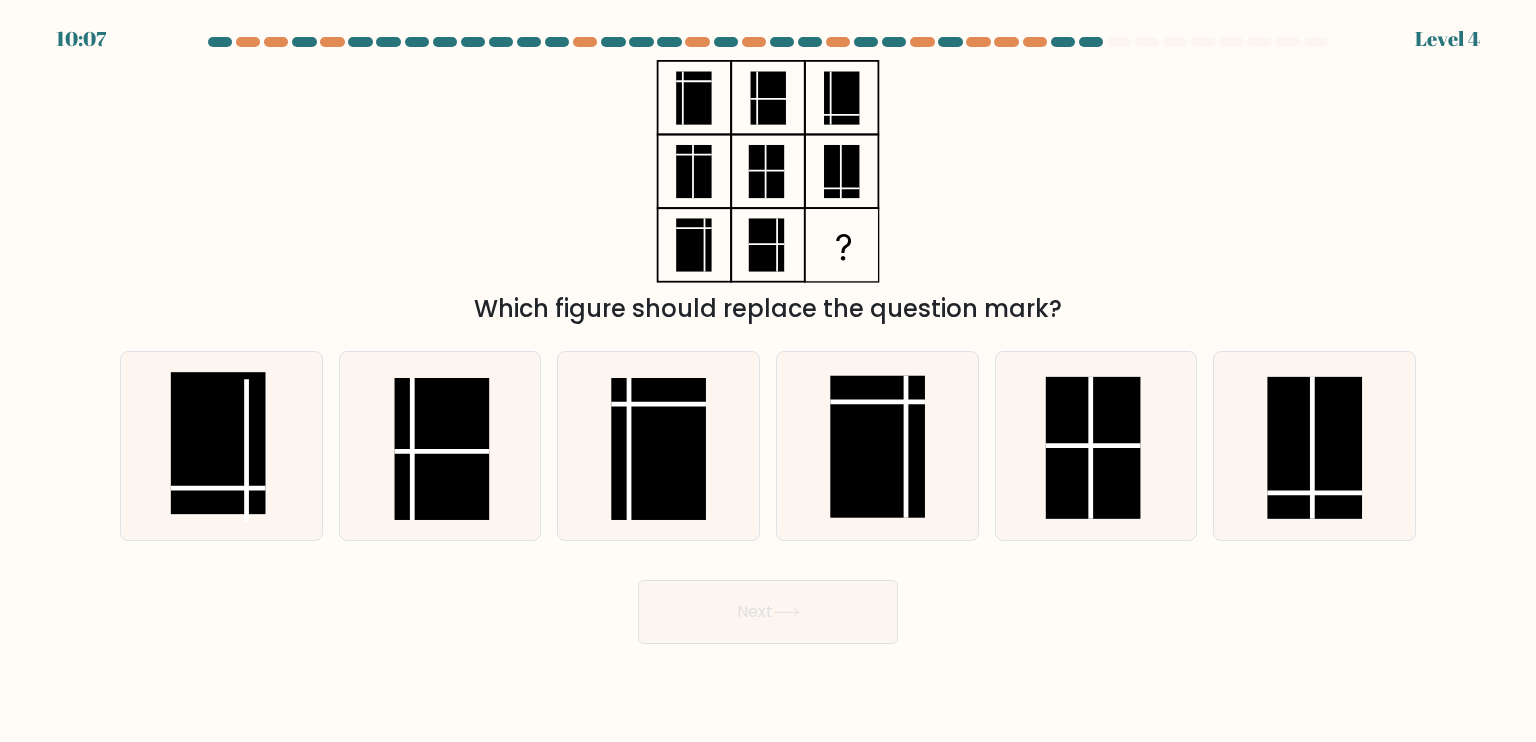 type 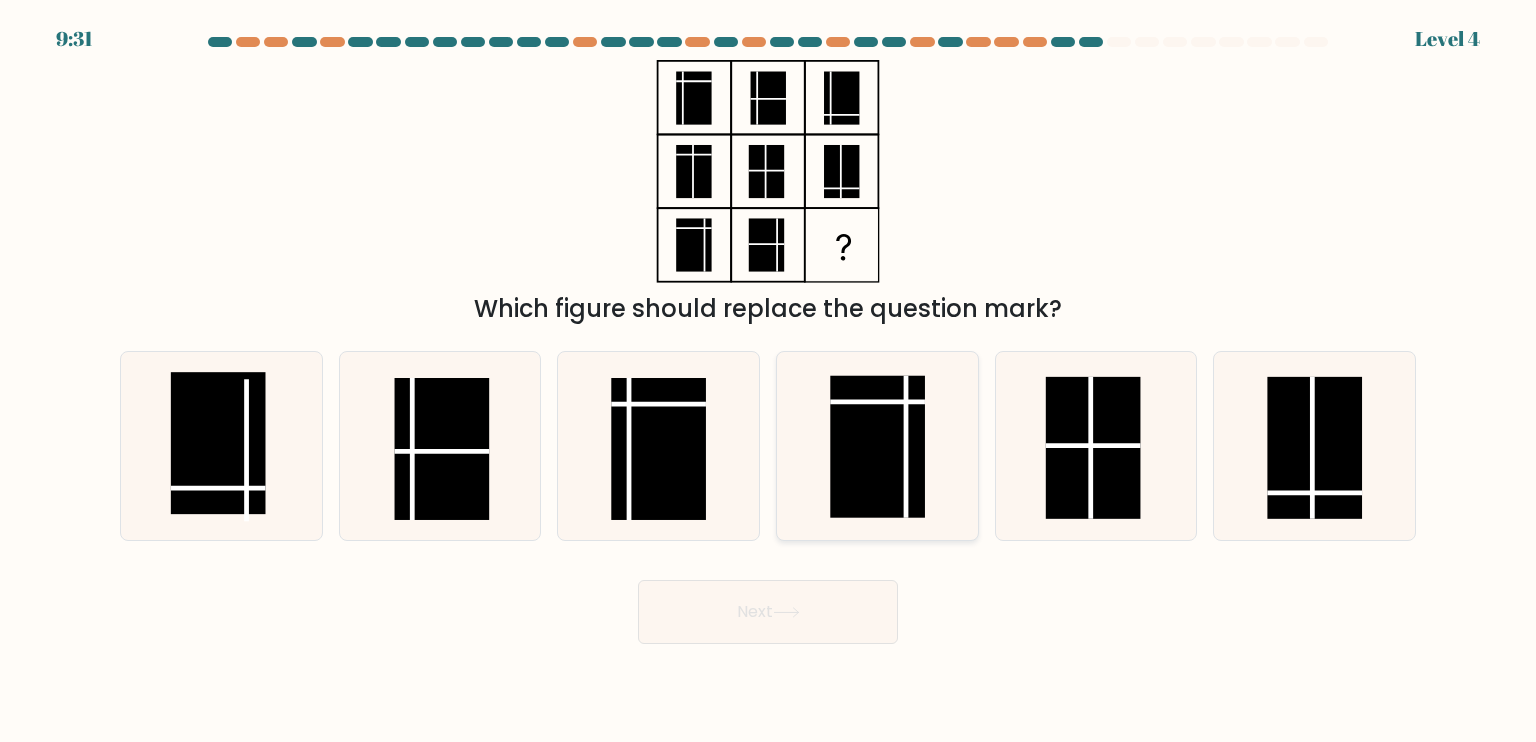 click 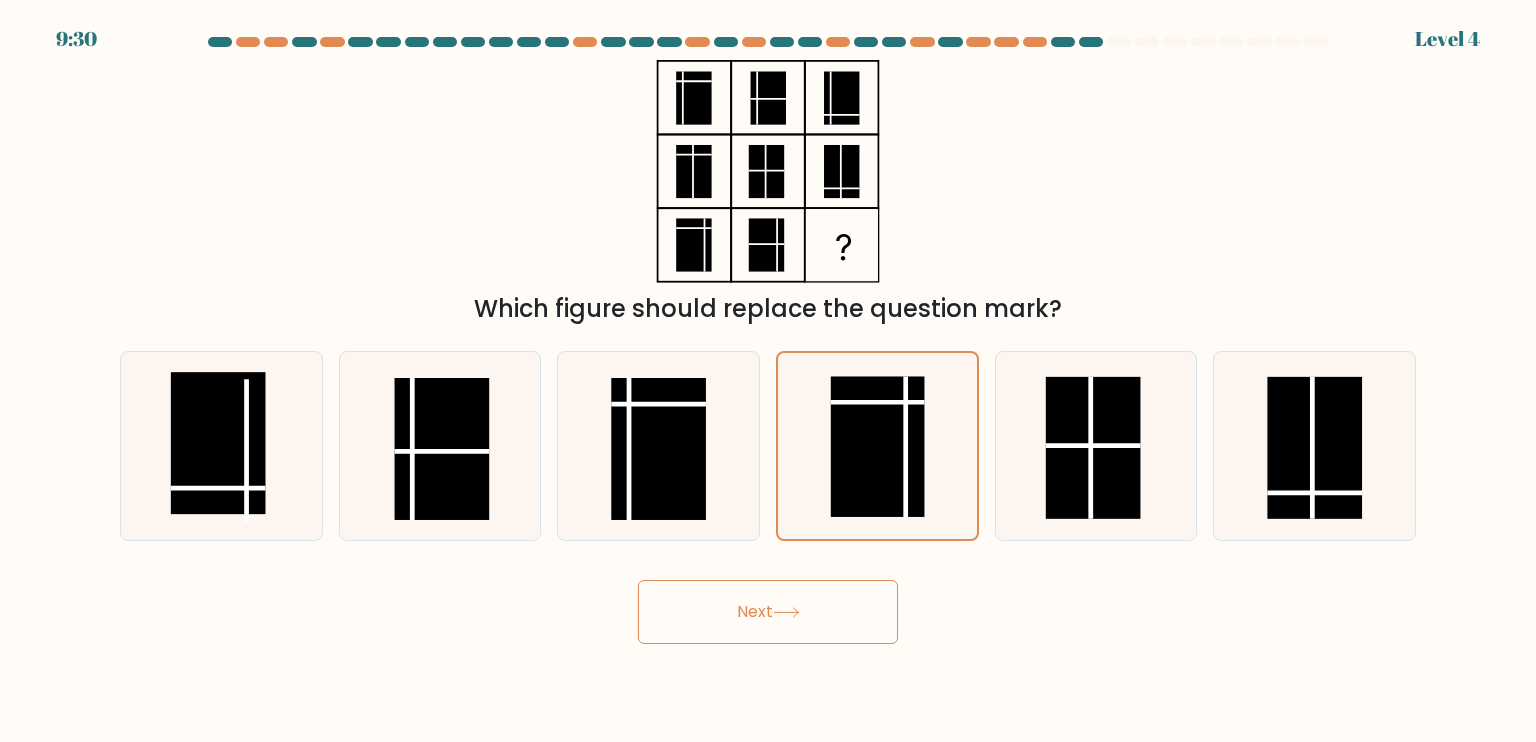 click 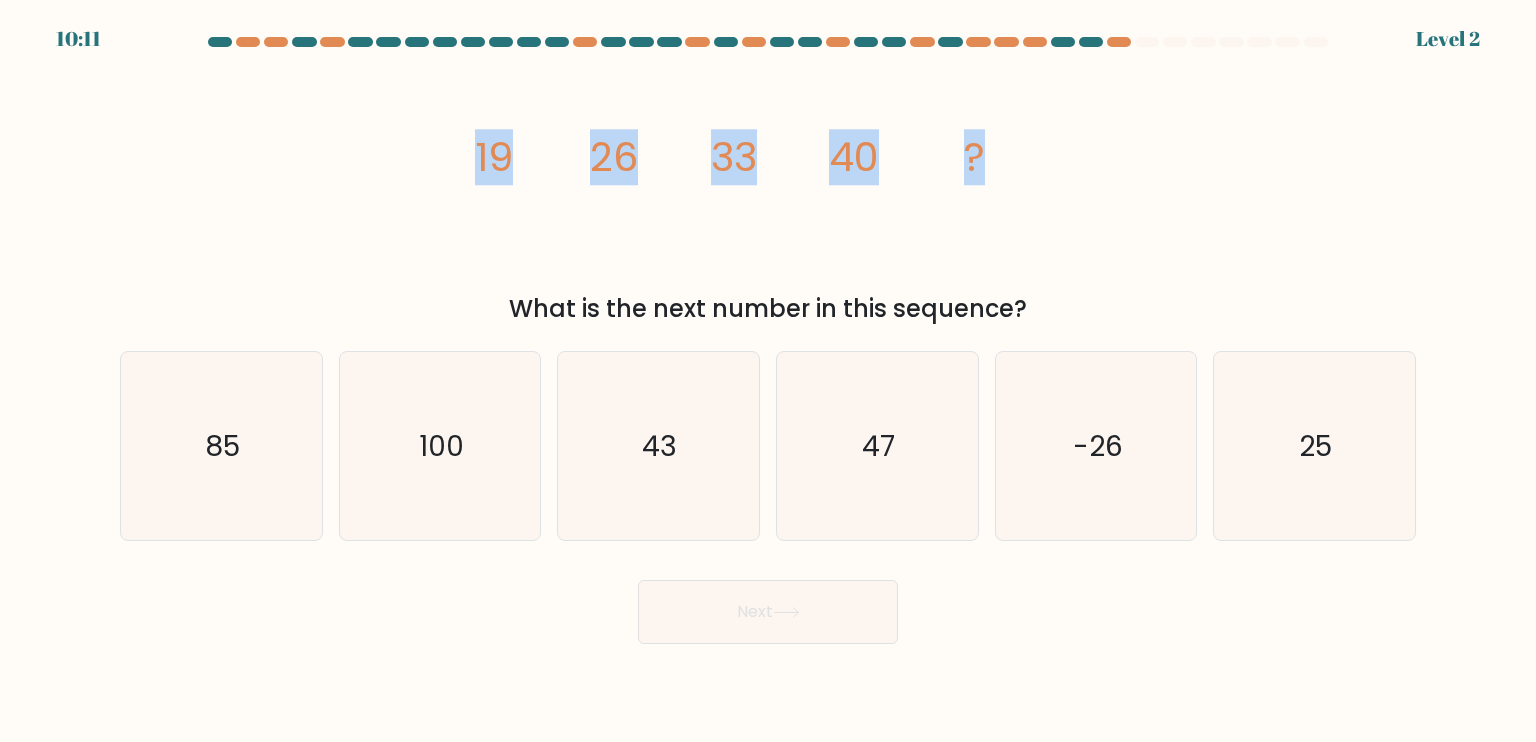 drag, startPoint x: 1005, startPoint y: 156, endPoint x: 458, endPoint y: 151, distance: 547.0228 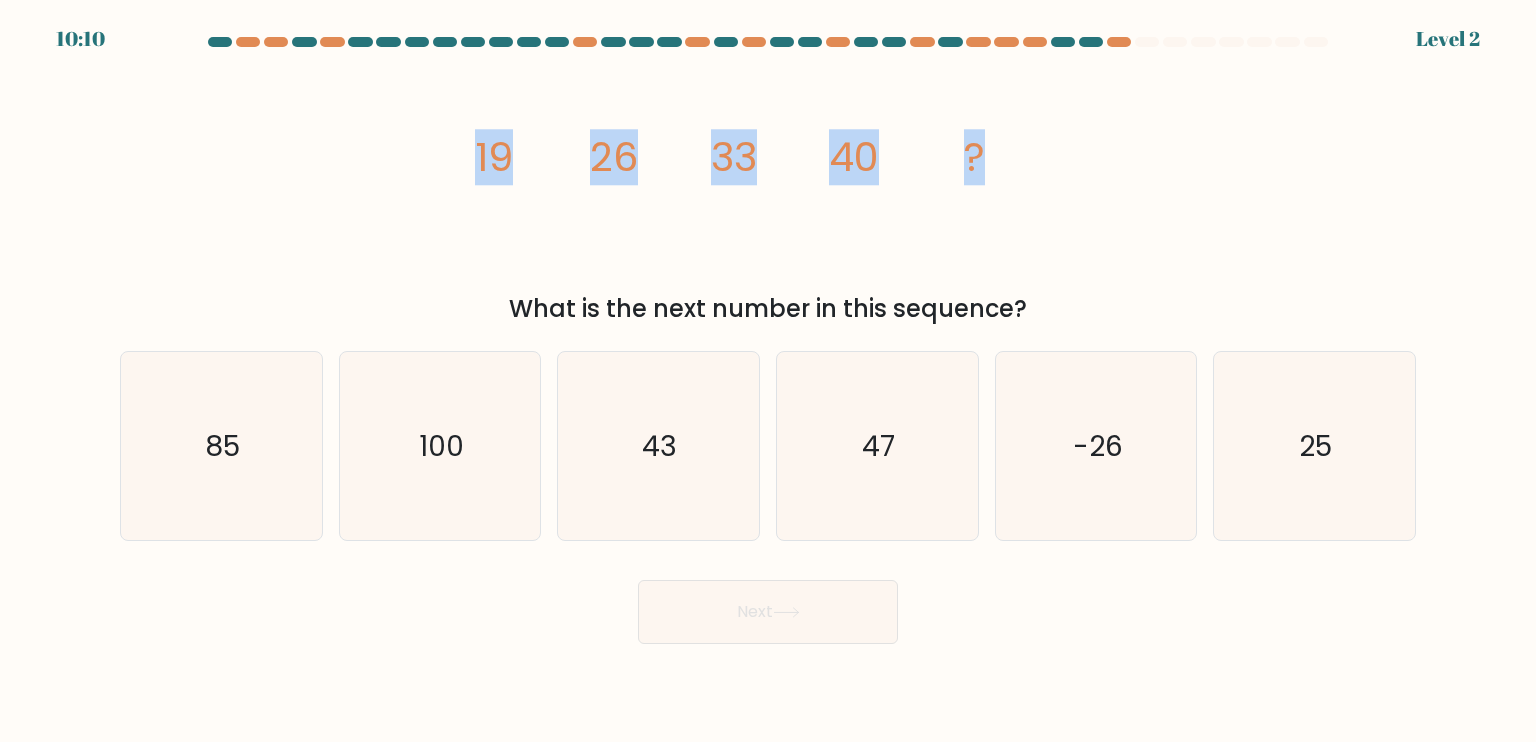 copy on "19
26
33
40
?" 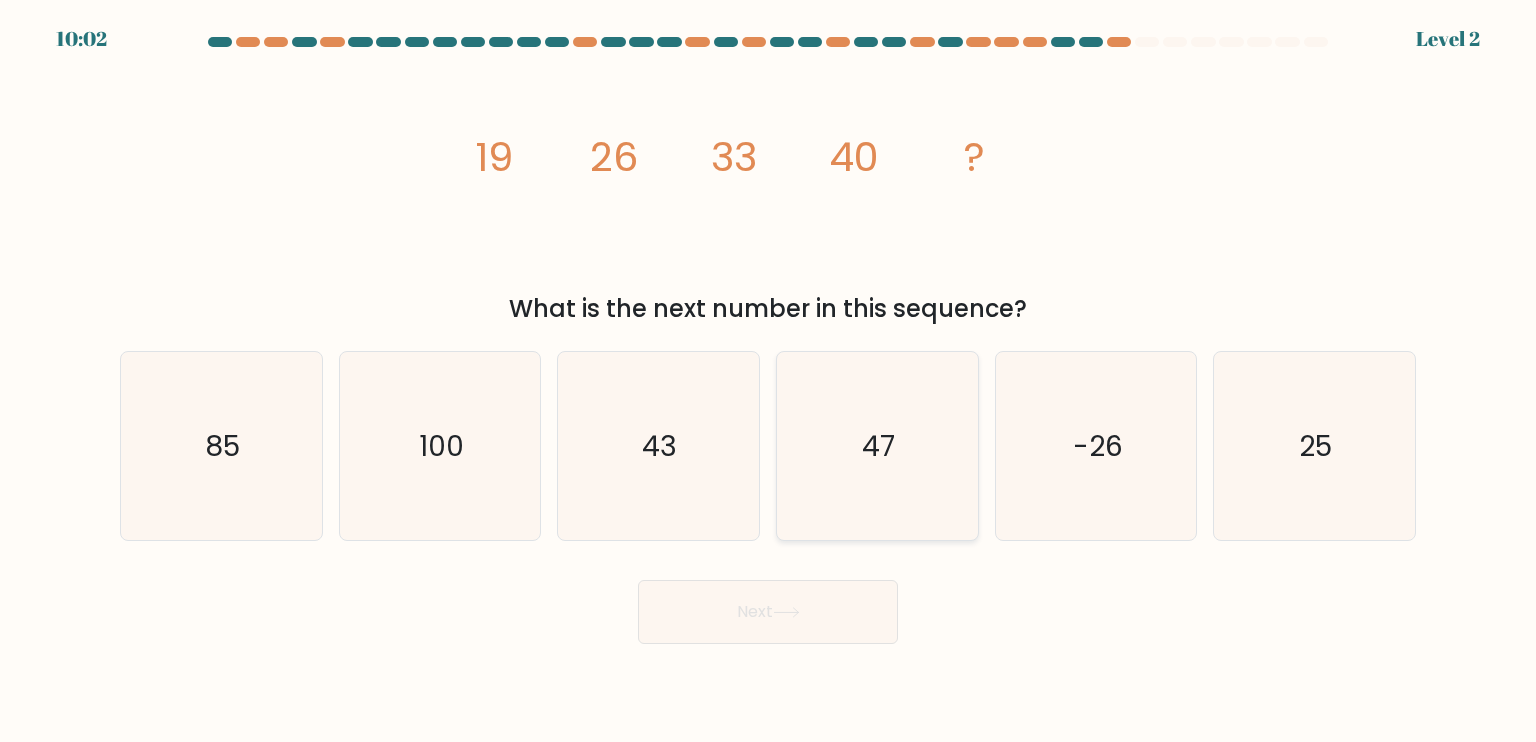 click on "47" 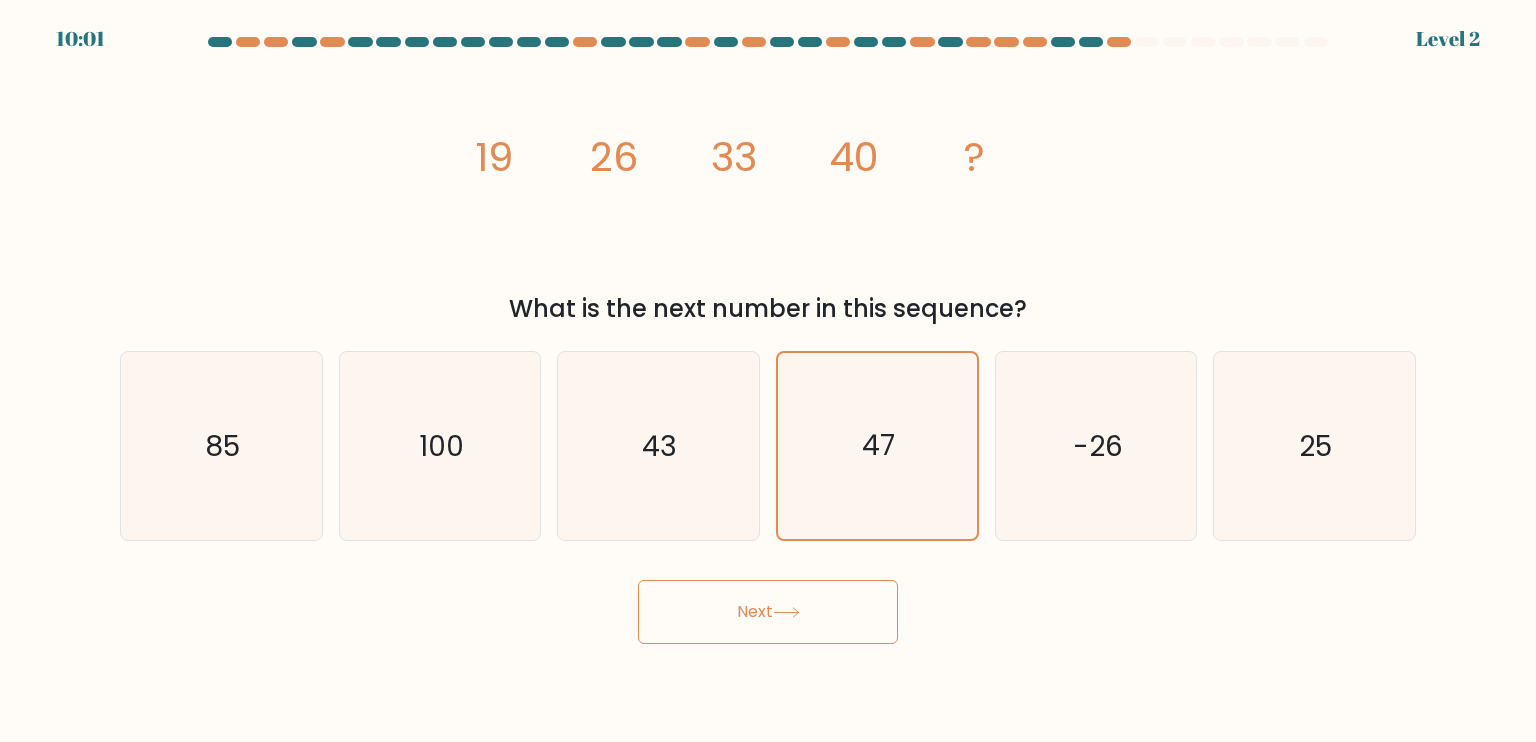click 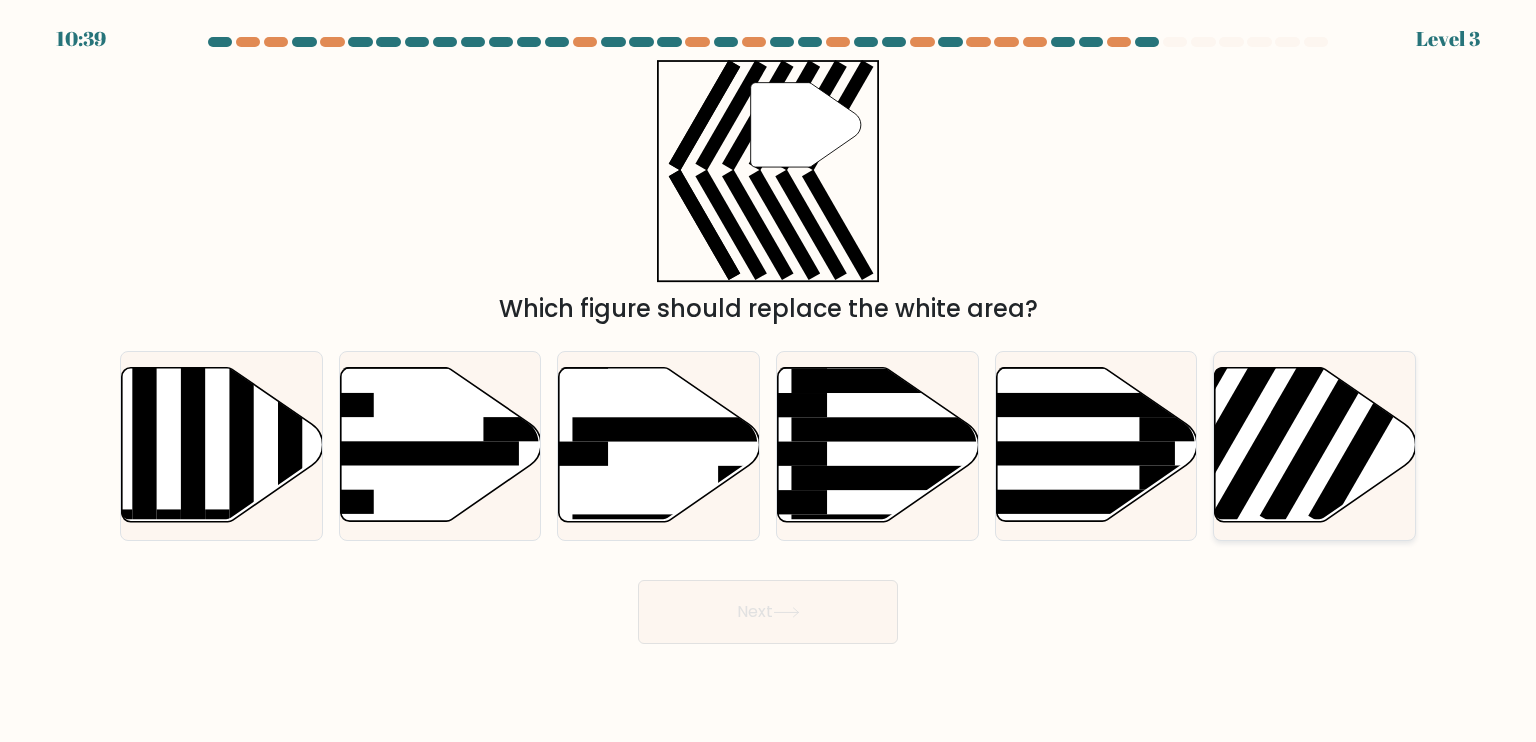 click 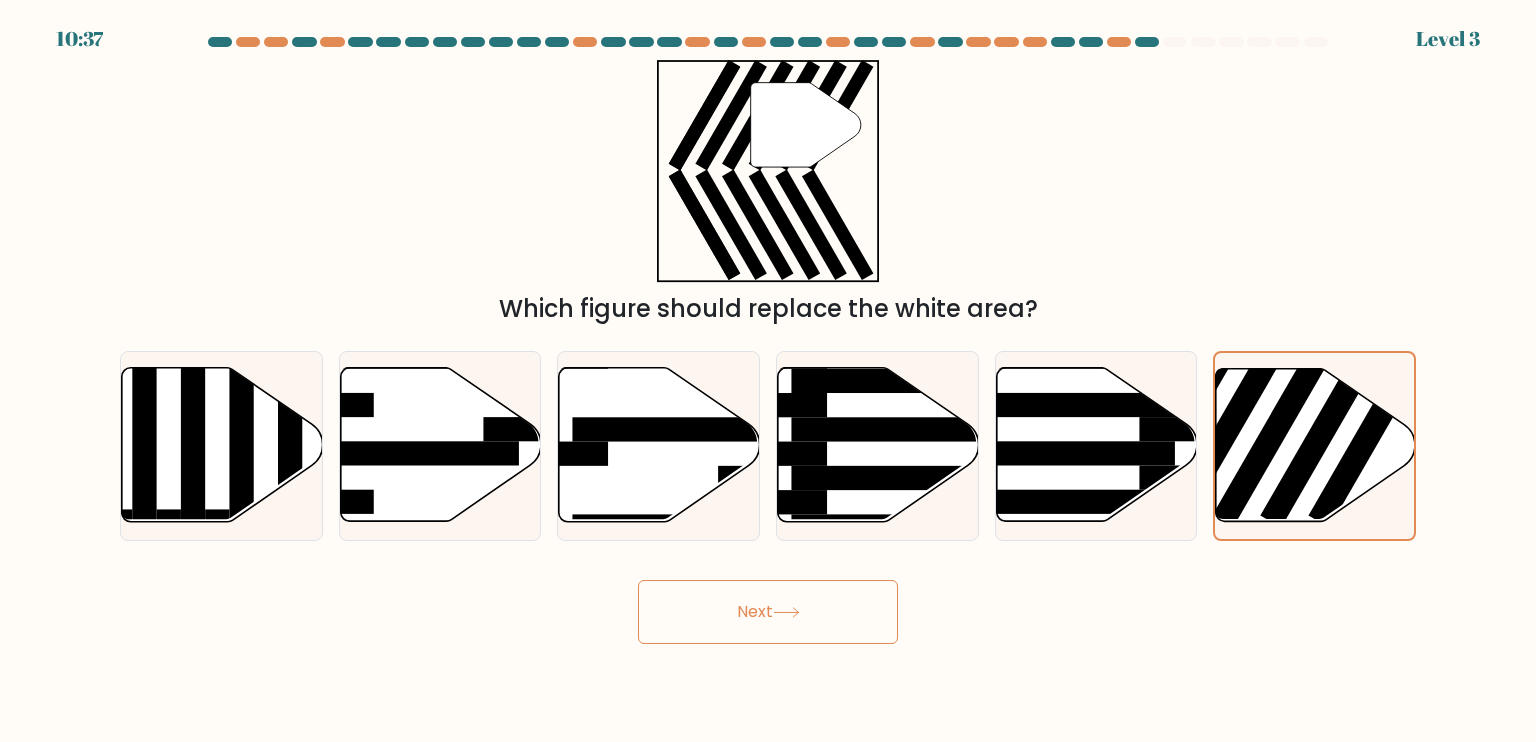 click on "Next" at bounding box center [768, 612] 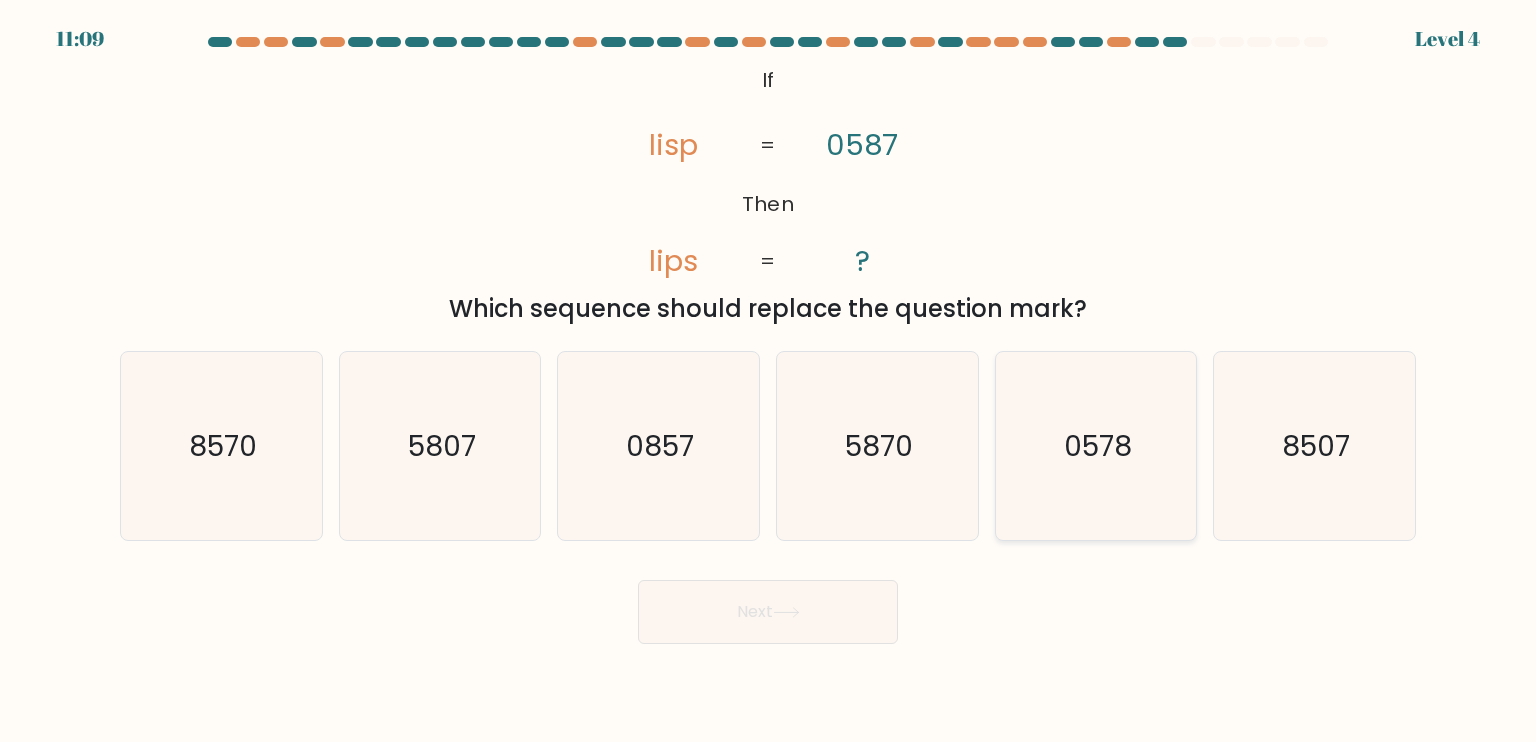 click on "0578" 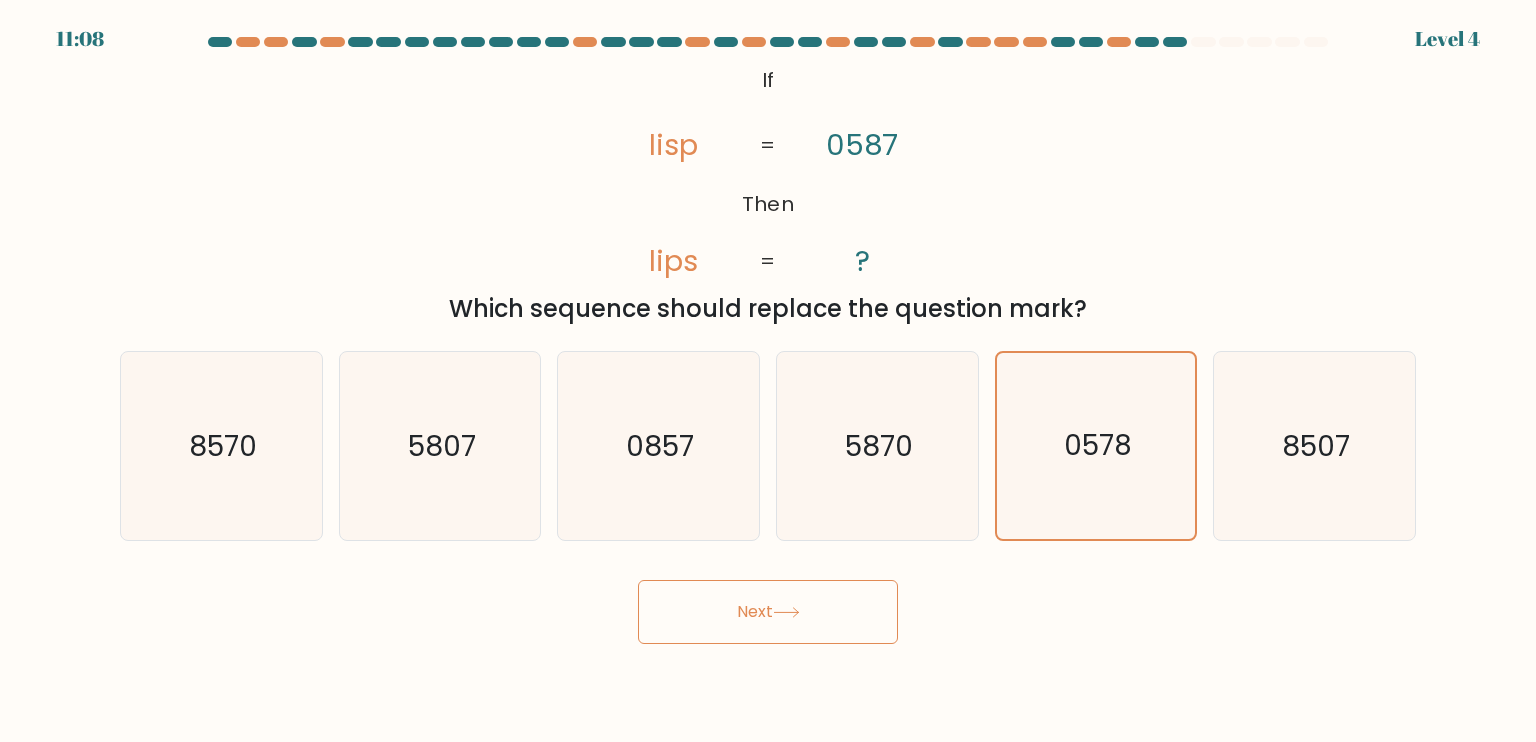 click on "Next" at bounding box center [768, 612] 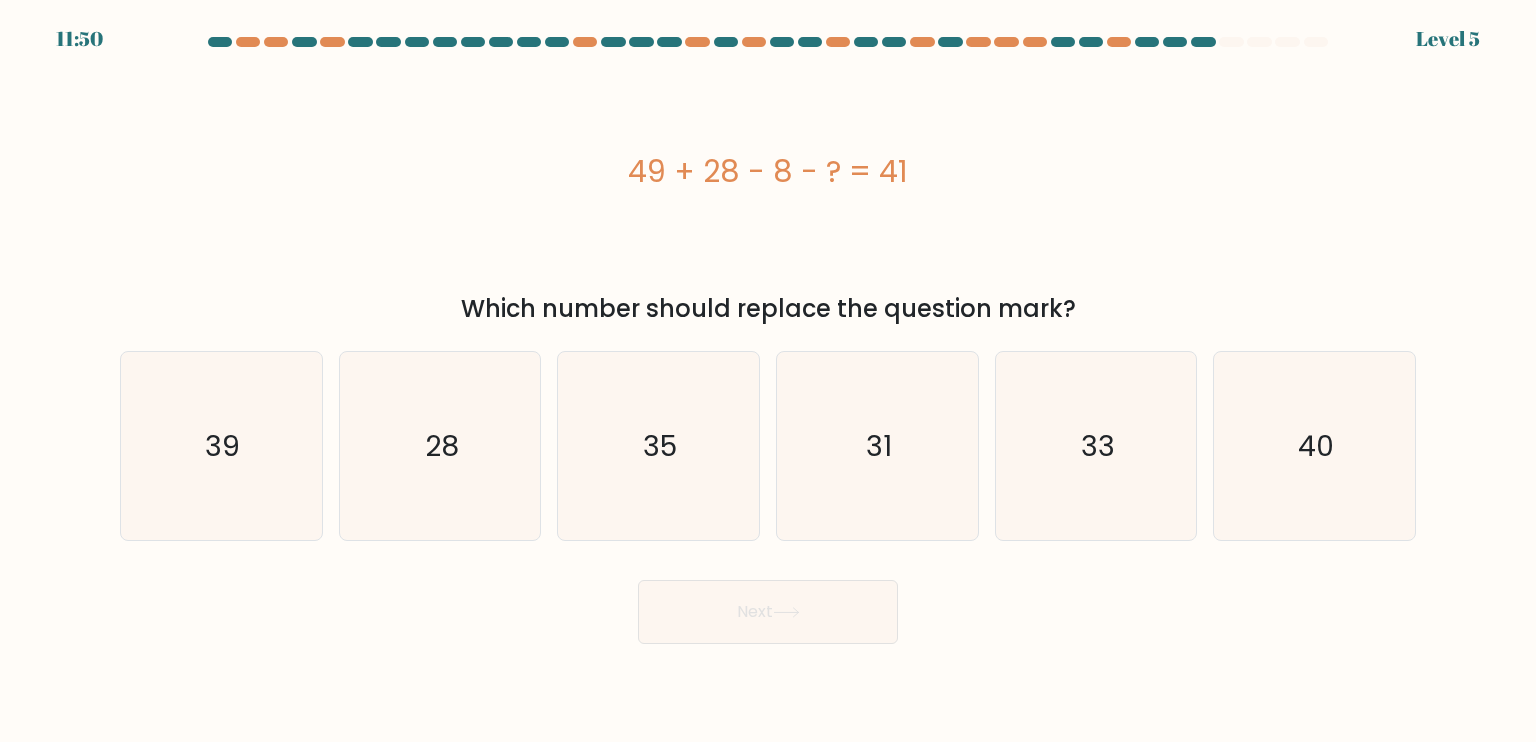 drag, startPoint x: 612, startPoint y: 167, endPoint x: 959, endPoint y: 175, distance: 347.0922 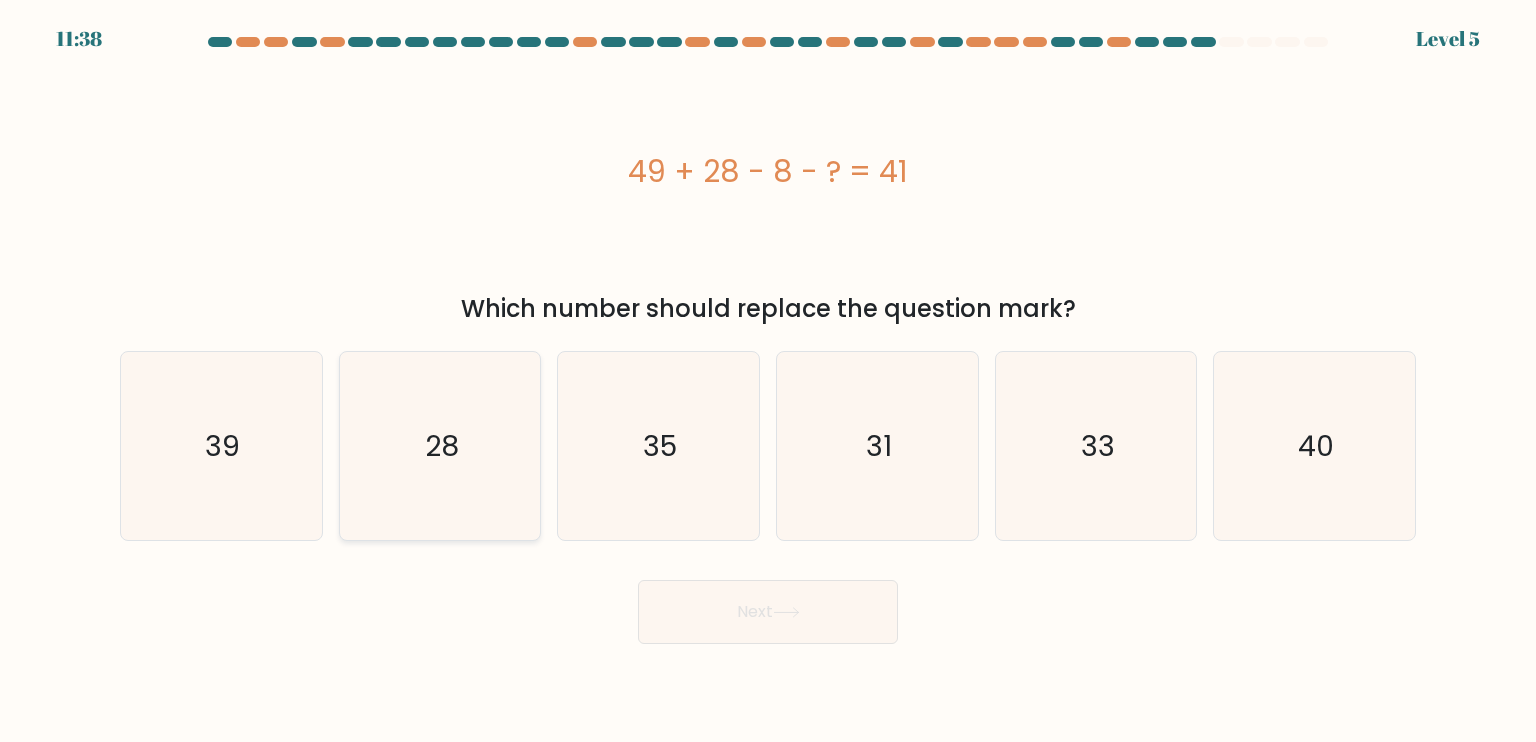 click on "28" 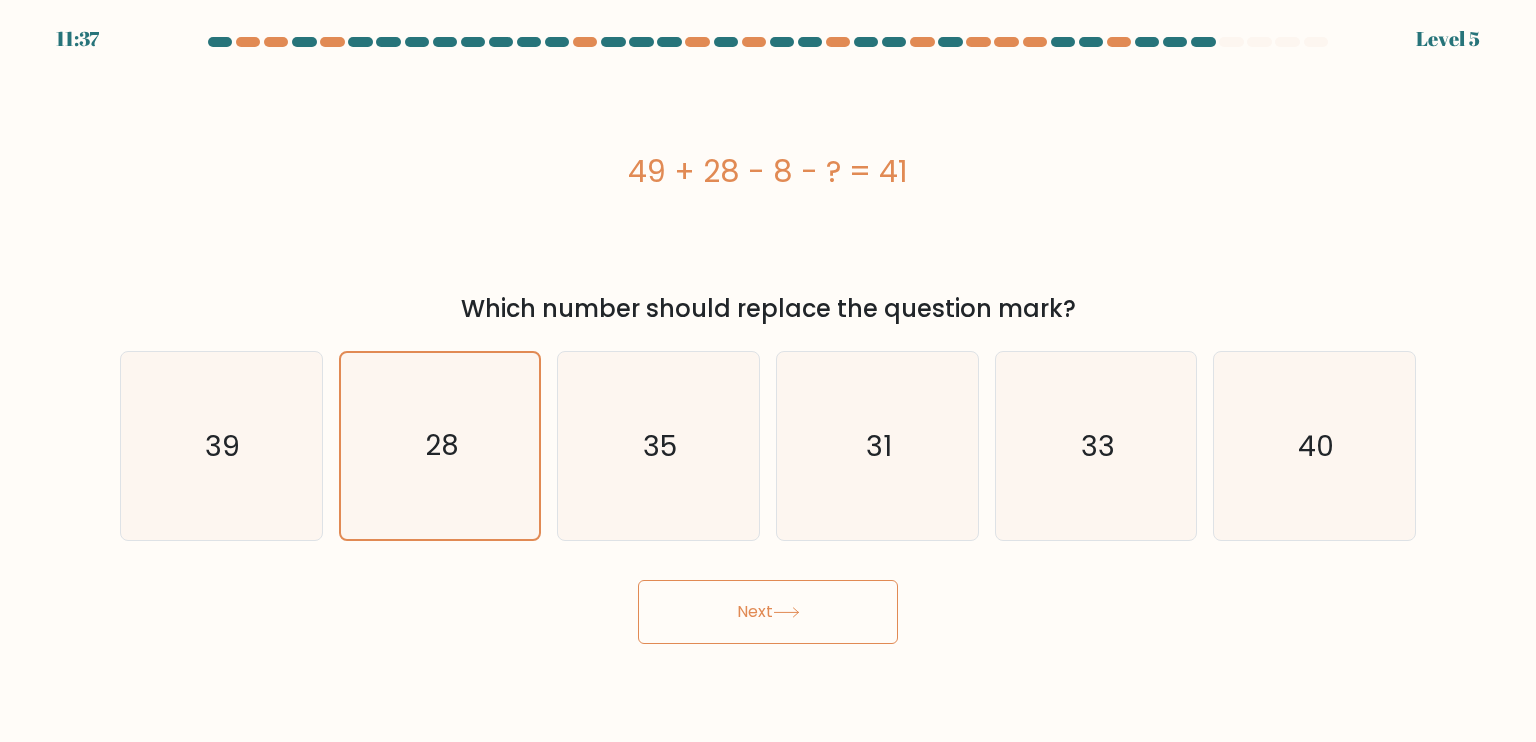 click on "Next" at bounding box center [768, 612] 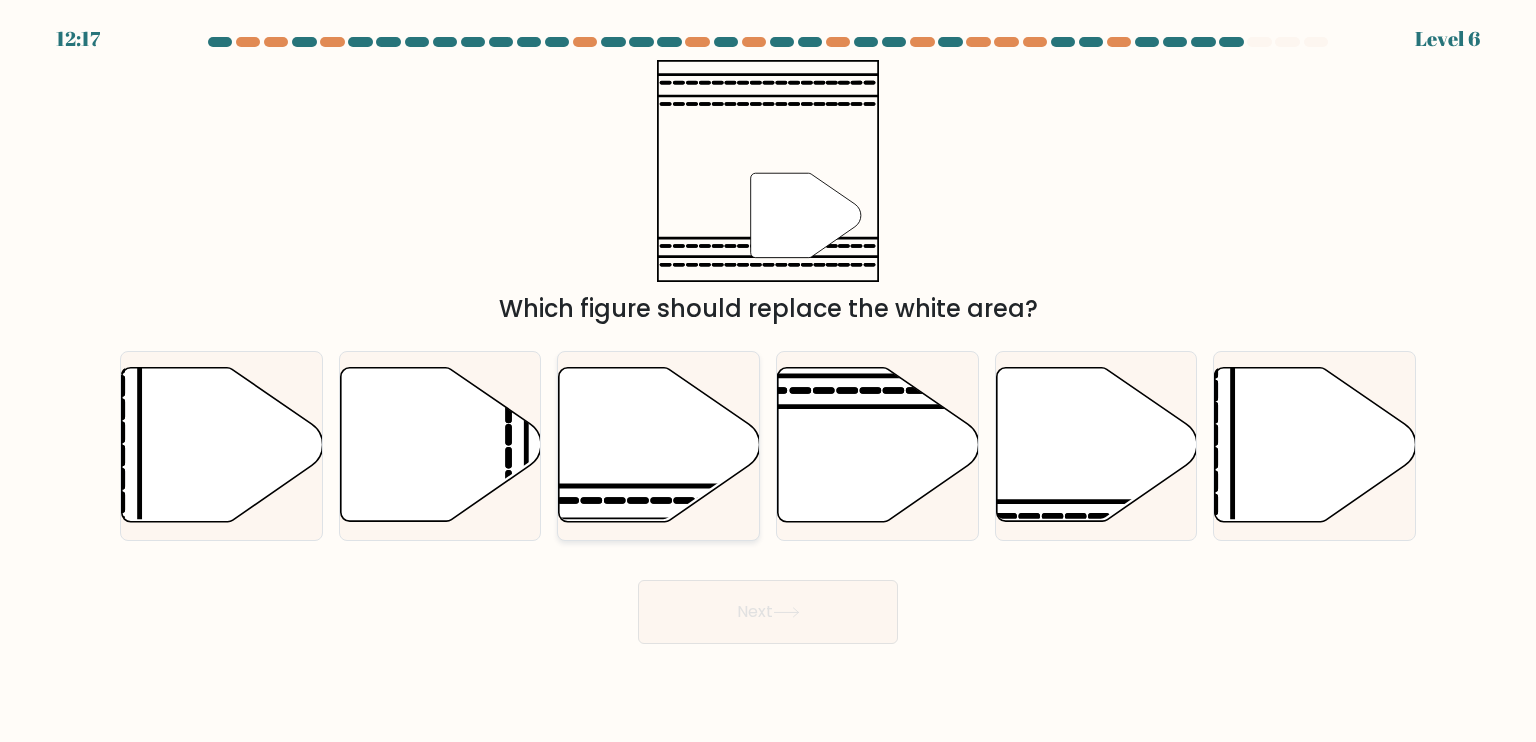click 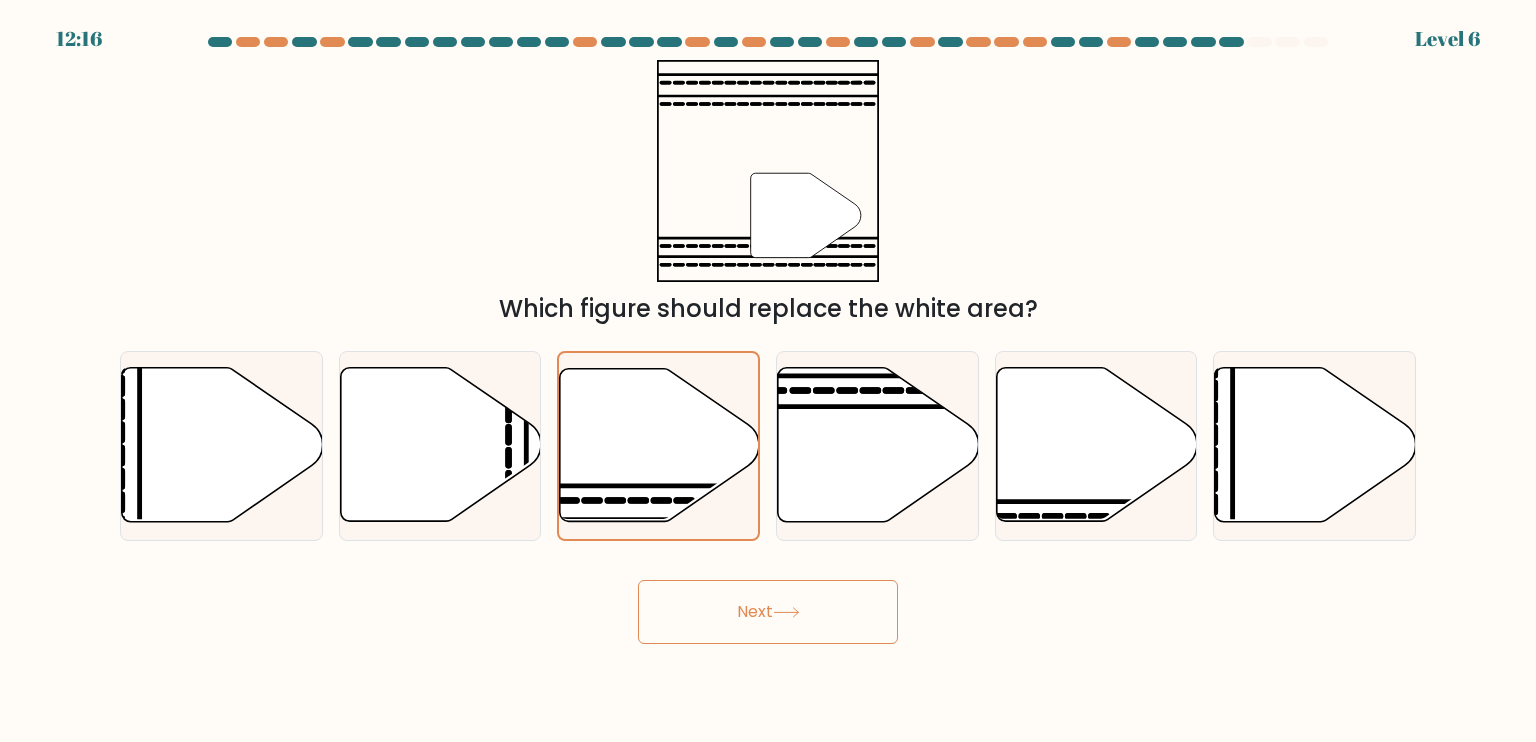 click on "Next" at bounding box center (768, 612) 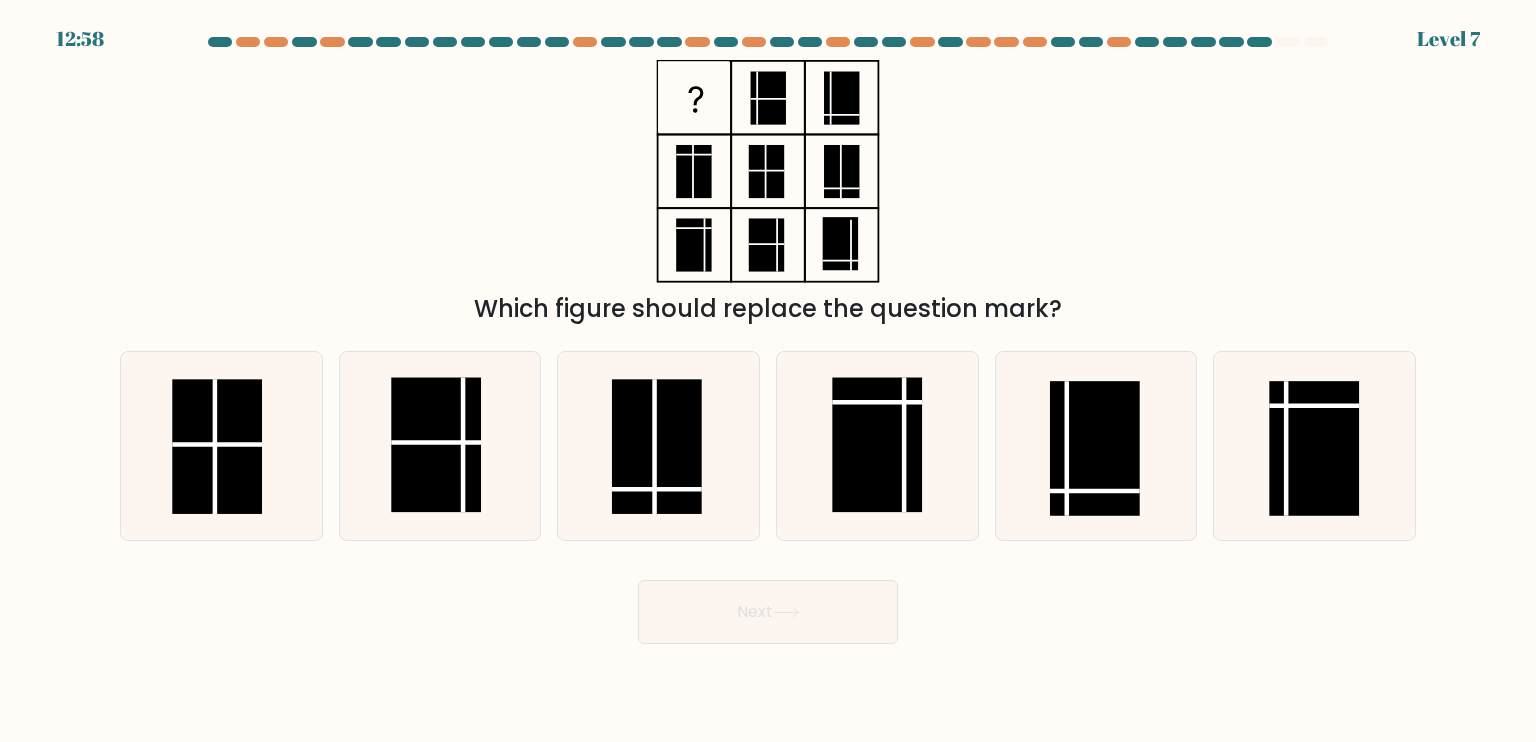 type 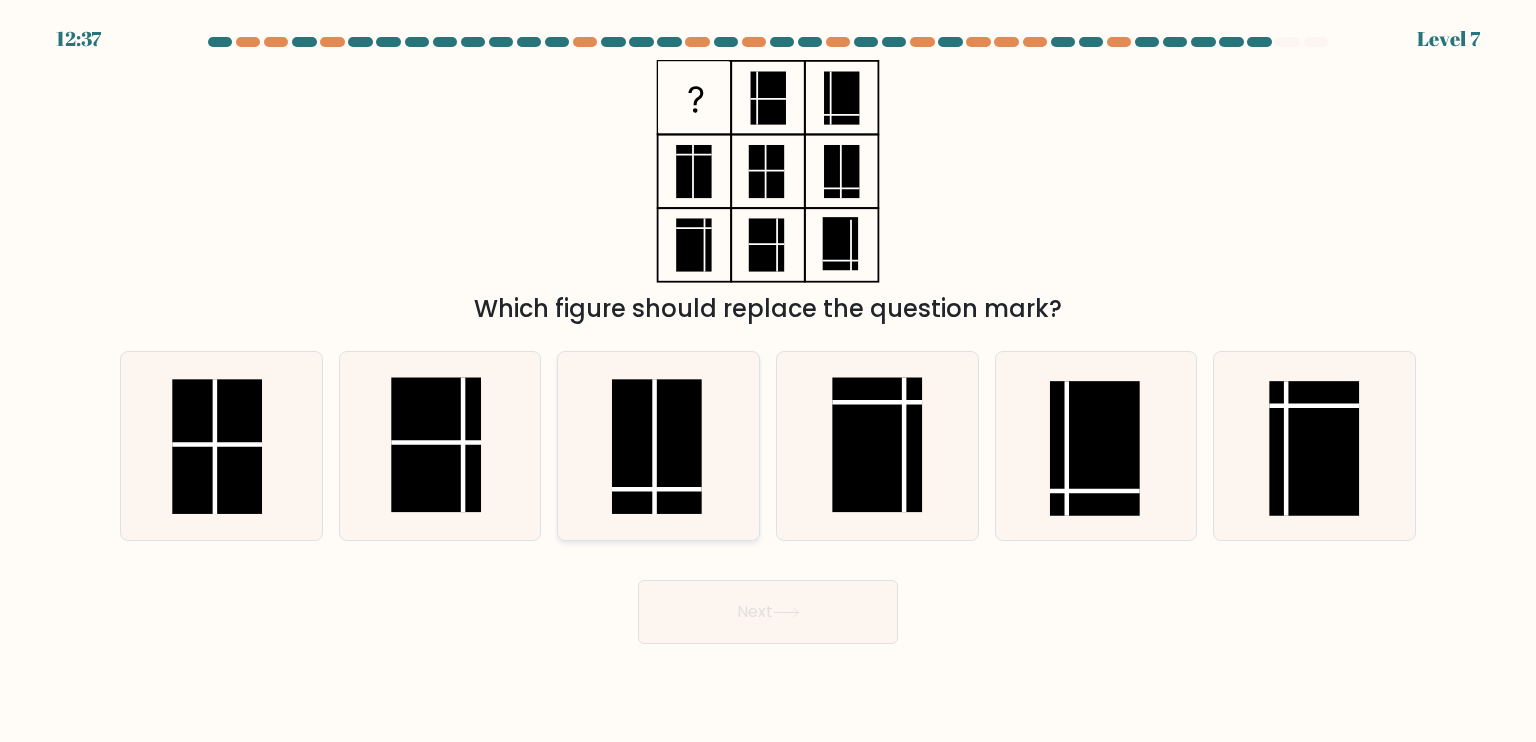 click 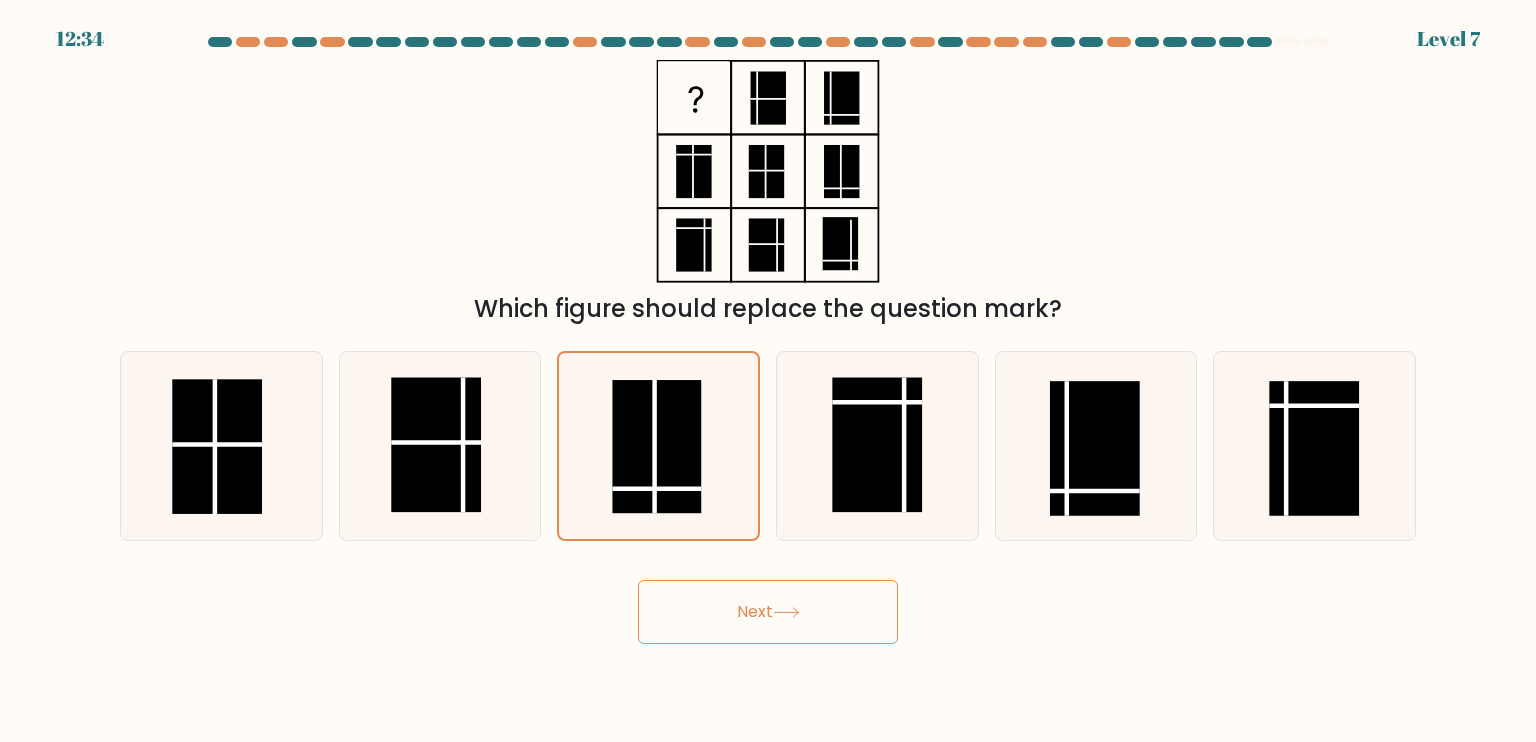 click on "Next" at bounding box center [768, 612] 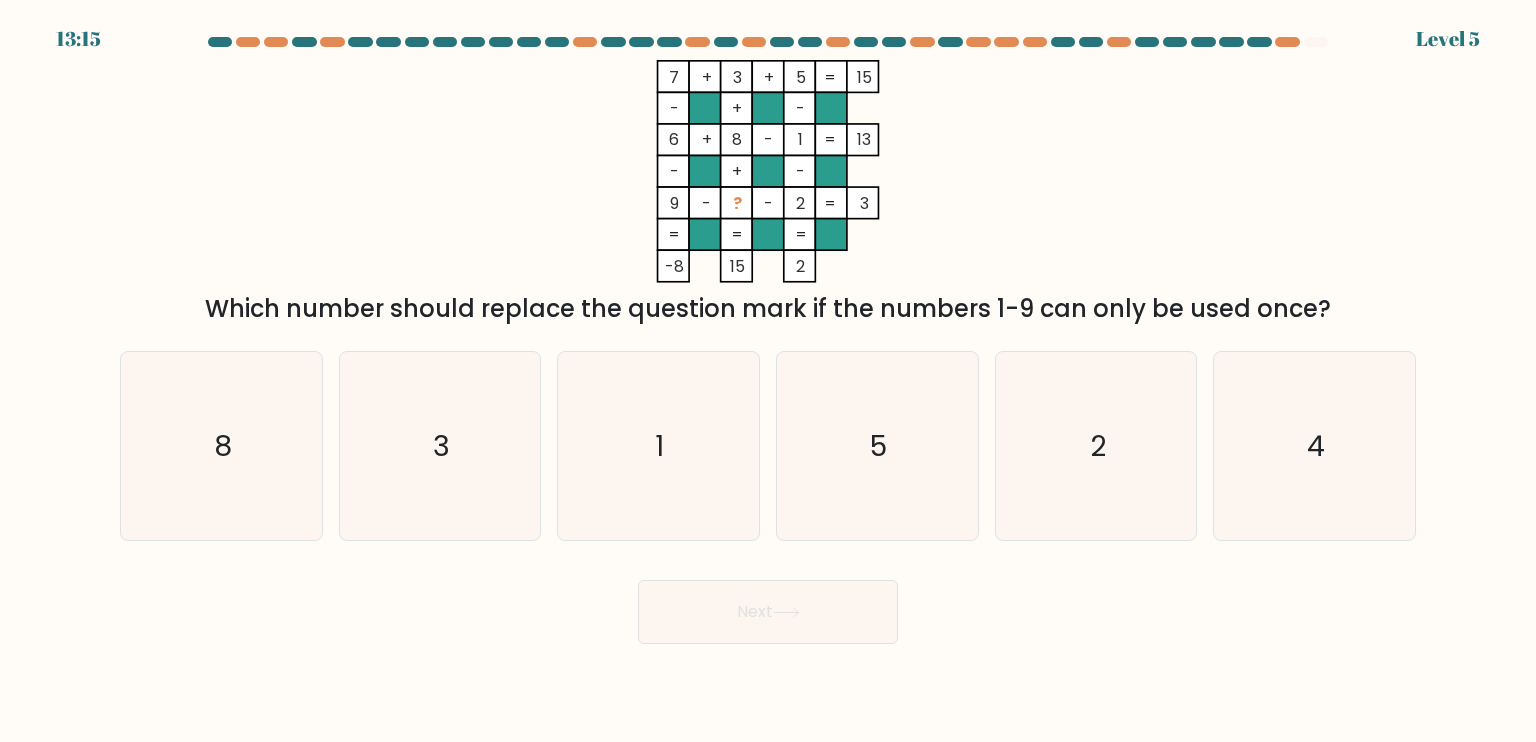 type 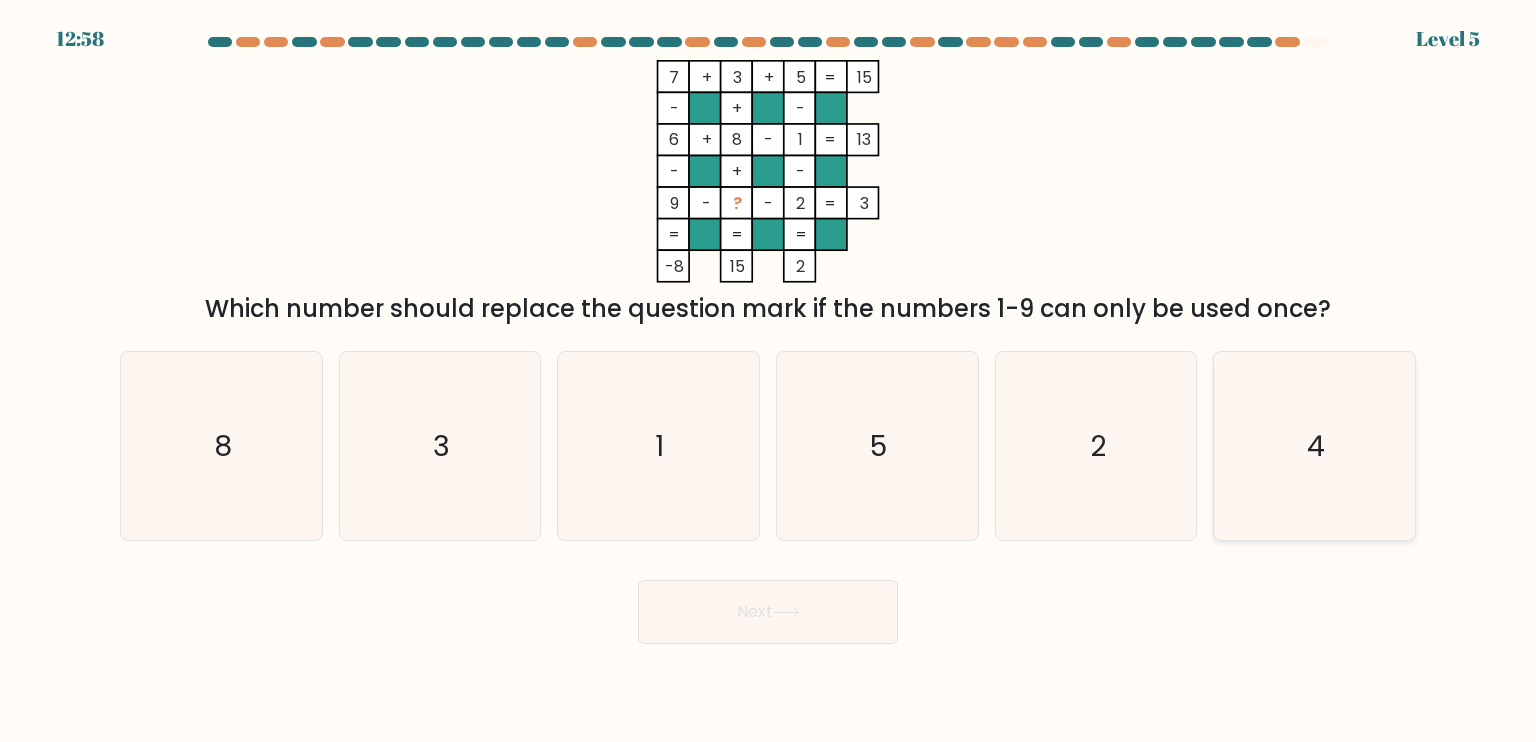 click on "4" 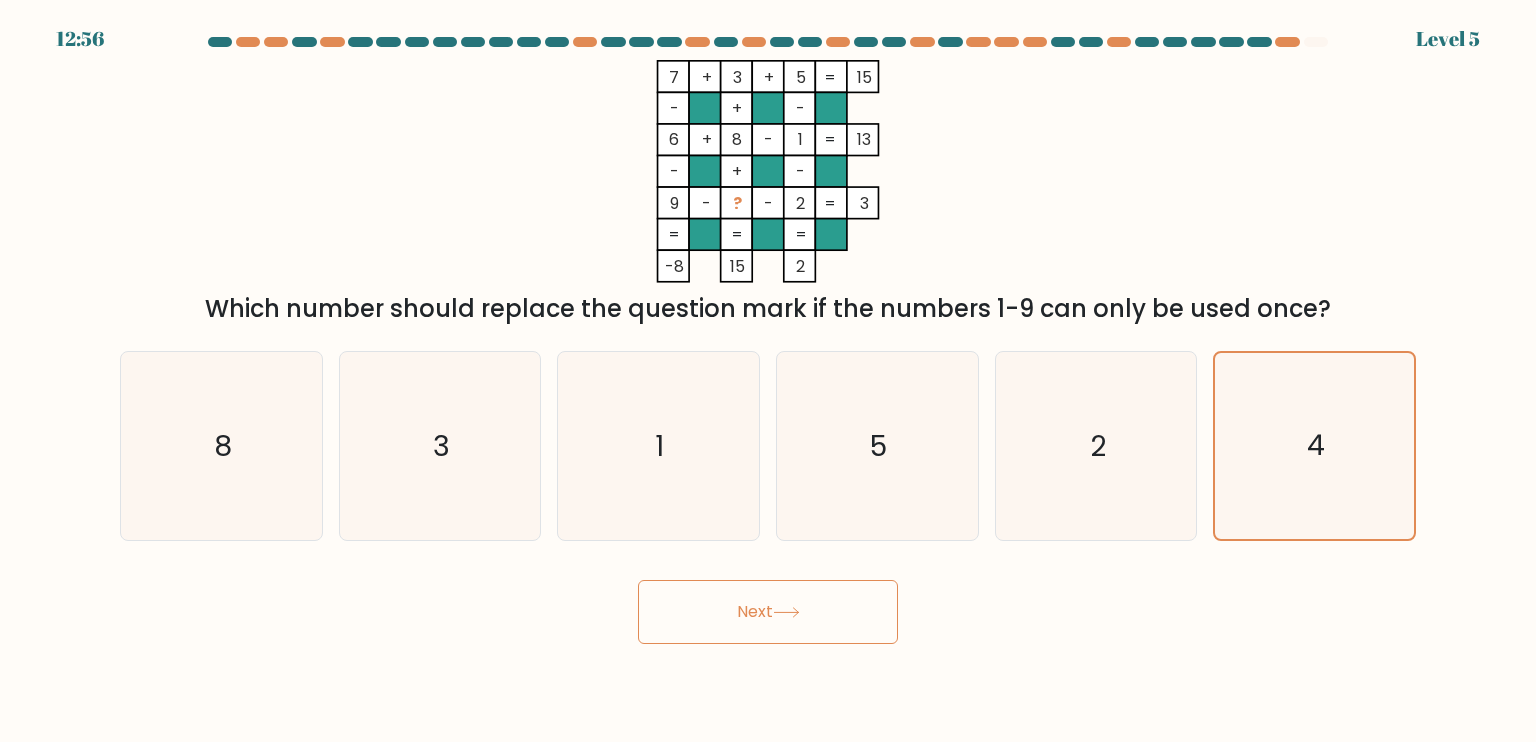 click on "Next" at bounding box center [768, 612] 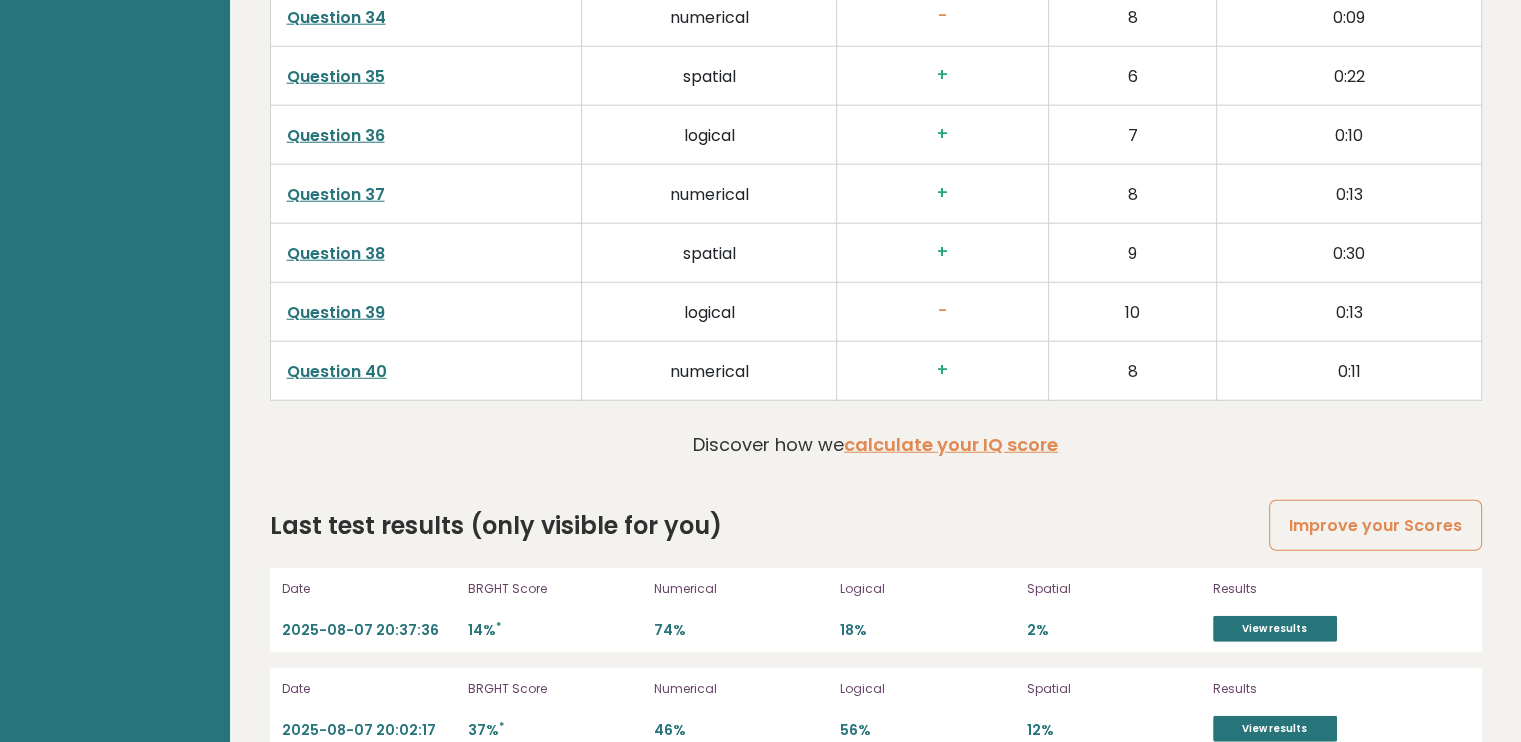 scroll, scrollTop: 5288, scrollLeft: 0, axis: vertical 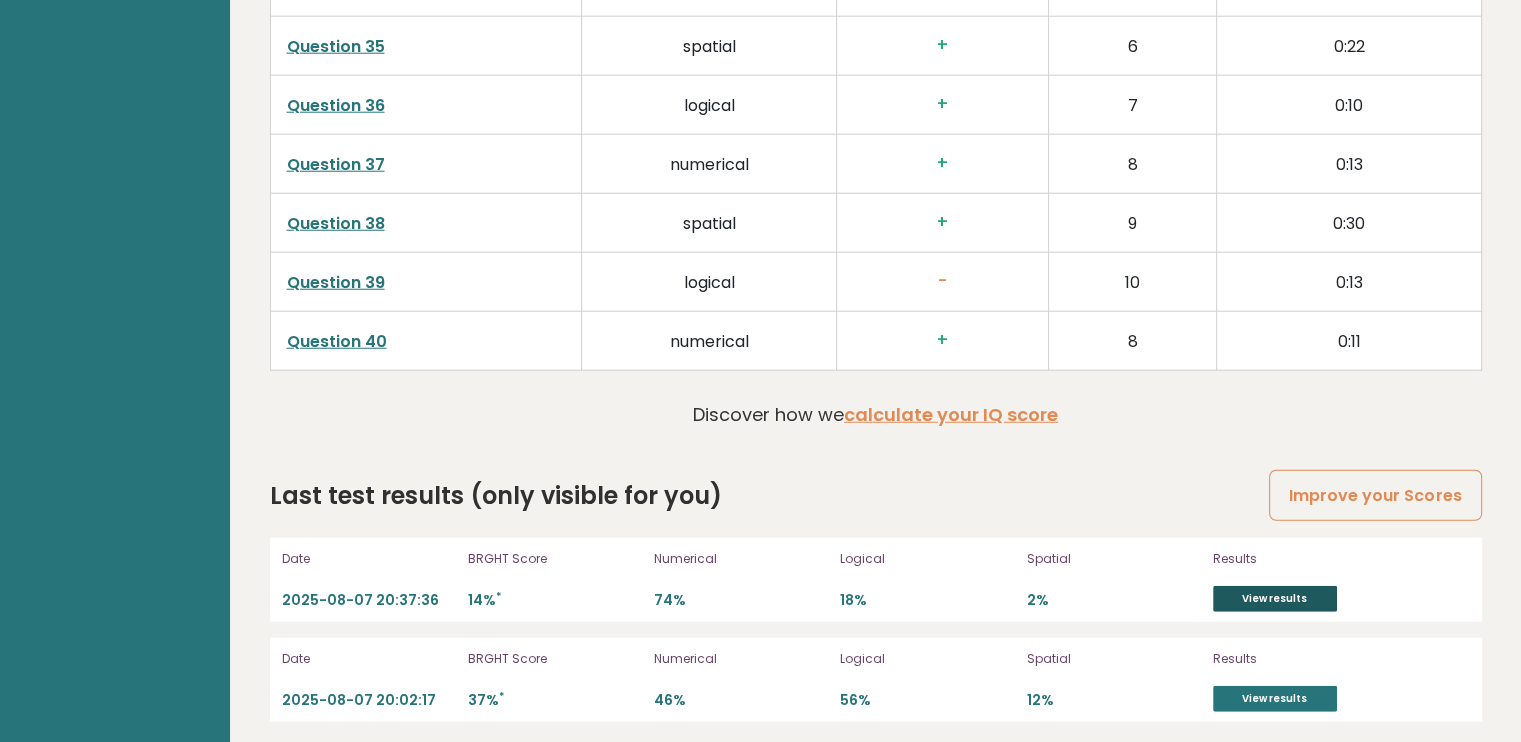 click on "View results" at bounding box center (1275, 599) 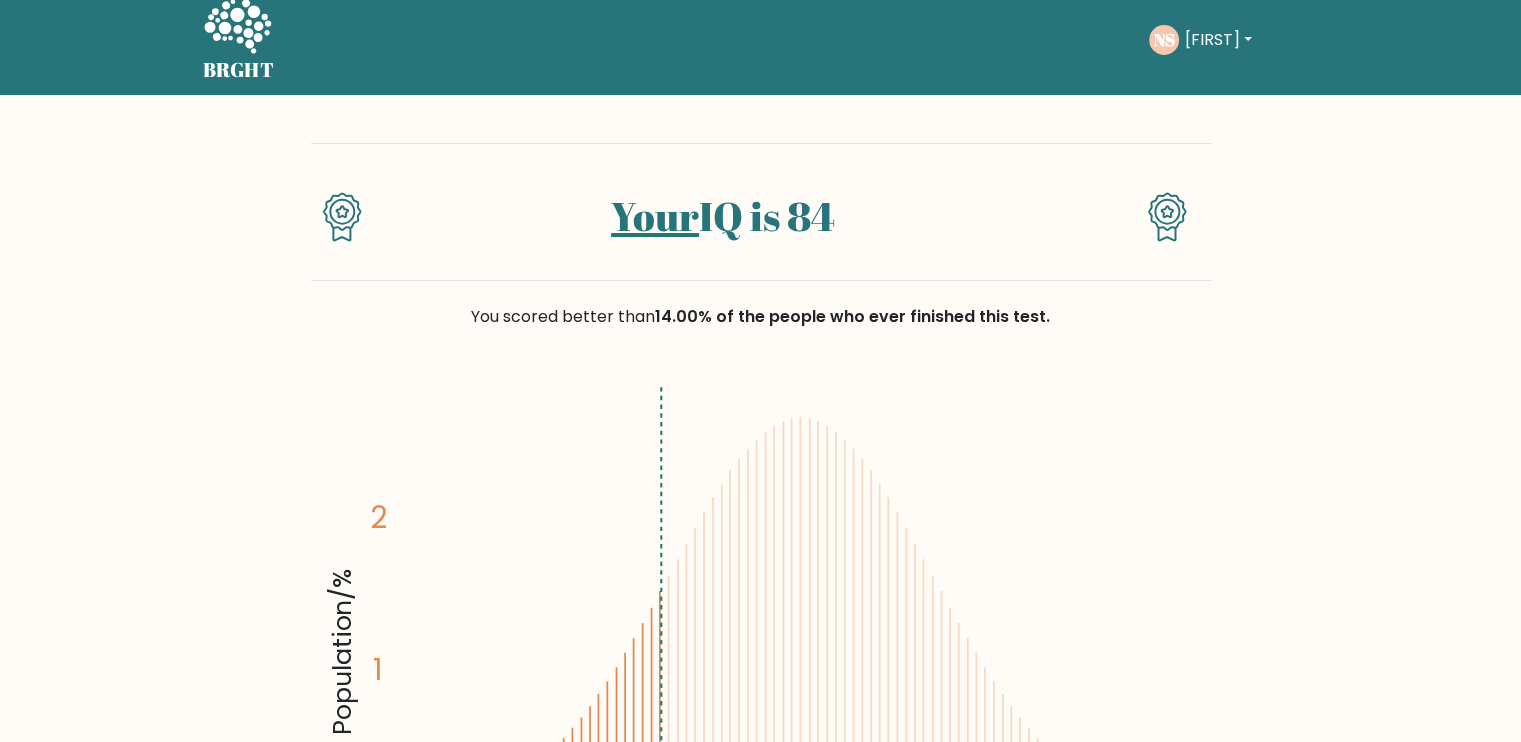 scroll, scrollTop: 0, scrollLeft: 0, axis: both 